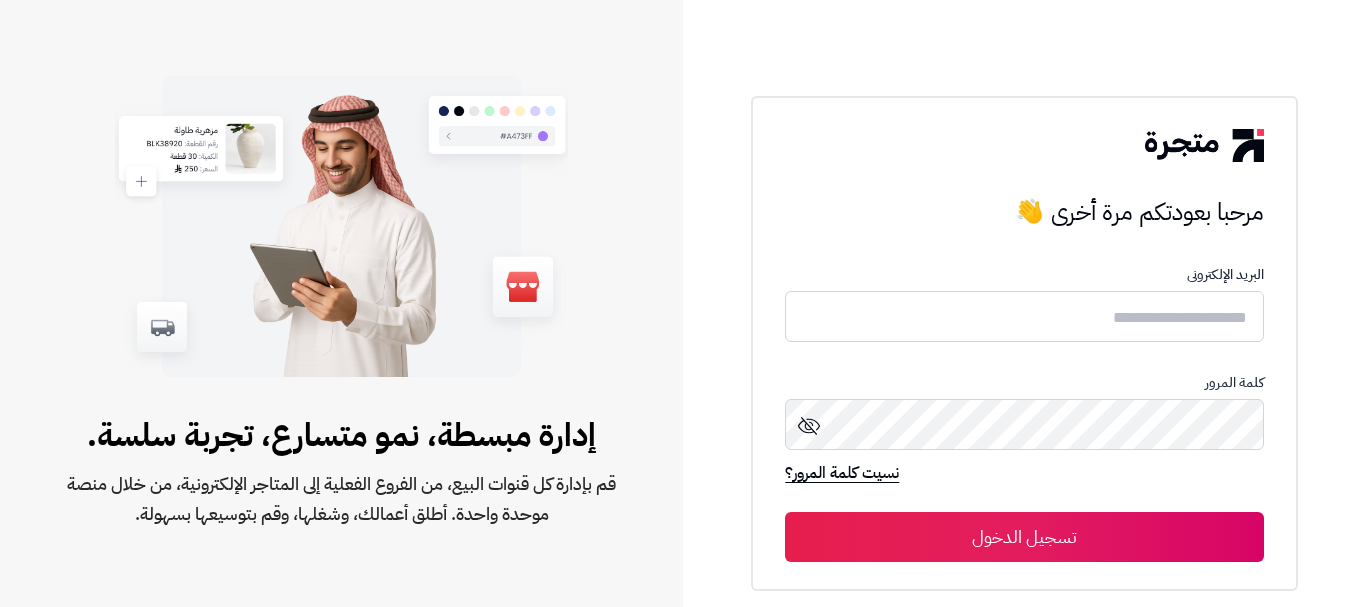 scroll, scrollTop: 0, scrollLeft: 0, axis: both 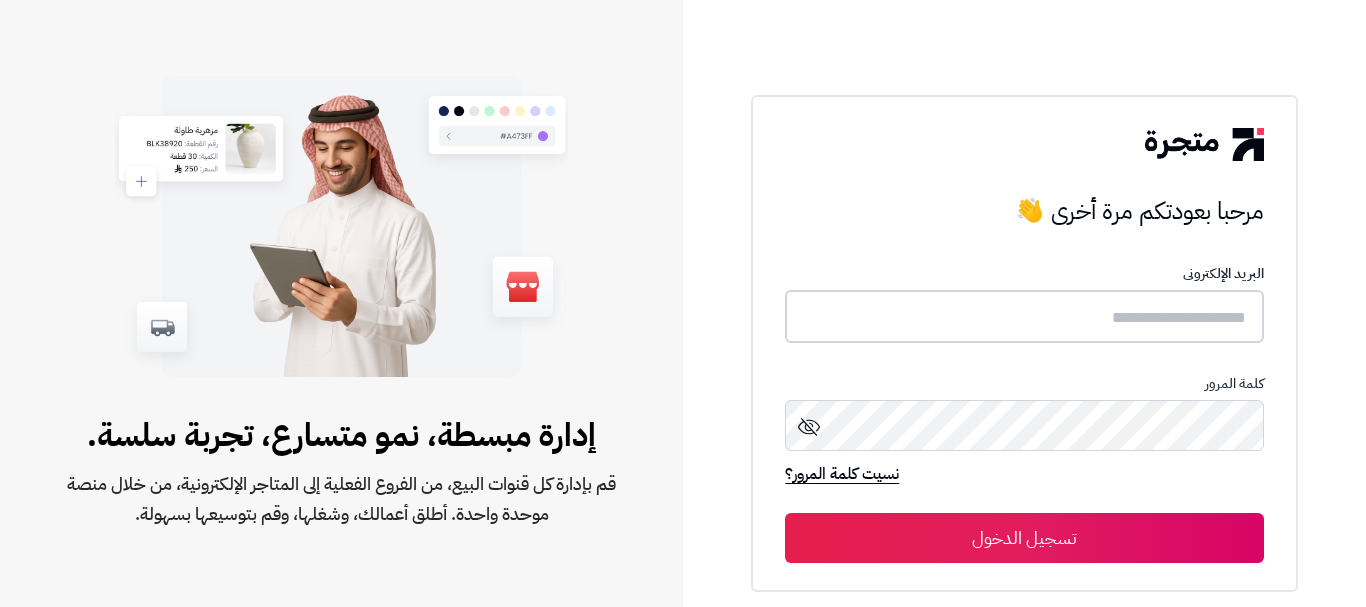 click at bounding box center [1024, 316] 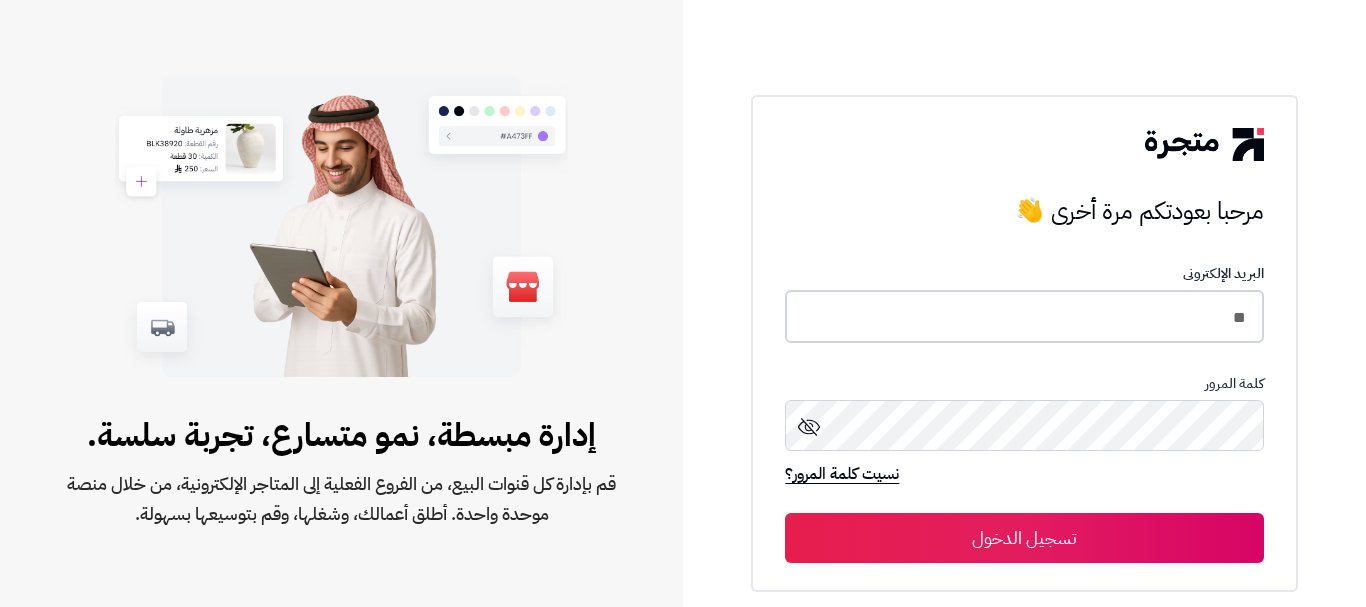 type on "*" 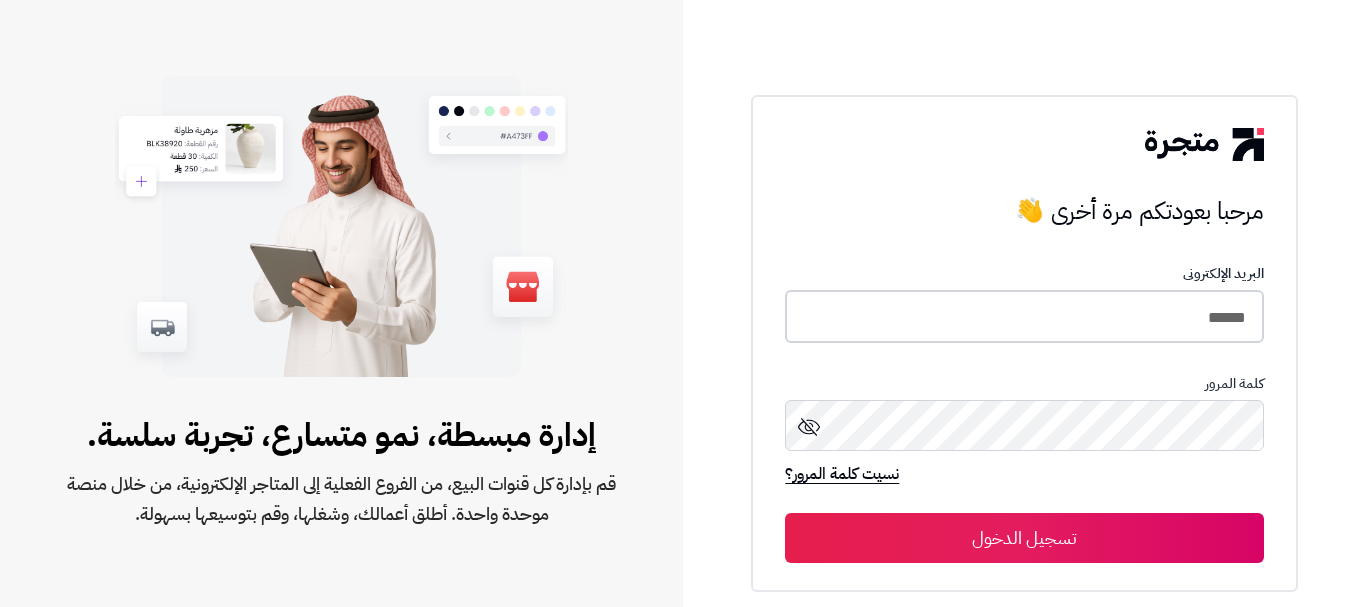 type on "******" 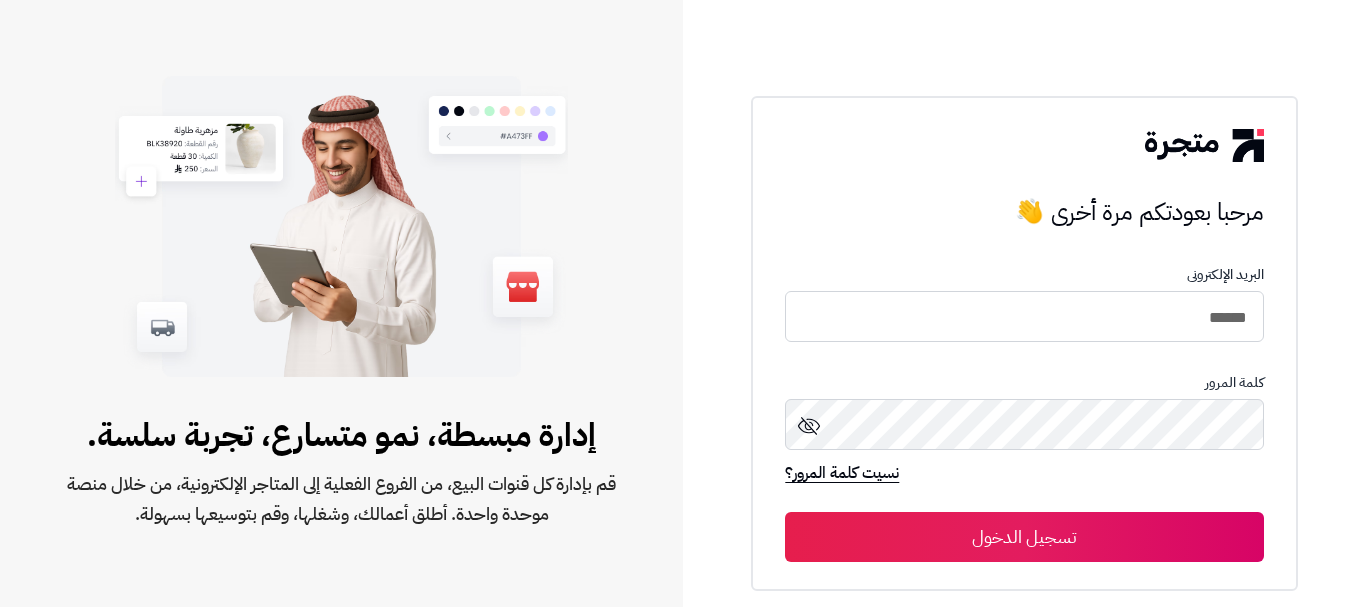 click on "نسيت كلمة المرور؟" at bounding box center (1024, 473) 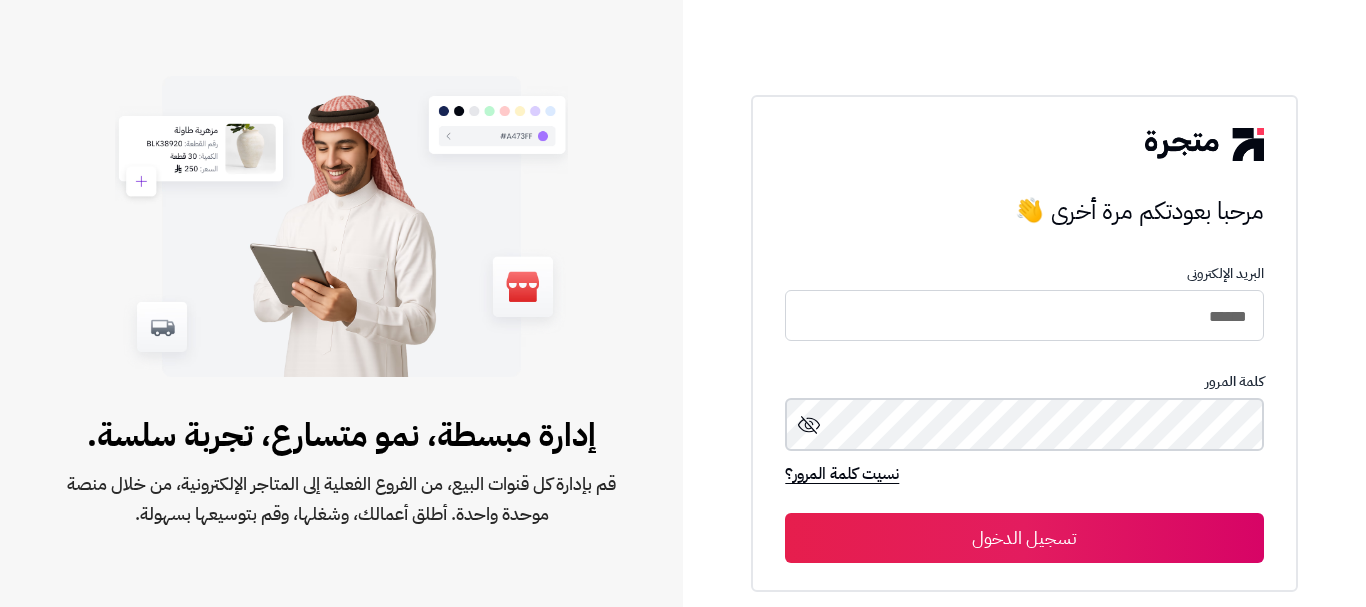 click on "تسجيل الدخول" at bounding box center (1024, 538) 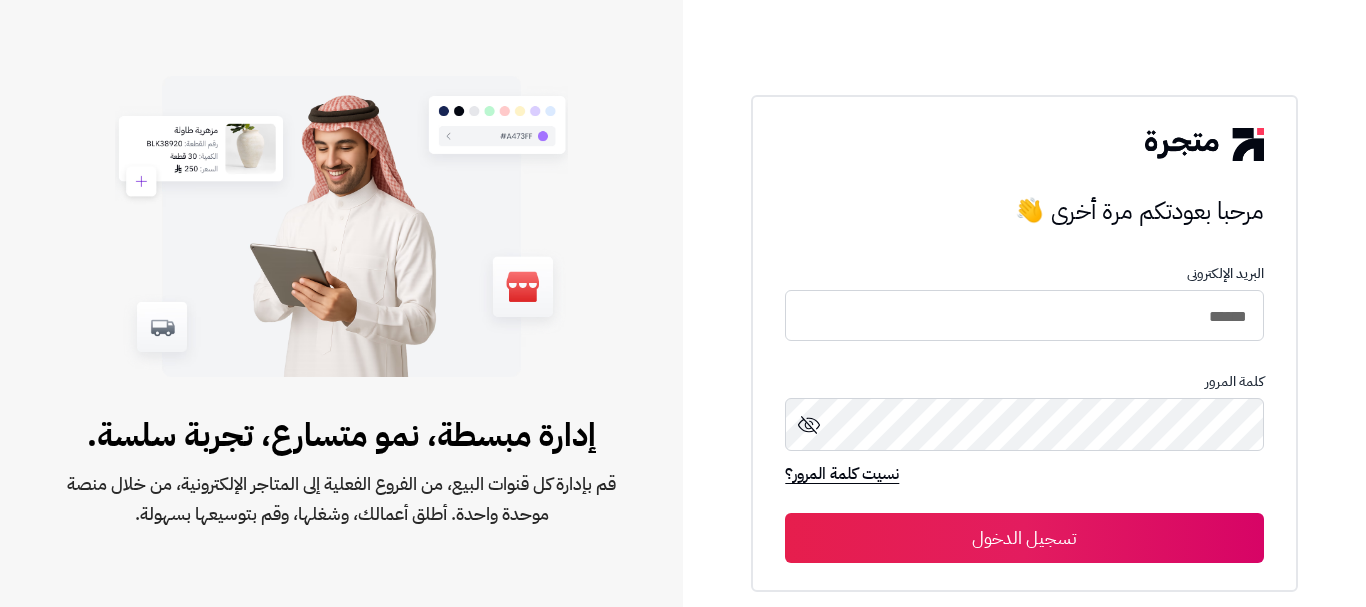 click on "تسجيل الدخول" at bounding box center (1024, 538) 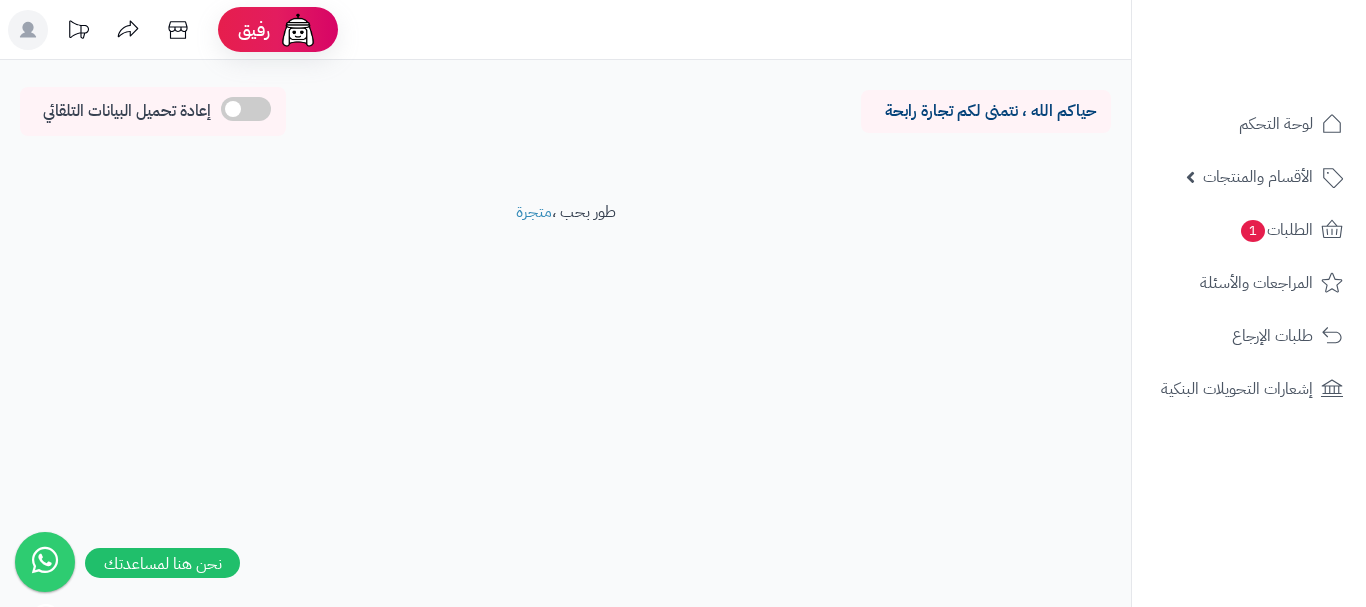scroll, scrollTop: 0, scrollLeft: 0, axis: both 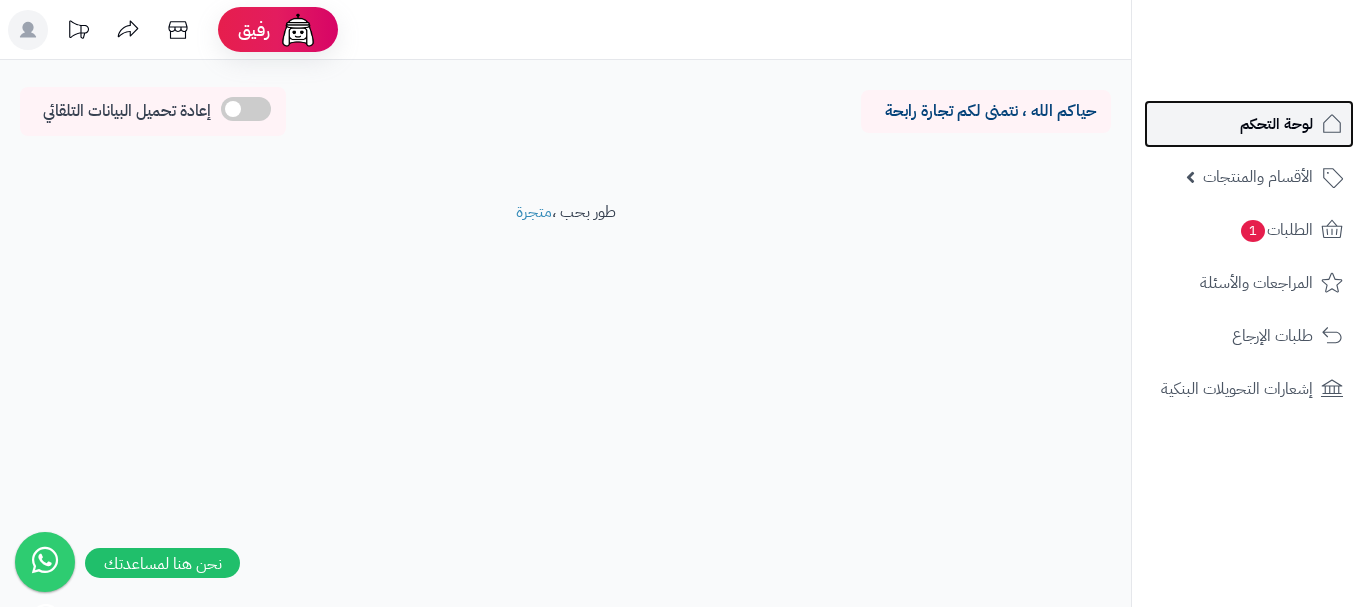 click on "لوحة التحكم" at bounding box center (1249, 124) 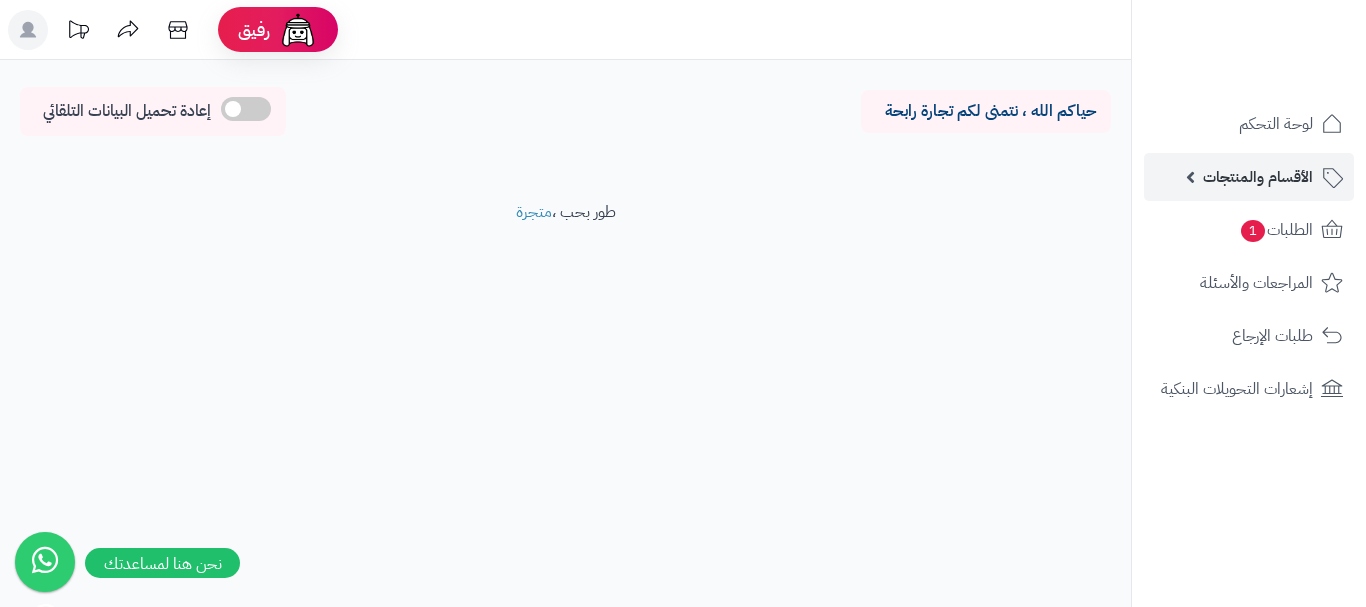 click on "الأقسام والمنتجات" at bounding box center [1258, 177] 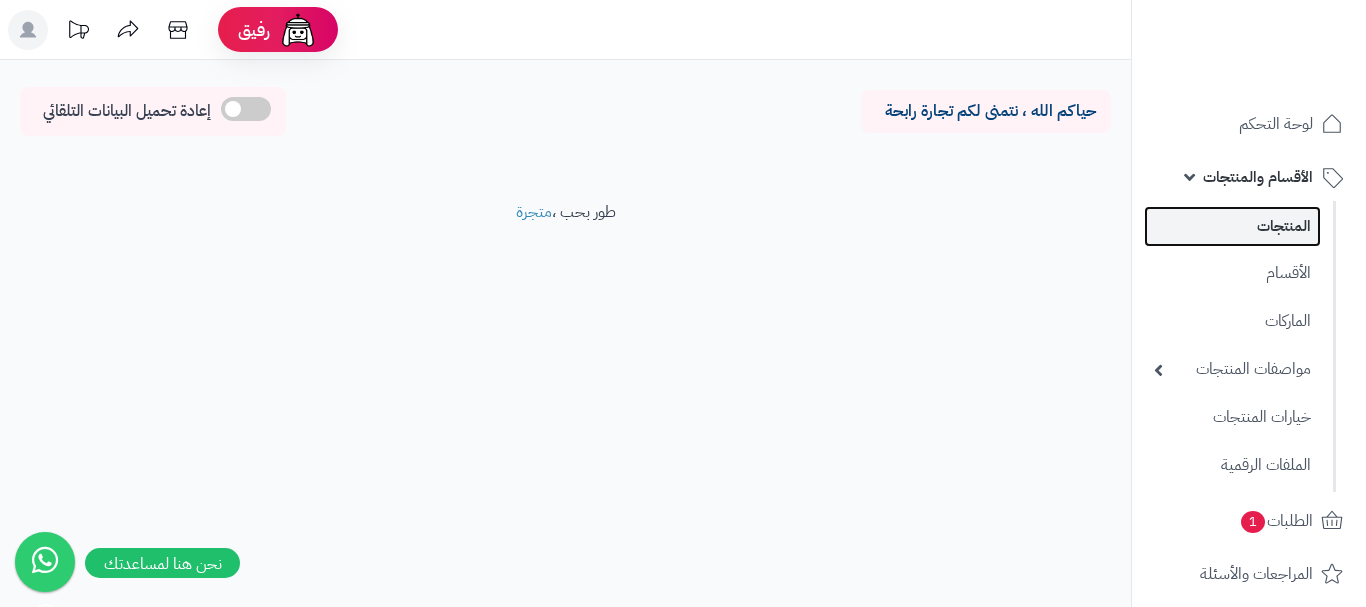 click on "المنتجات" at bounding box center (1232, 226) 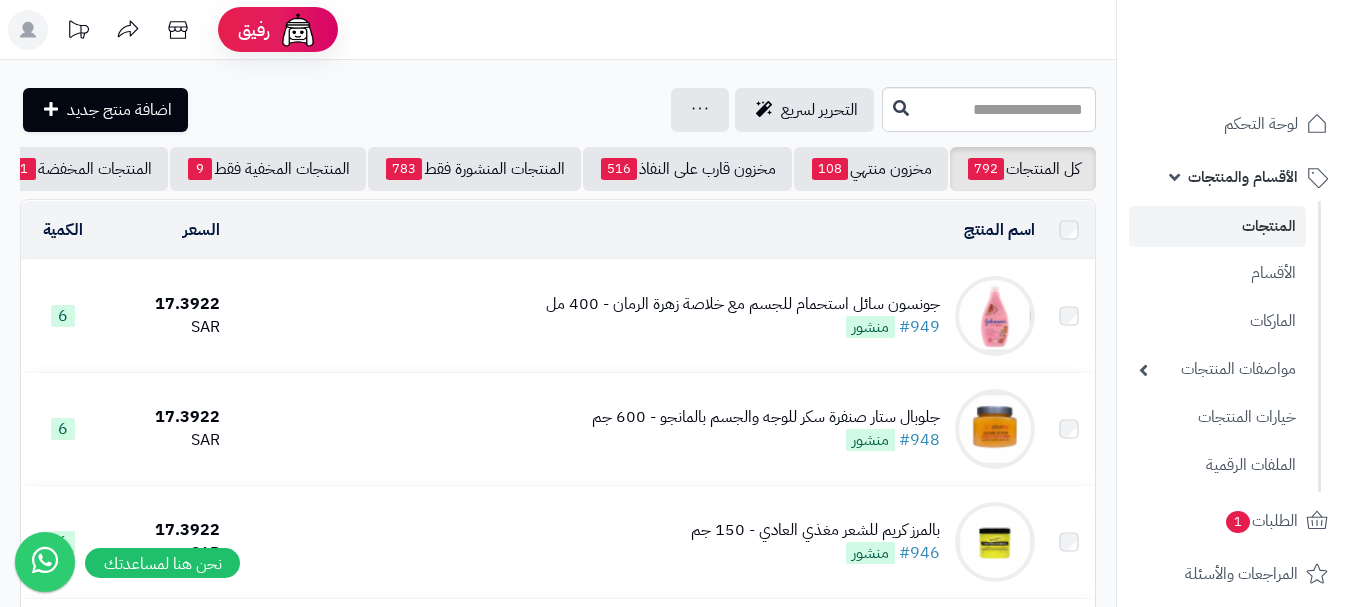 scroll, scrollTop: 0, scrollLeft: 0, axis: both 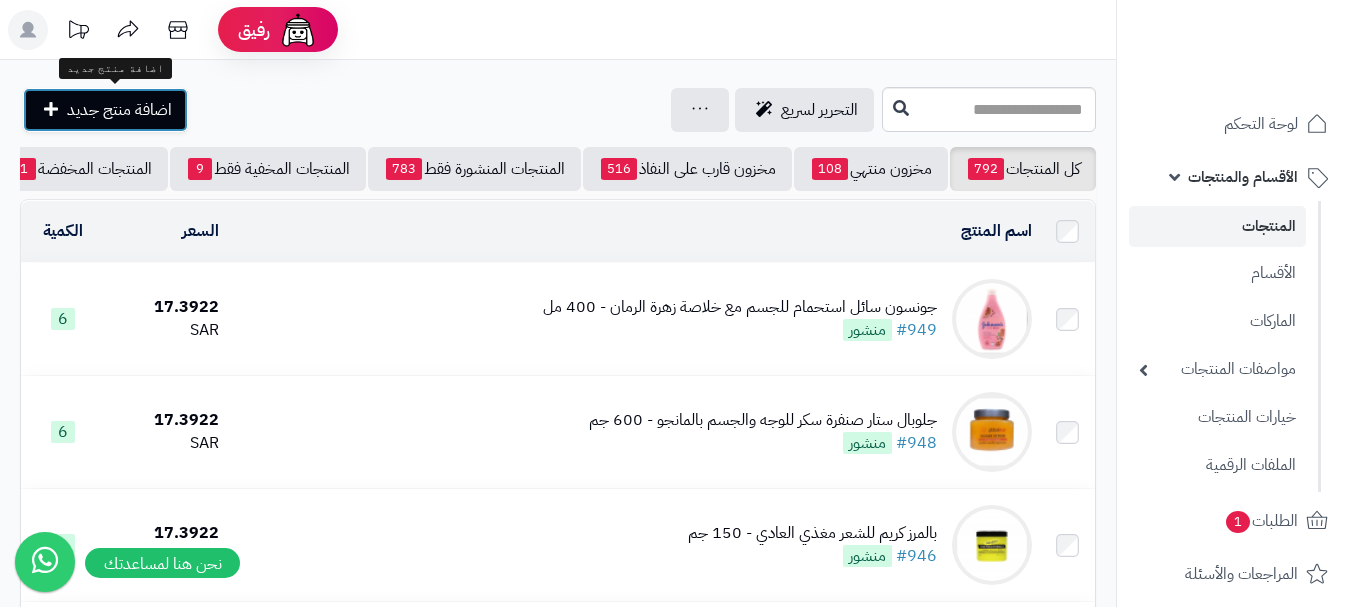 click on "اضافة منتج جديد" at bounding box center (119, 110) 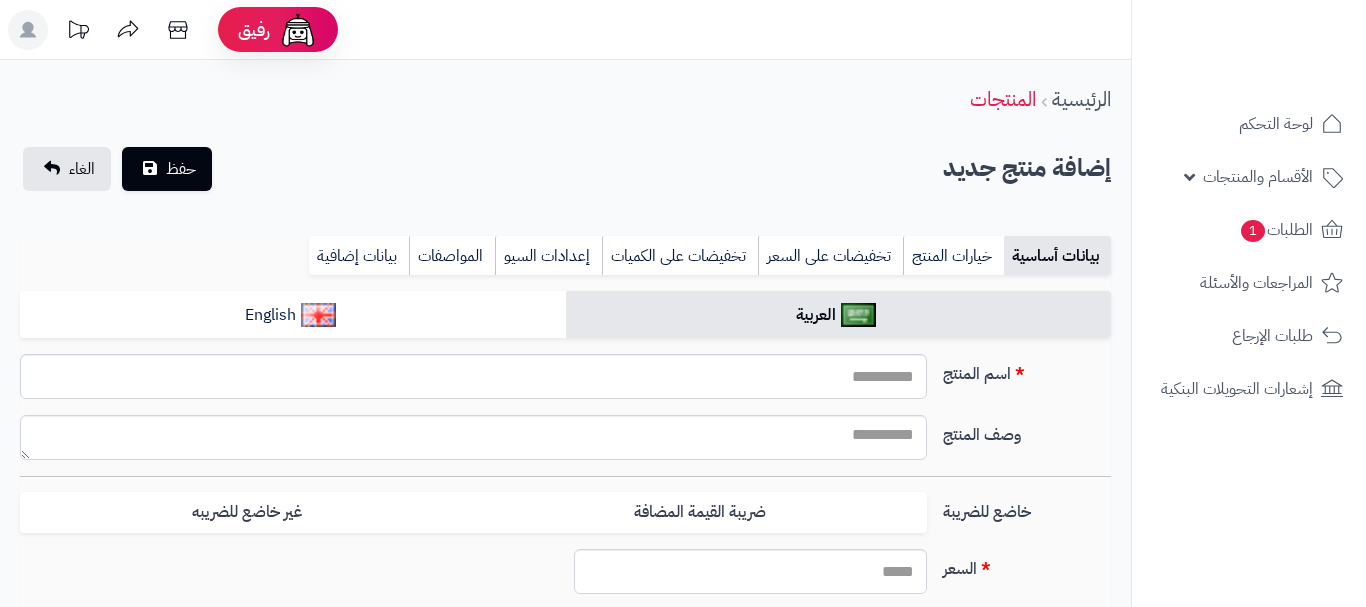 select 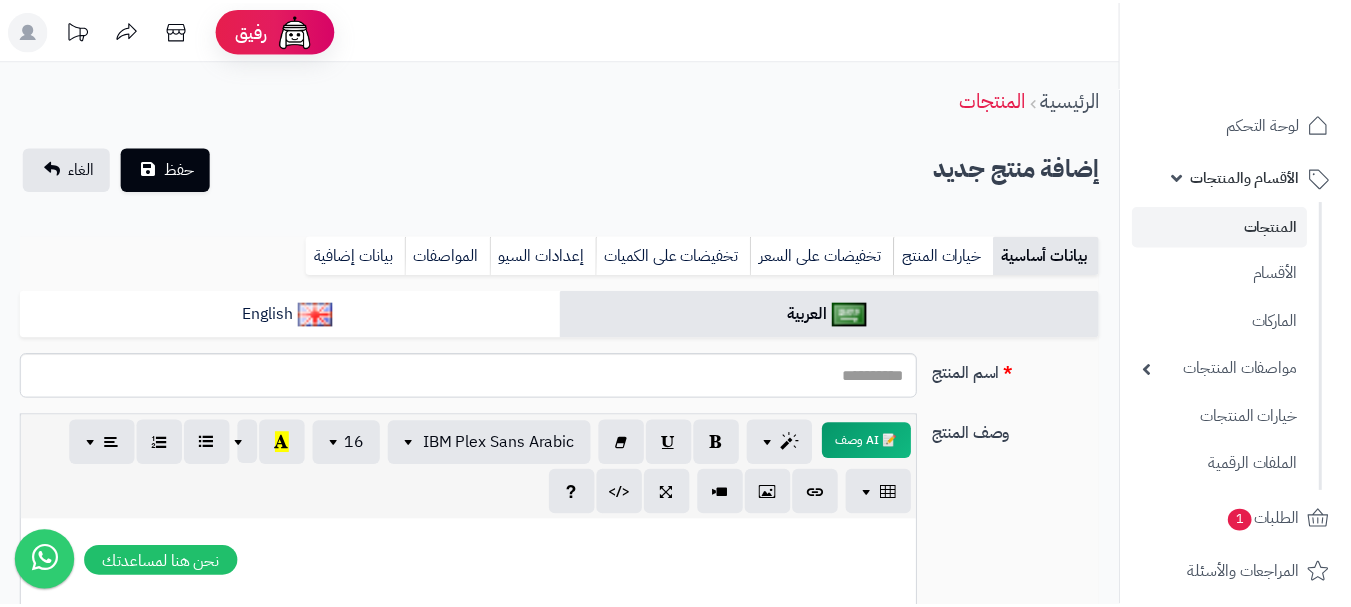 scroll, scrollTop: 300, scrollLeft: 0, axis: vertical 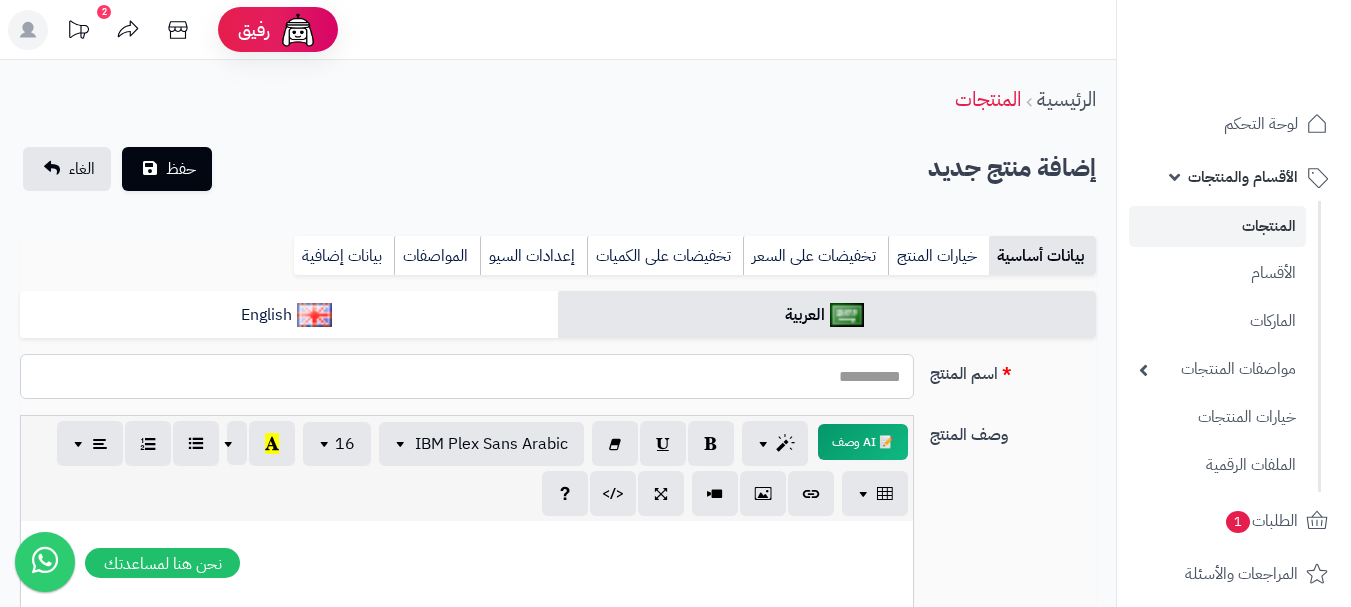 paste on "**********" 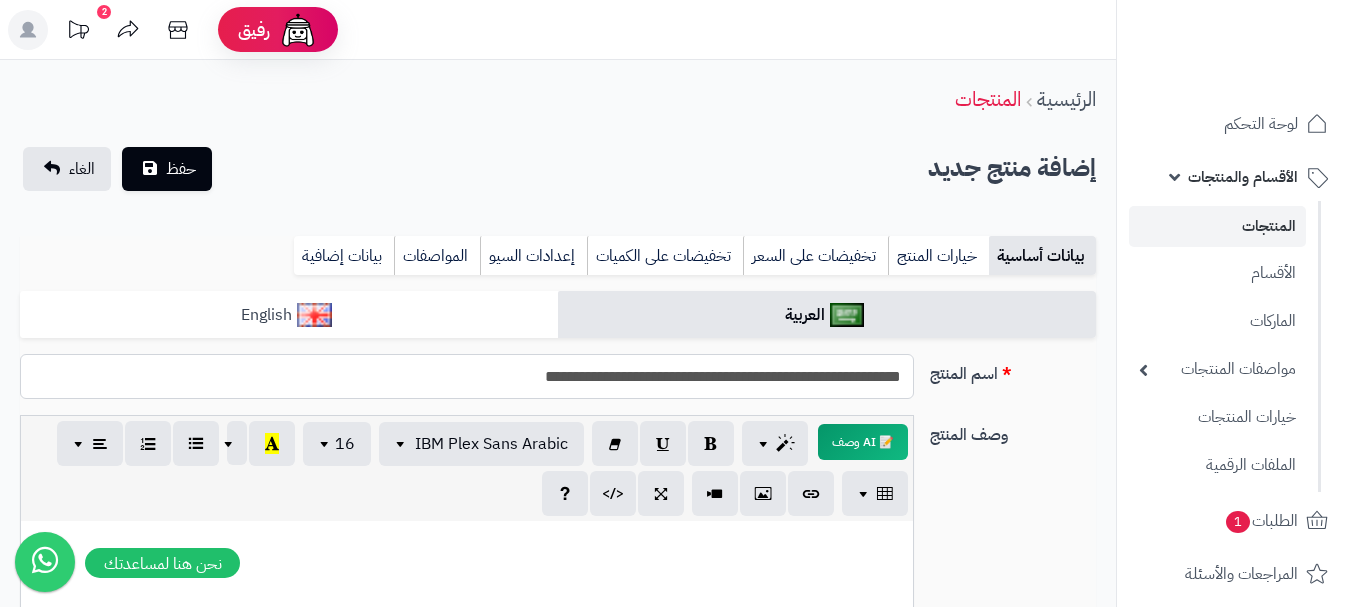type on "**********" 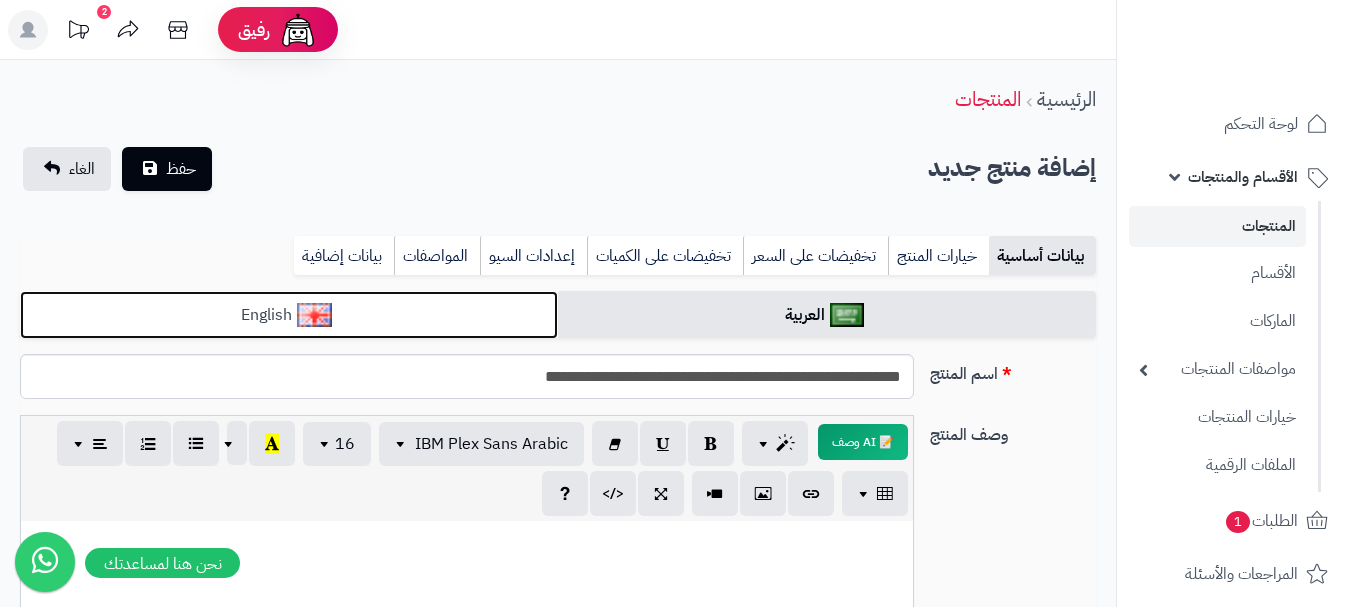 click on "English" at bounding box center (289, 315) 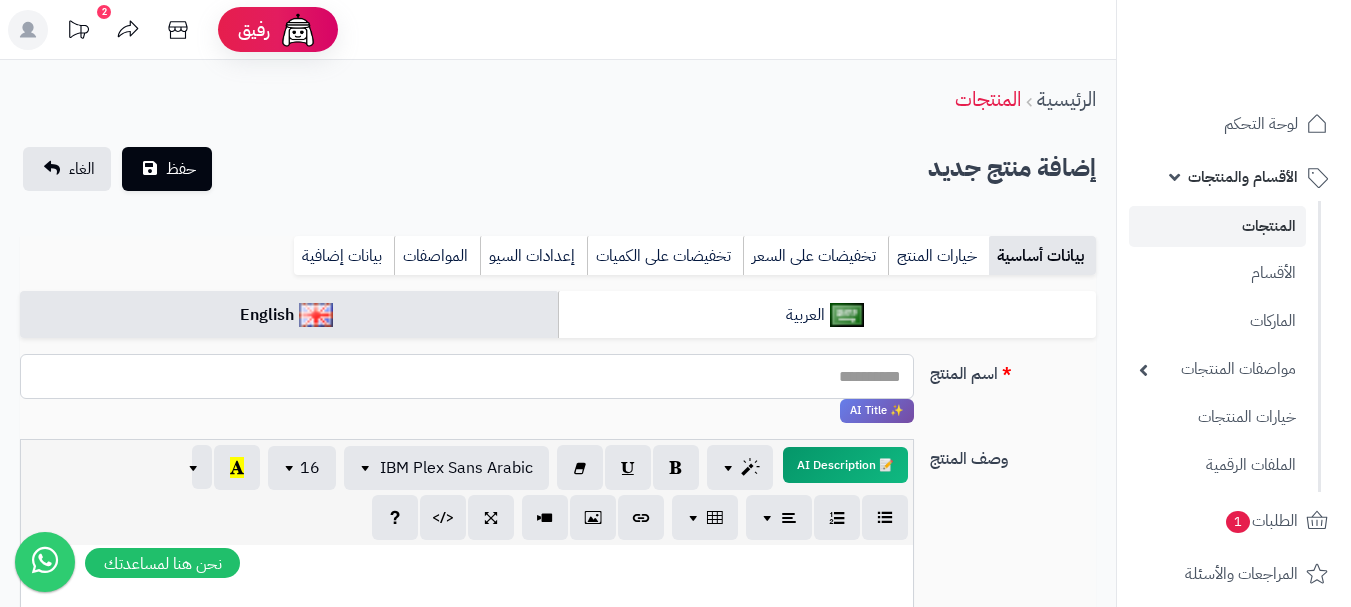paste on "**********" 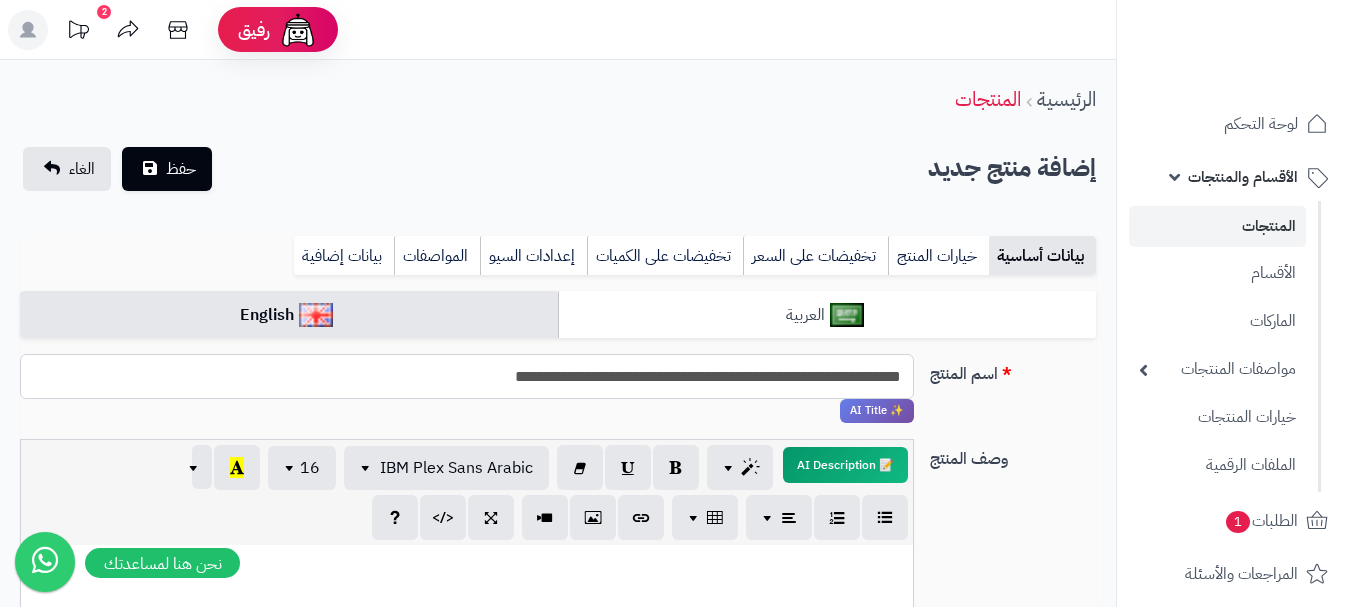 type on "**********" 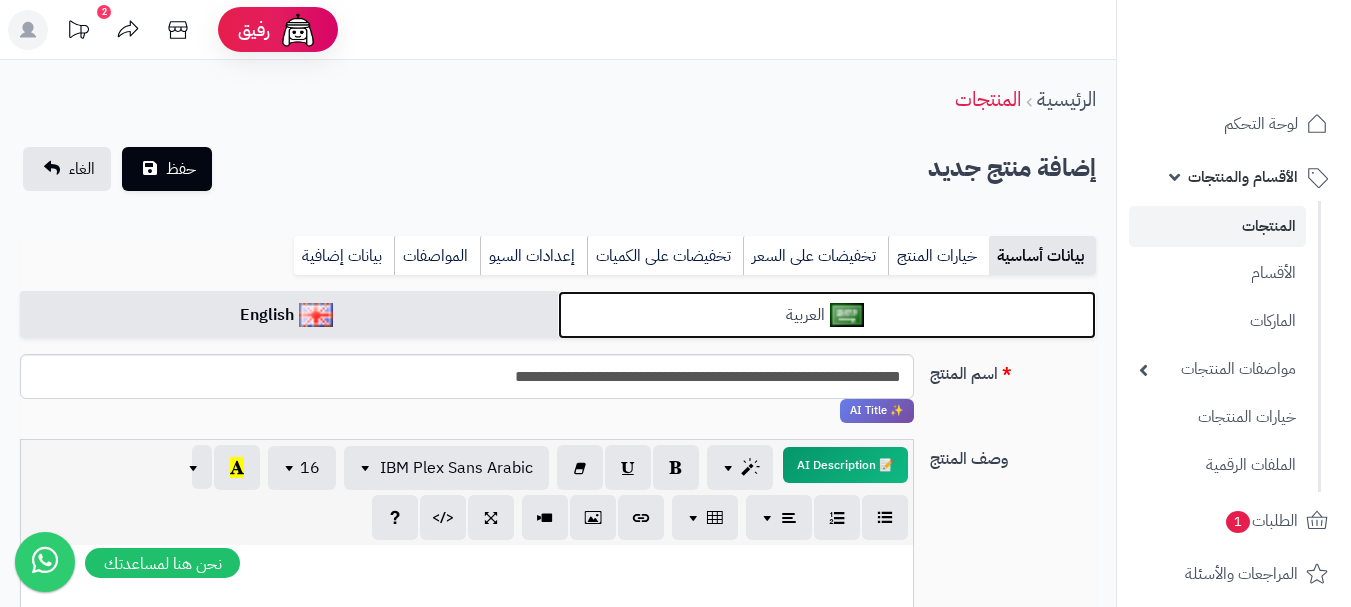 click on "العربية" at bounding box center [827, 315] 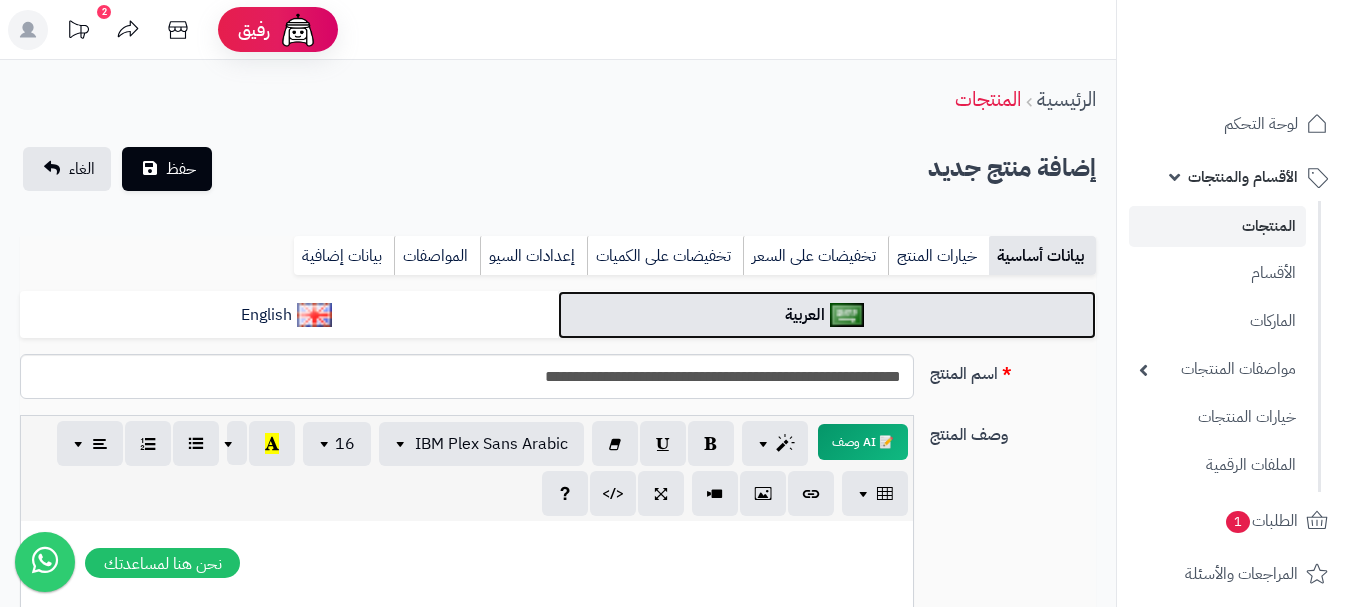 scroll, scrollTop: 300, scrollLeft: 0, axis: vertical 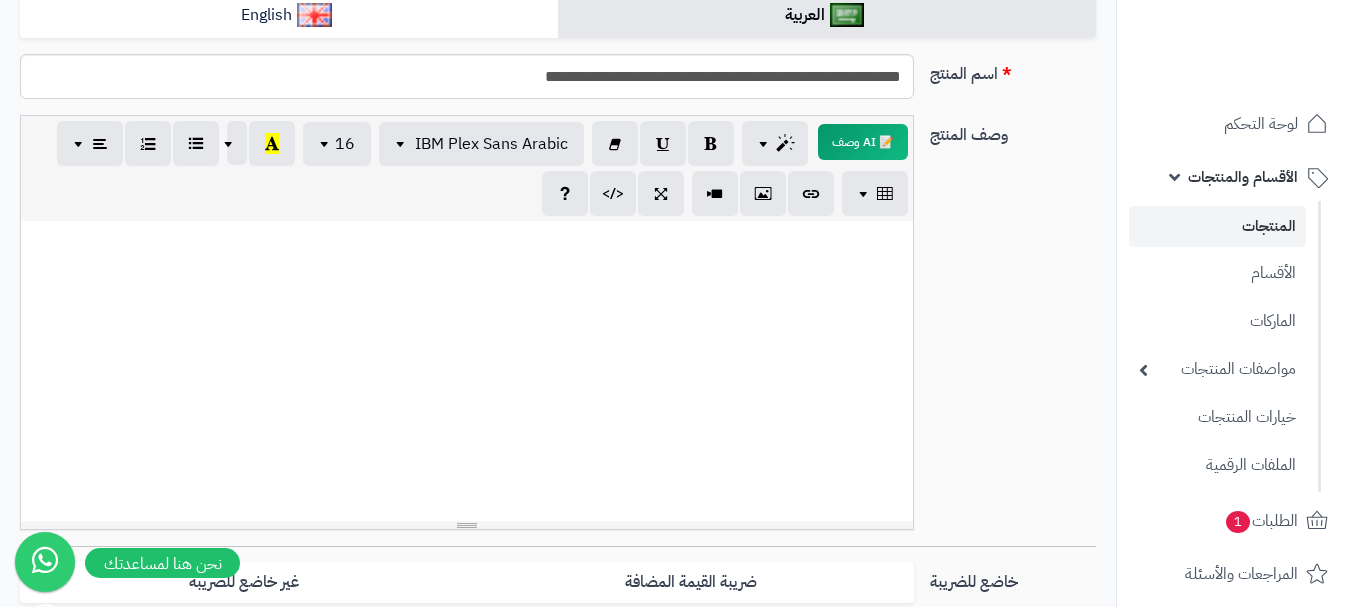 paste 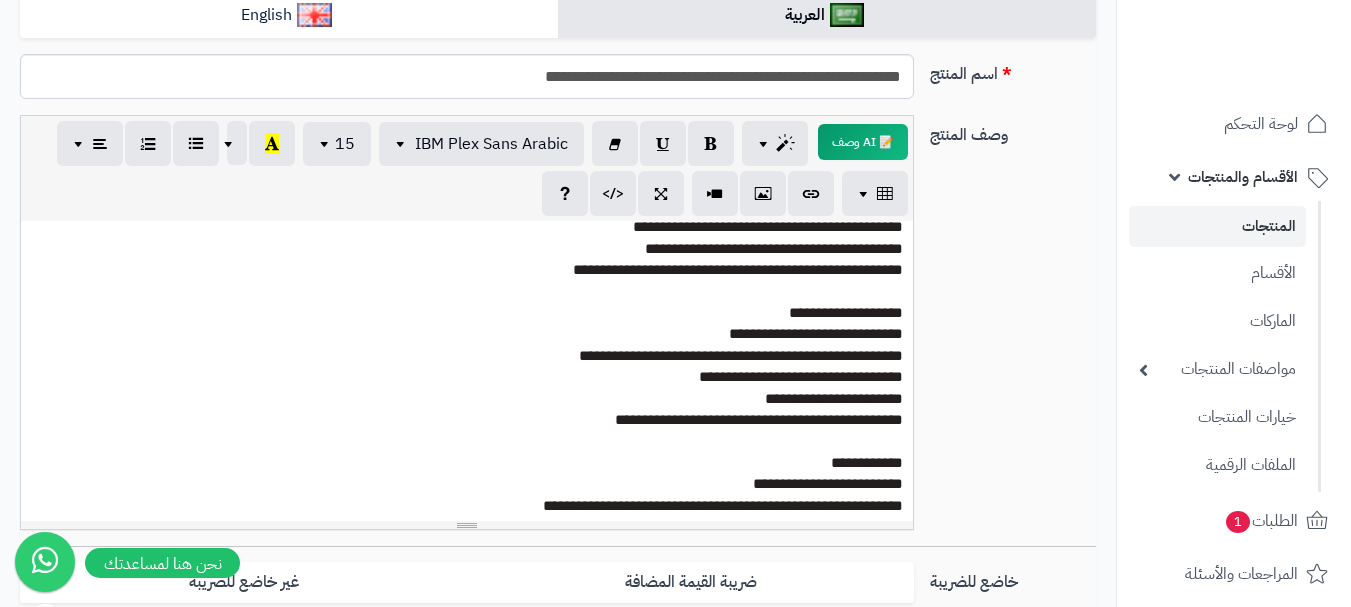 scroll, scrollTop: 363, scrollLeft: 0, axis: vertical 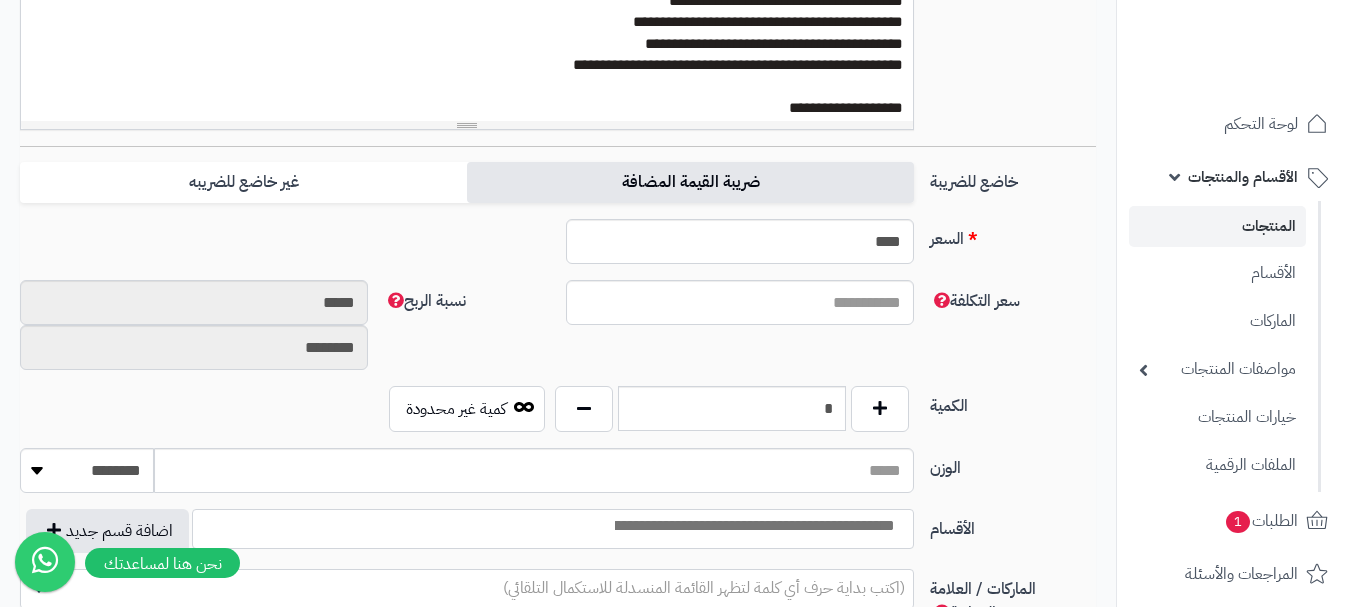 click on "ضريبة القيمة المضافة" at bounding box center [690, 182] 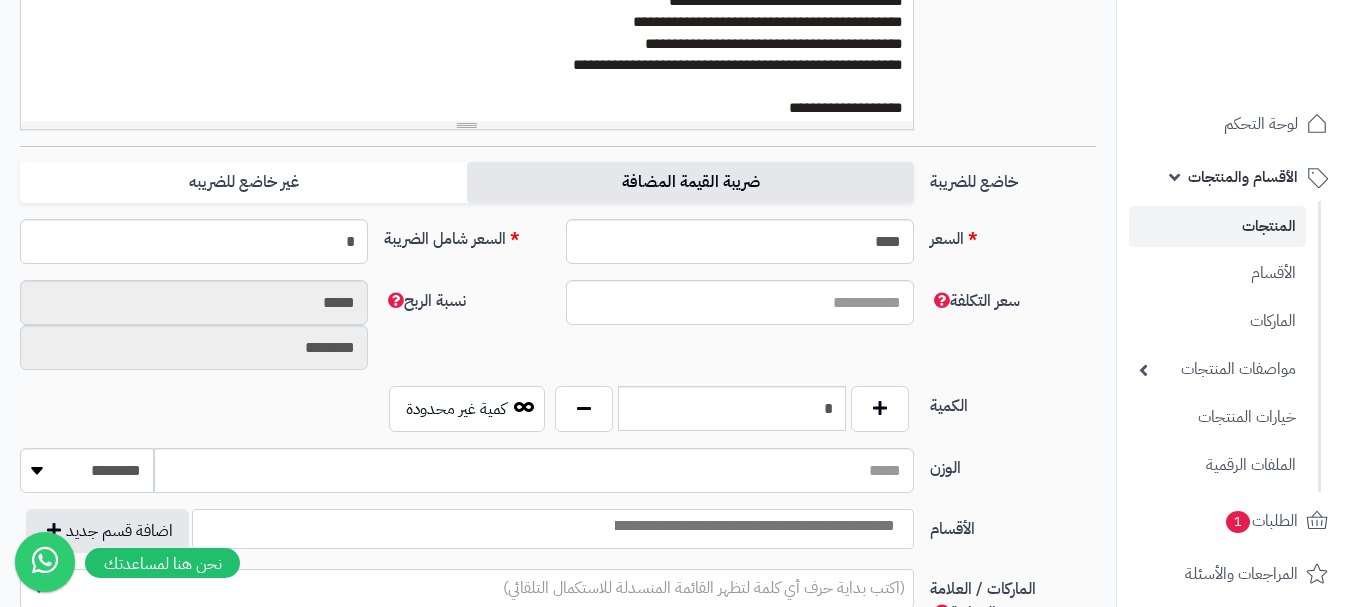 scroll, scrollTop: 1100, scrollLeft: 0, axis: vertical 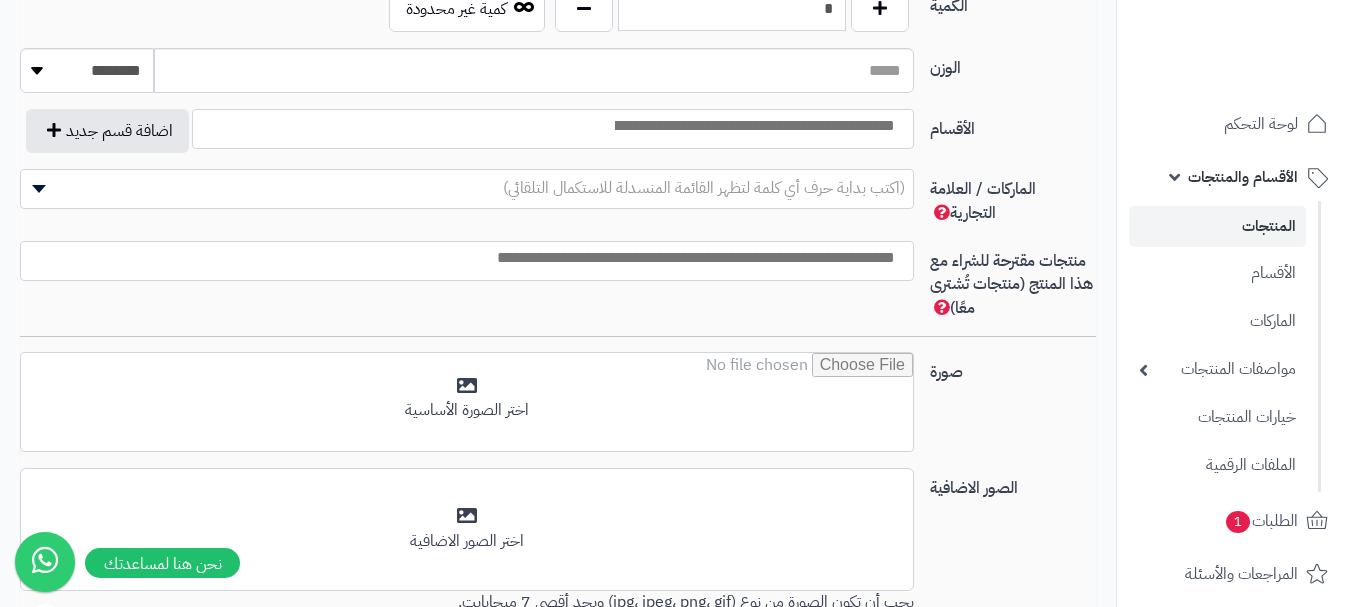 click at bounding box center (753, 126) 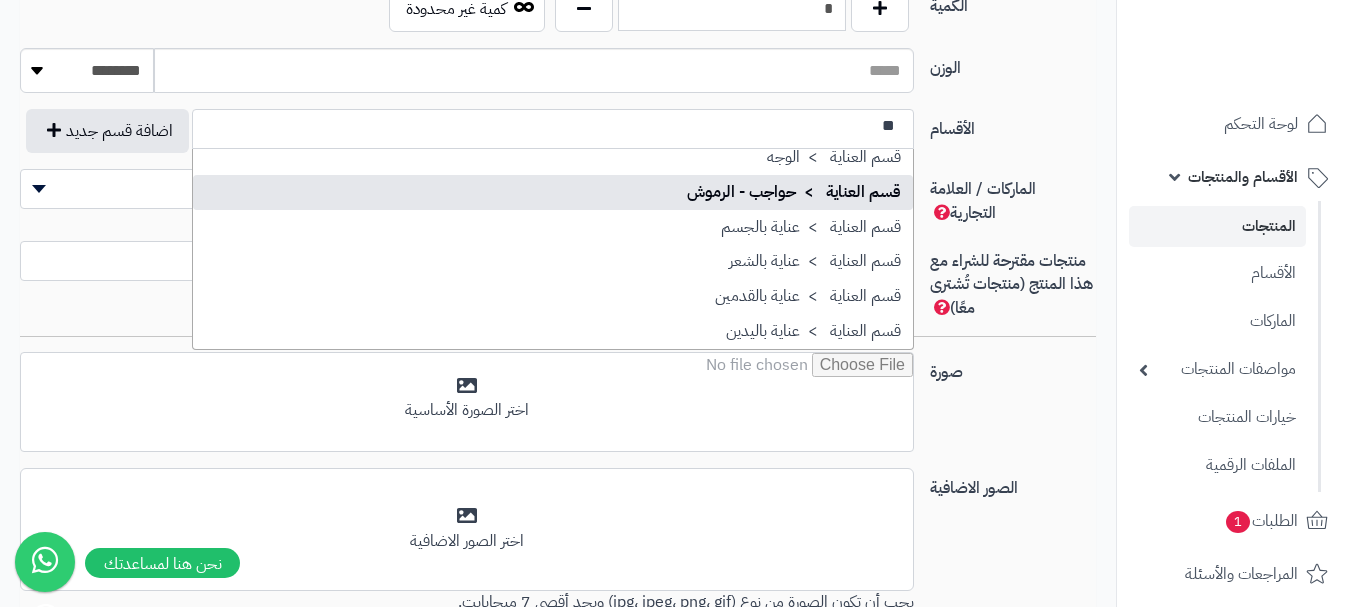 scroll, scrollTop: 0, scrollLeft: 0, axis: both 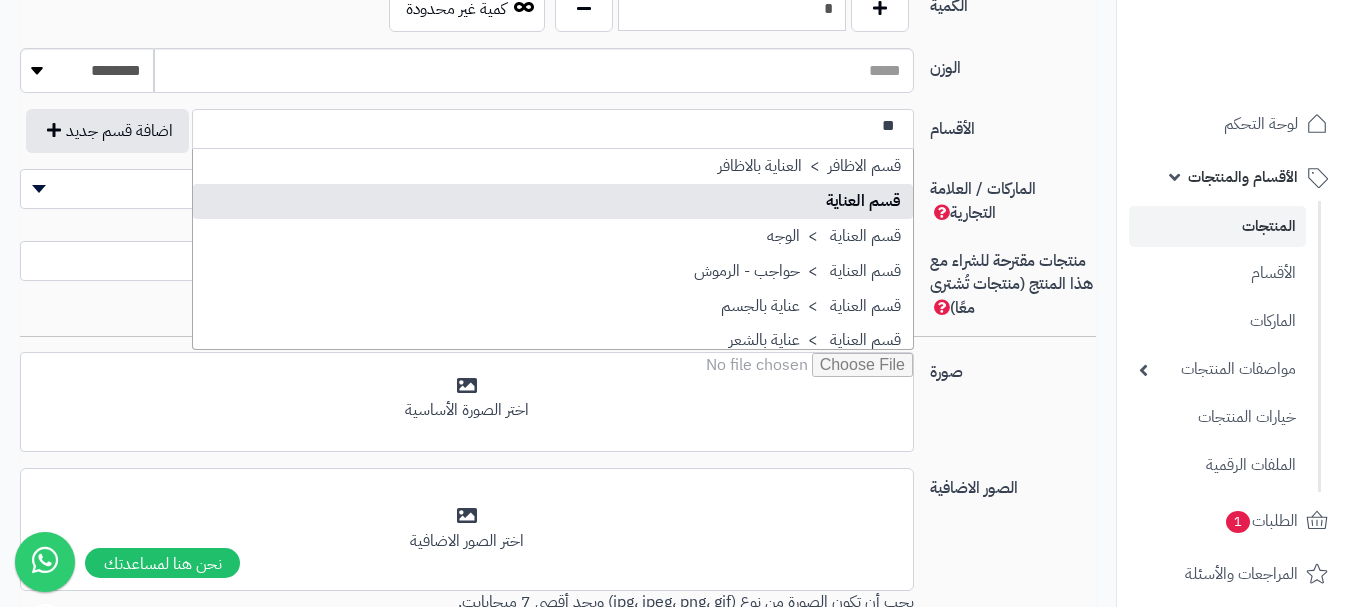 type on "**" 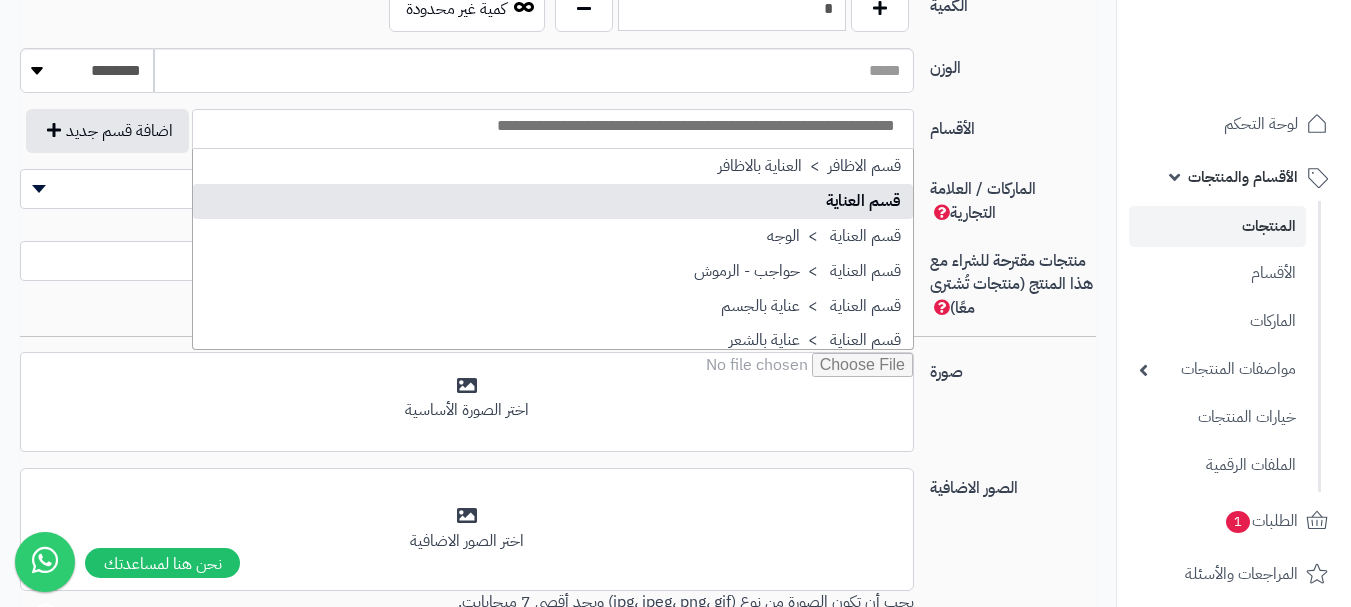 scroll, scrollTop: 0, scrollLeft: 0, axis: both 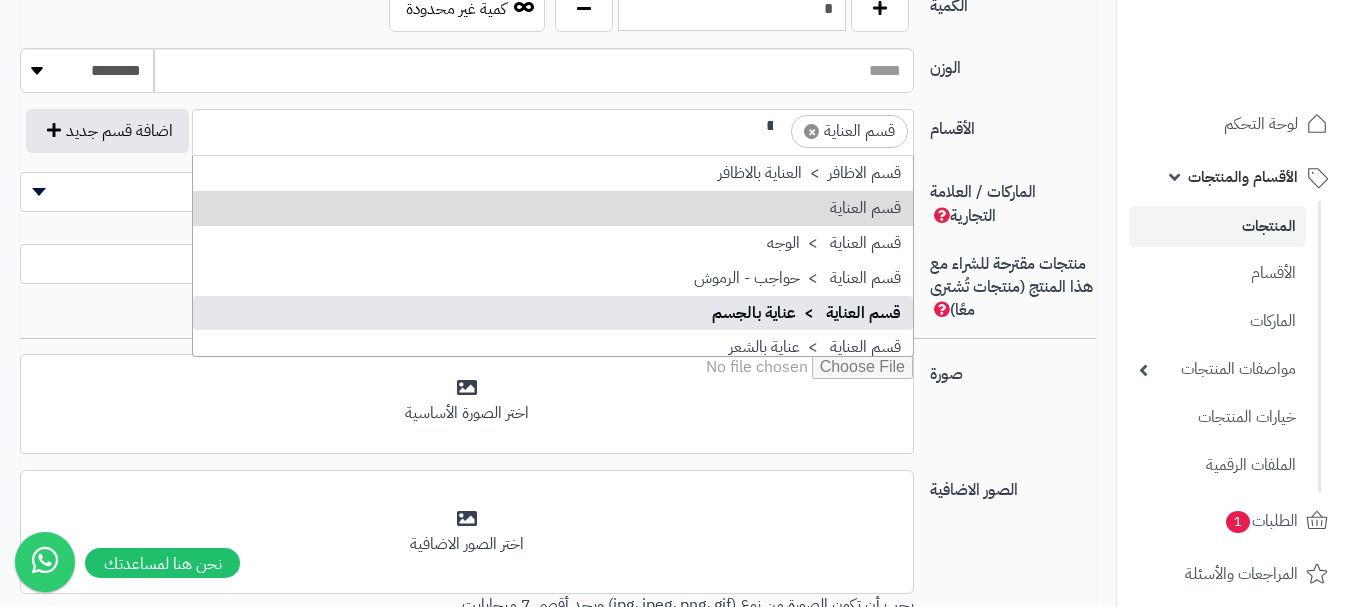 type on "**" 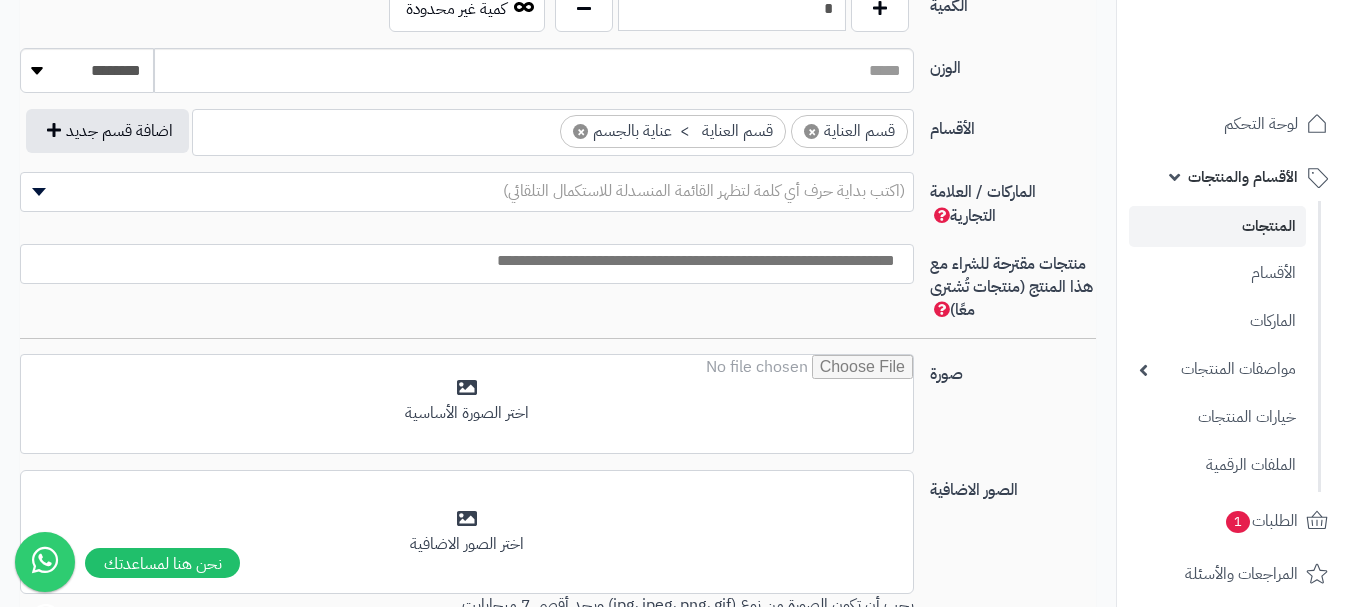 click at bounding box center [462, 261] 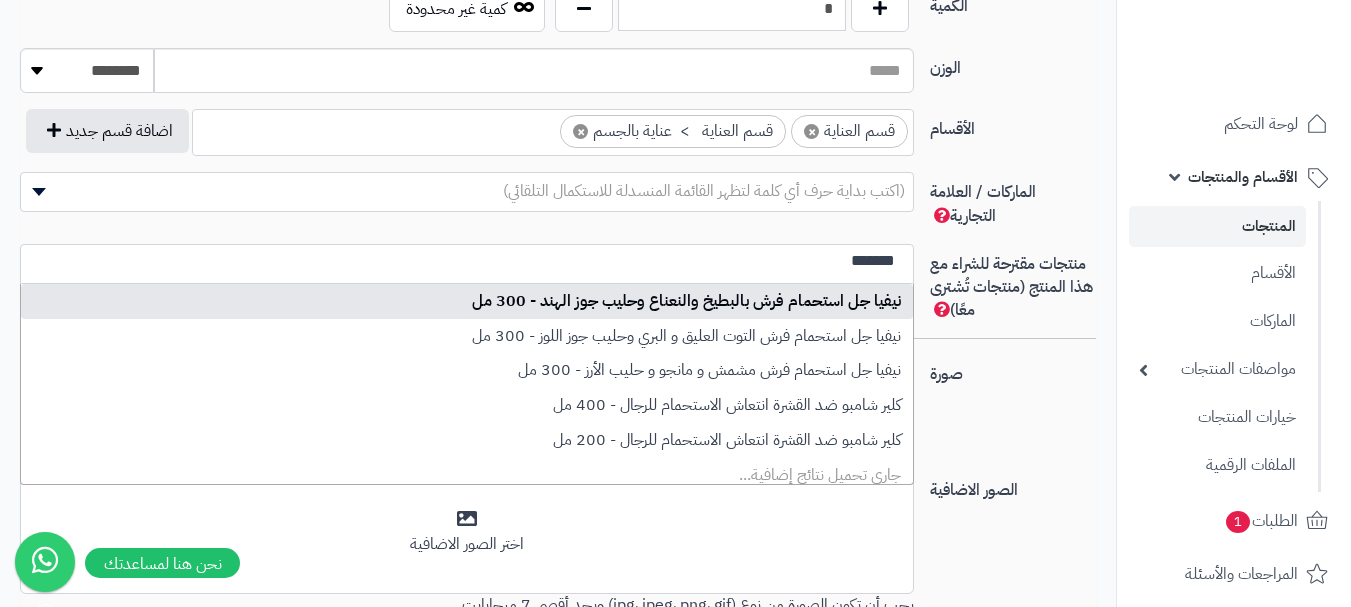 type on "*******" 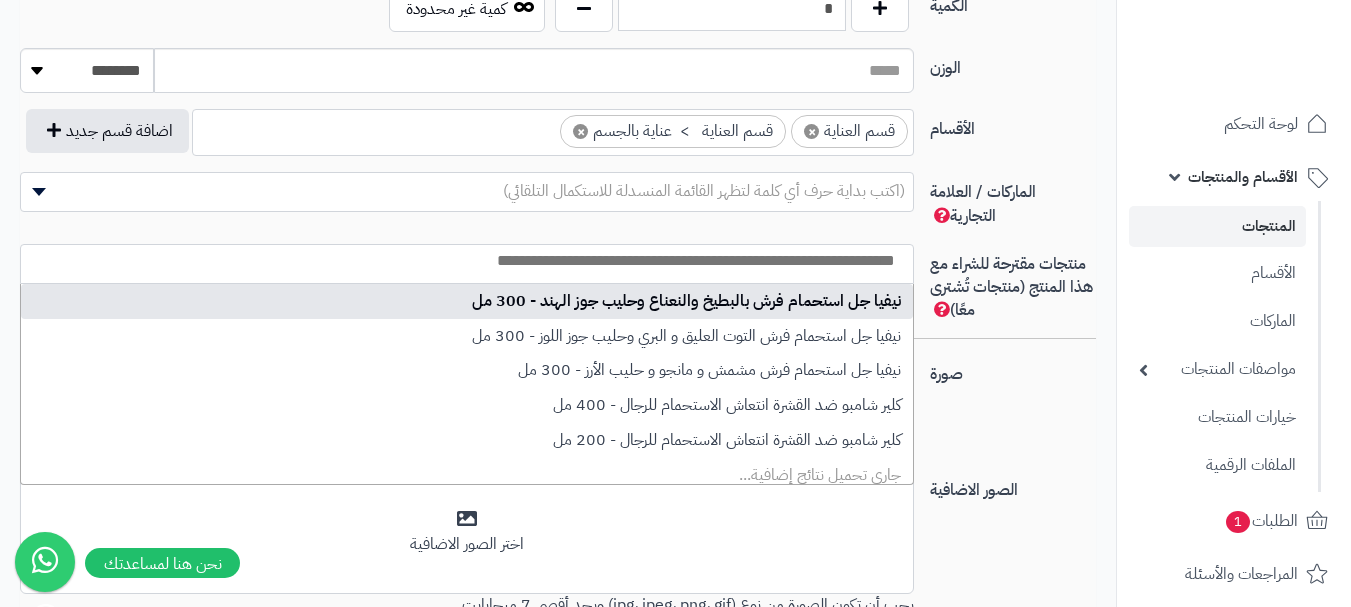 scroll, scrollTop: 0, scrollLeft: 0, axis: both 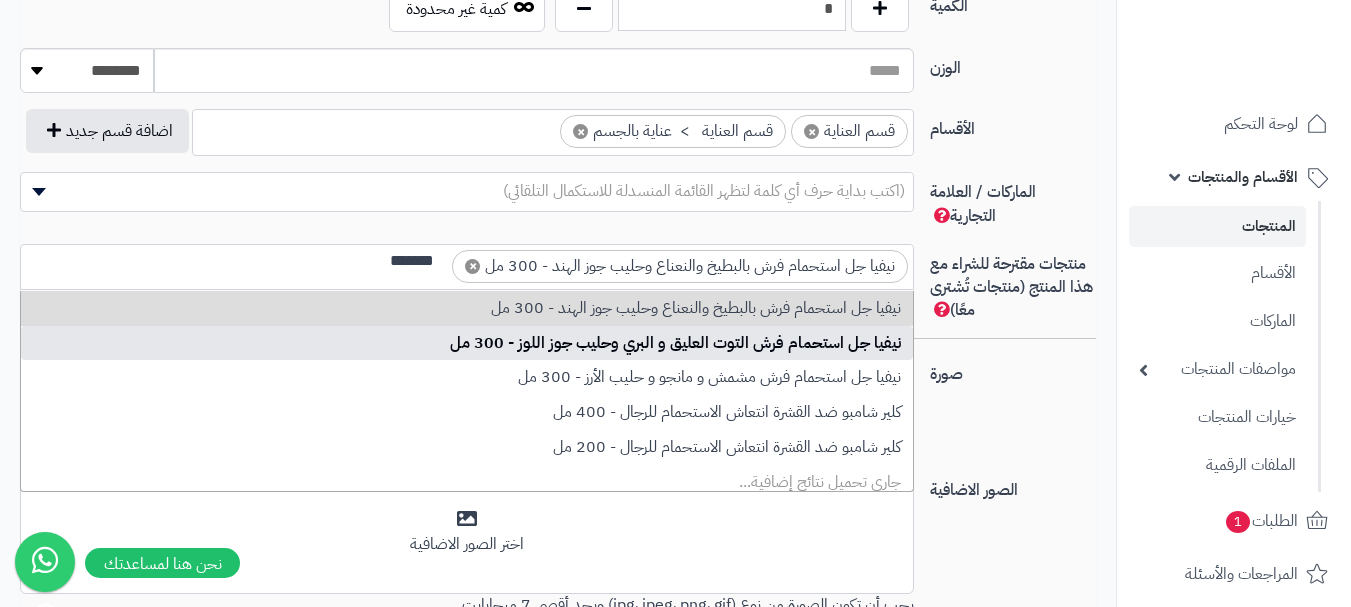 type on "*******" 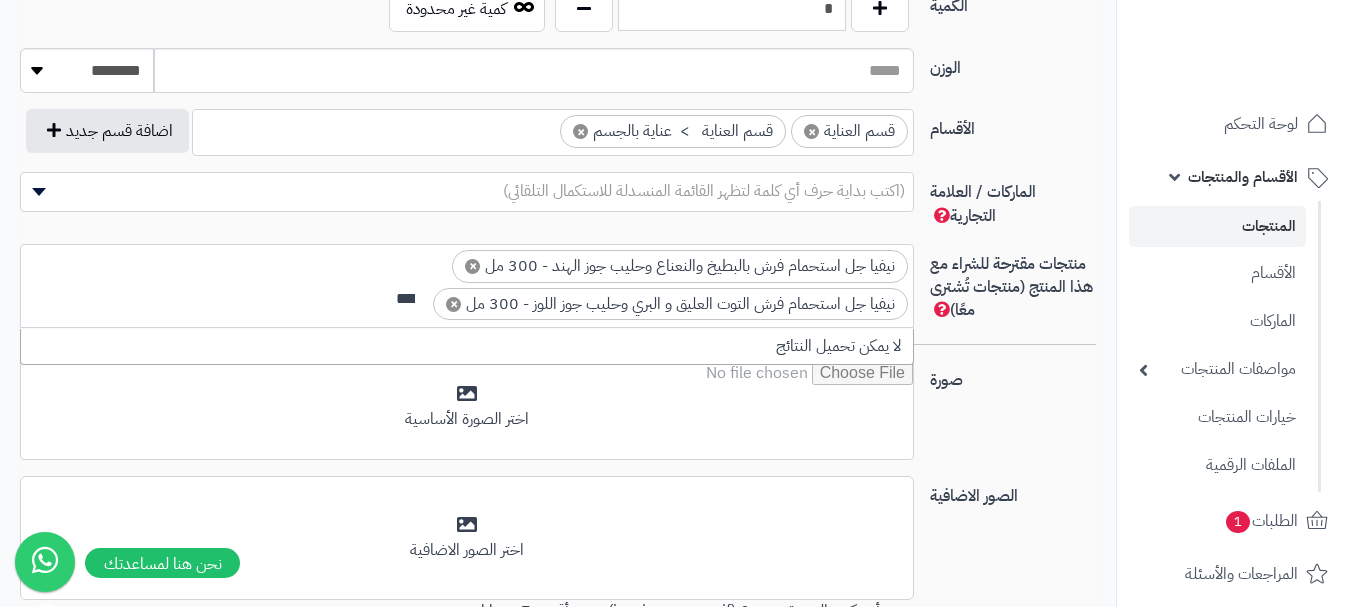 scroll, scrollTop: 0, scrollLeft: 0, axis: both 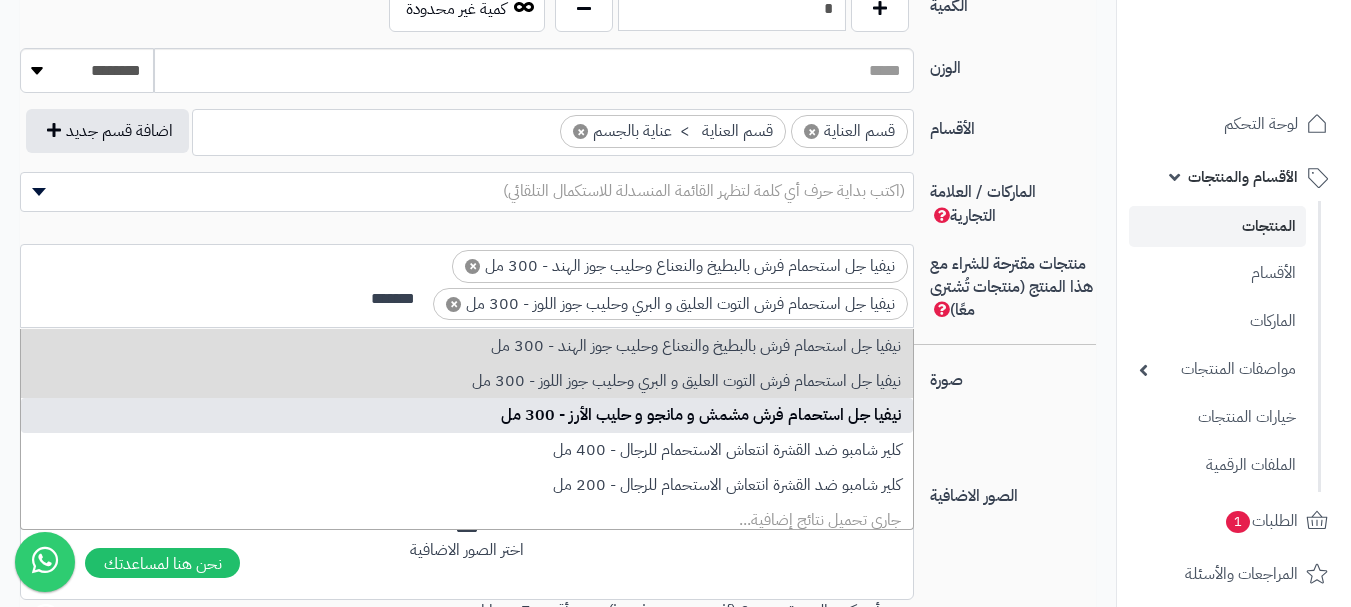 type on "*******" 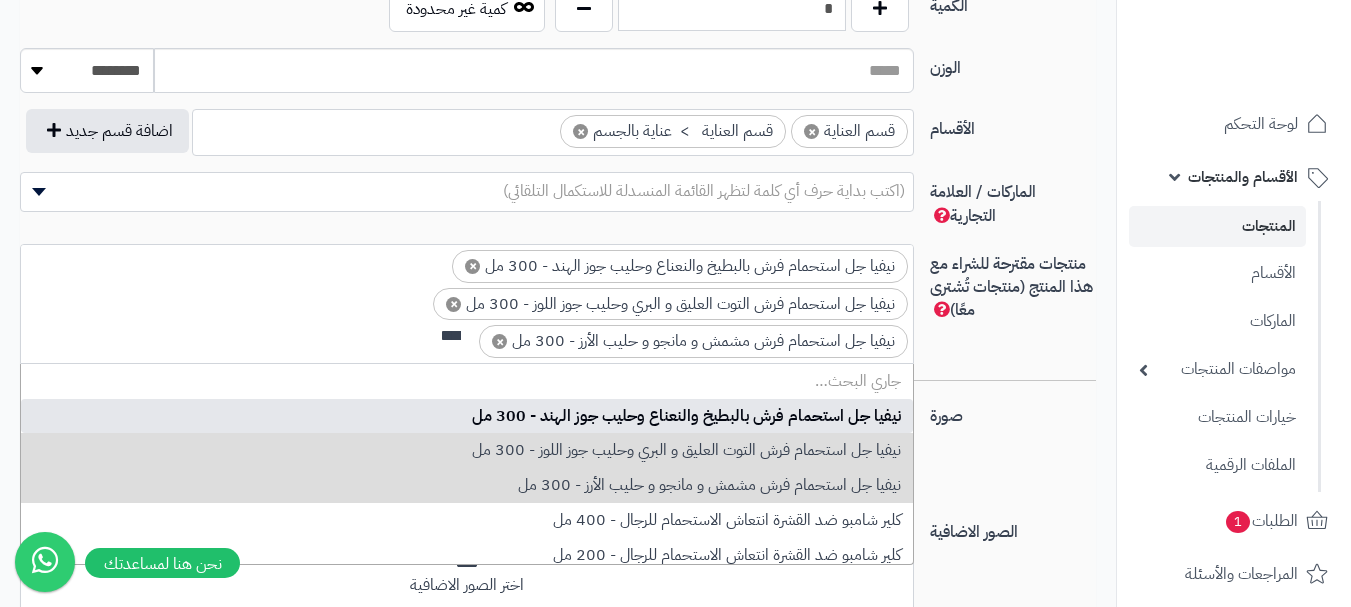 scroll, scrollTop: 0, scrollLeft: -6, axis: horizontal 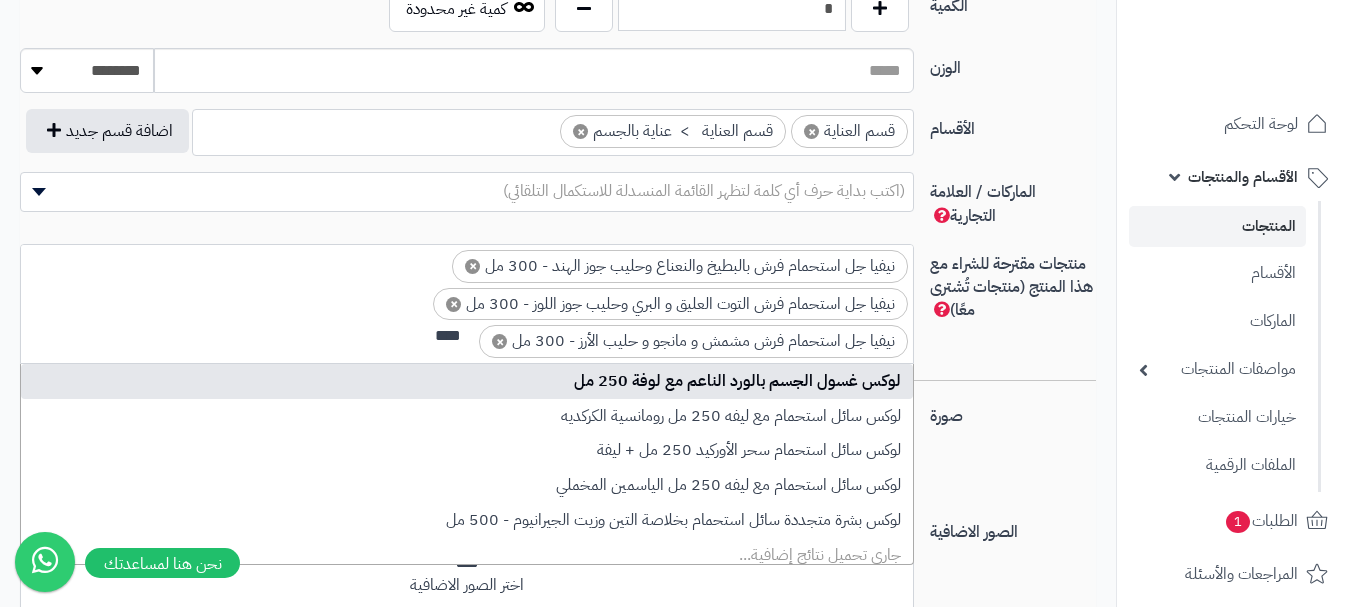 type on "****" 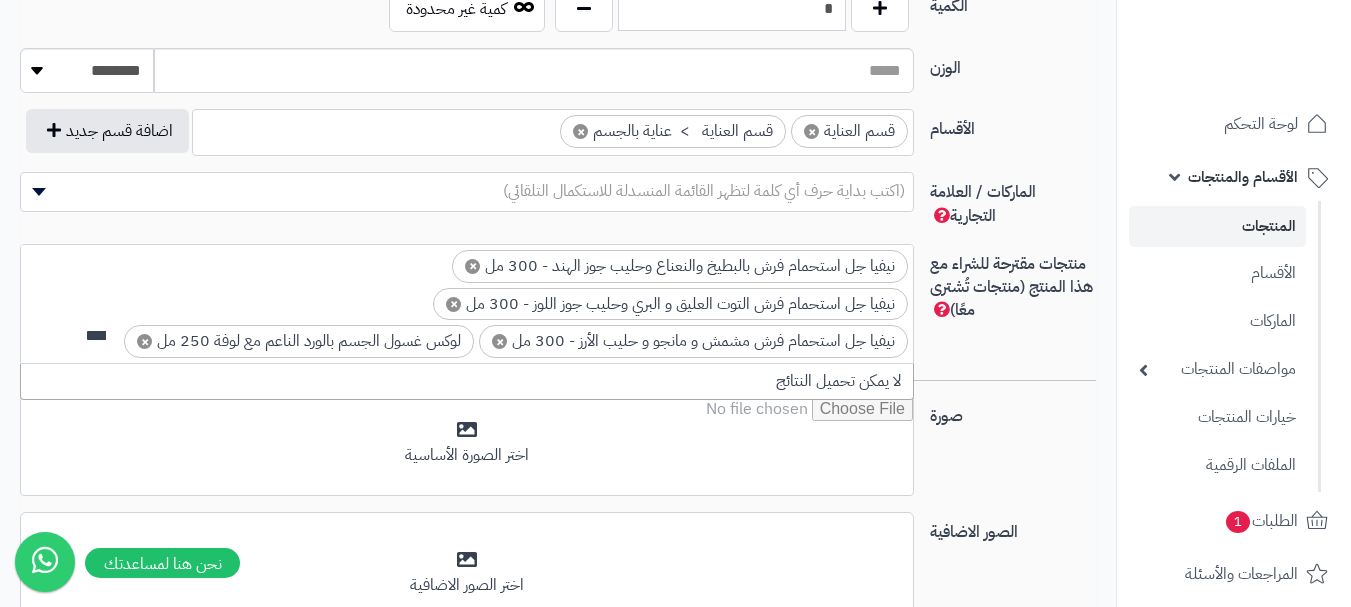 scroll, scrollTop: 0, scrollLeft: -6, axis: horizontal 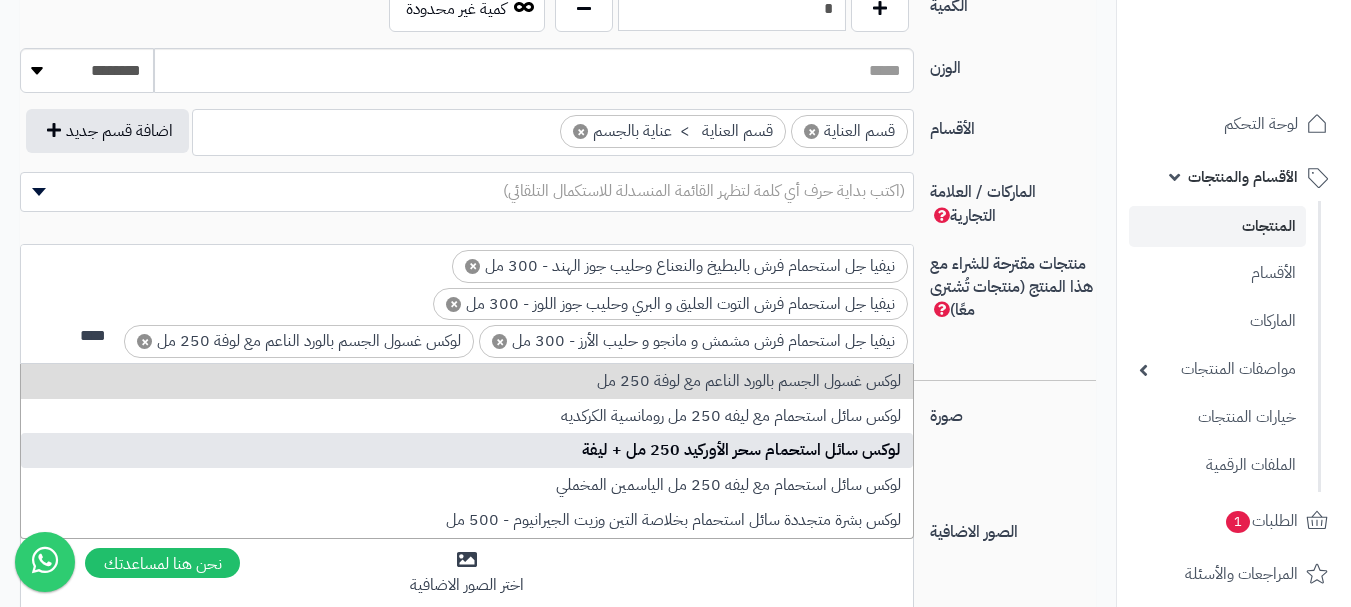type on "****" 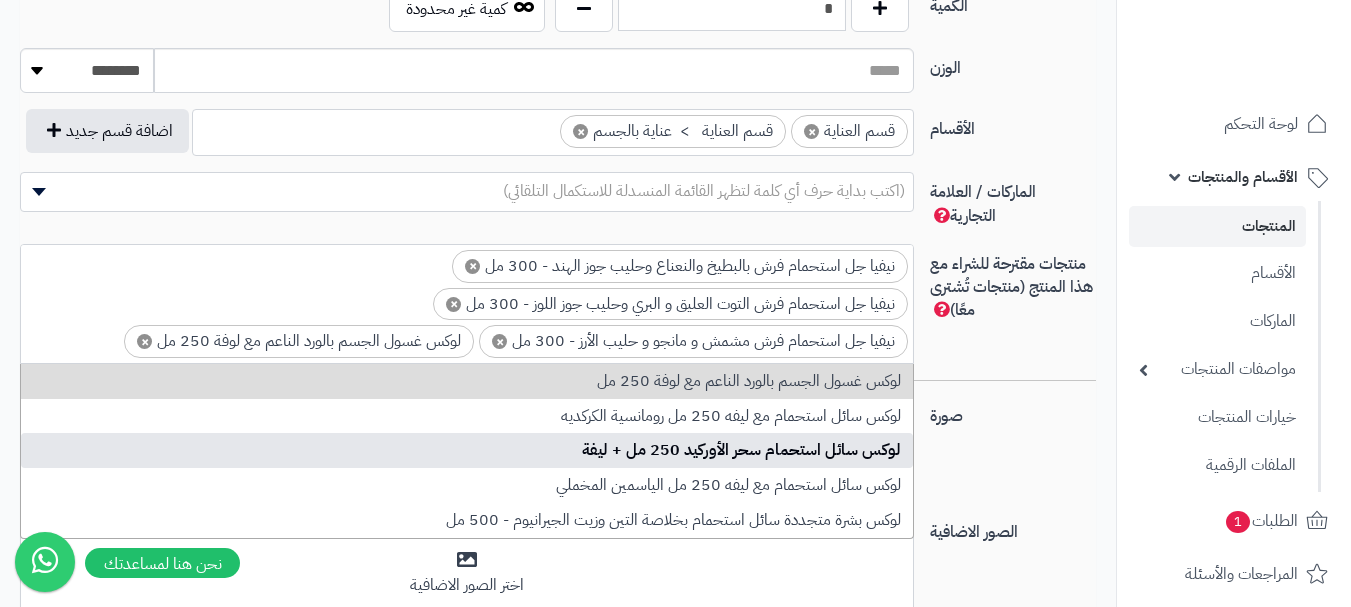scroll, scrollTop: 0, scrollLeft: 0, axis: both 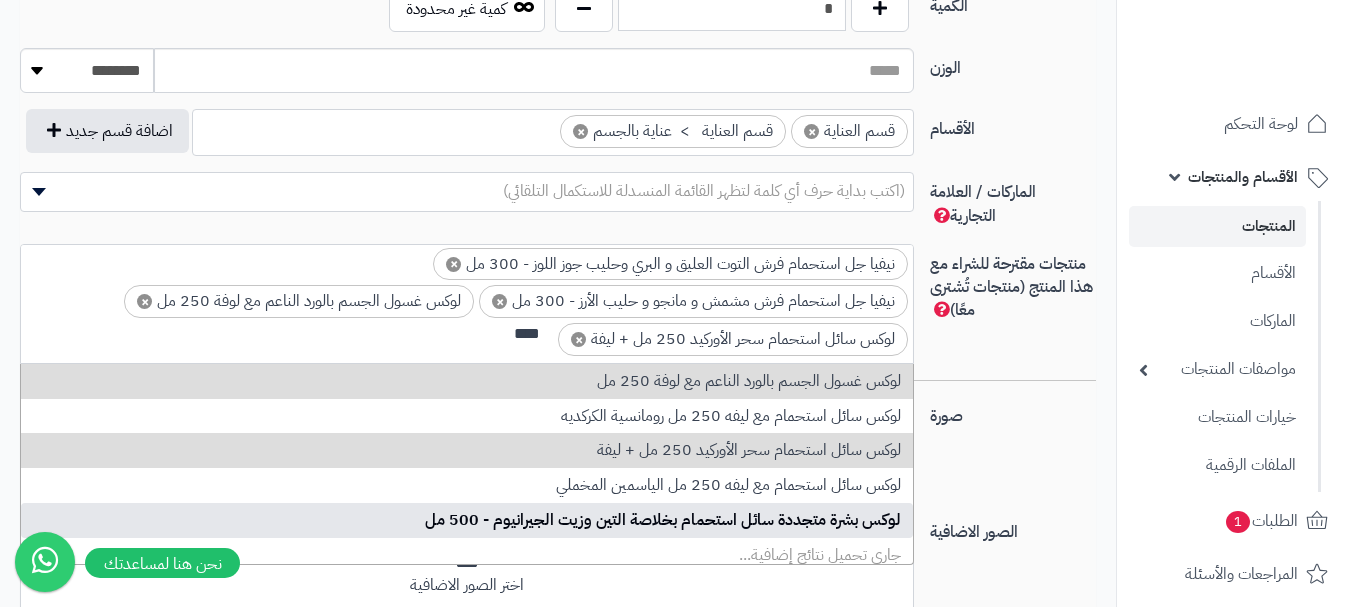 type on "****" 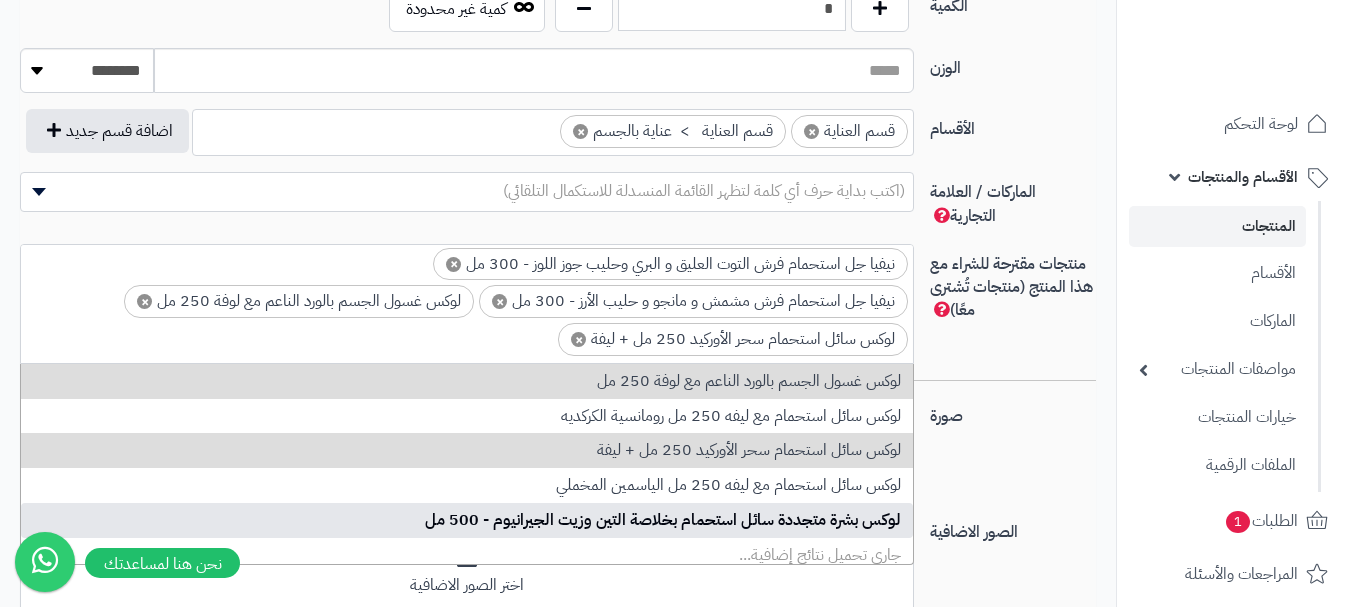 scroll, scrollTop: 61, scrollLeft: 0, axis: vertical 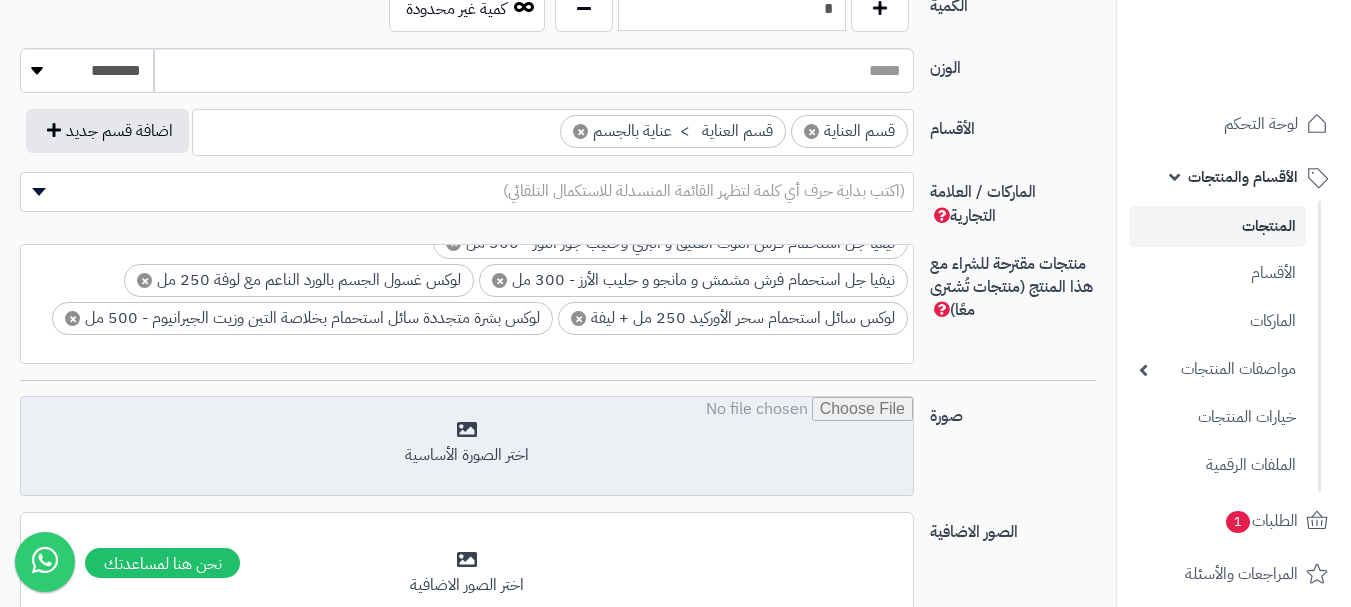 click at bounding box center (467, 447) 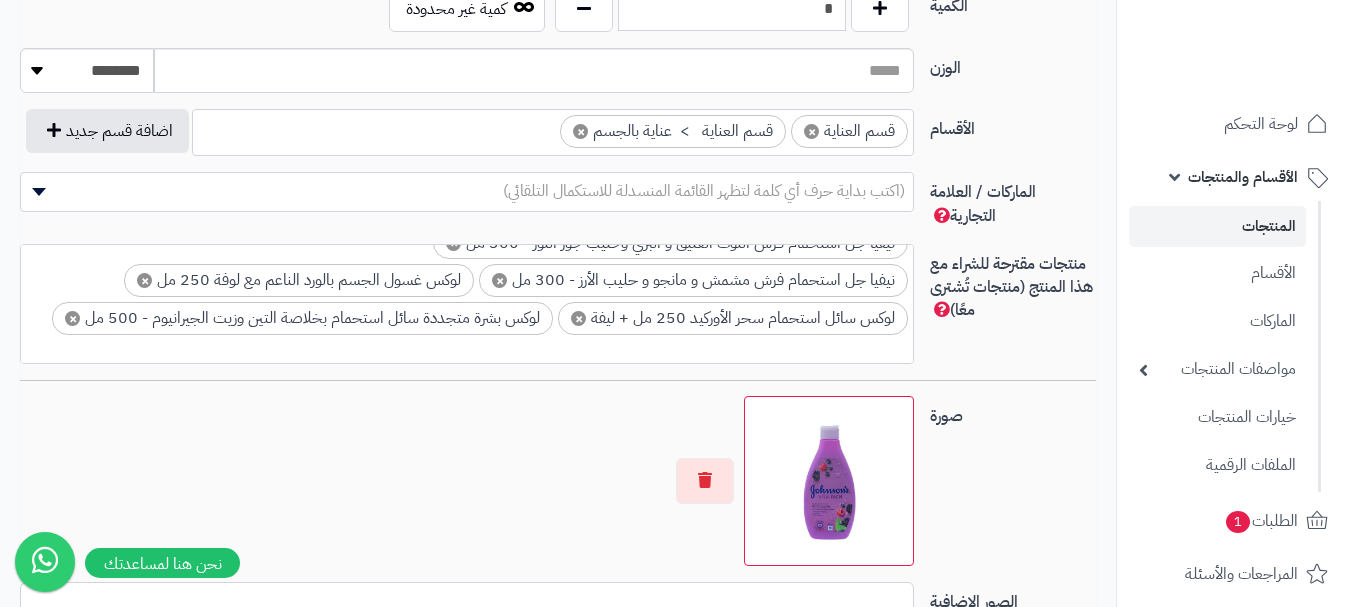 scroll, scrollTop: 0, scrollLeft: 0, axis: both 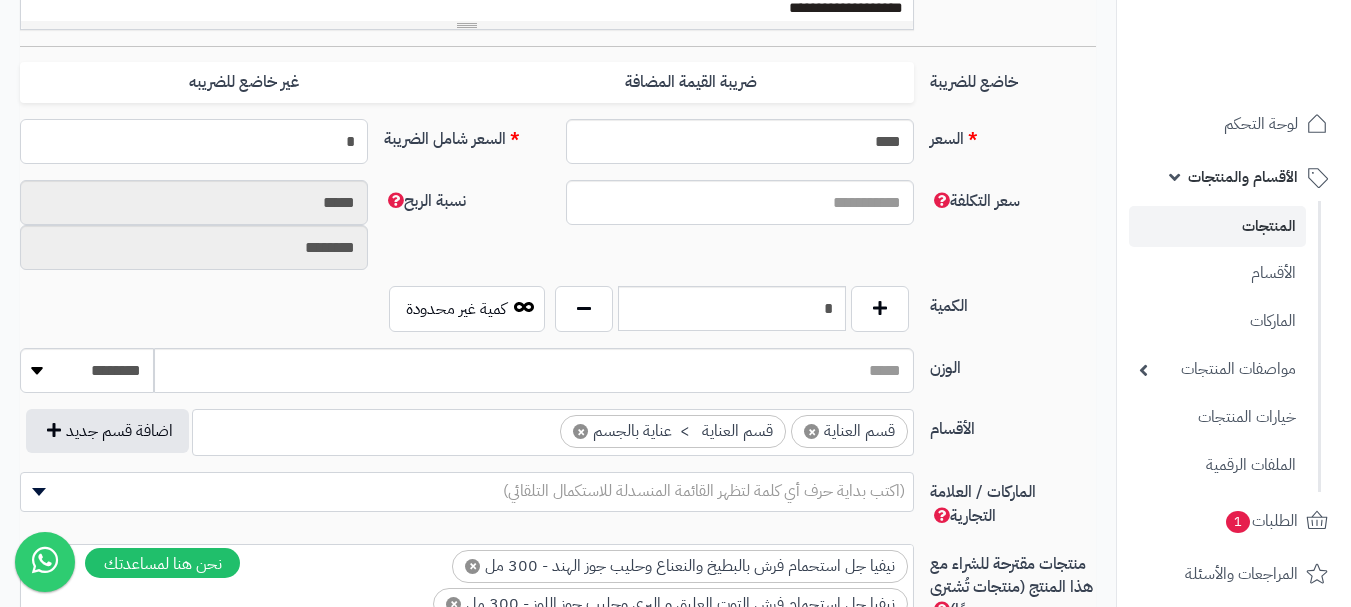 click on "*" at bounding box center (194, 141) 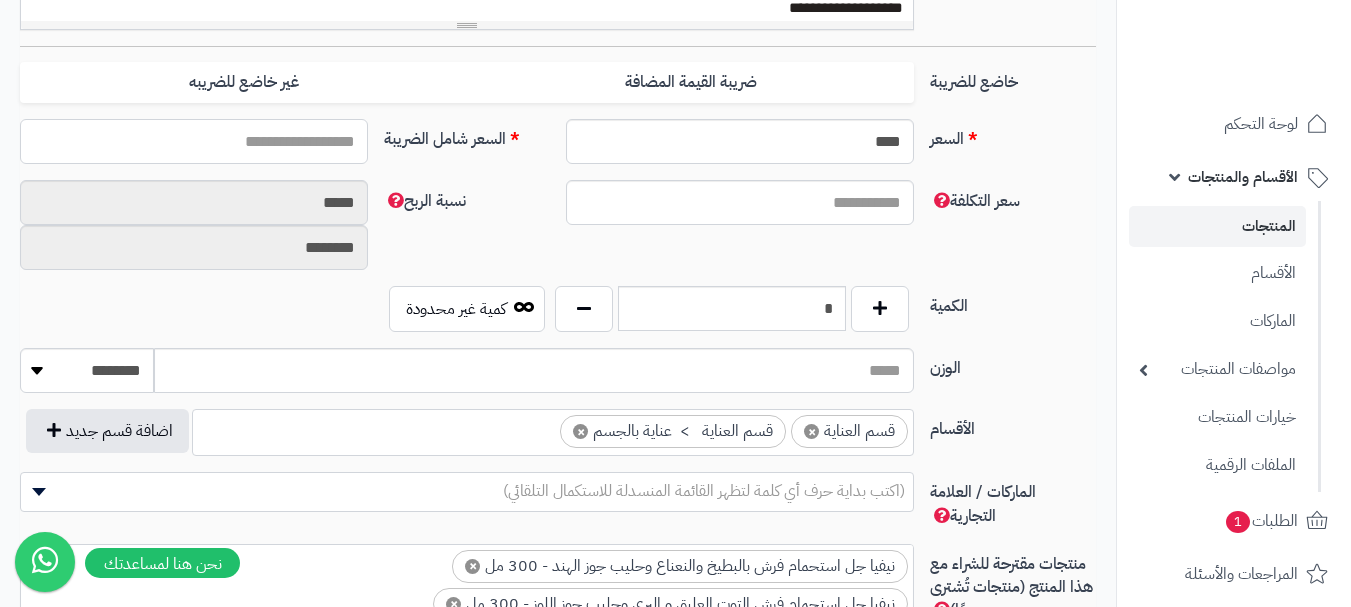 type on "*" 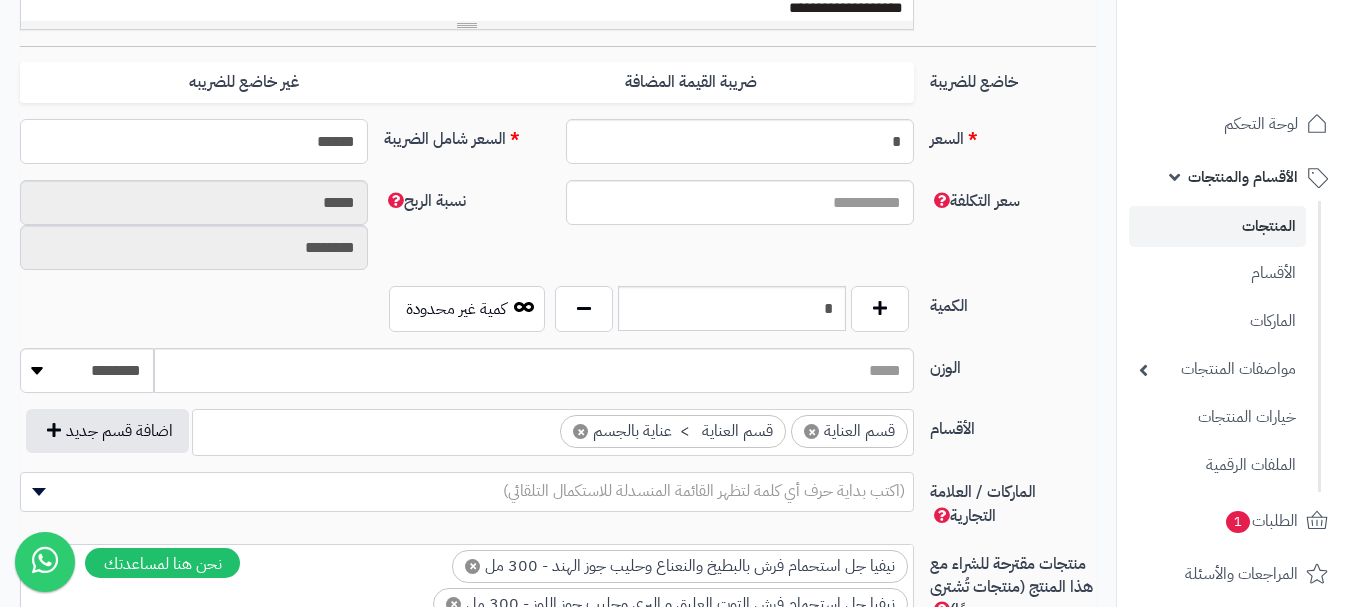 type on "******" 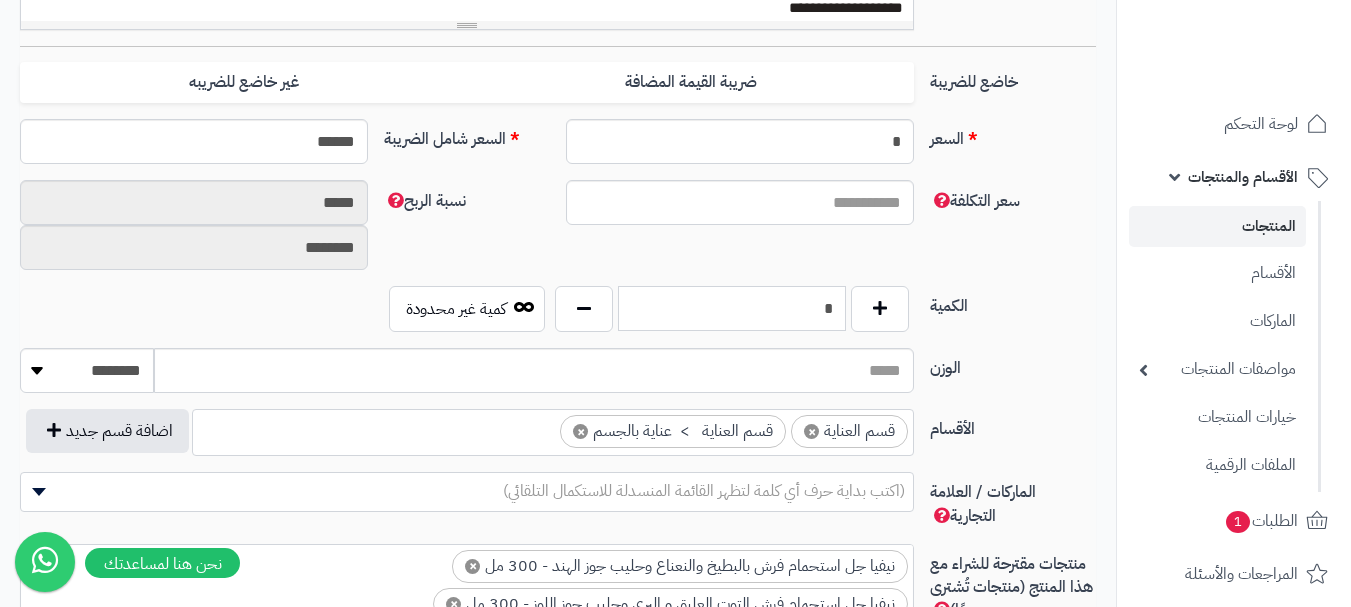 click on "*" at bounding box center [732, 308] 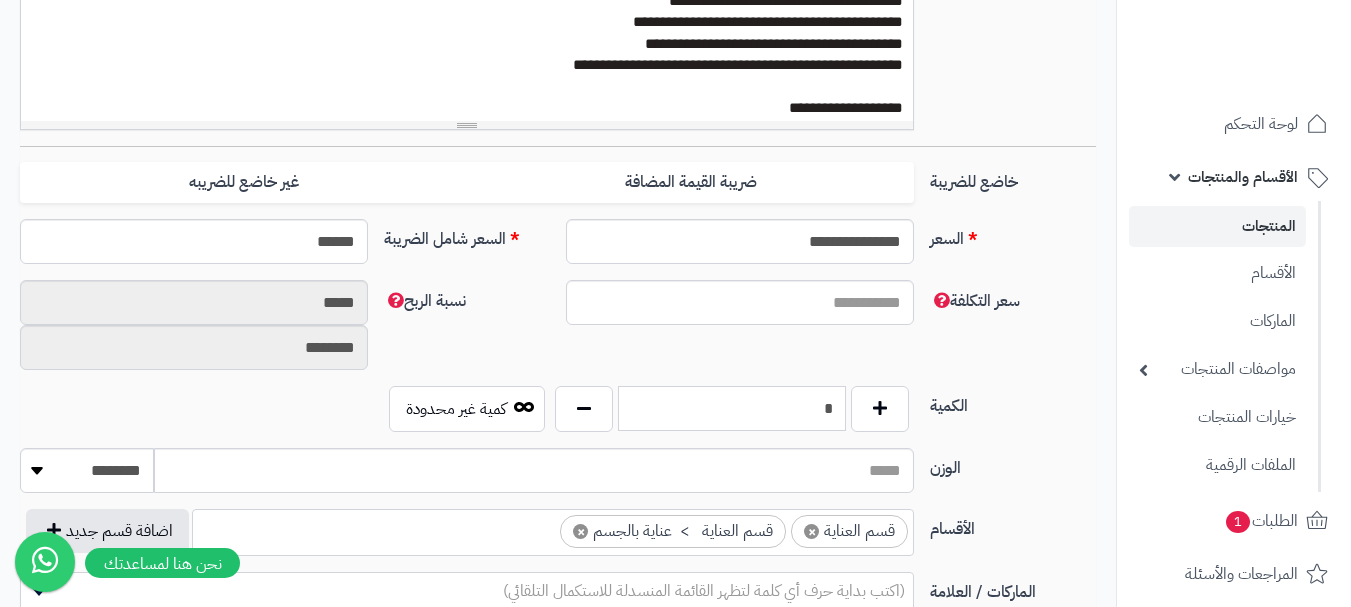 scroll, scrollTop: 200, scrollLeft: 0, axis: vertical 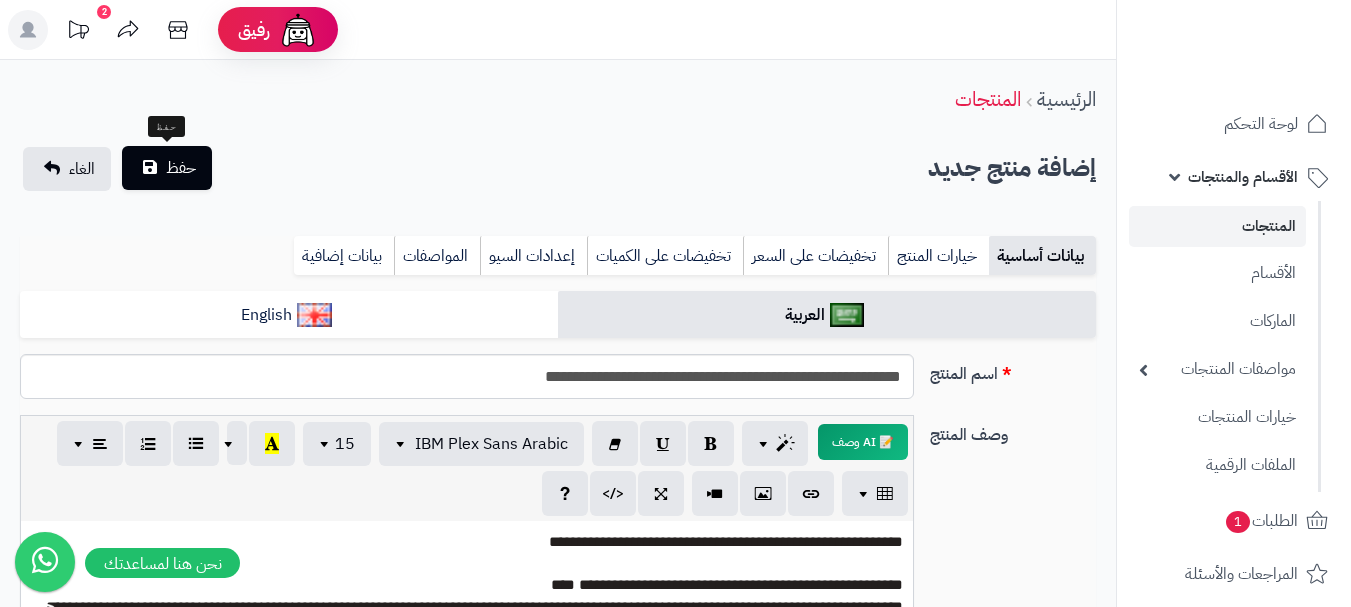 type on "*" 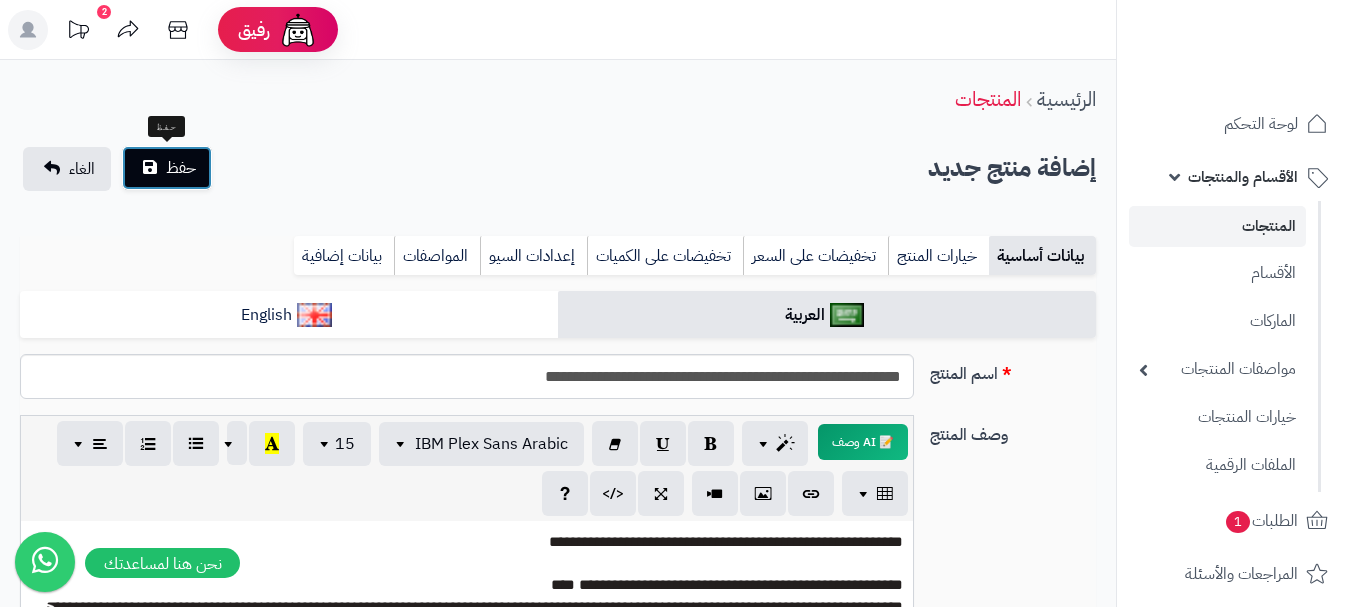 click on "حفظ" at bounding box center [181, 168] 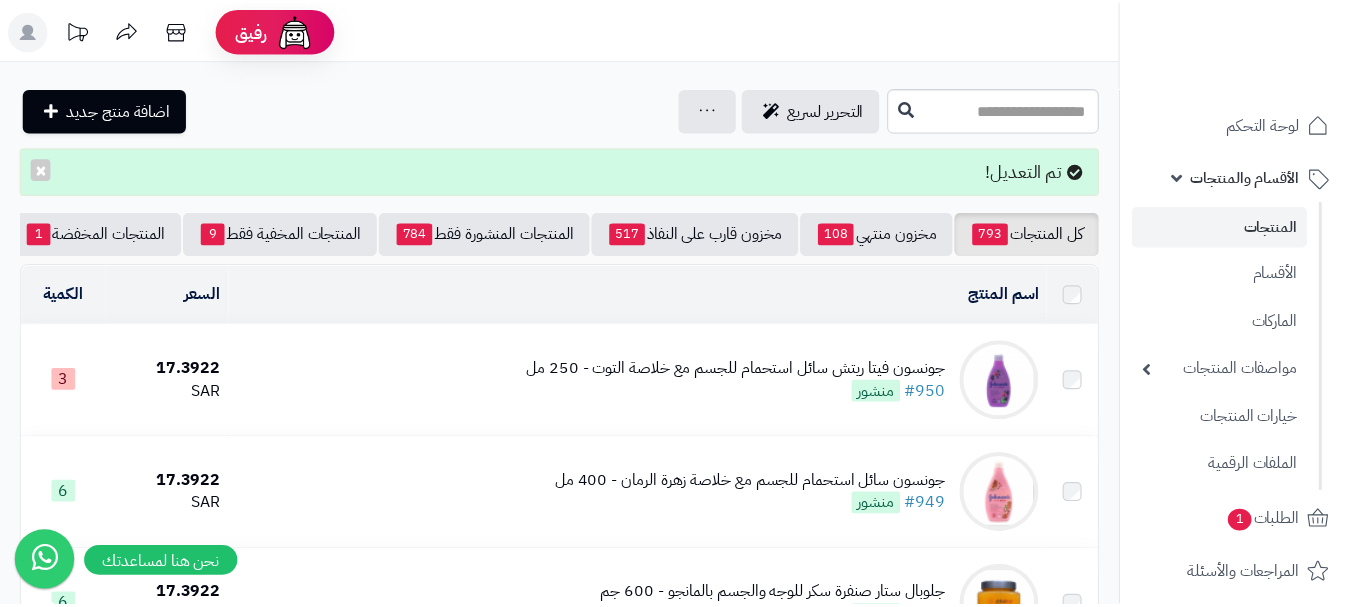 scroll, scrollTop: 0, scrollLeft: 0, axis: both 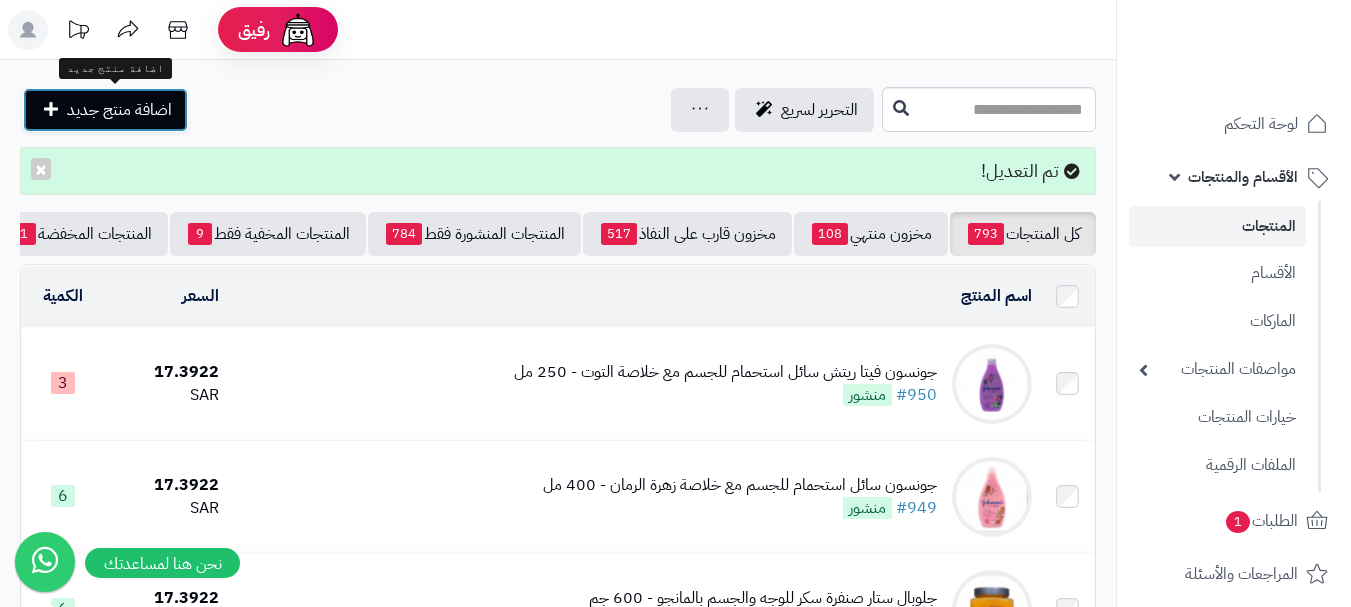 click on "اضافة منتج جديد" at bounding box center (119, 110) 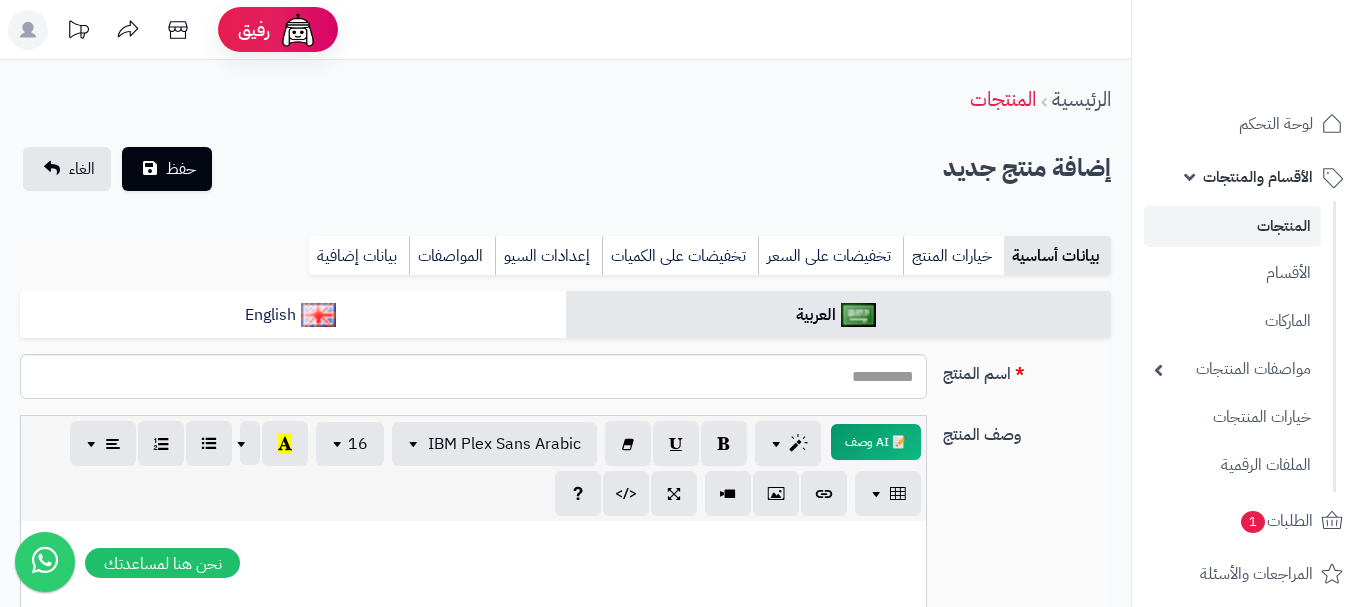 select 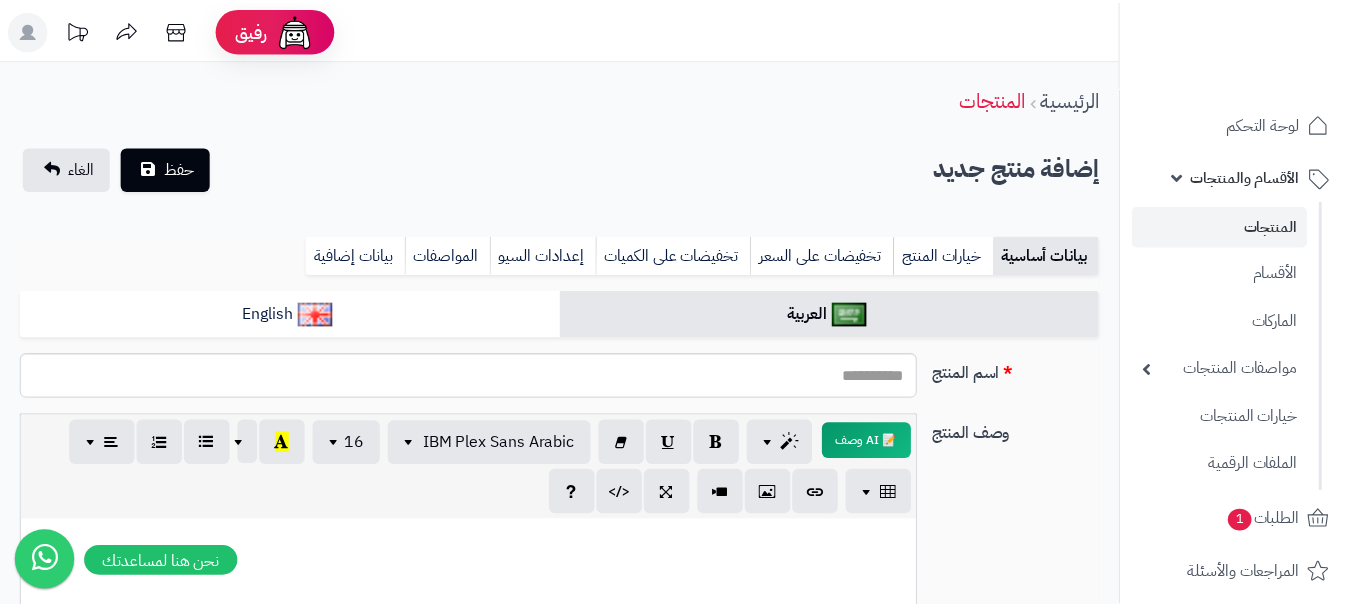 scroll, scrollTop: 0, scrollLeft: 0, axis: both 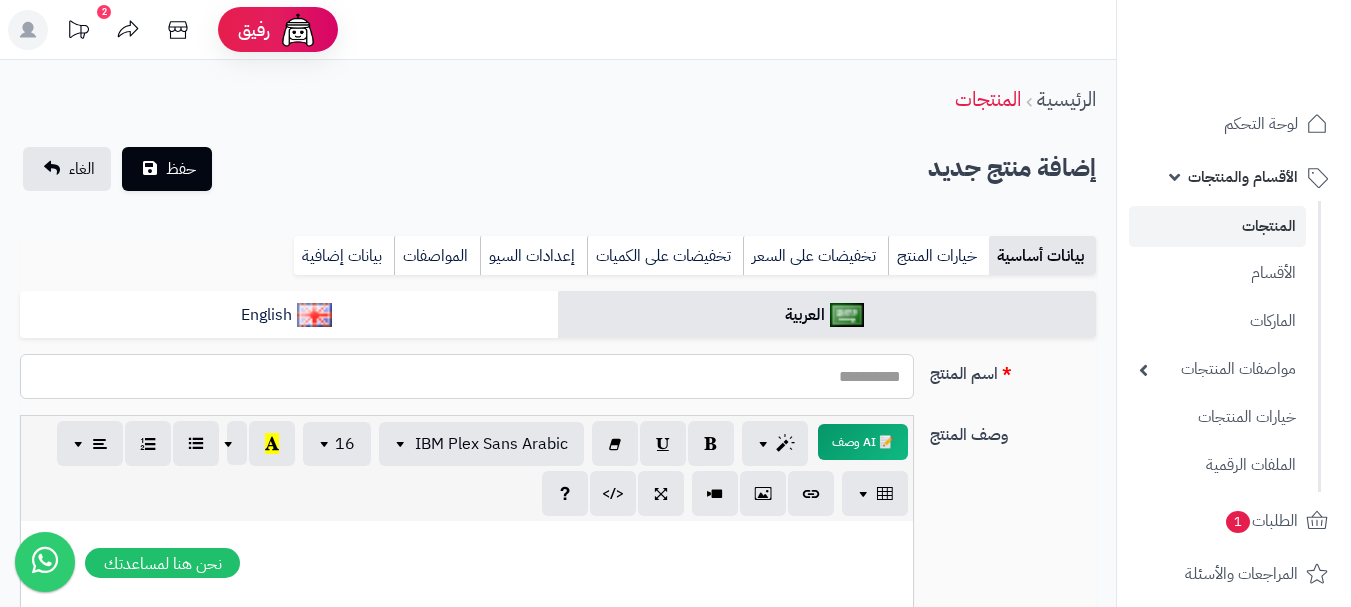 paste on "**********" 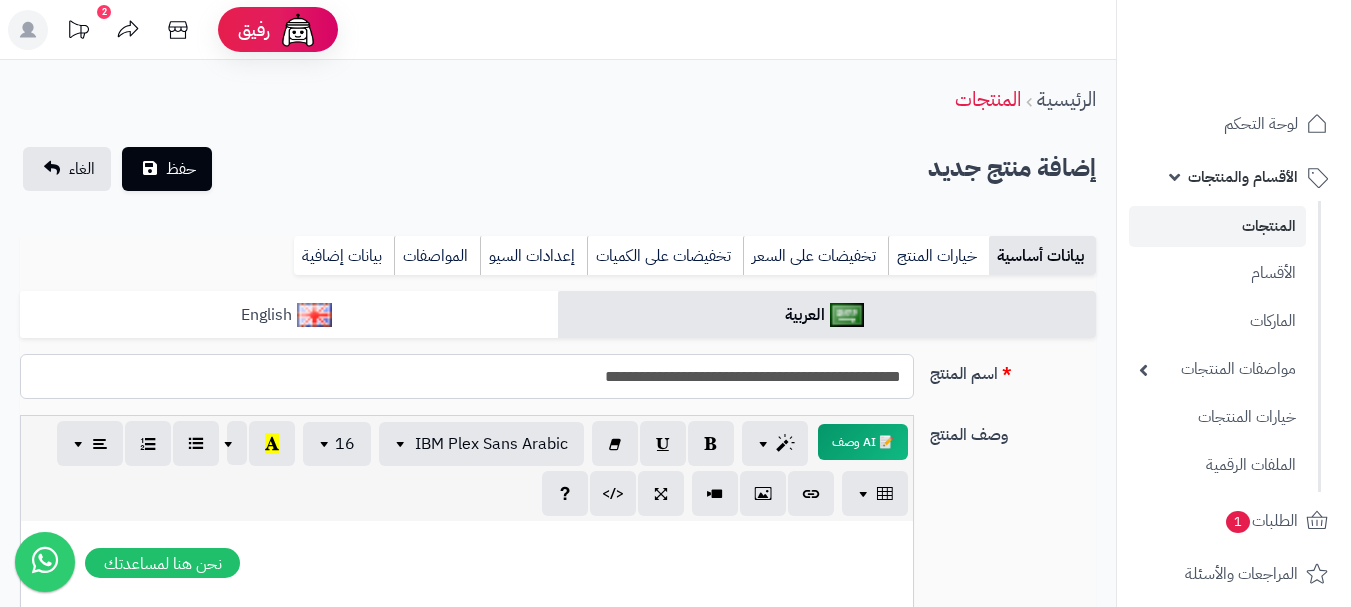 type on "**********" 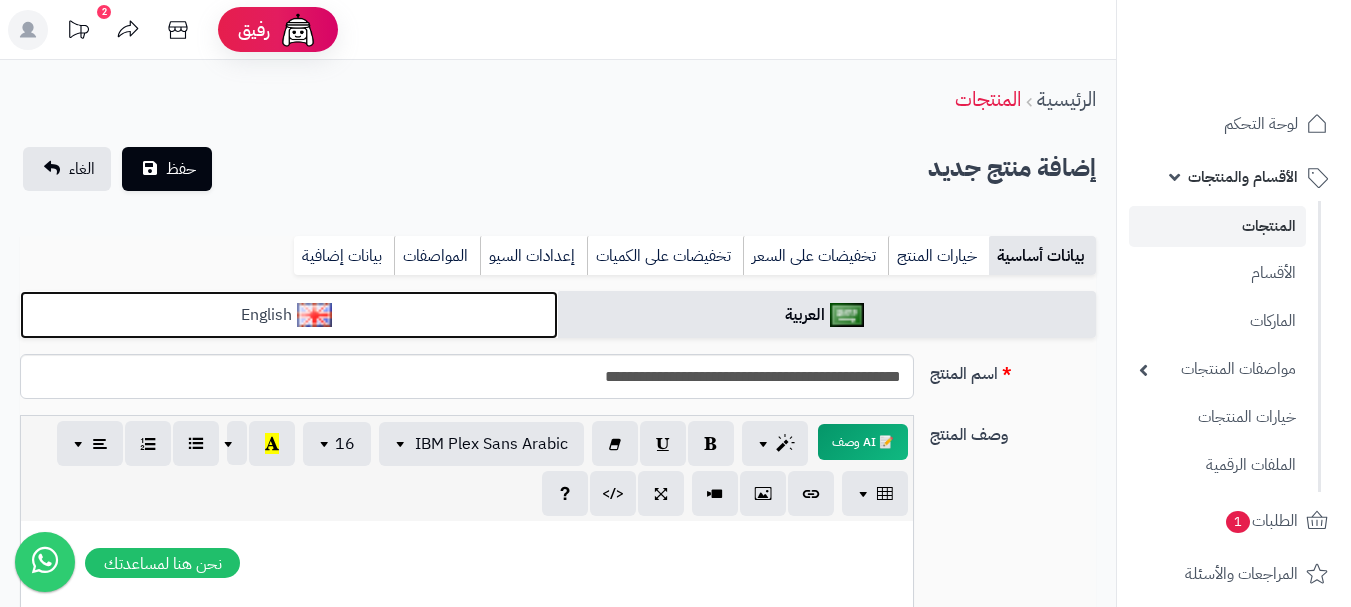 click on "English" at bounding box center [289, 315] 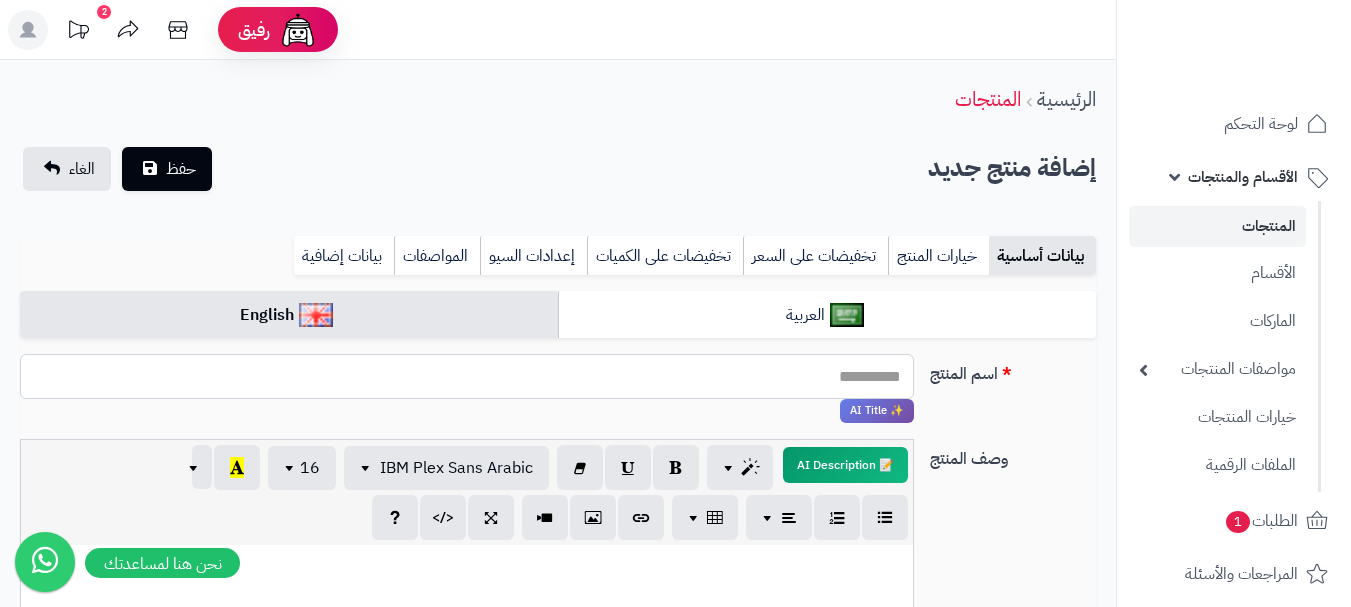 paste on "**********" 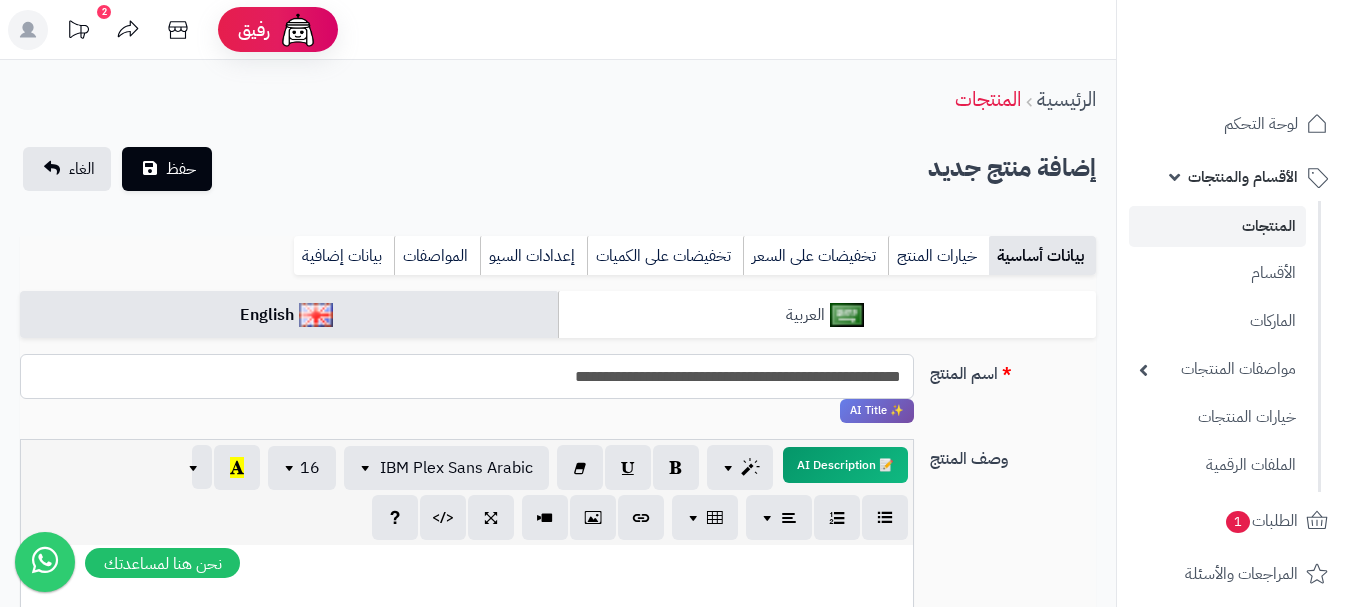 type on "**********" 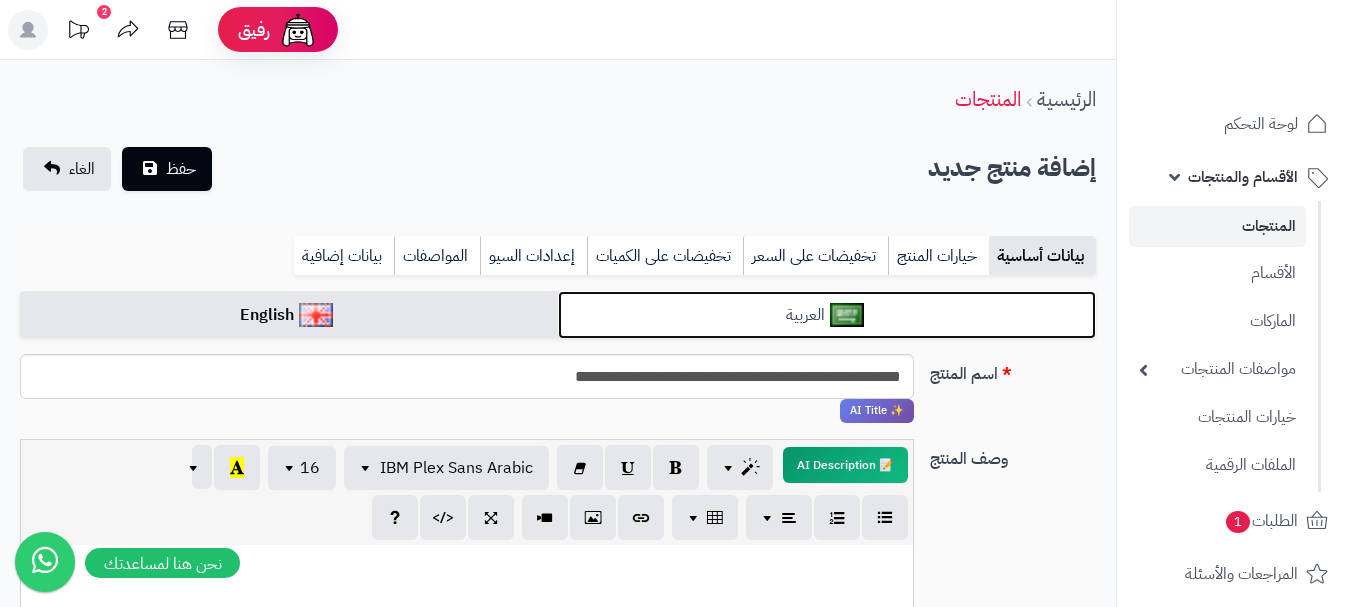 click at bounding box center (847, 315) 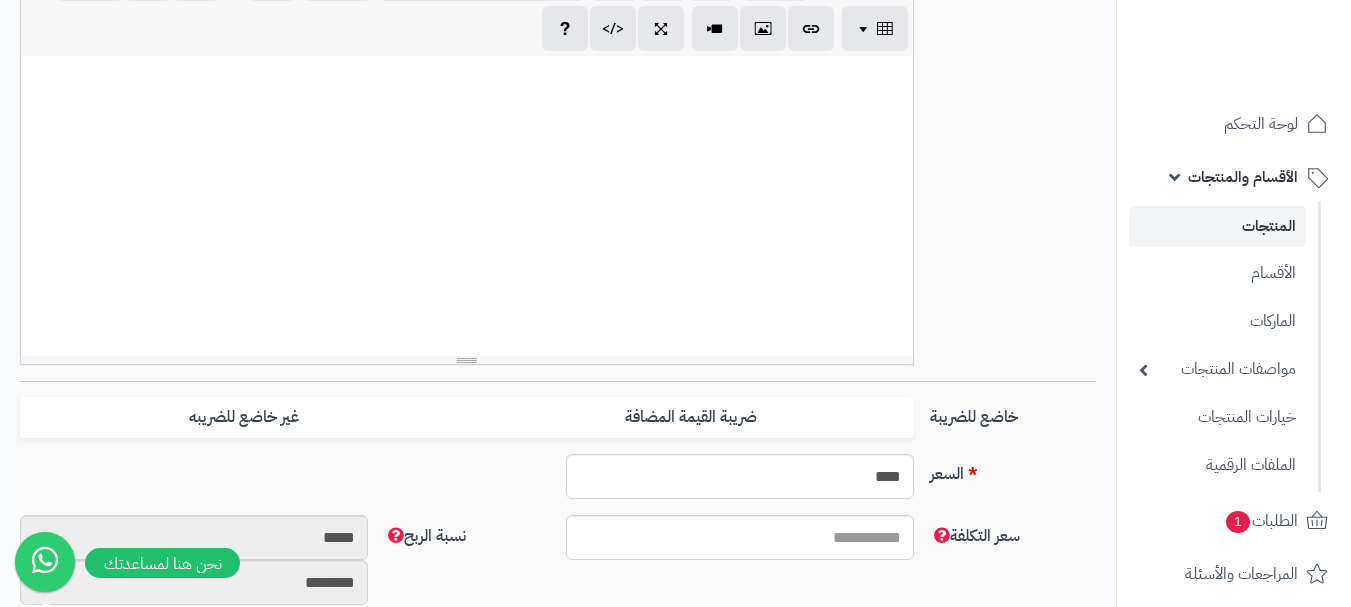 scroll, scrollTop: 500, scrollLeft: 0, axis: vertical 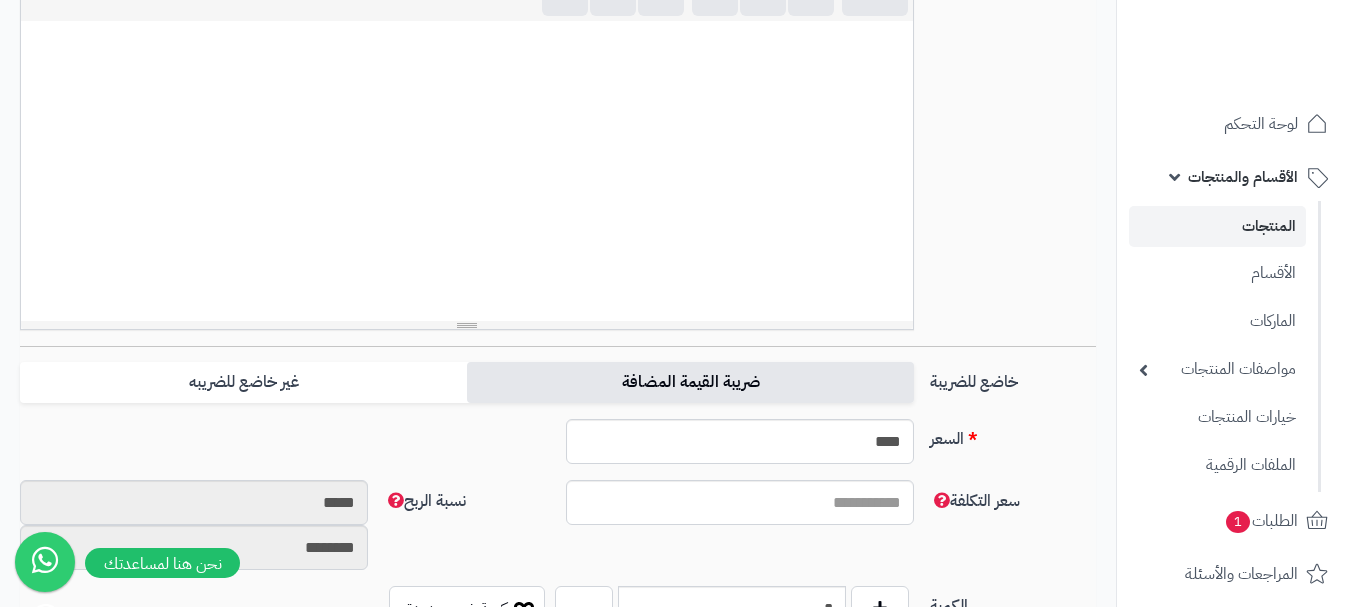 click on "ضريبة القيمة المضافة" at bounding box center [690, 382] 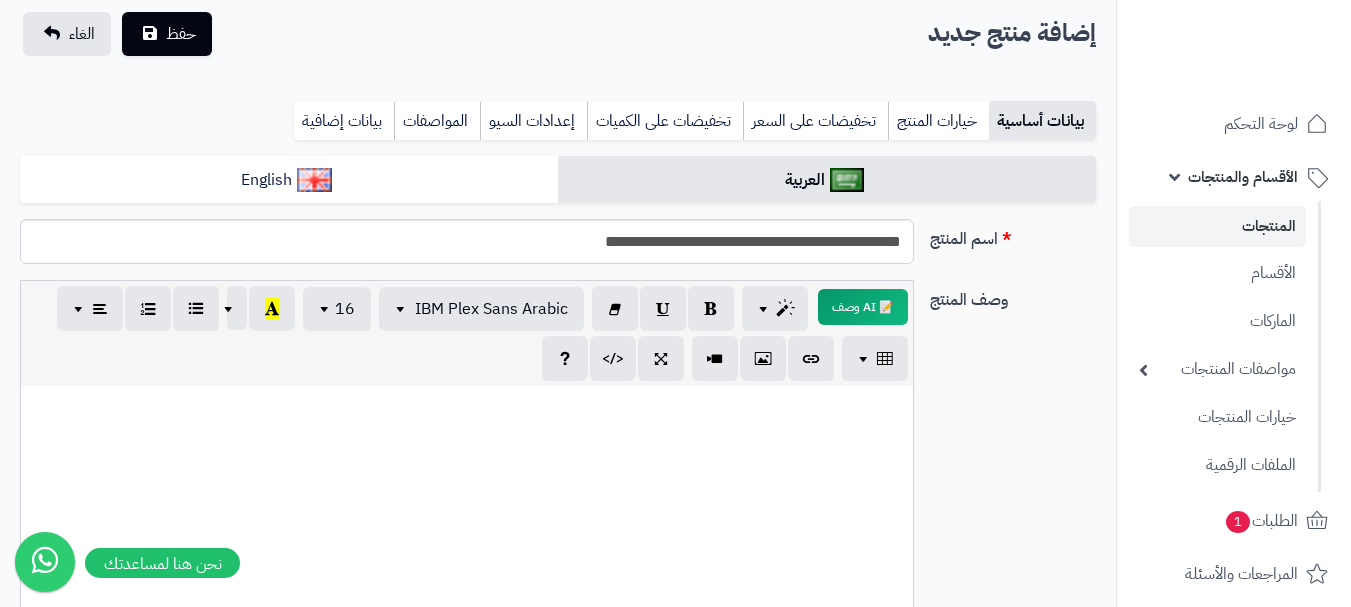 scroll, scrollTop: 100, scrollLeft: 0, axis: vertical 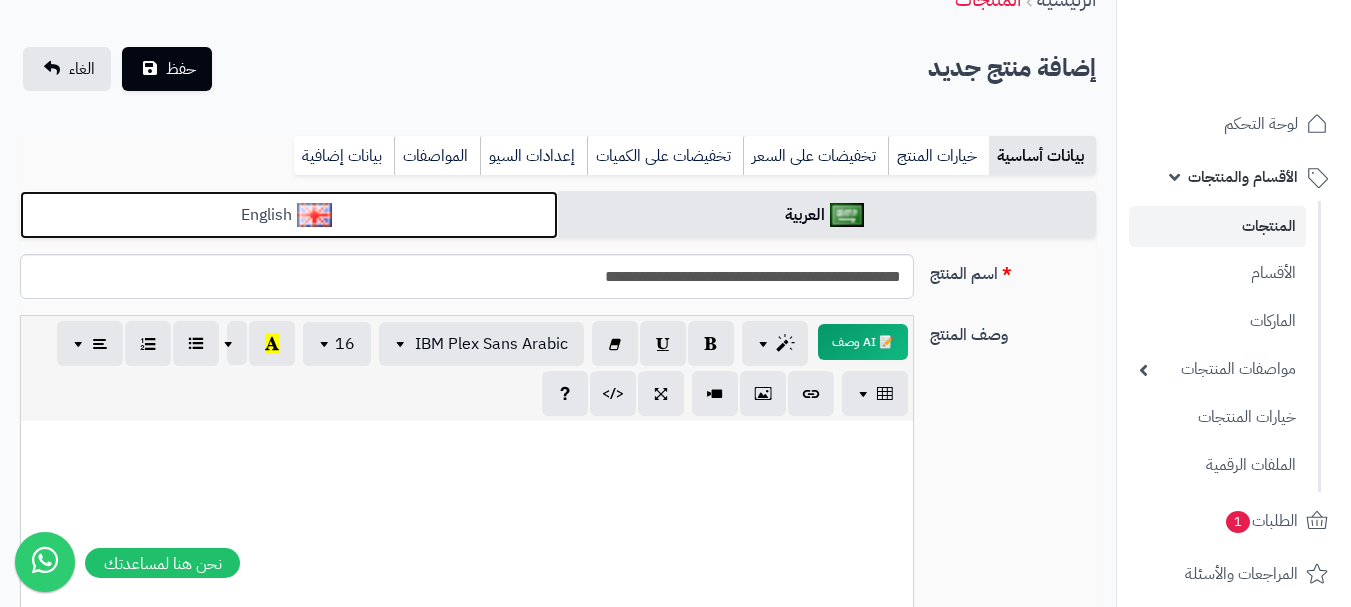 click on "English" at bounding box center [289, 215] 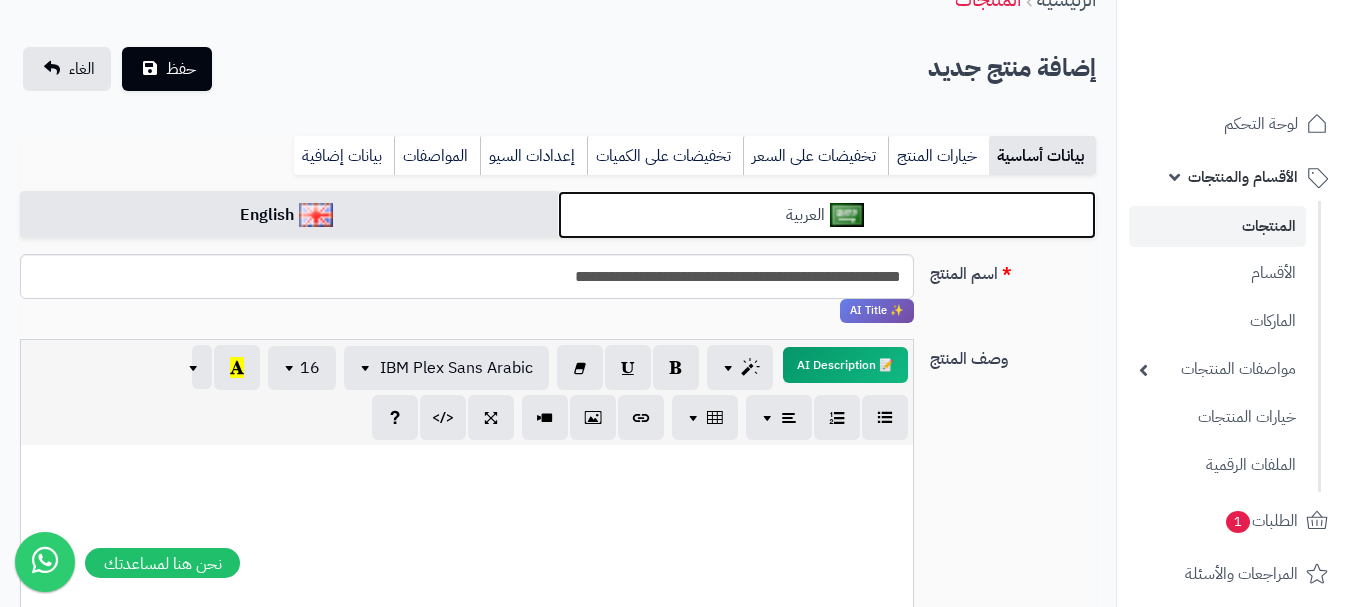 click on "العربية" at bounding box center [827, 215] 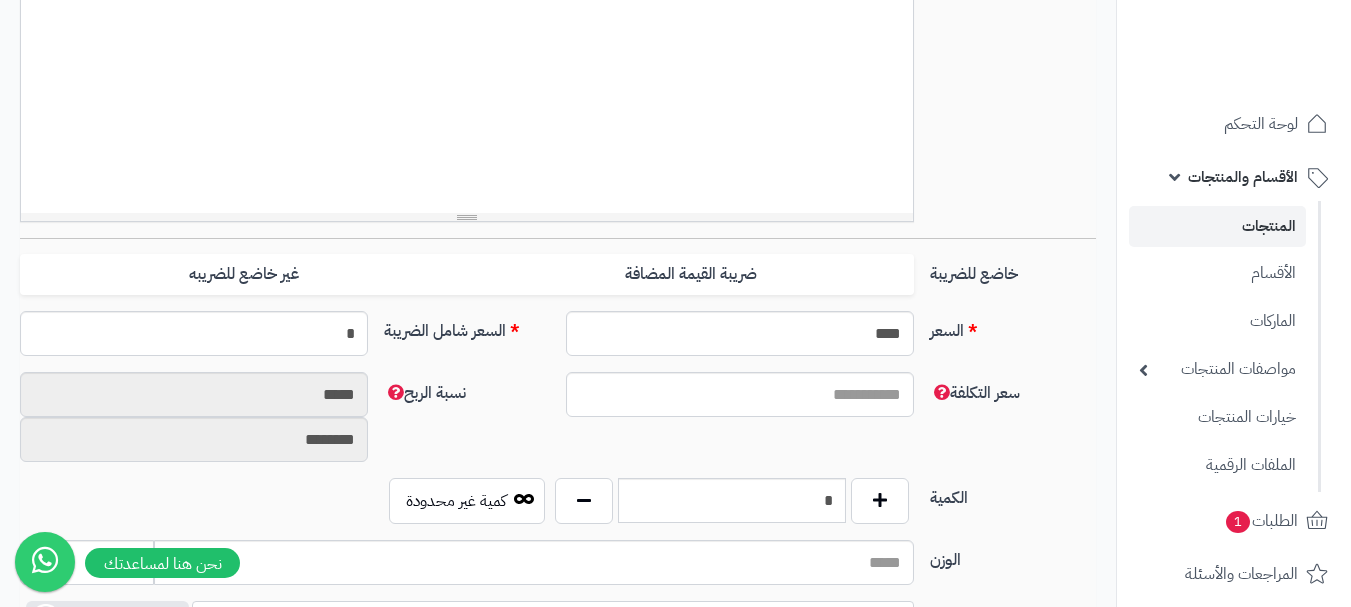 scroll, scrollTop: 700, scrollLeft: 0, axis: vertical 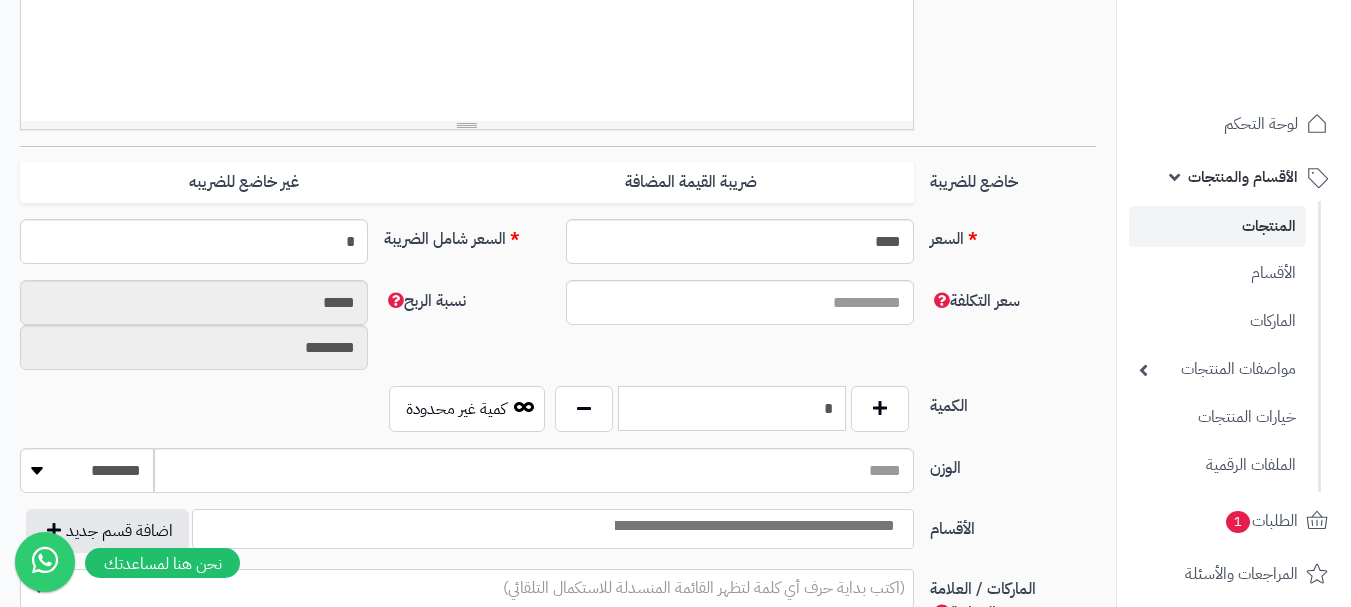 click on "*" at bounding box center (732, 408) 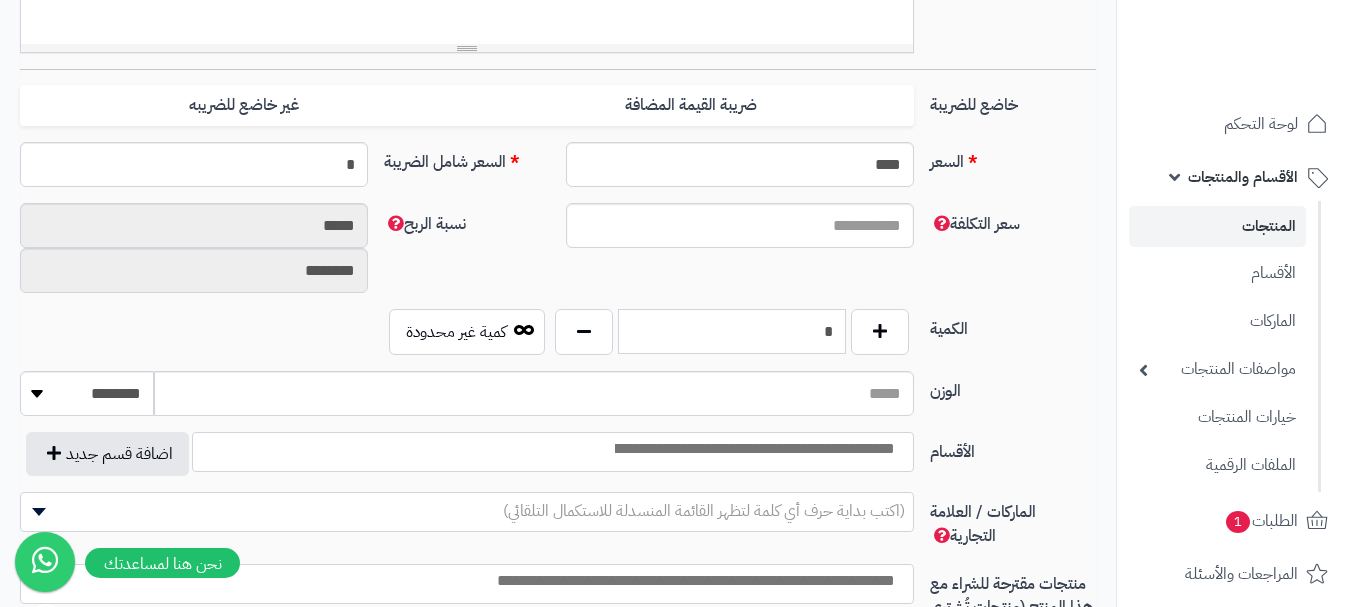 scroll, scrollTop: 800, scrollLeft: 0, axis: vertical 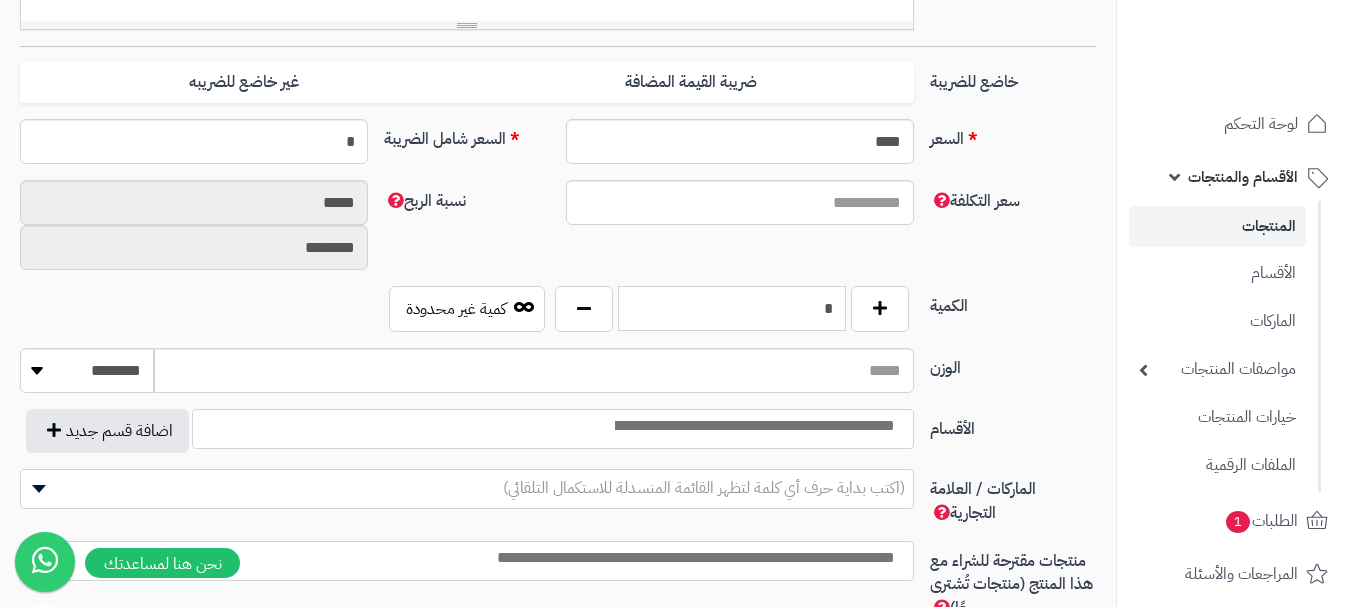type on "*" 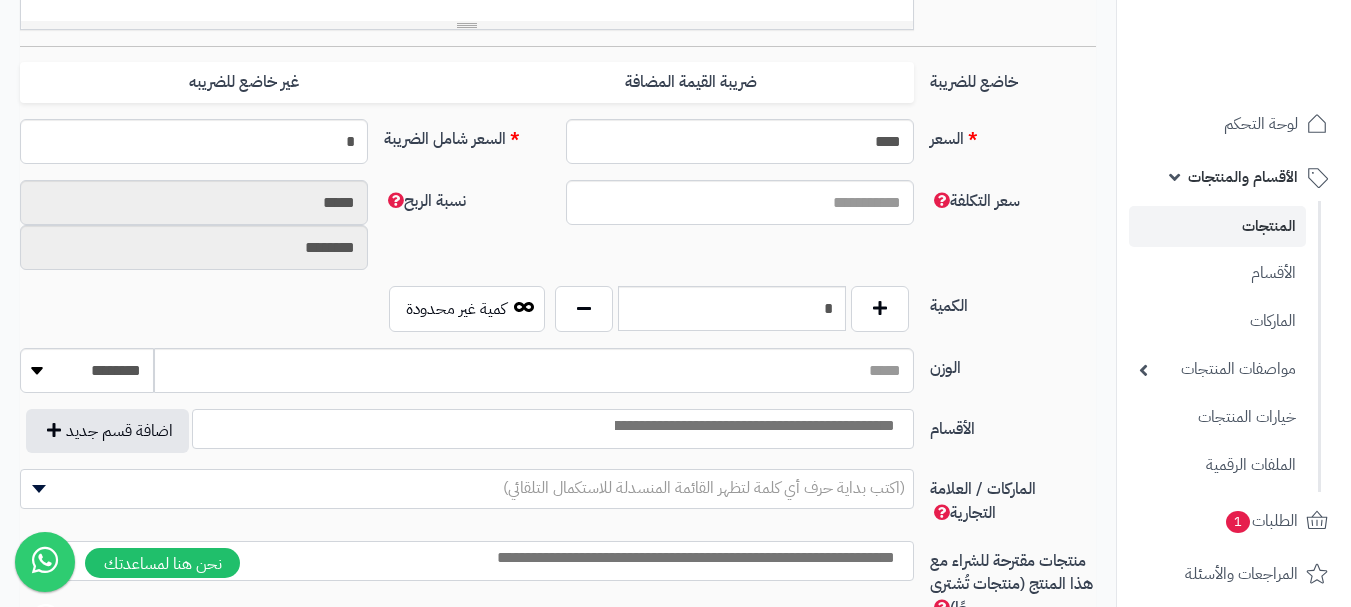 click at bounding box center [753, 426] 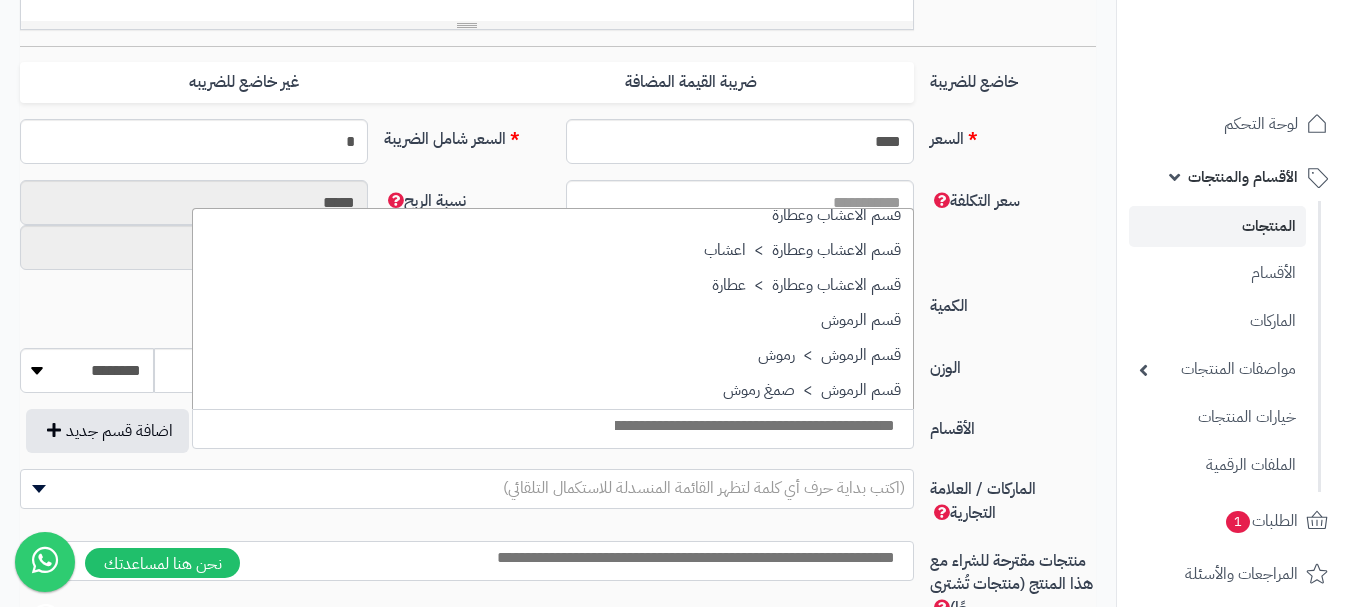 scroll, scrollTop: 1700, scrollLeft: 0, axis: vertical 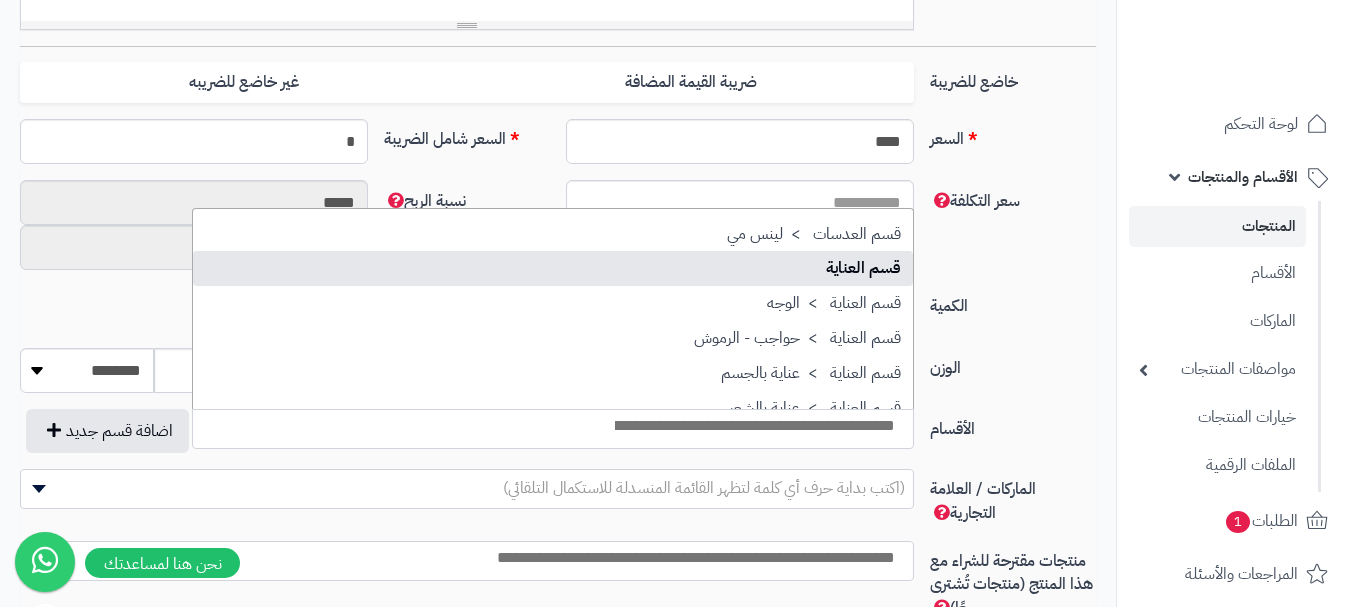 select on "**" 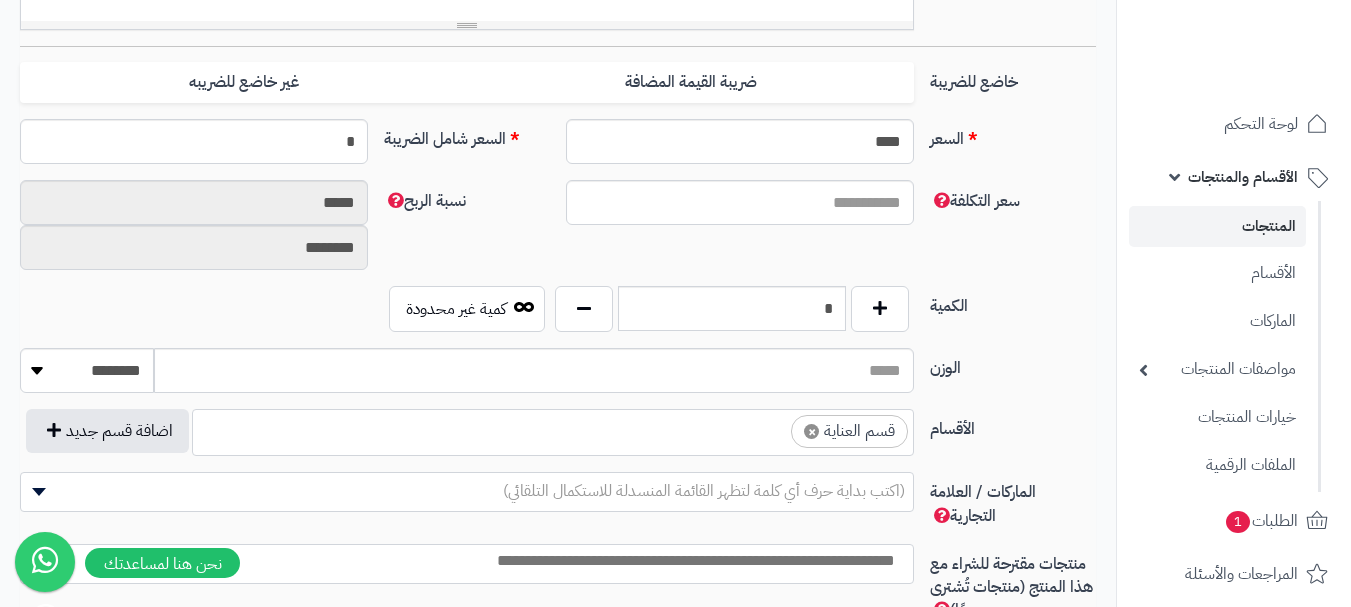 scroll, scrollTop: 1250, scrollLeft: 0, axis: vertical 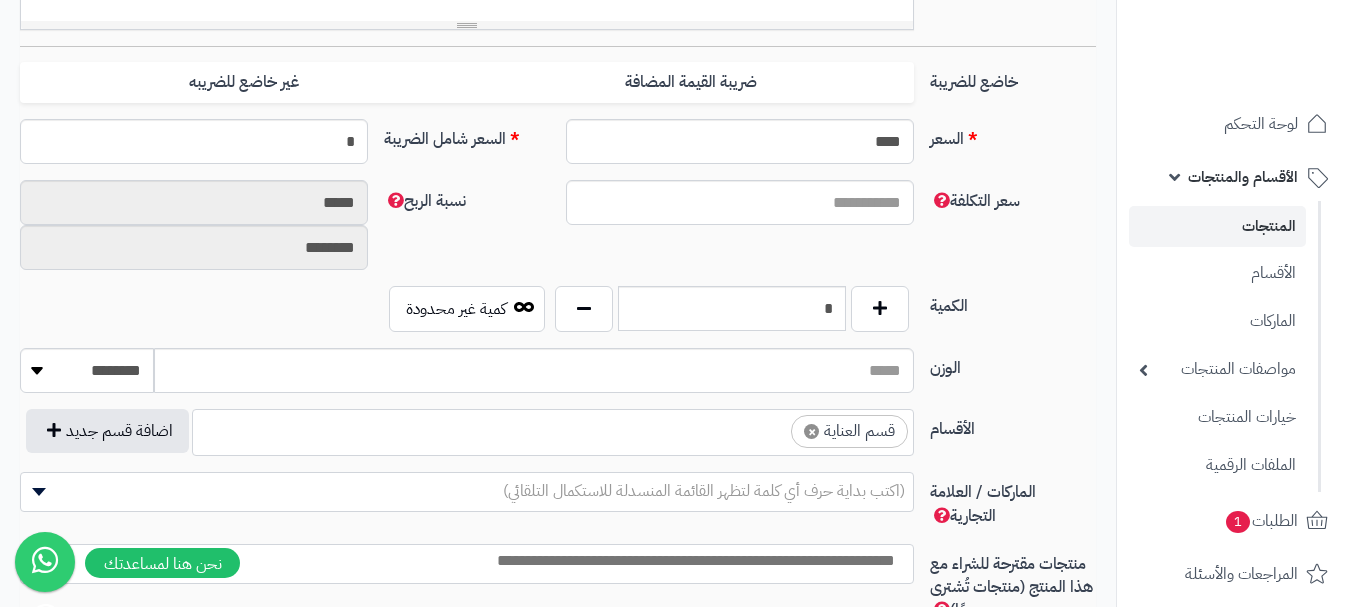 click at bounding box center [773, 426] 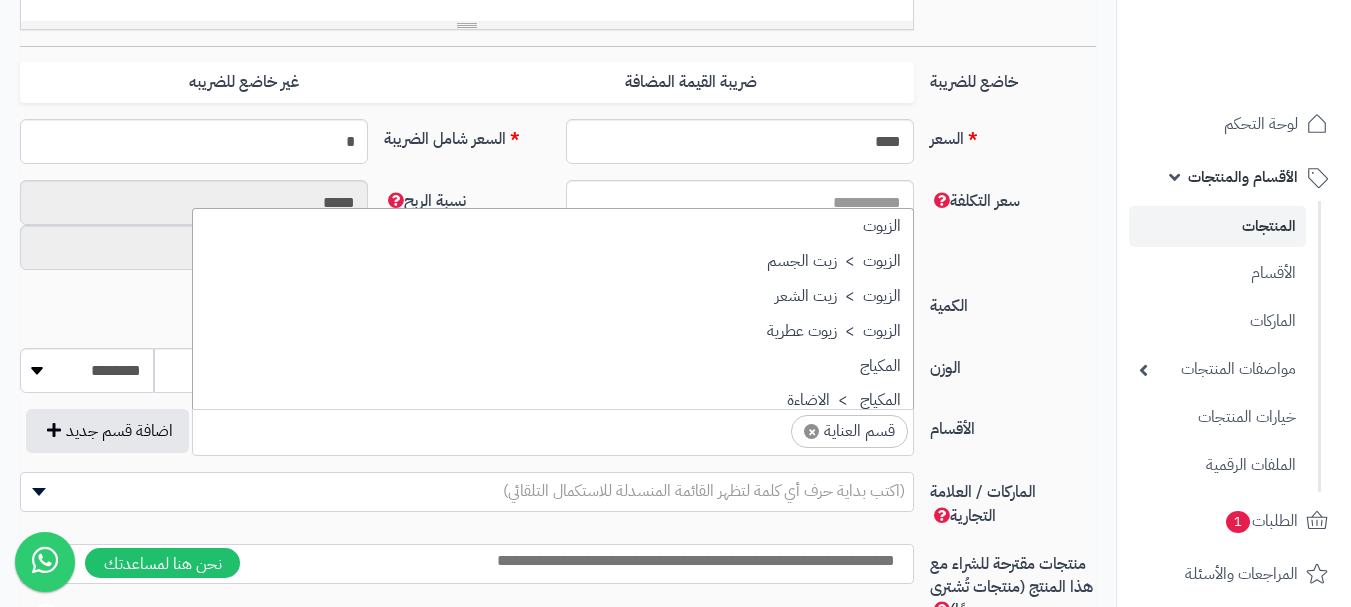 scroll, scrollTop: 1707, scrollLeft: 0, axis: vertical 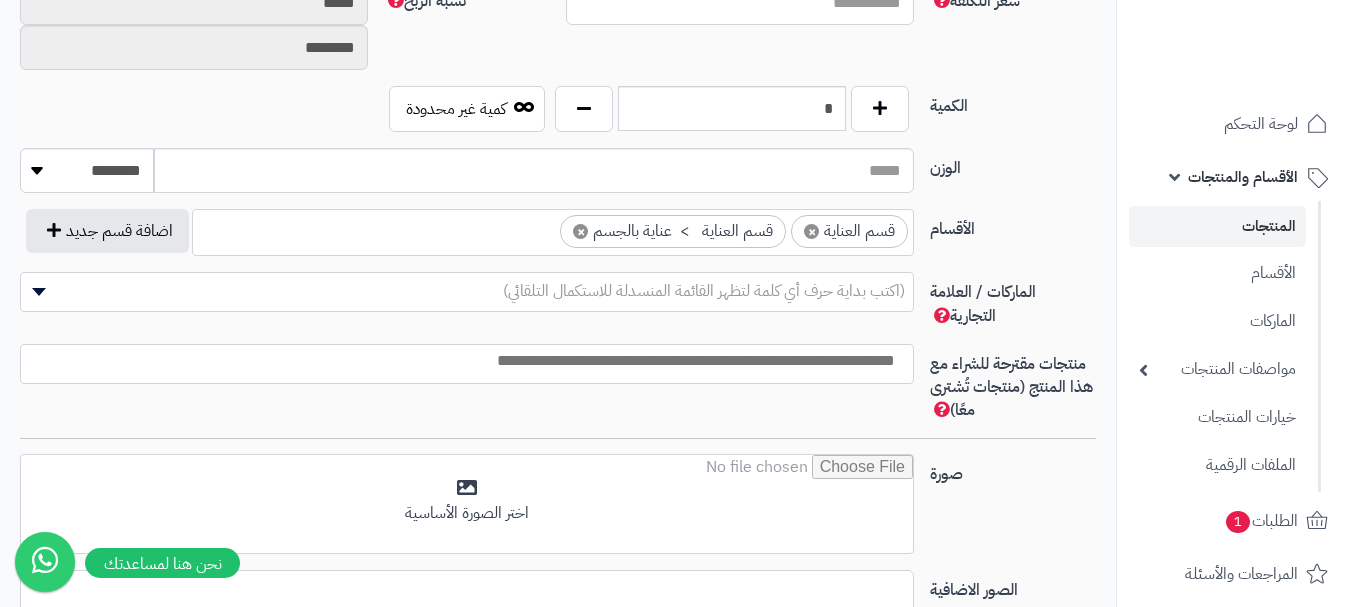 click at bounding box center (462, 361) 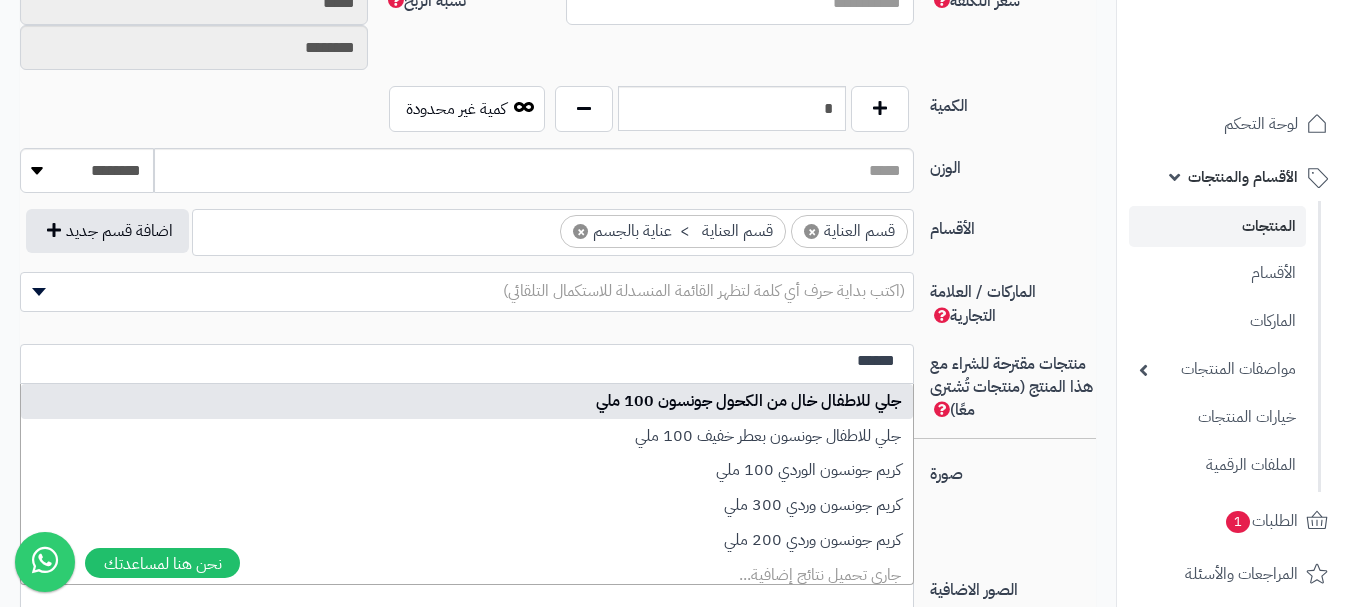 type on "******" 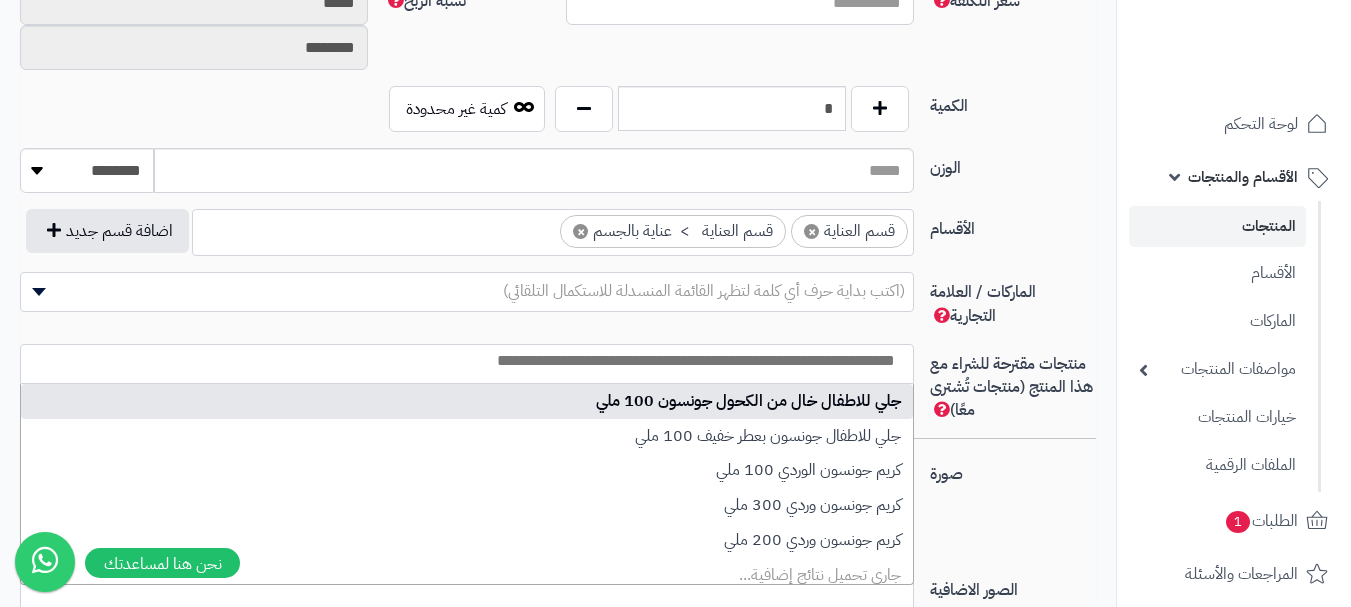 select on "***" 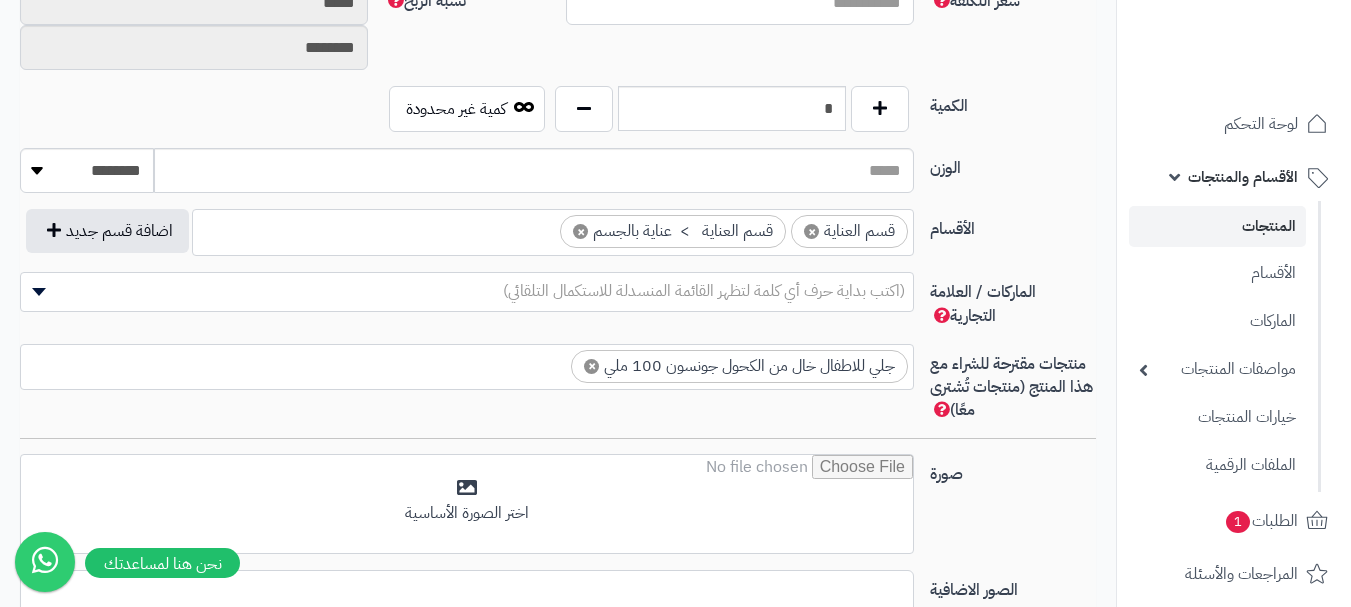 scroll, scrollTop: 0, scrollLeft: 0, axis: both 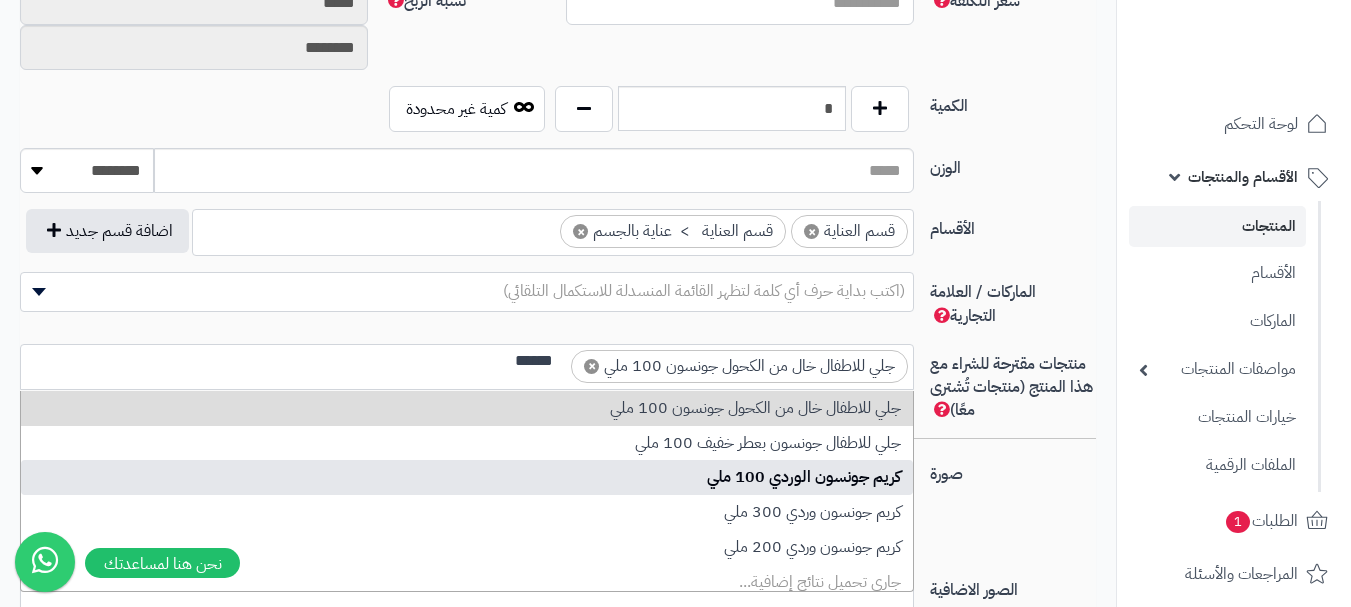type on "******" 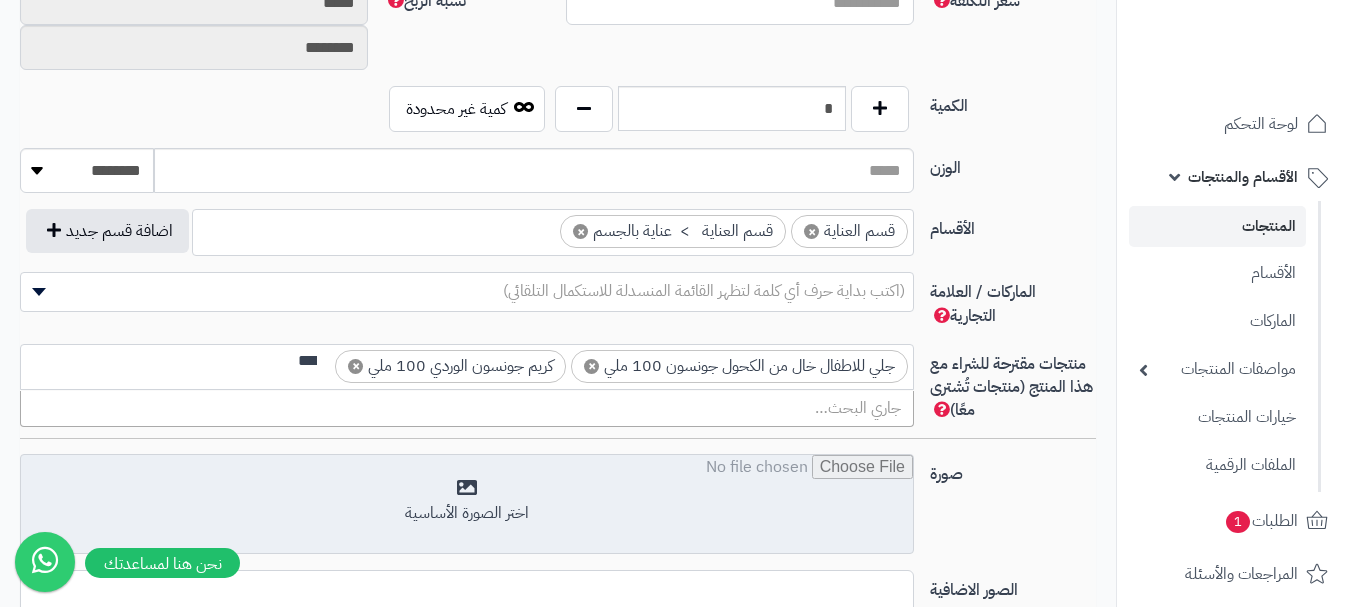 scroll, scrollTop: 0, scrollLeft: -10, axis: horizontal 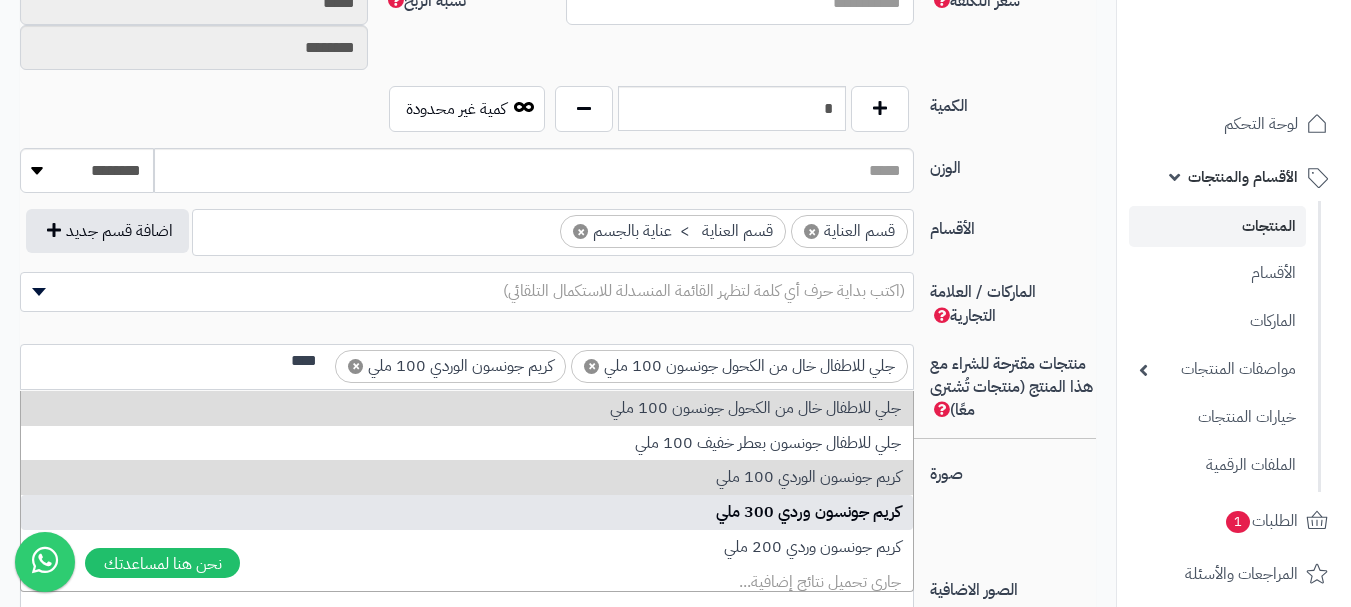 type on "****" 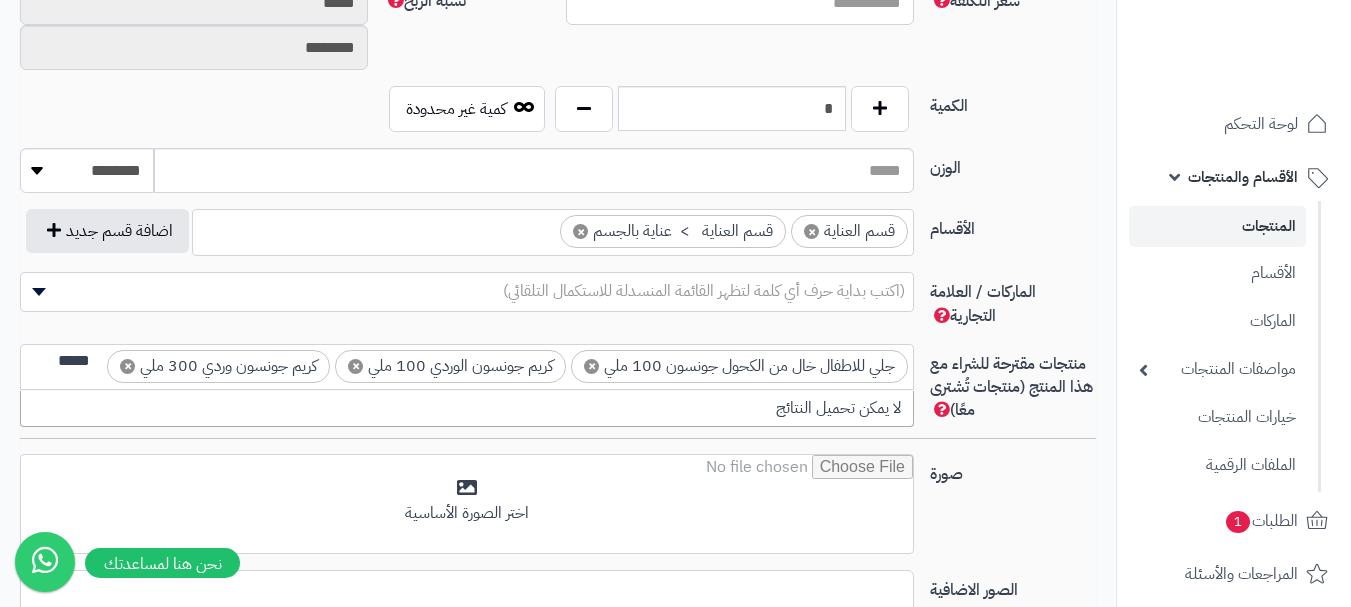scroll, scrollTop: 0, scrollLeft: 0, axis: both 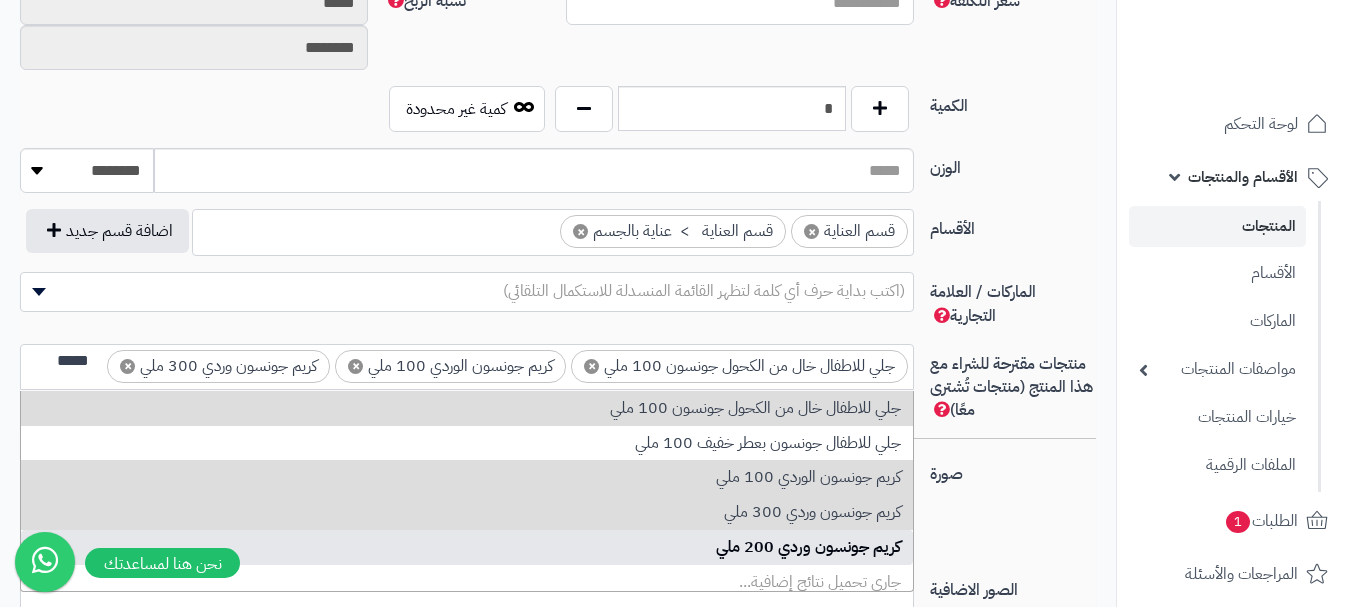 type on "*****" 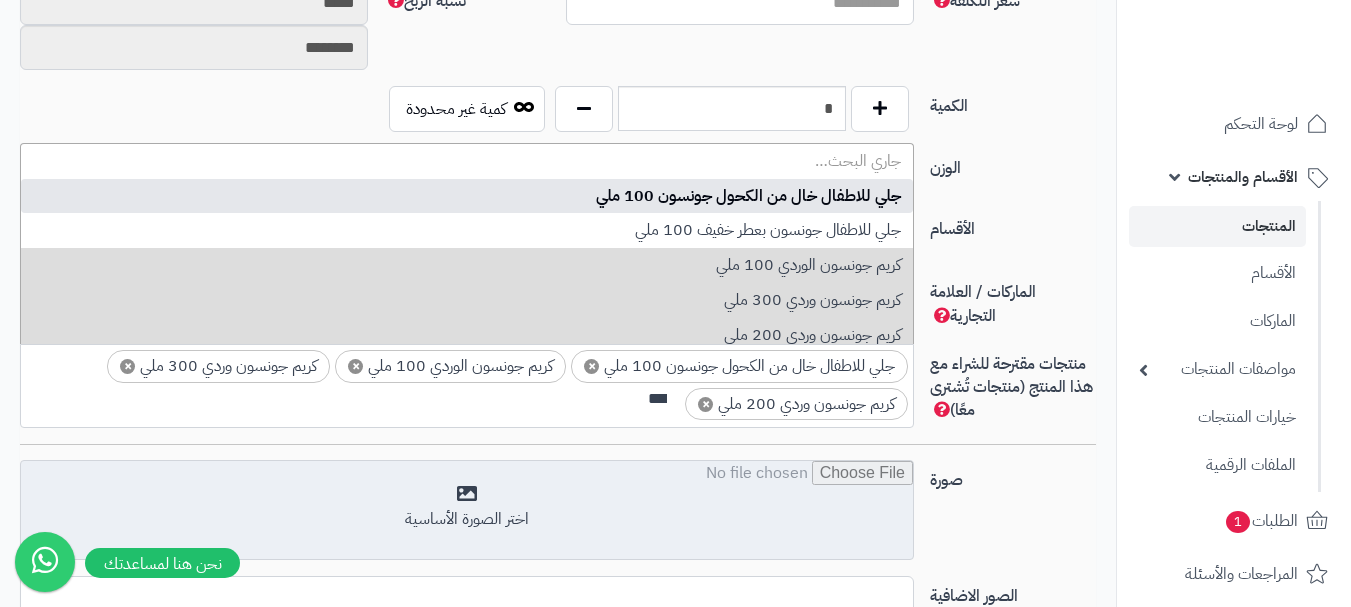 scroll, scrollTop: 0, scrollLeft: -10, axis: horizontal 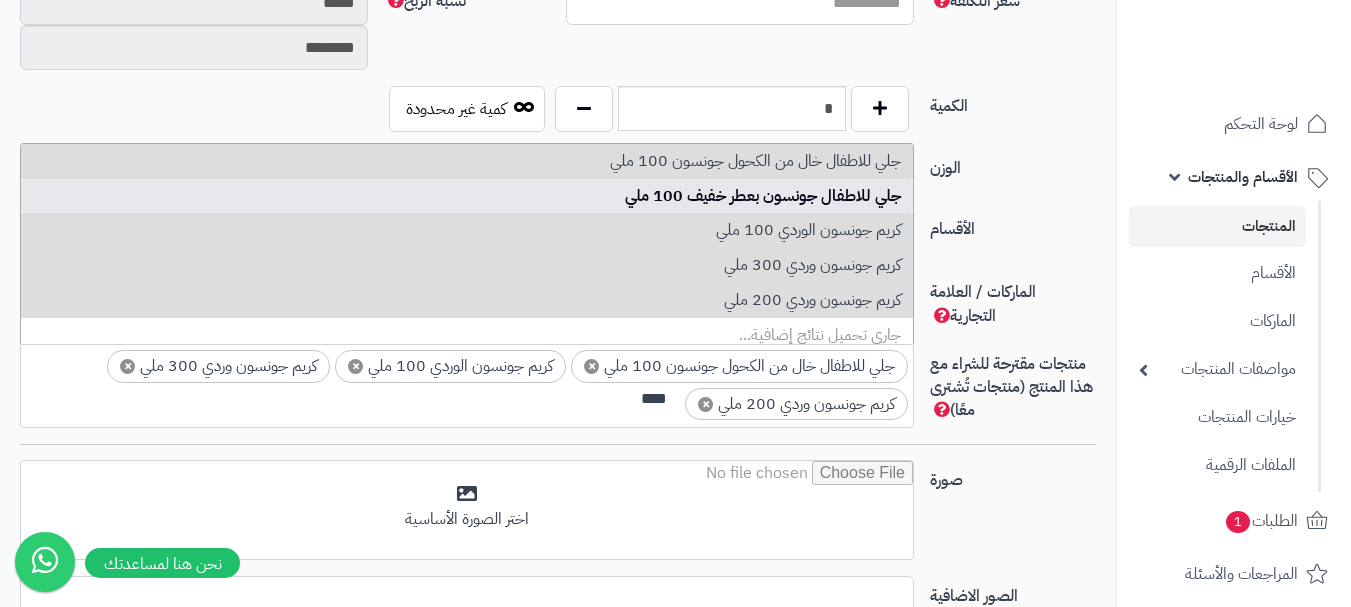 type on "****" 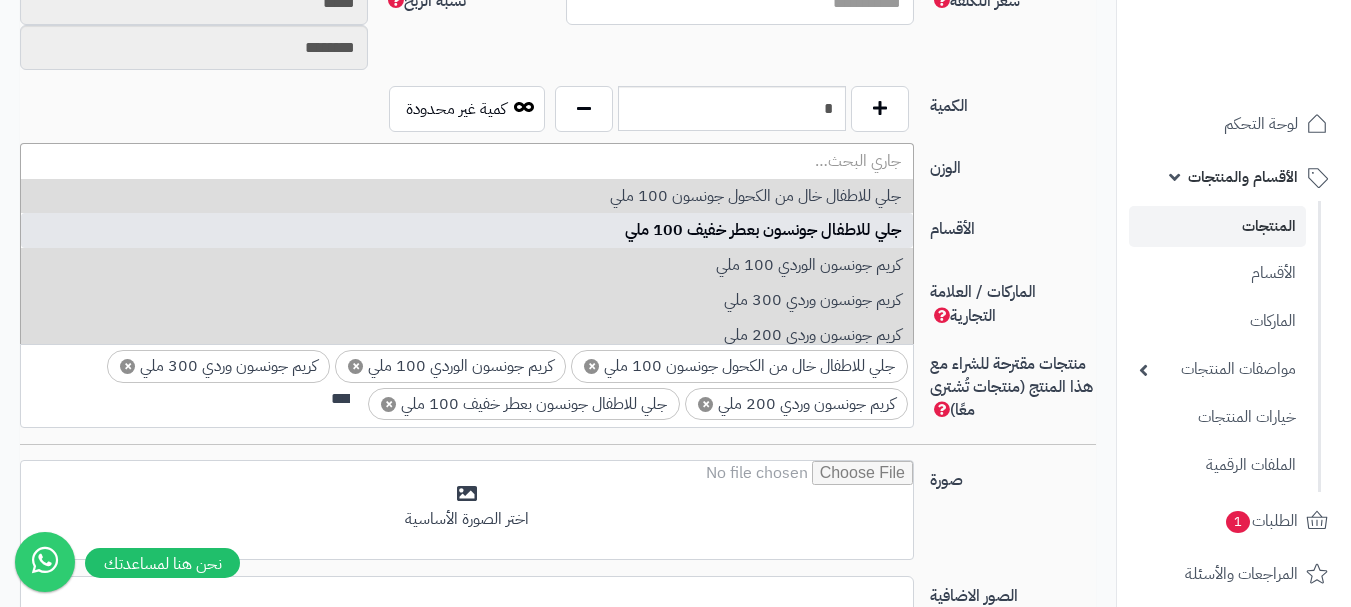 scroll, scrollTop: 0, scrollLeft: -10, axis: horizontal 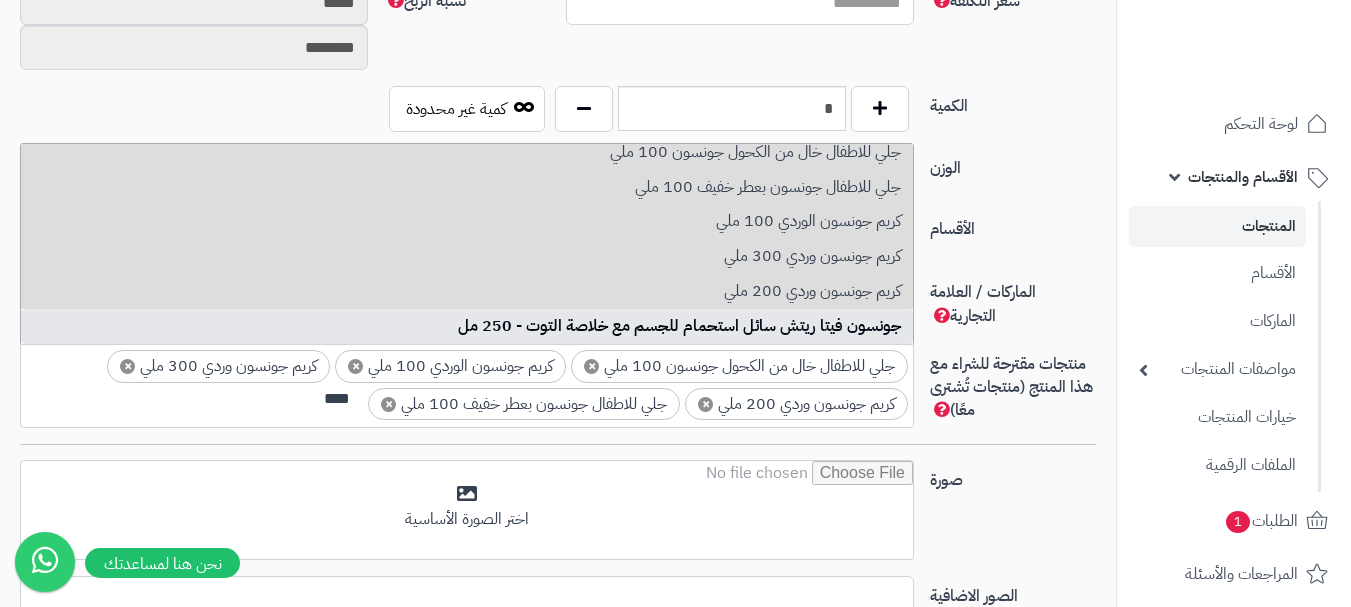 type on "****" 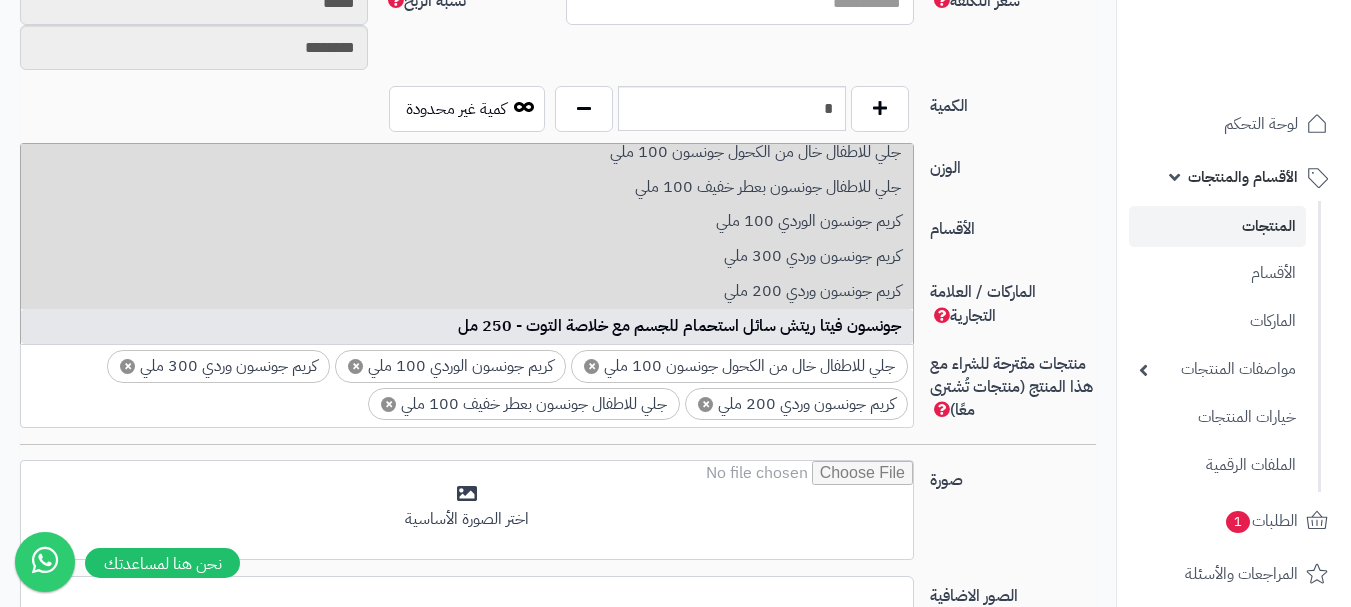 scroll, scrollTop: 0, scrollLeft: 0, axis: both 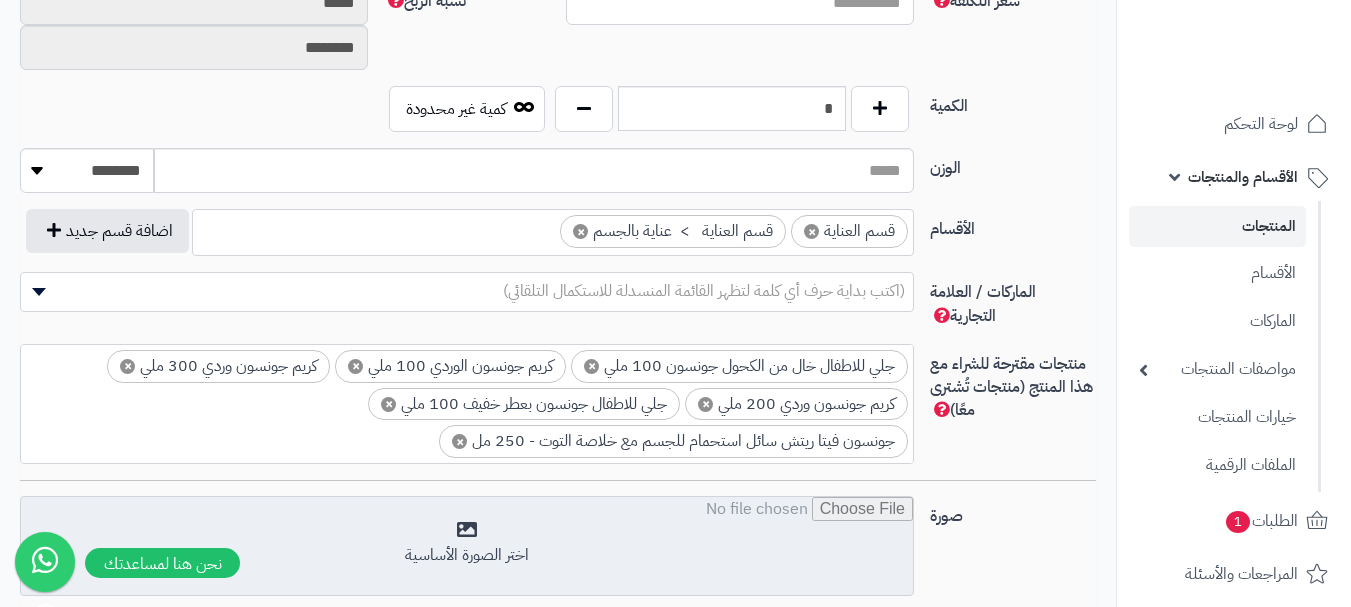 click at bounding box center (467, 547) 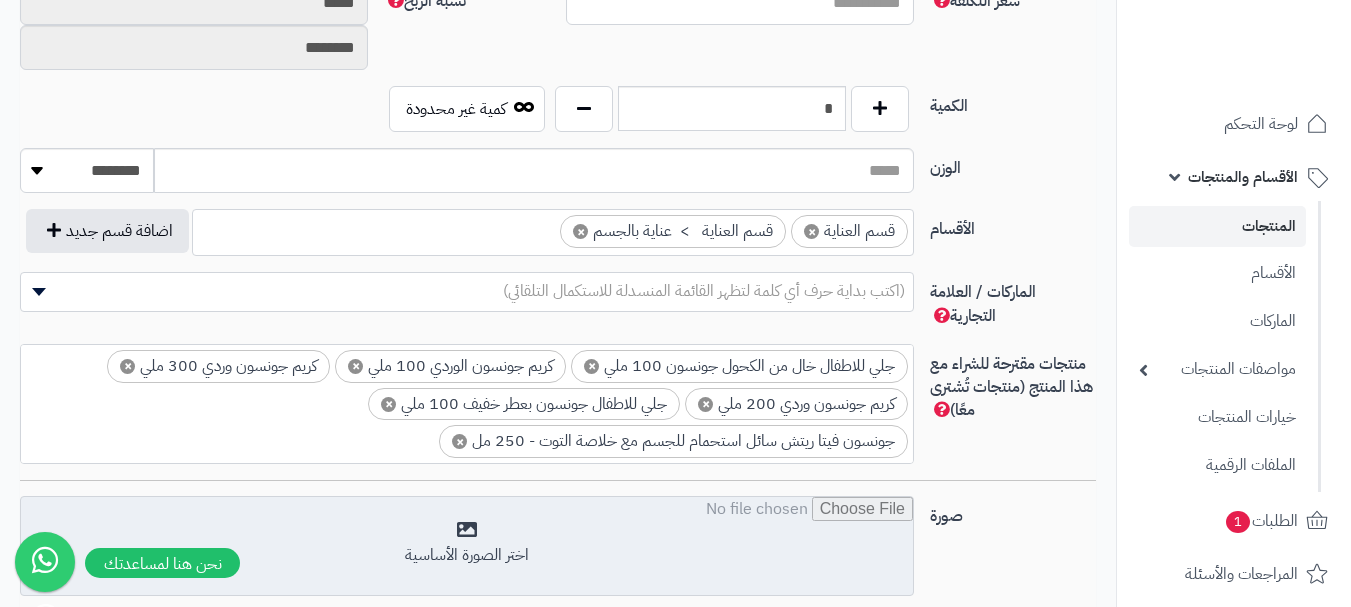 type on "**********" 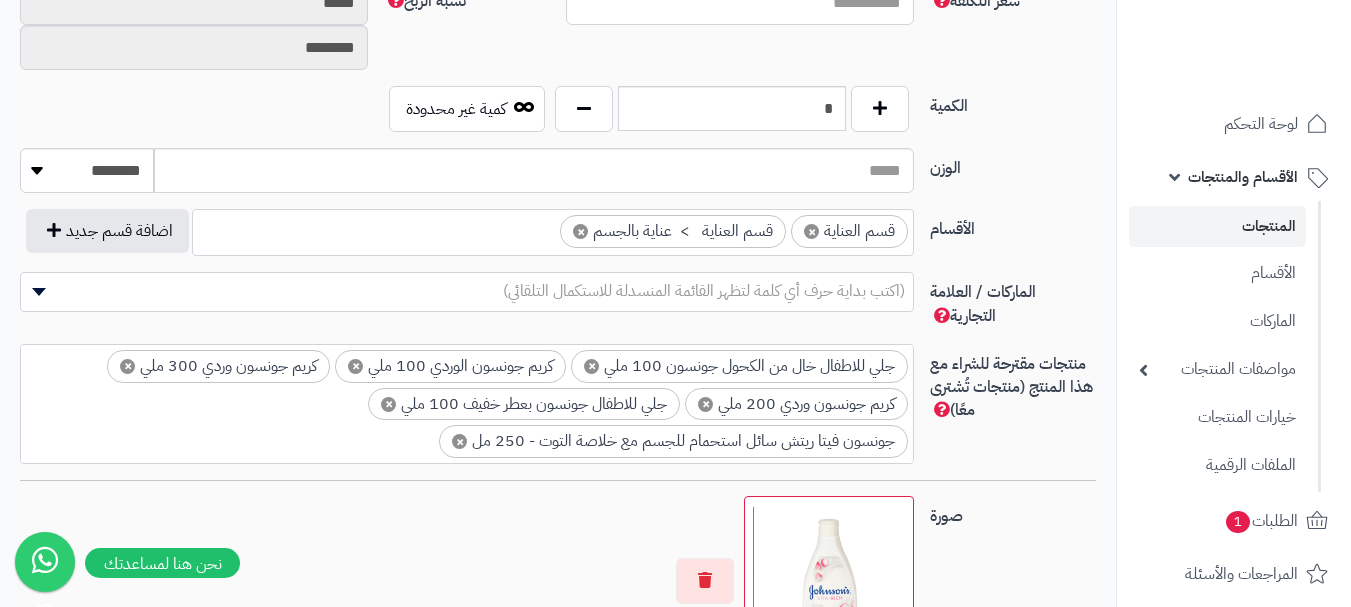 scroll, scrollTop: 2, scrollLeft: 0, axis: vertical 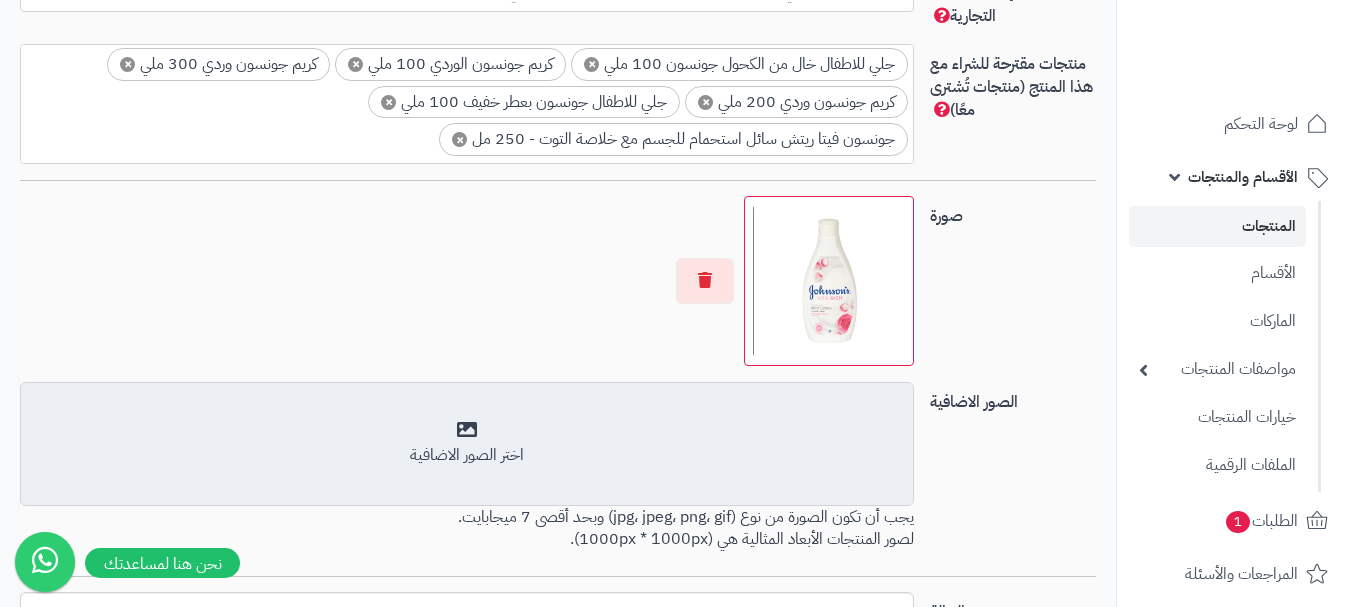 click on "اختر الصور الاضافية" at bounding box center (467, 443) 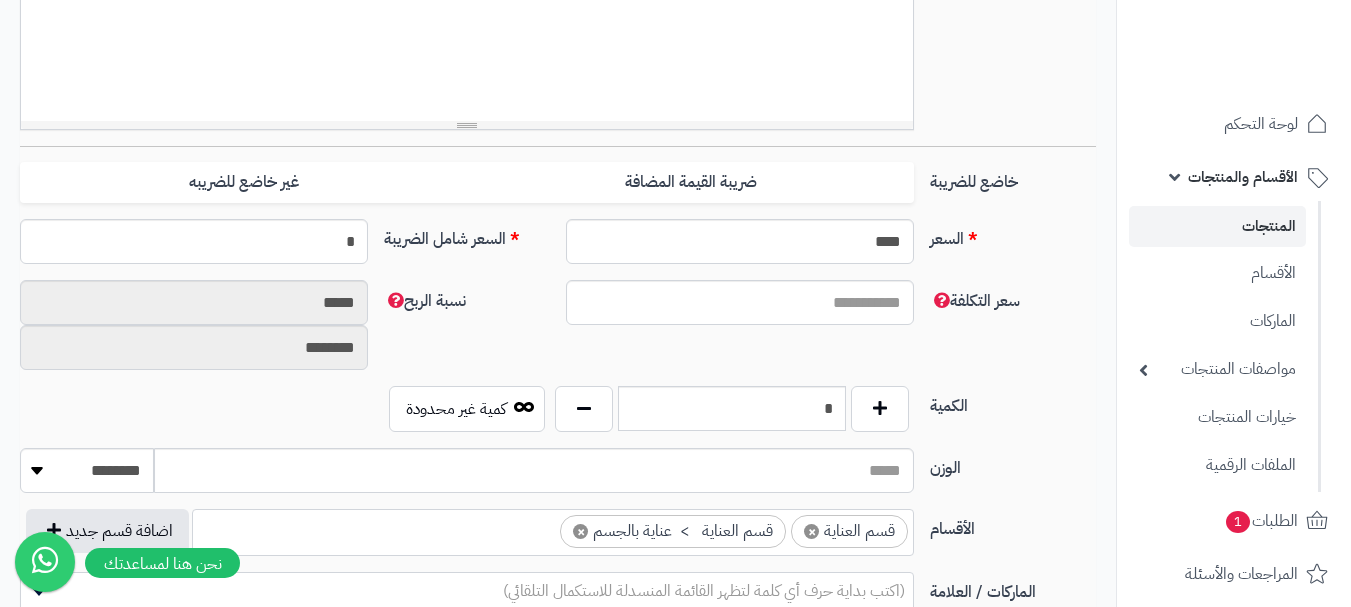 scroll, scrollTop: 600, scrollLeft: 0, axis: vertical 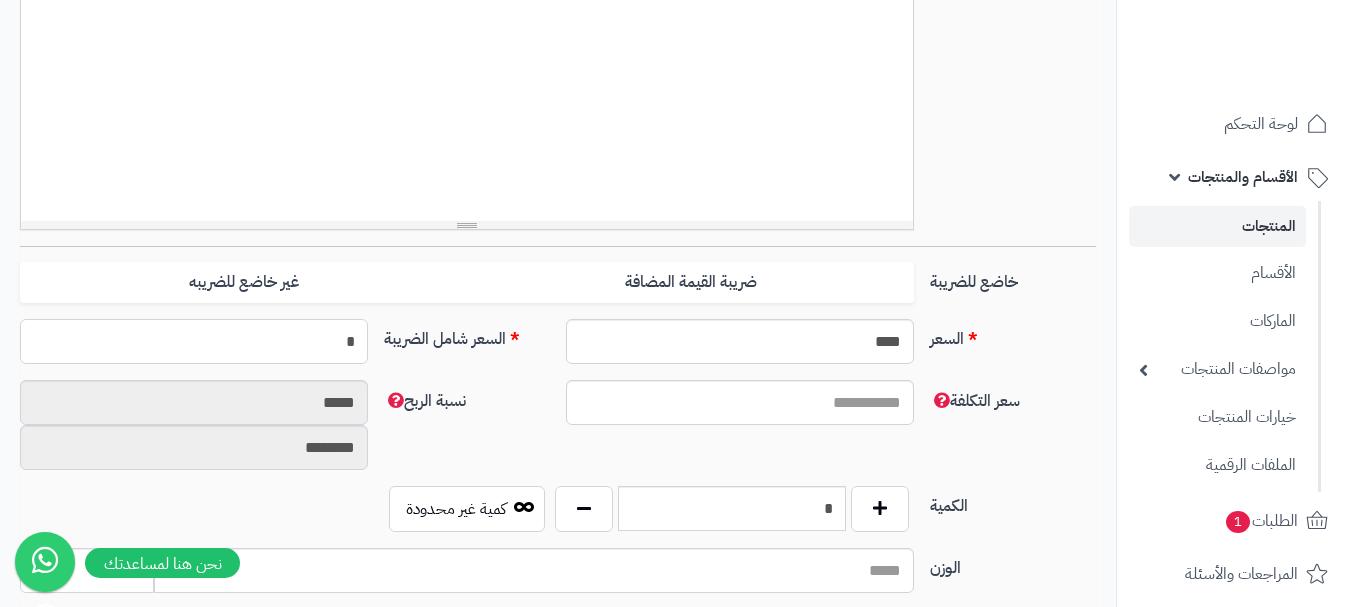 click on "*" at bounding box center [194, 341] 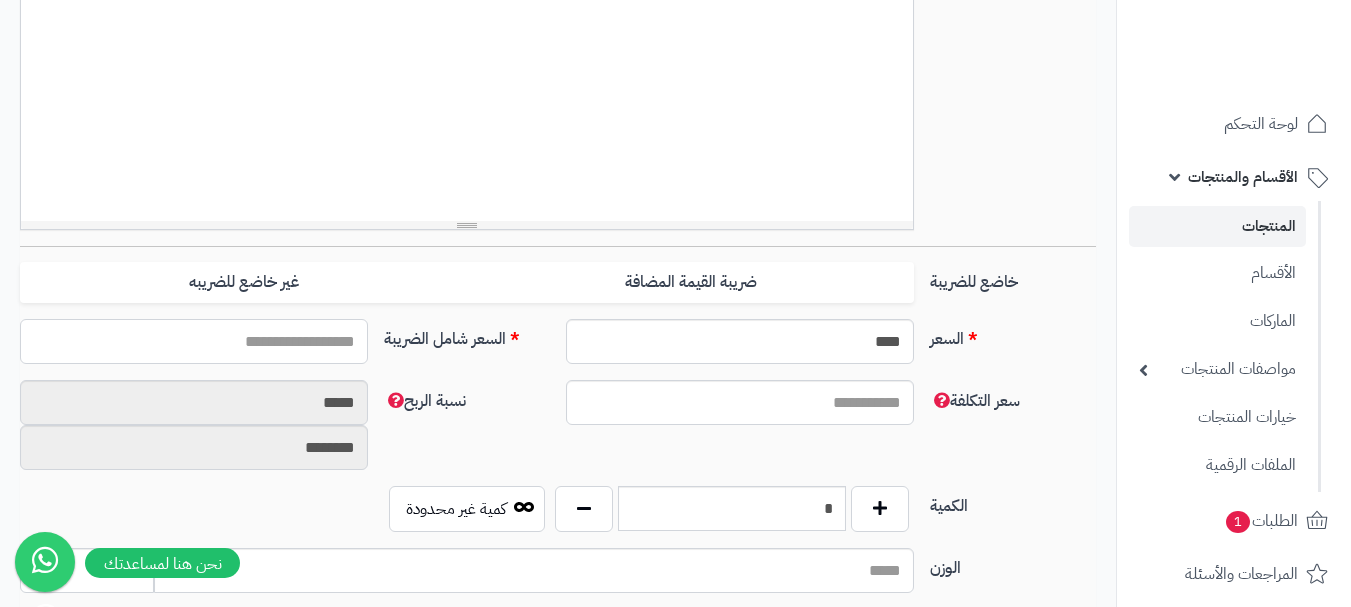type on "*" 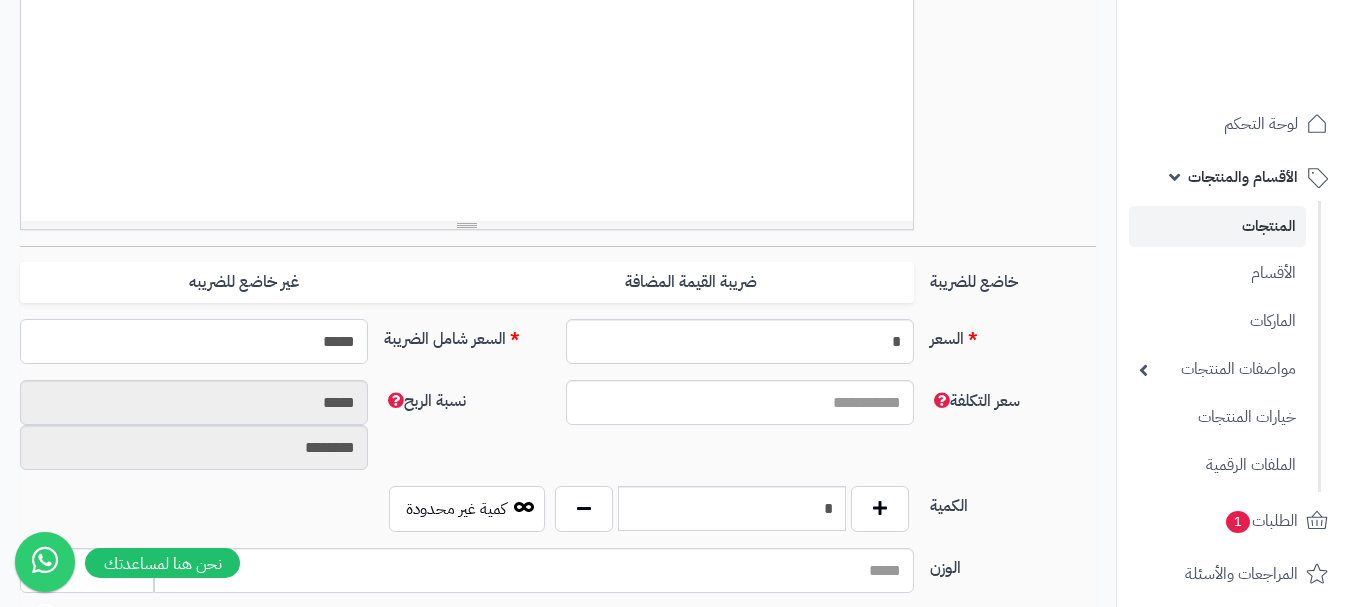 type on "******" 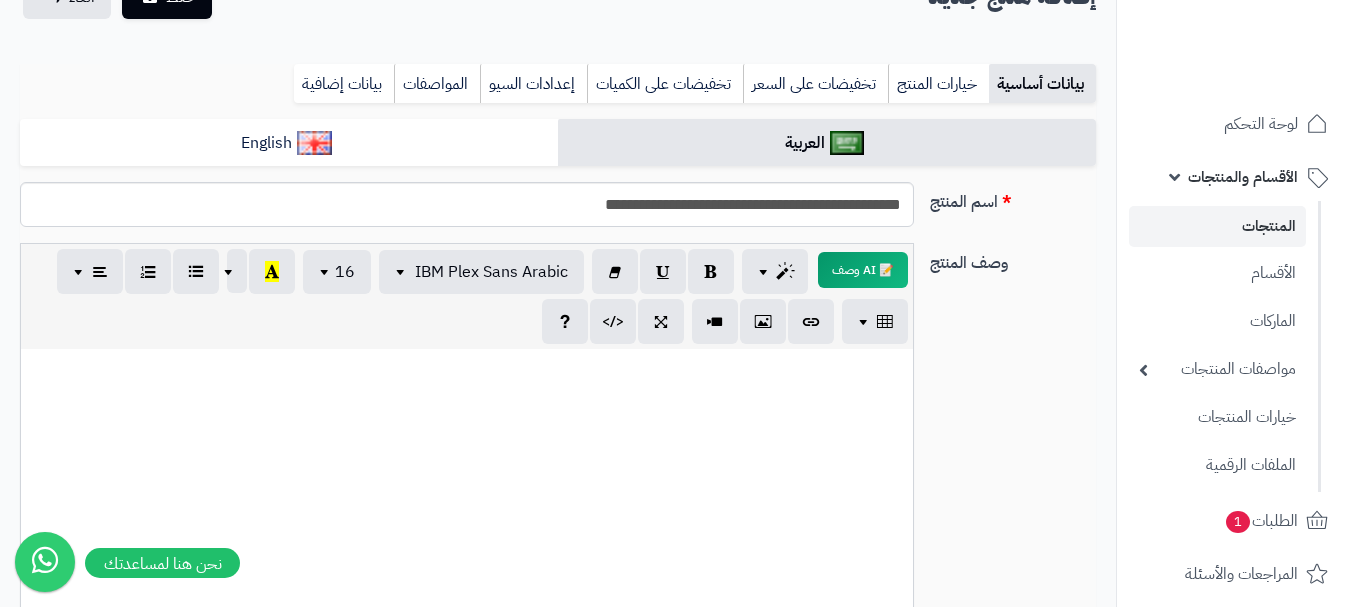scroll, scrollTop: 0, scrollLeft: 0, axis: both 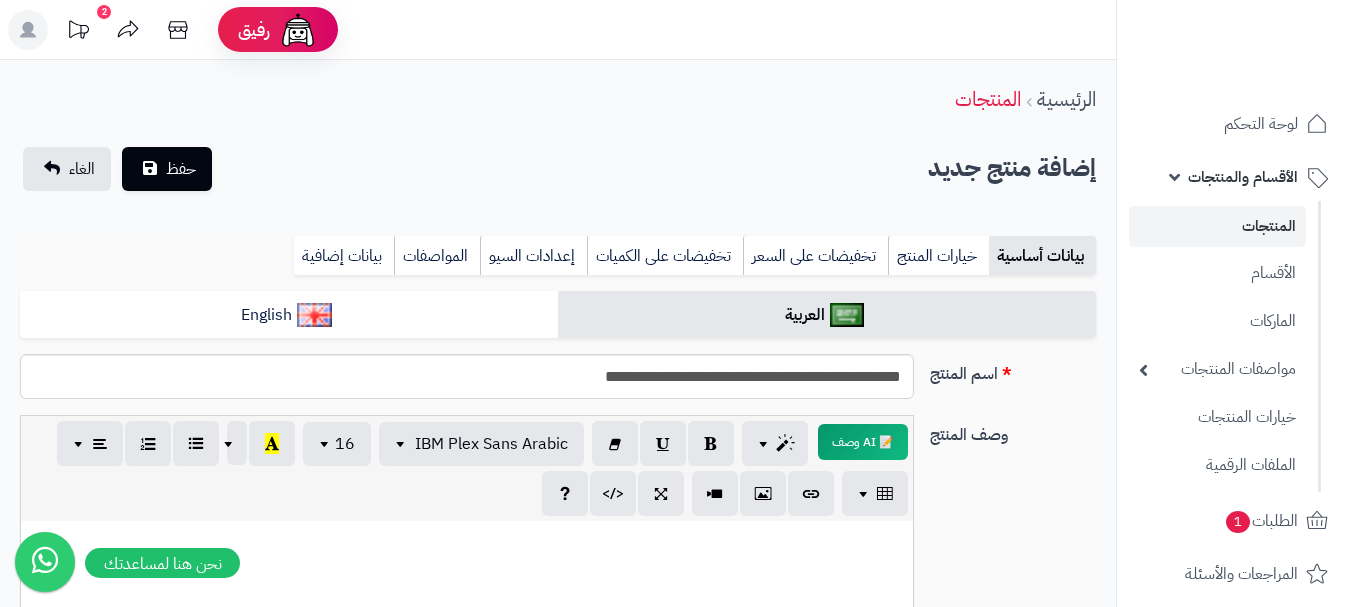 type on "**********" 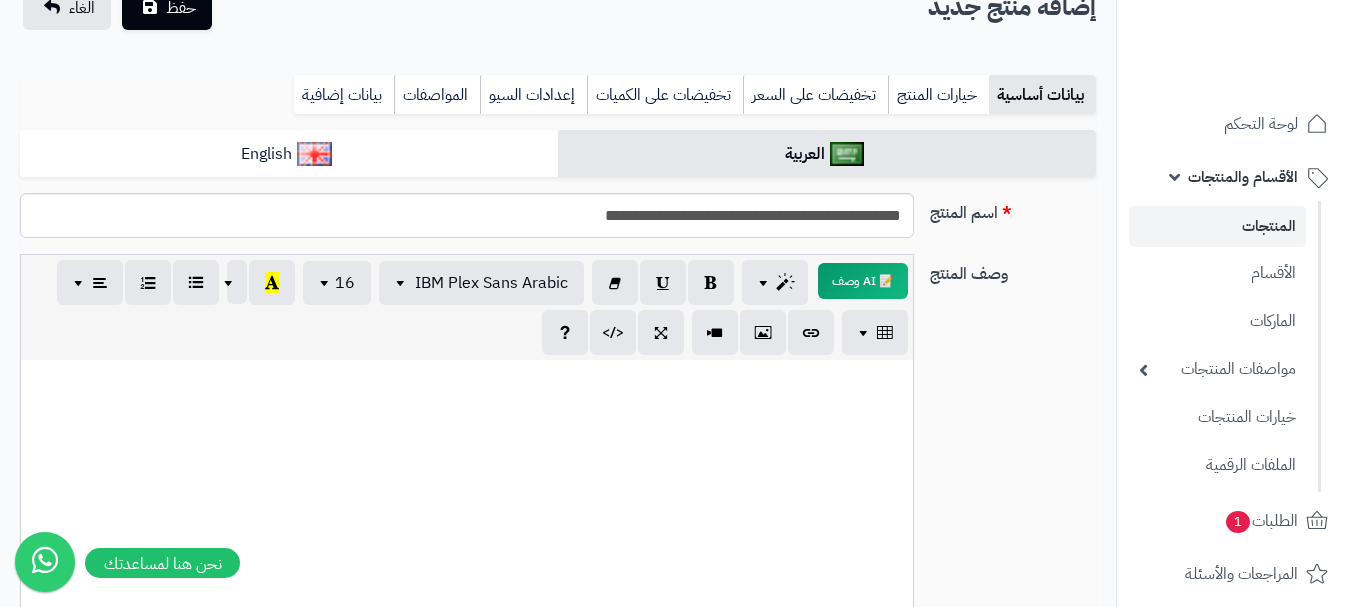 scroll, scrollTop: 300, scrollLeft: 0, axis: vertical 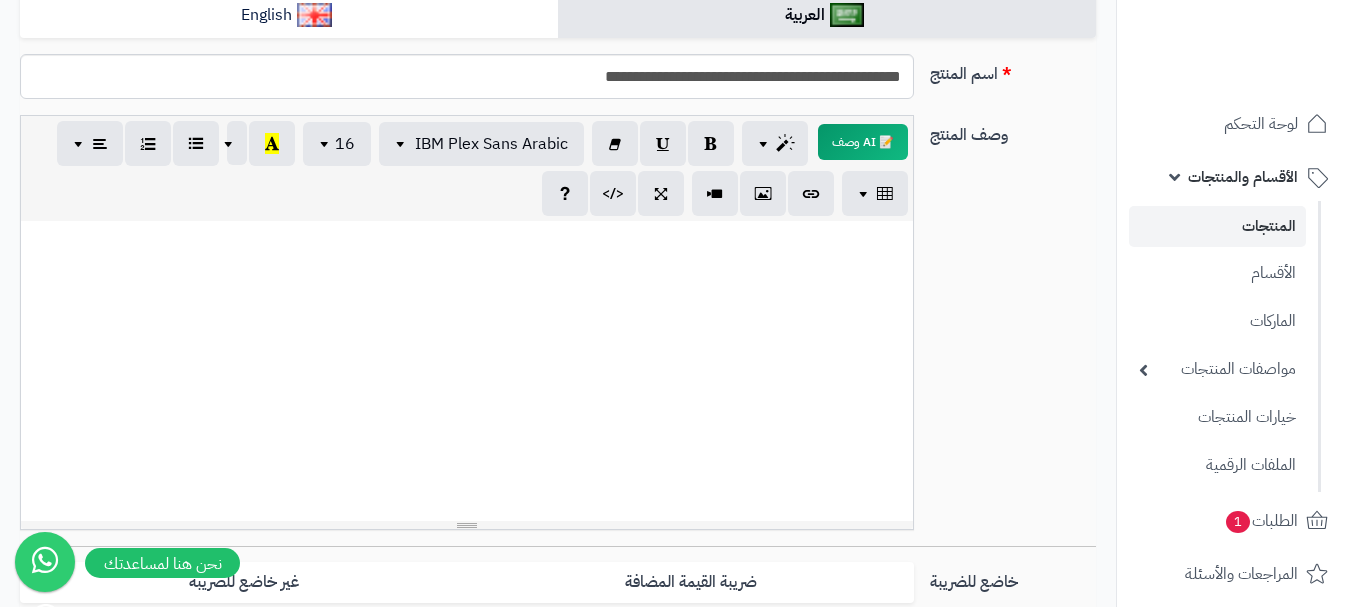 paste 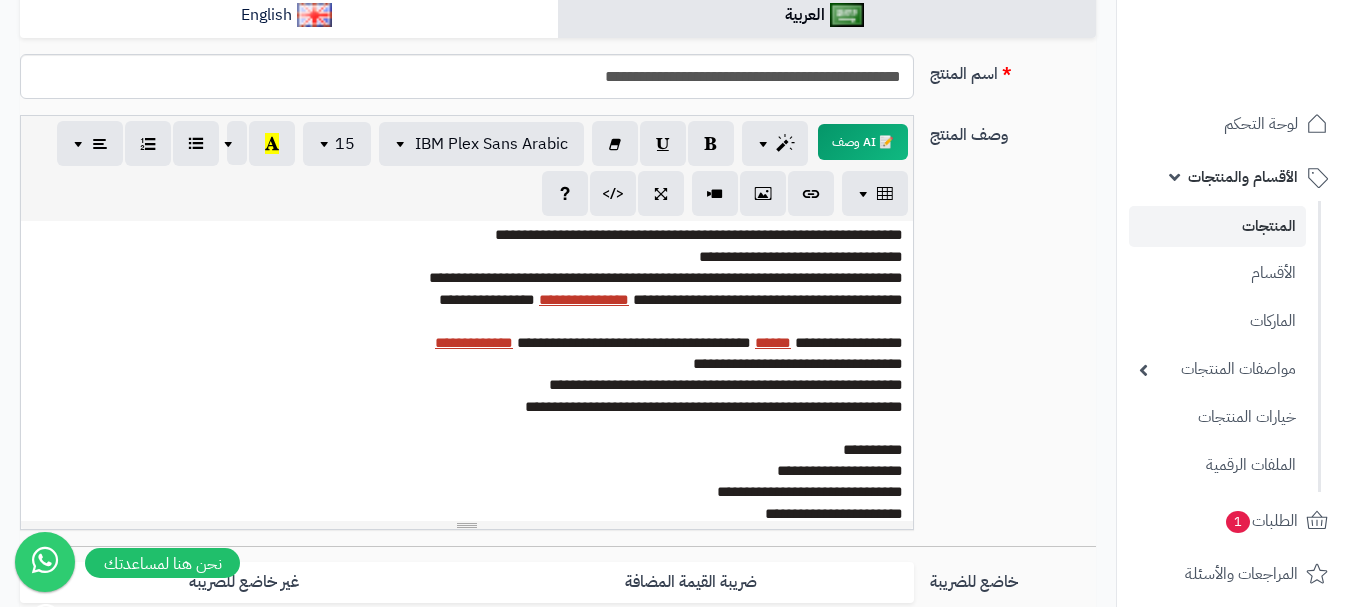 scroll, scrollTop: 0, scrollLeft: 0, axis: both 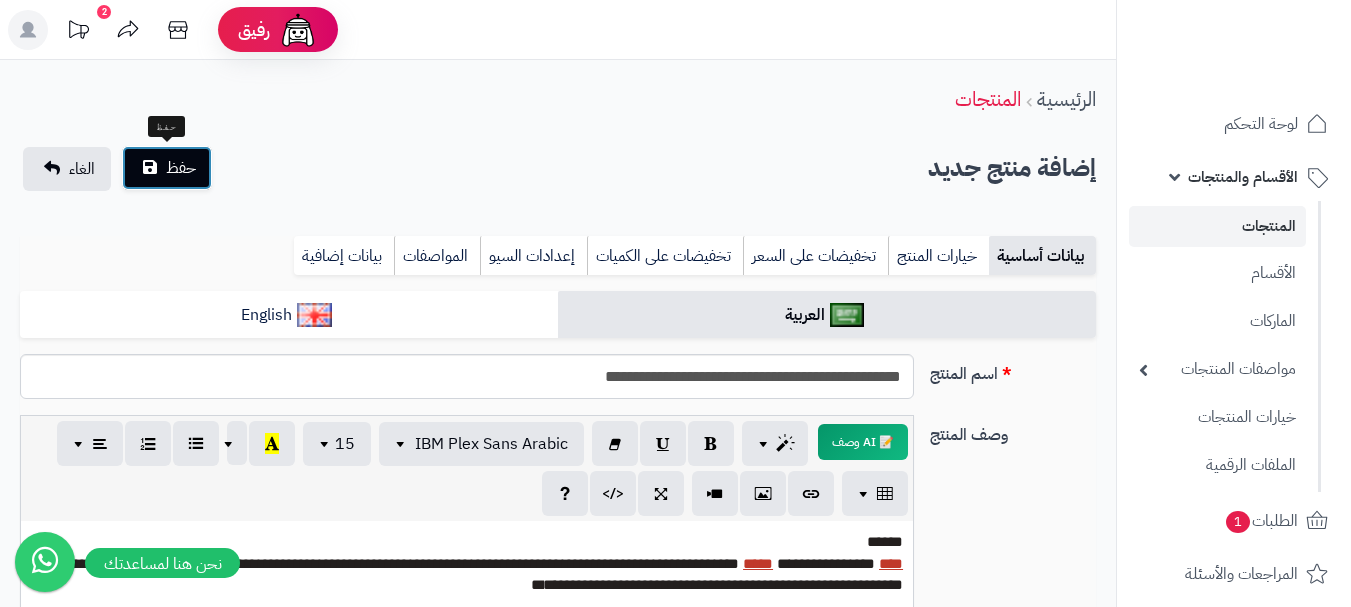 click on "حفظ" at bounding box center [167, 168] 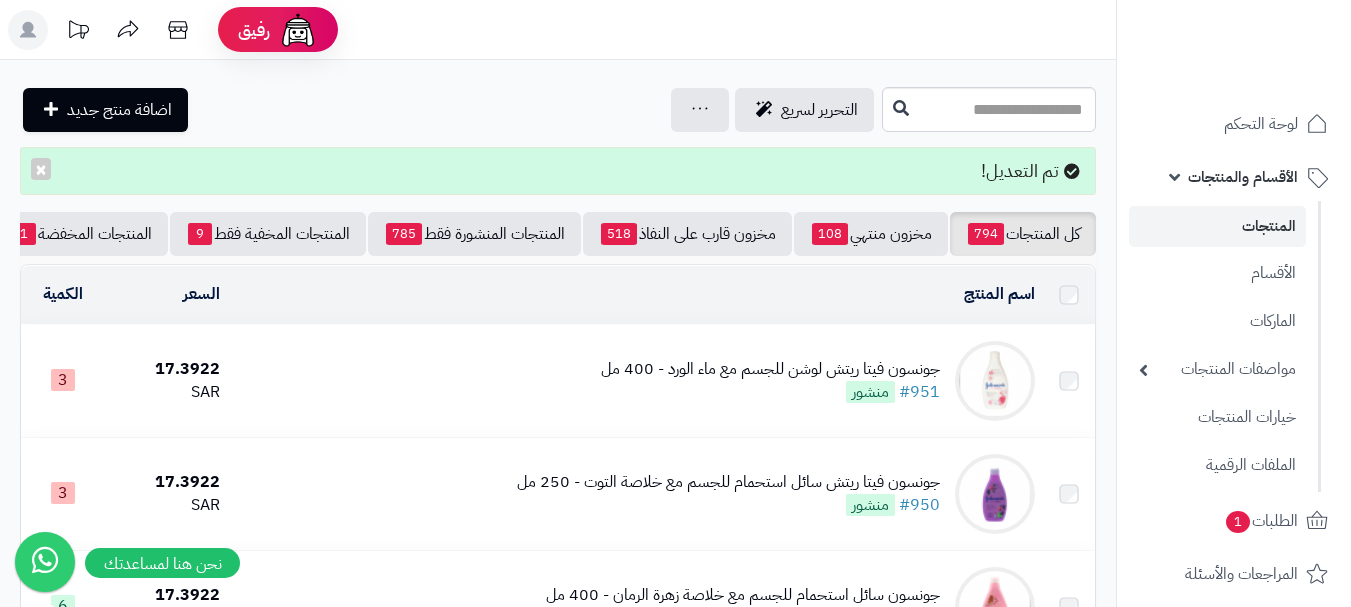 scroll, scrollTop: 0, scrollLeft: 0, axis: both 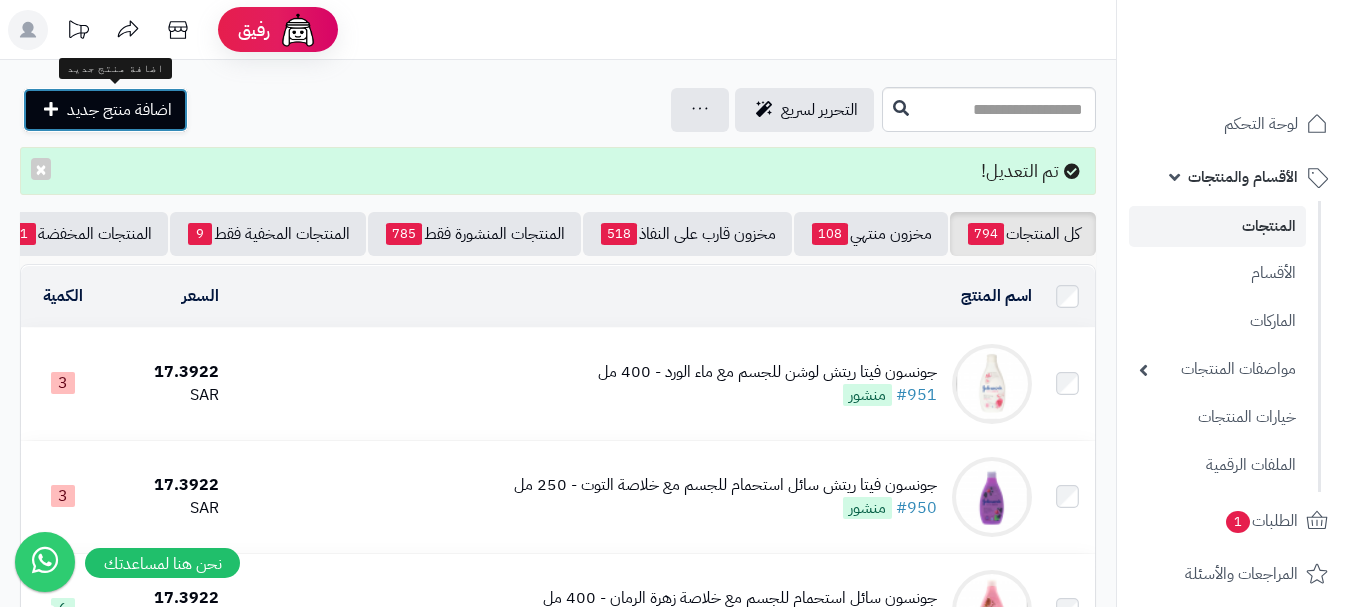 click on "اضافة منتج جديد" at bounding box center [119, 110] 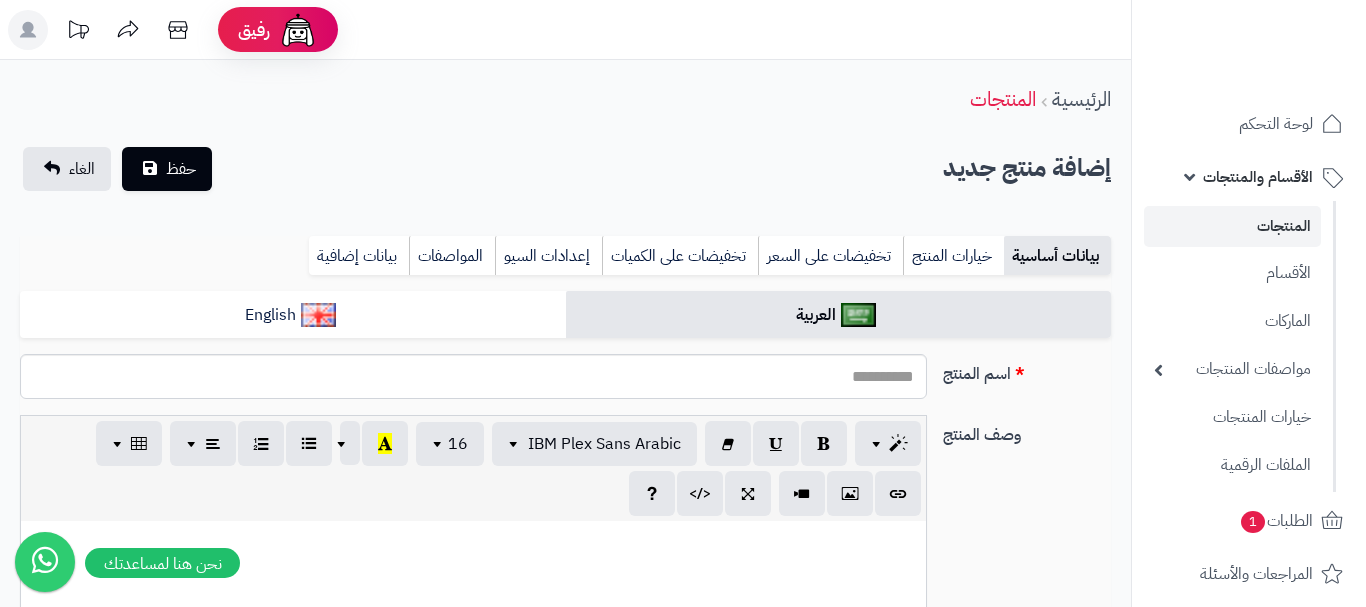 select 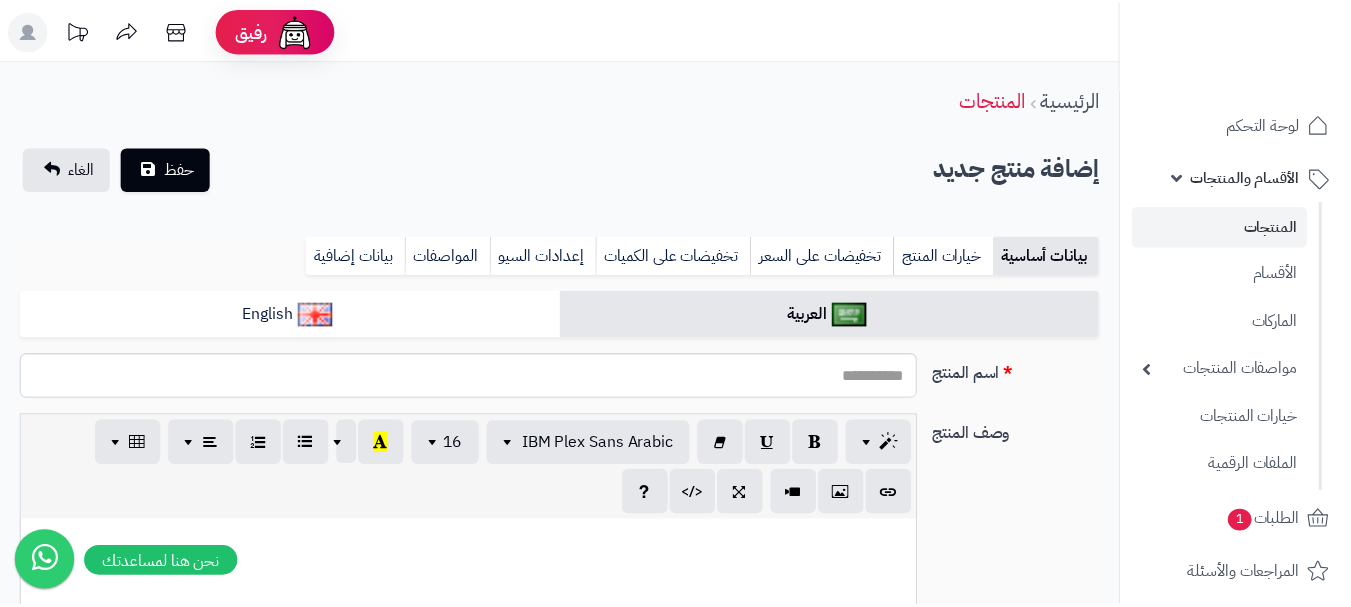 scroll, scrollTop: 0, scrollLeft: 0, axis: both 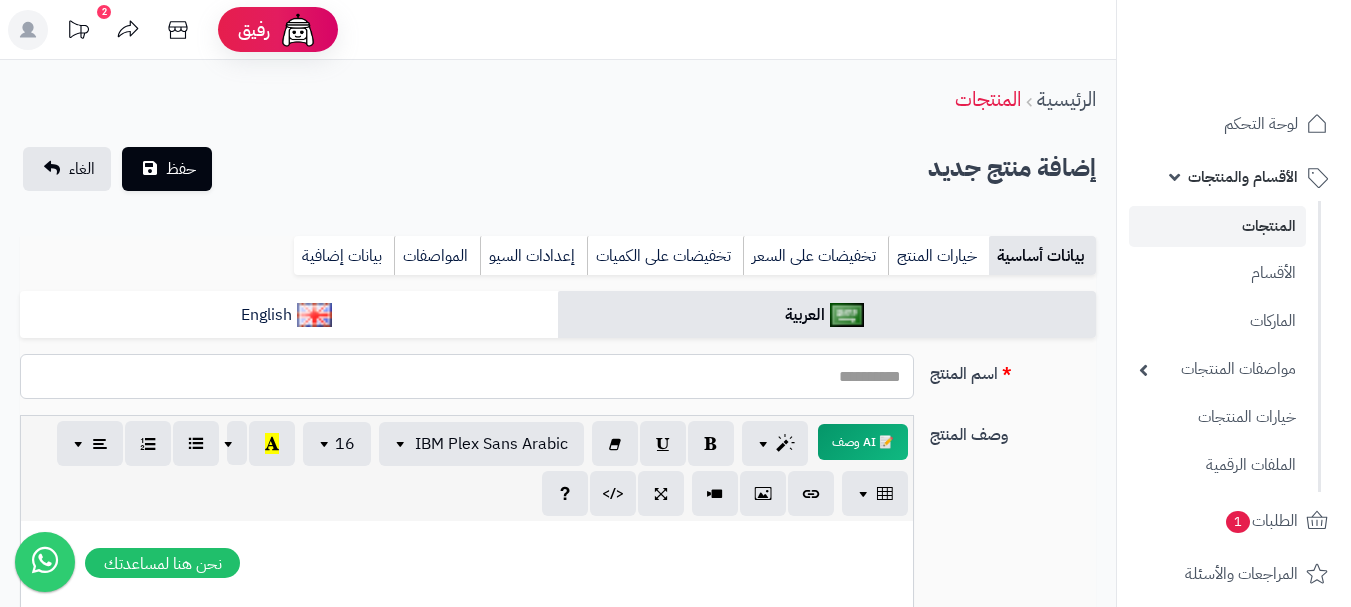 paste on "**********" 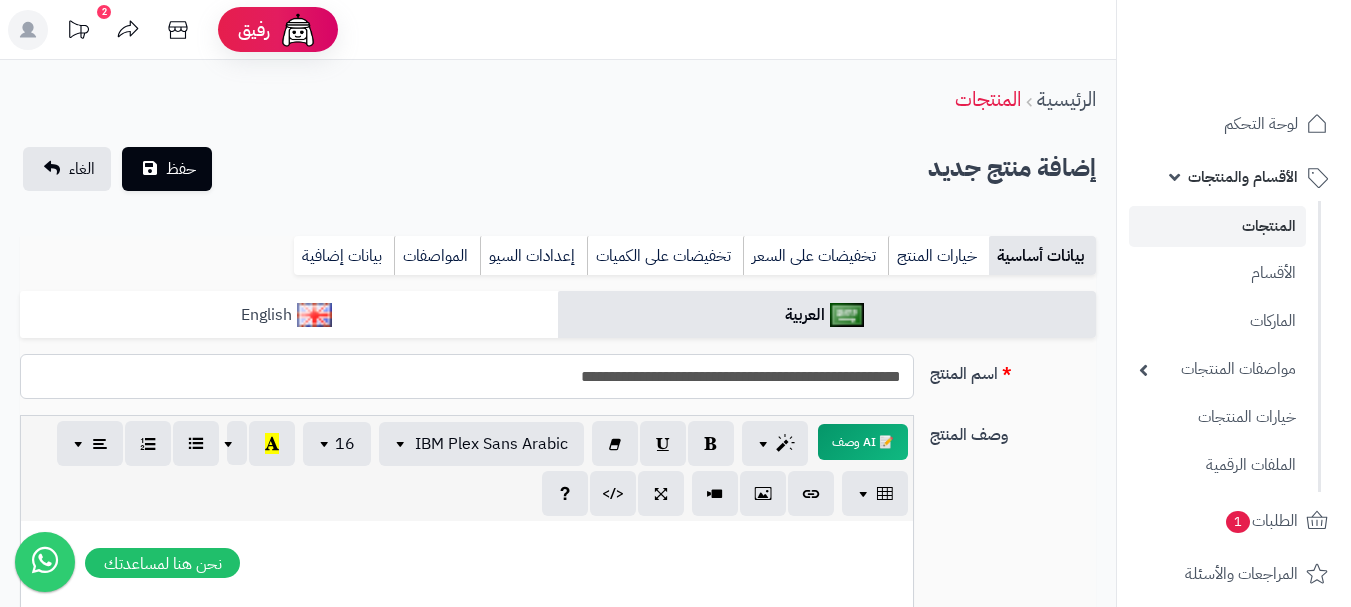 type on "**********" 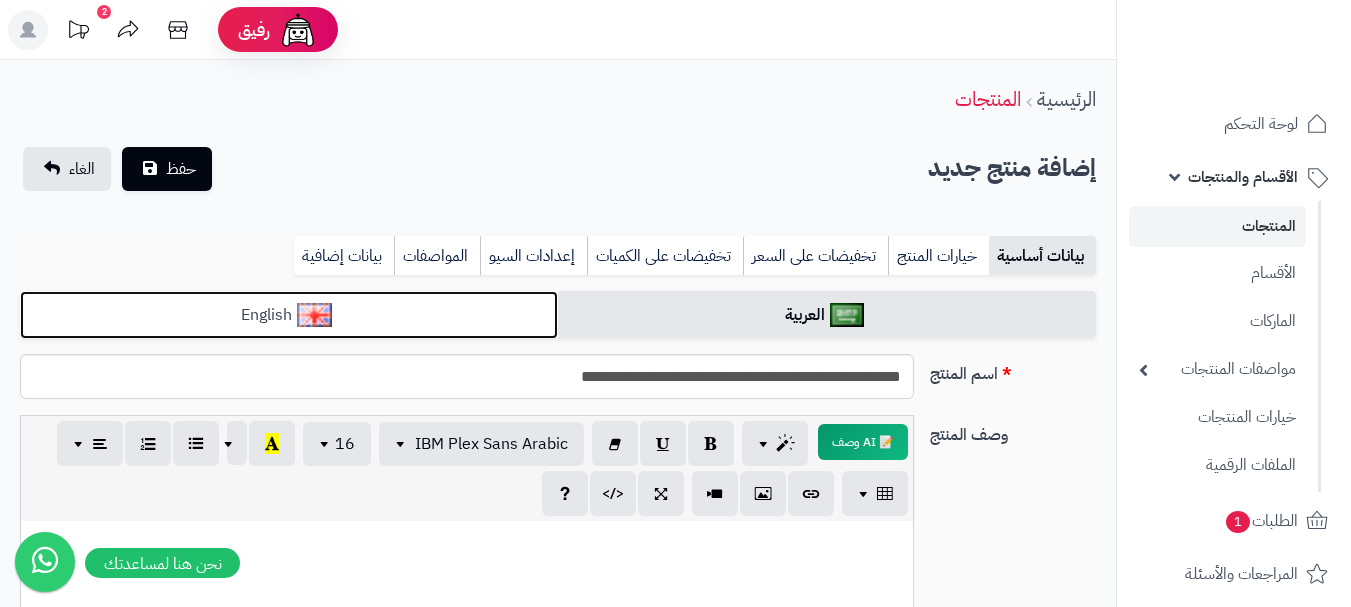 click on "English" at bounding box center (289, 315) 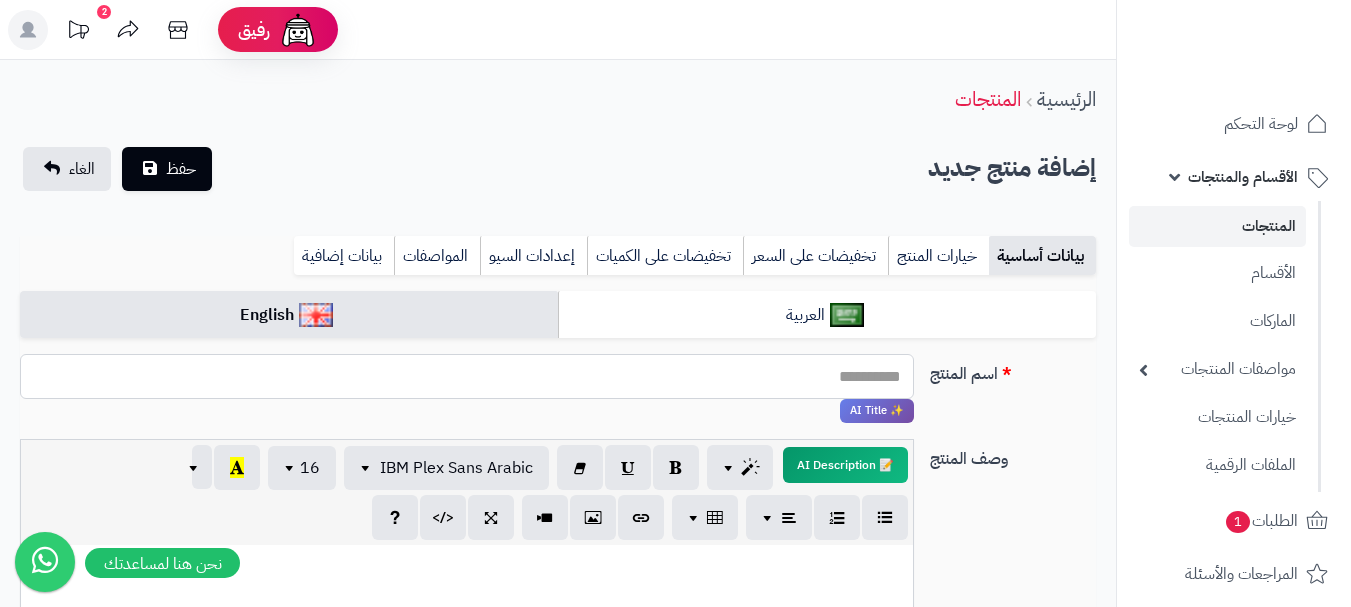 paste on "**********" 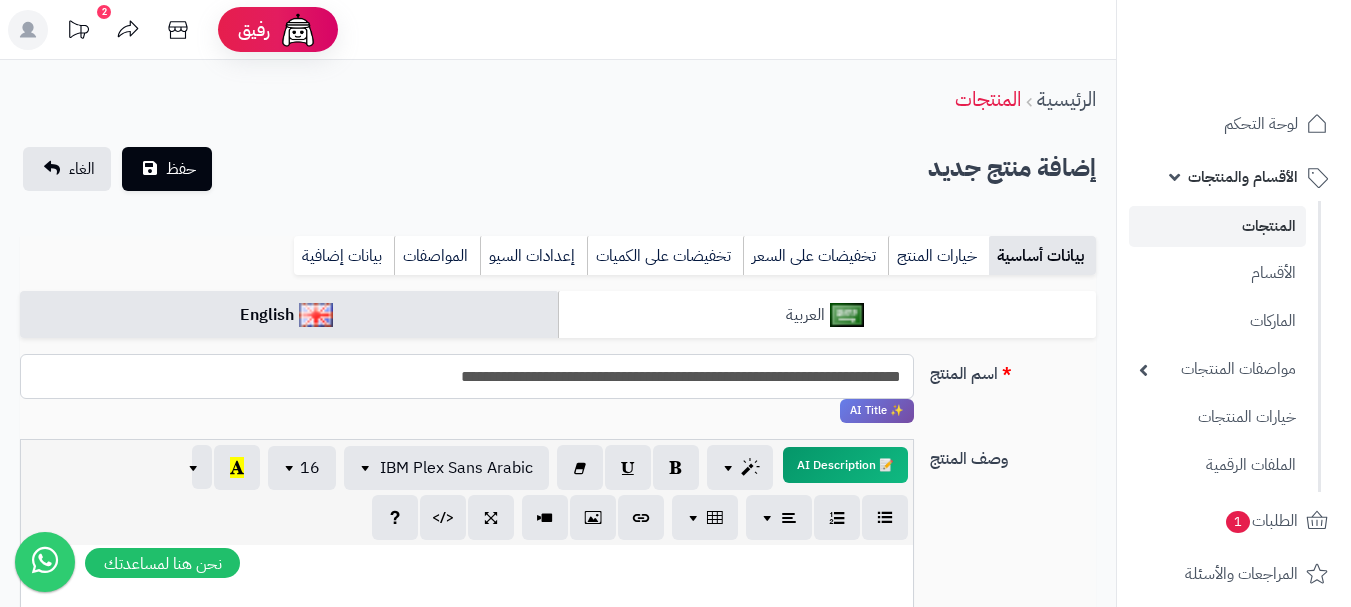 type on "**********" 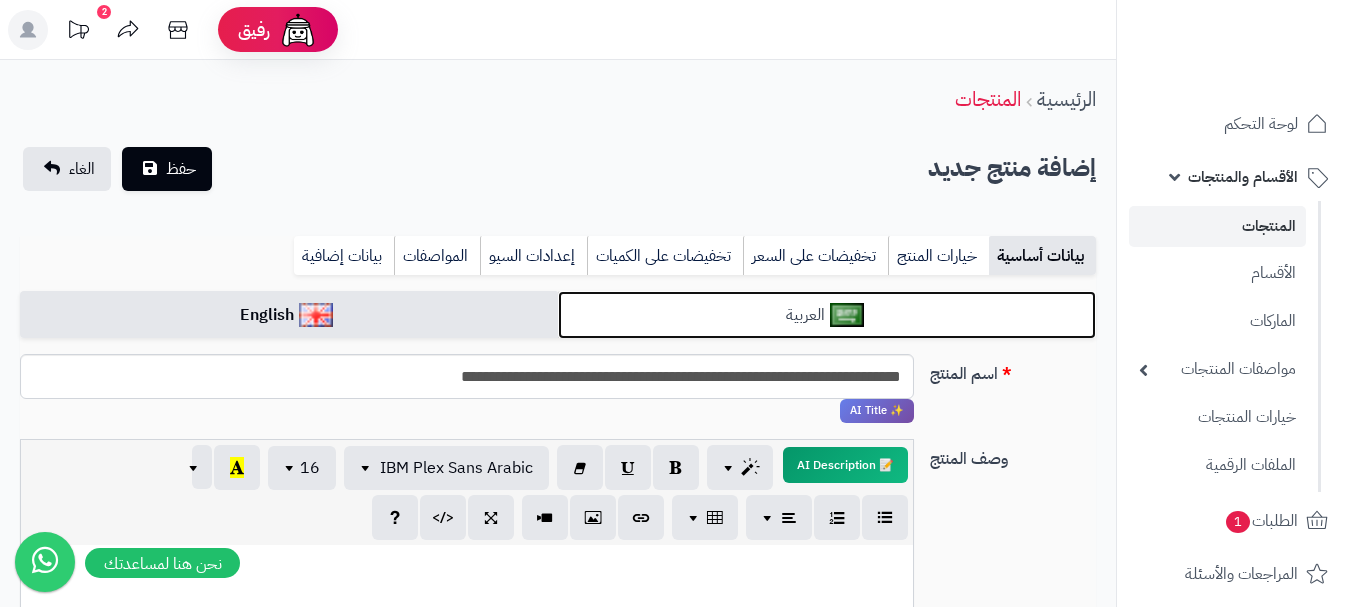 click at bounding box center (847, 315) 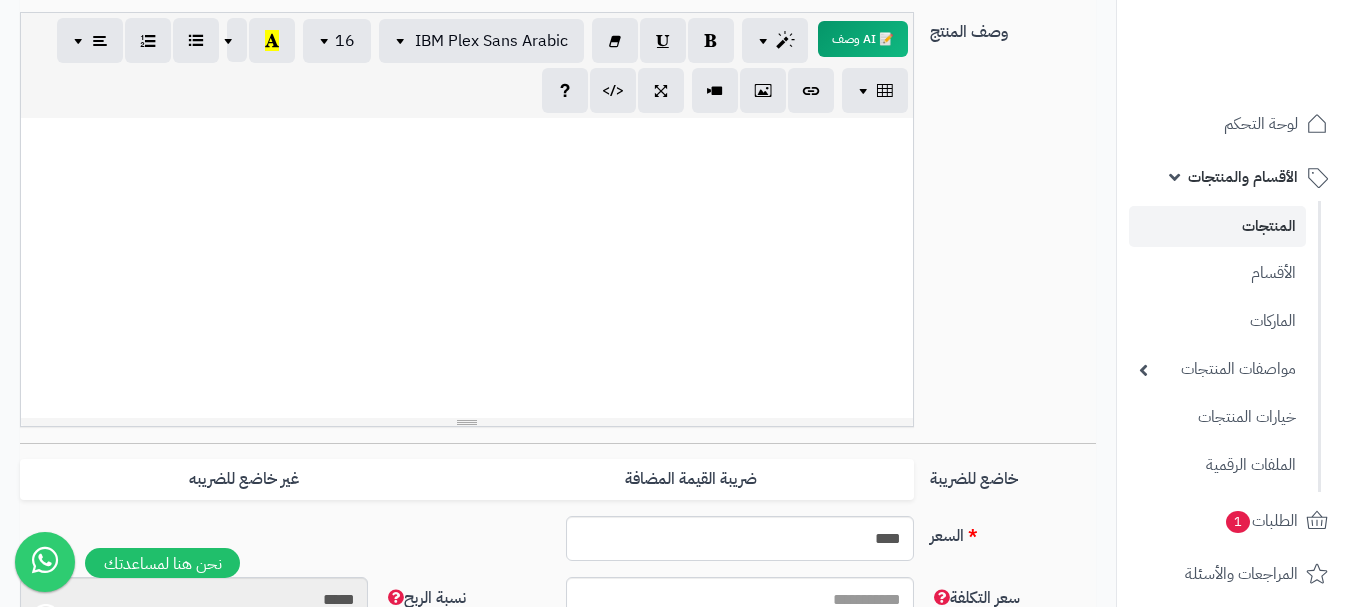 scroll, scrollTop: 600, scrollLeft: 0, axis: vertical 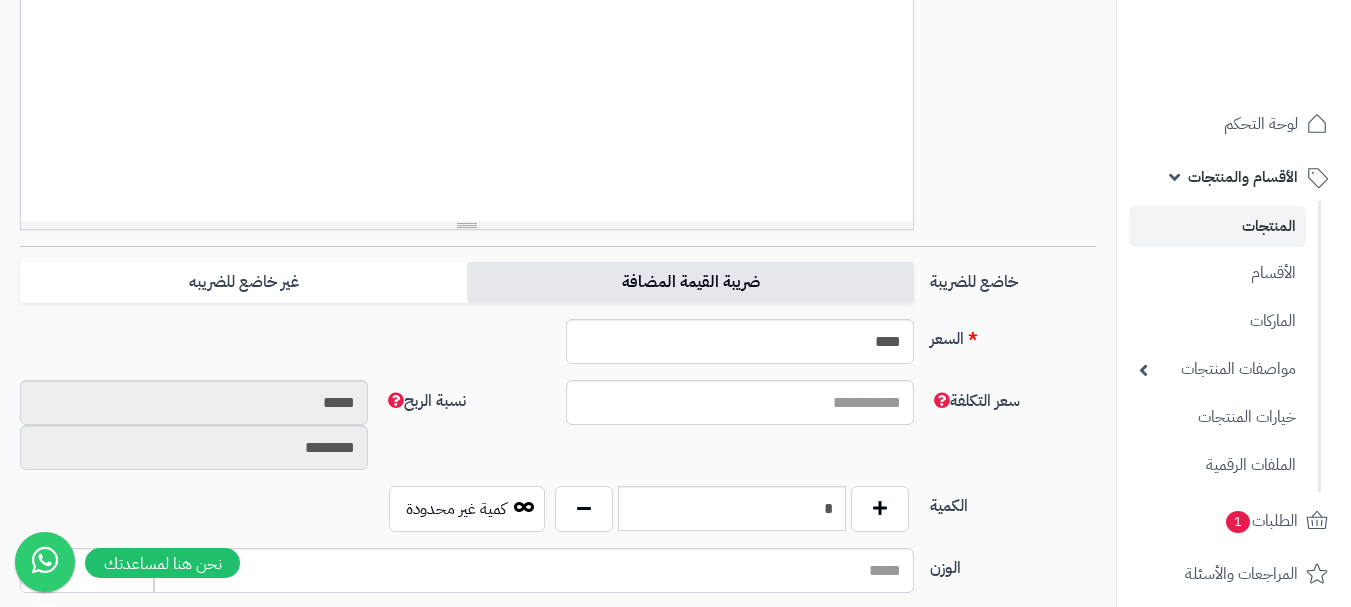 click on "ضريبة القيمة المضافة" at bounding box center [690, 282] 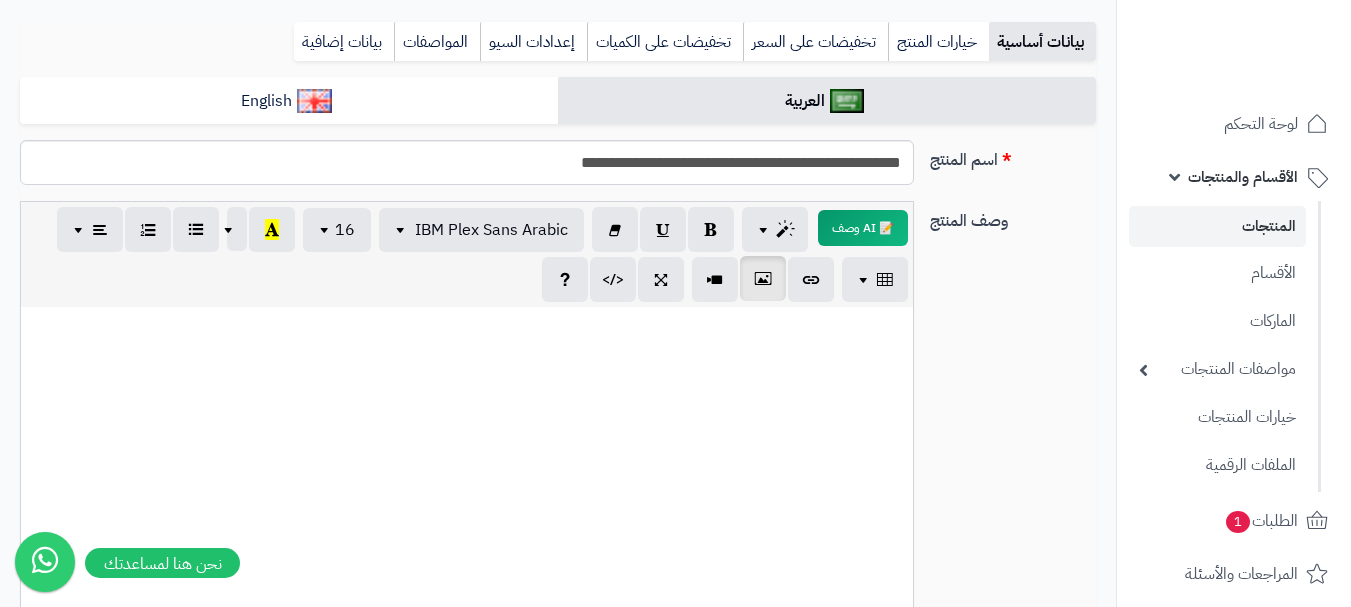 scroll, scrollTop: 200, scrollLeft: 0, axis: vertical 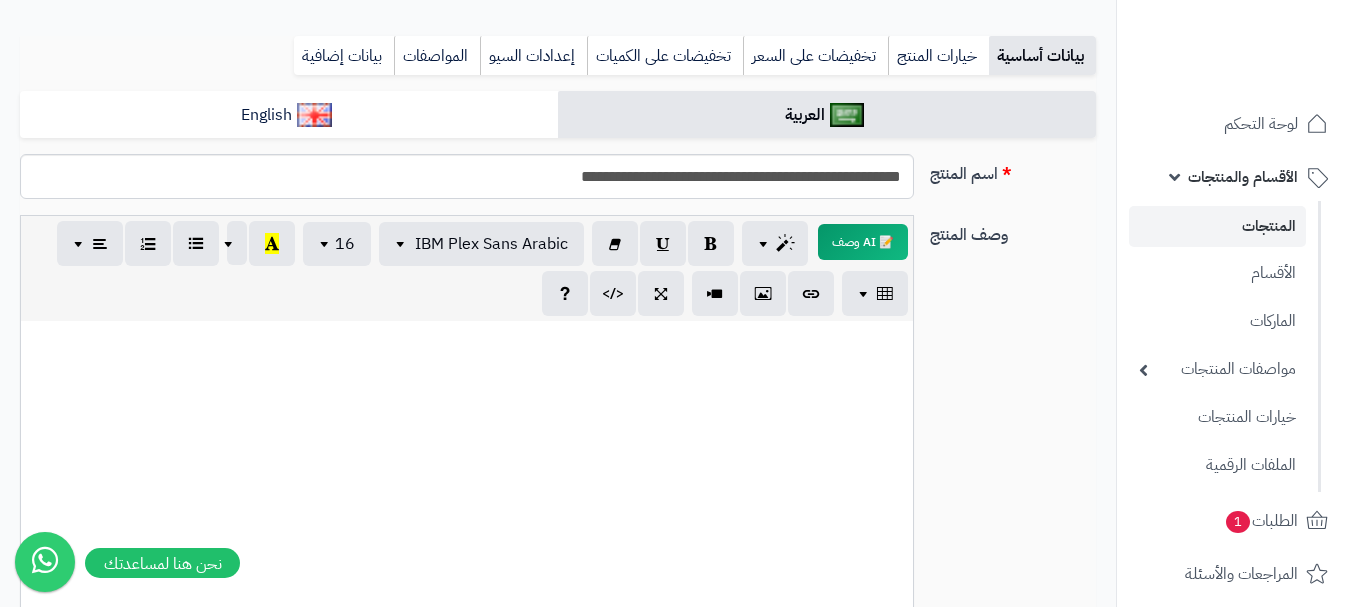 paste 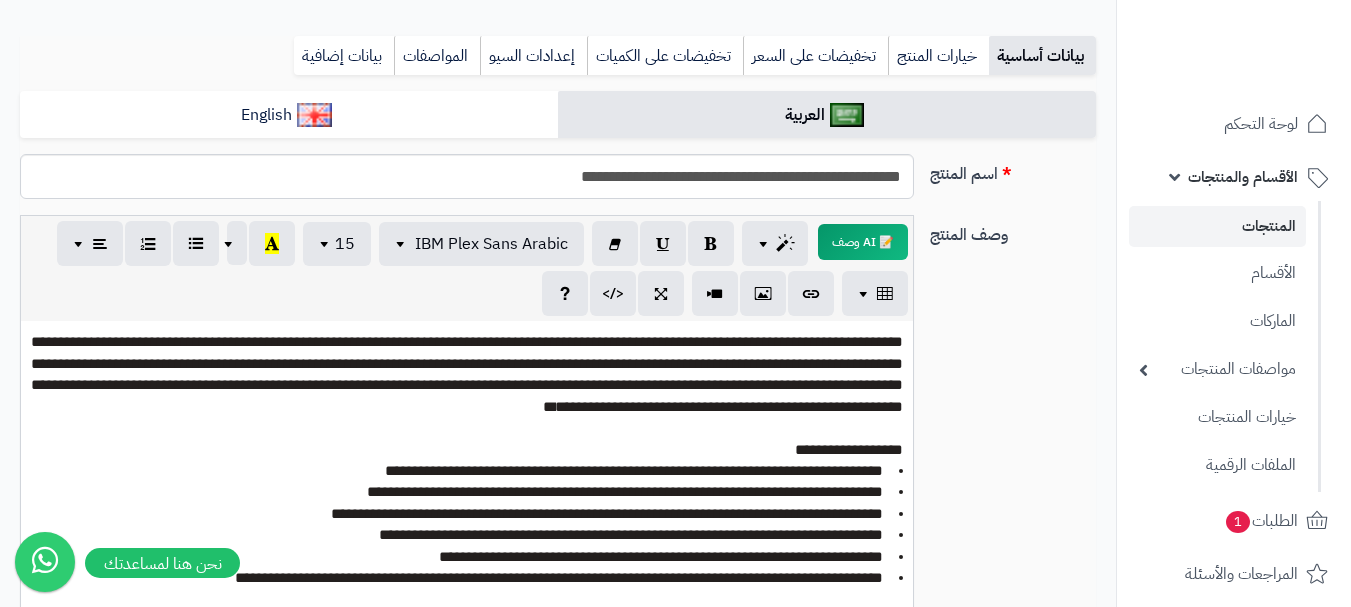 scroll, scrollTop: 214, scrollLeft: 0, axis: vertical 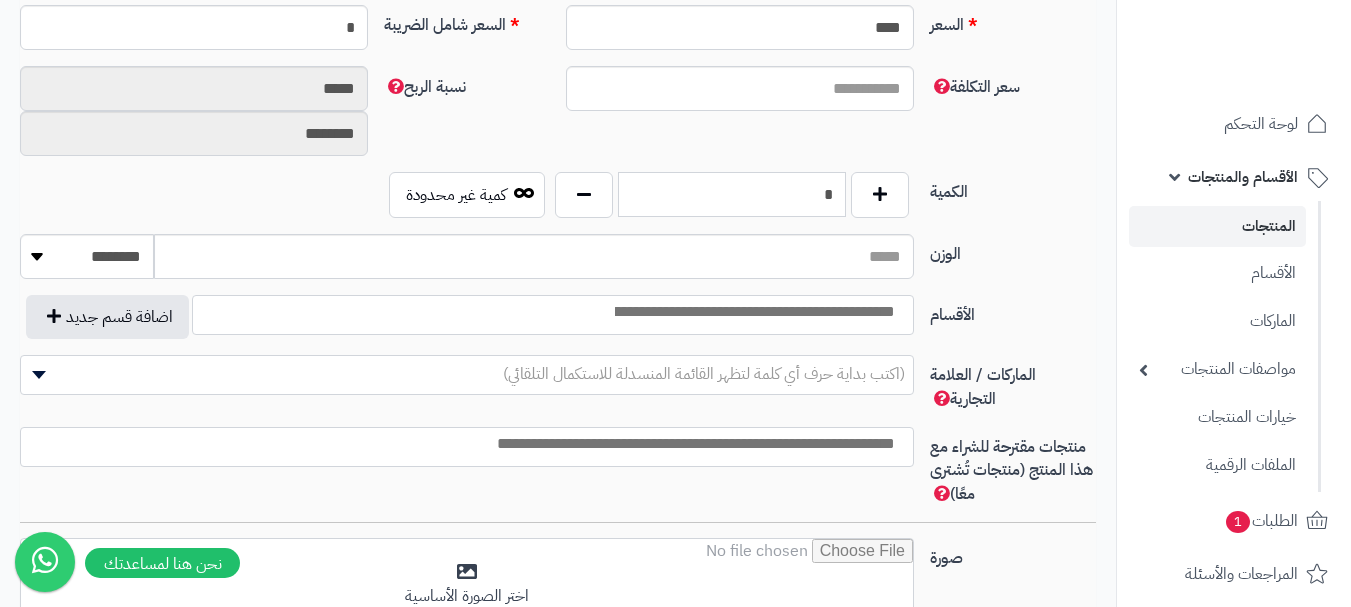 click on "*" at bounding box center (732, 194) 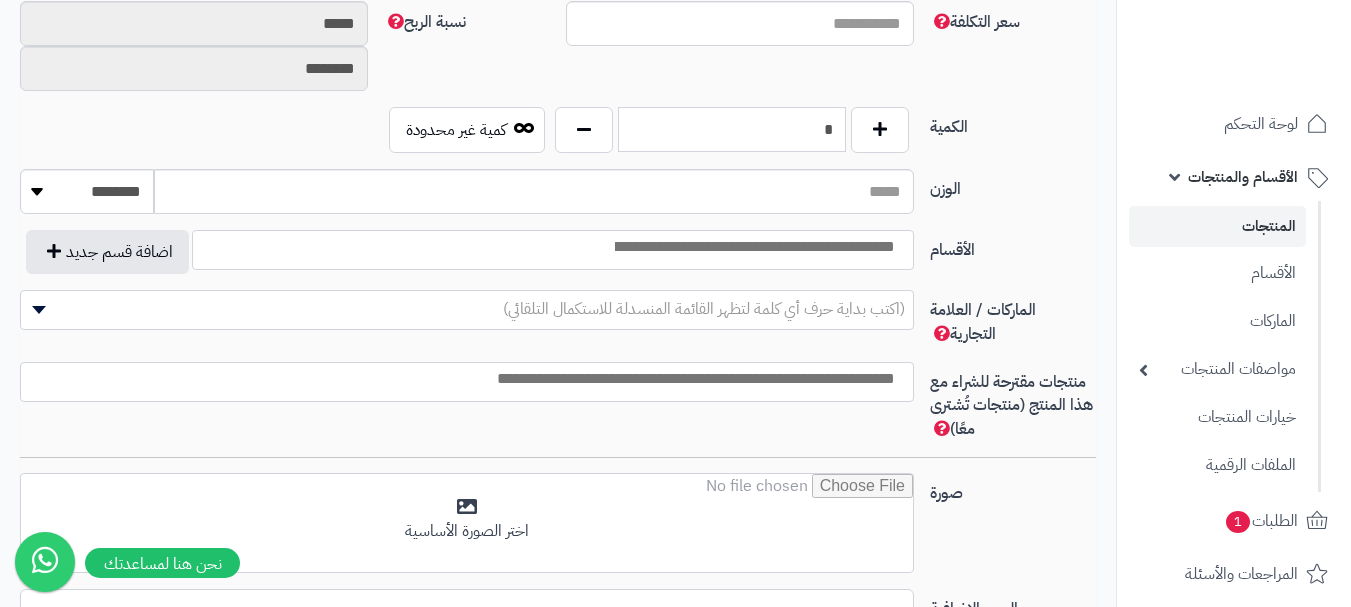 scroll, scrollTop: 1014, scrollLeft: 0, axis: vertical 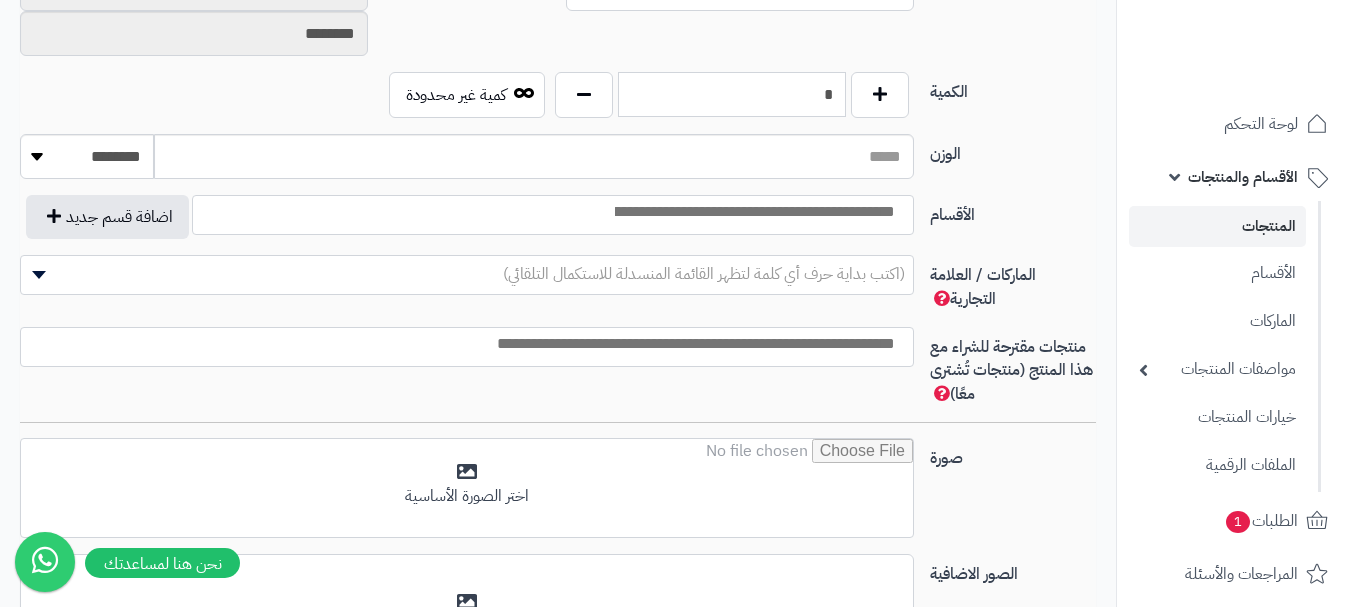 type on "*" 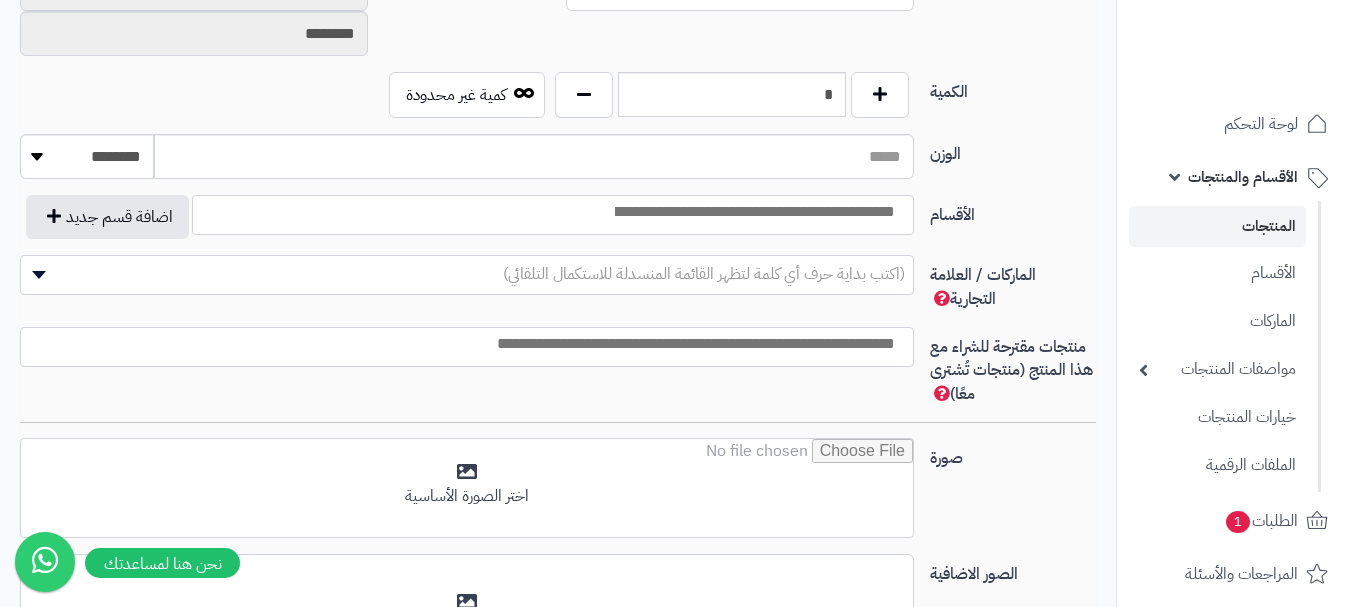 click at bounding box center [753, 212] 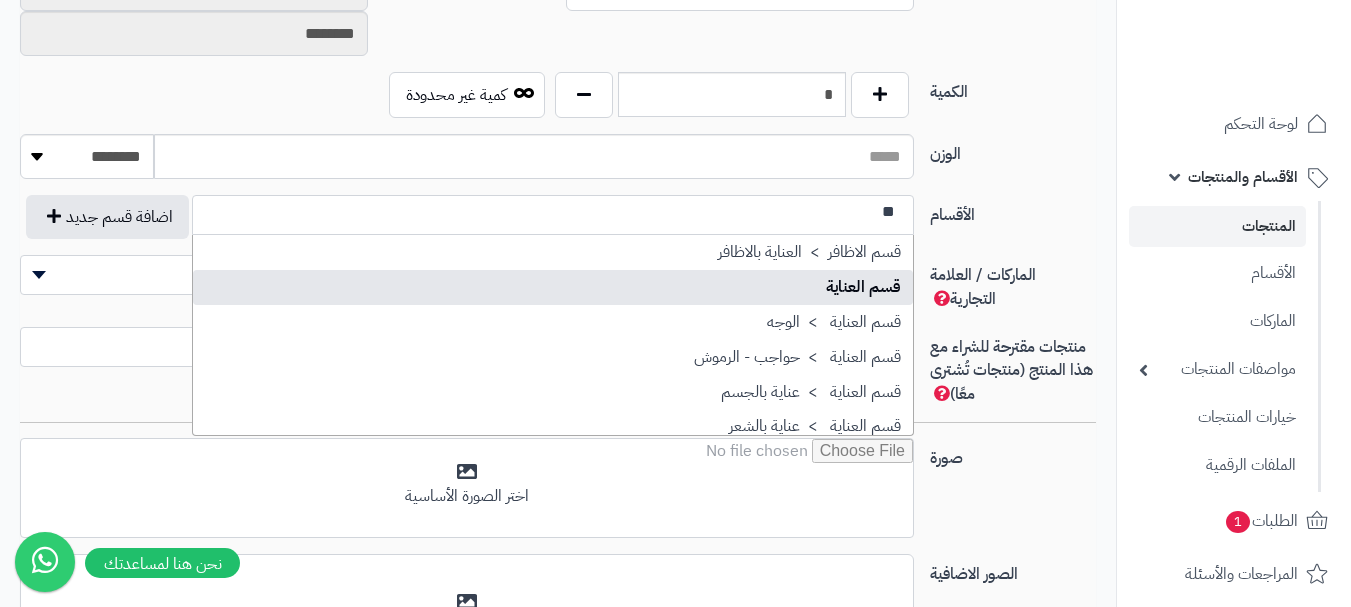 type on "**" 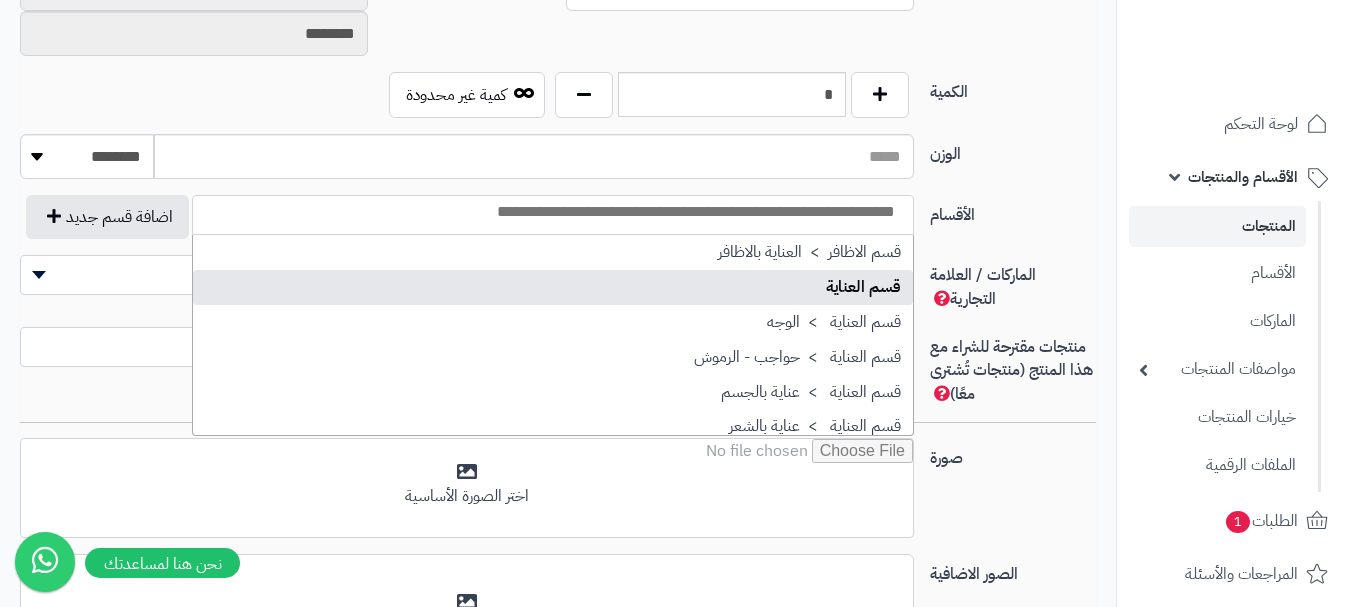 scroll, scrollTop: 0, scrollLeft: 0, axis: both 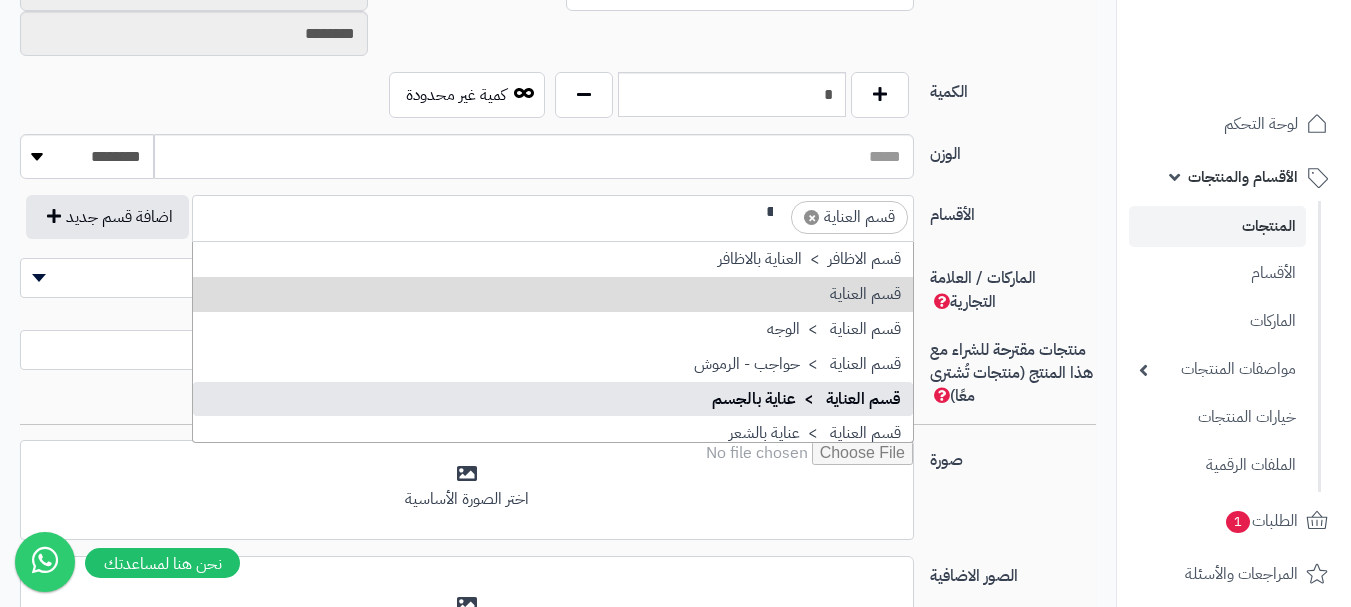 type on "**" 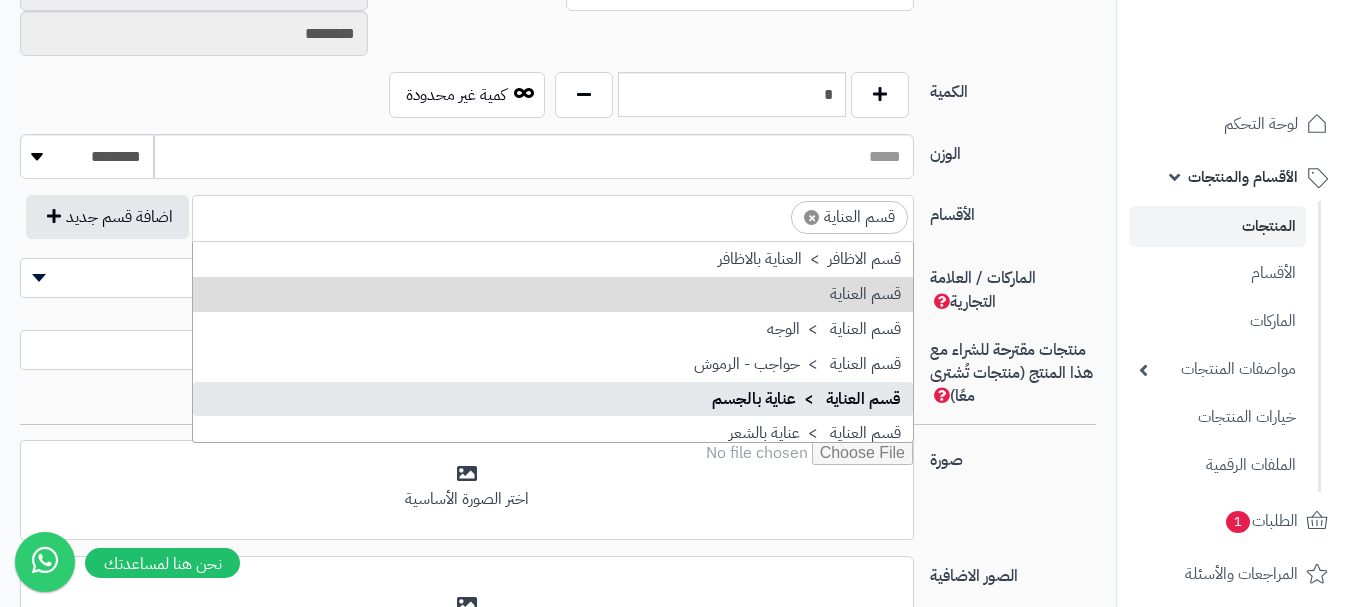 scroll, scrollTop: 0, scrollLeft: 0, axis: both 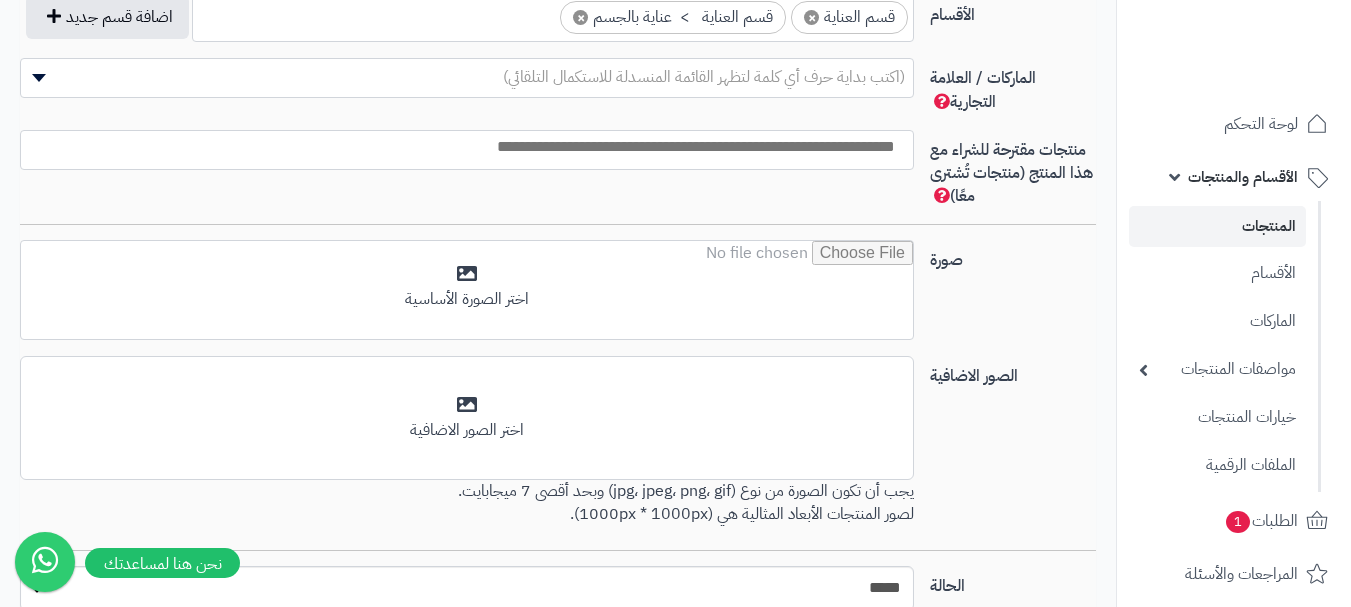 click at bounding box center [467, 150] 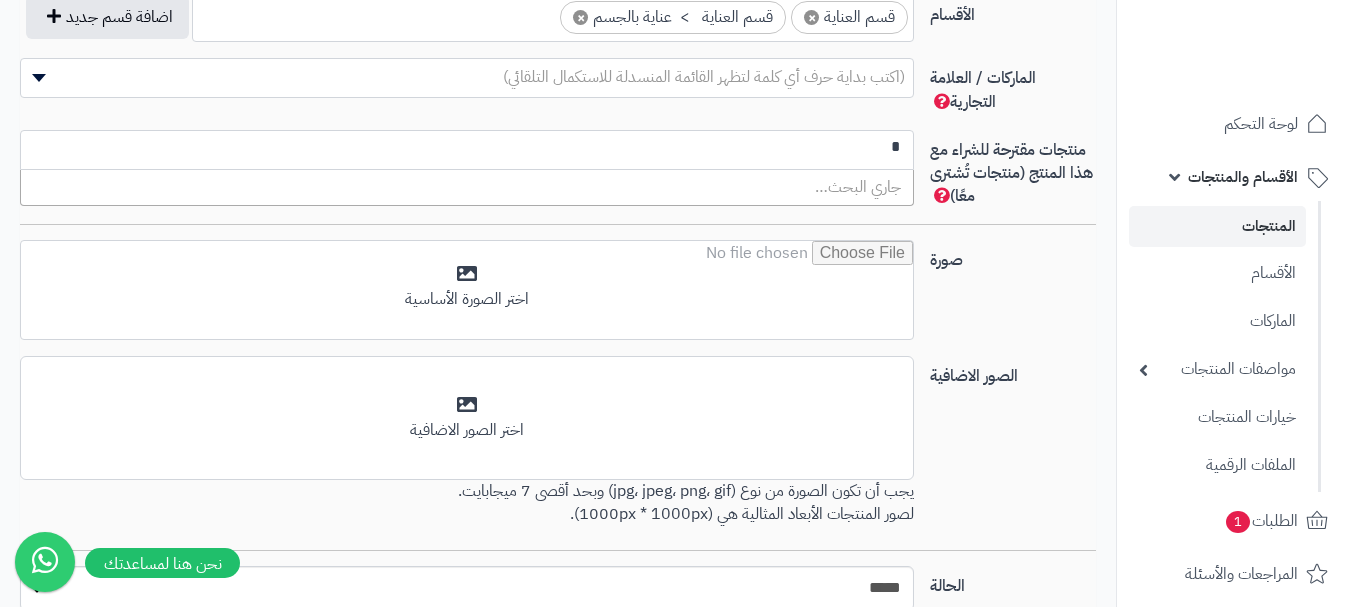 scroll, scrollTop: 0, scrollLeft: 0, axis: both 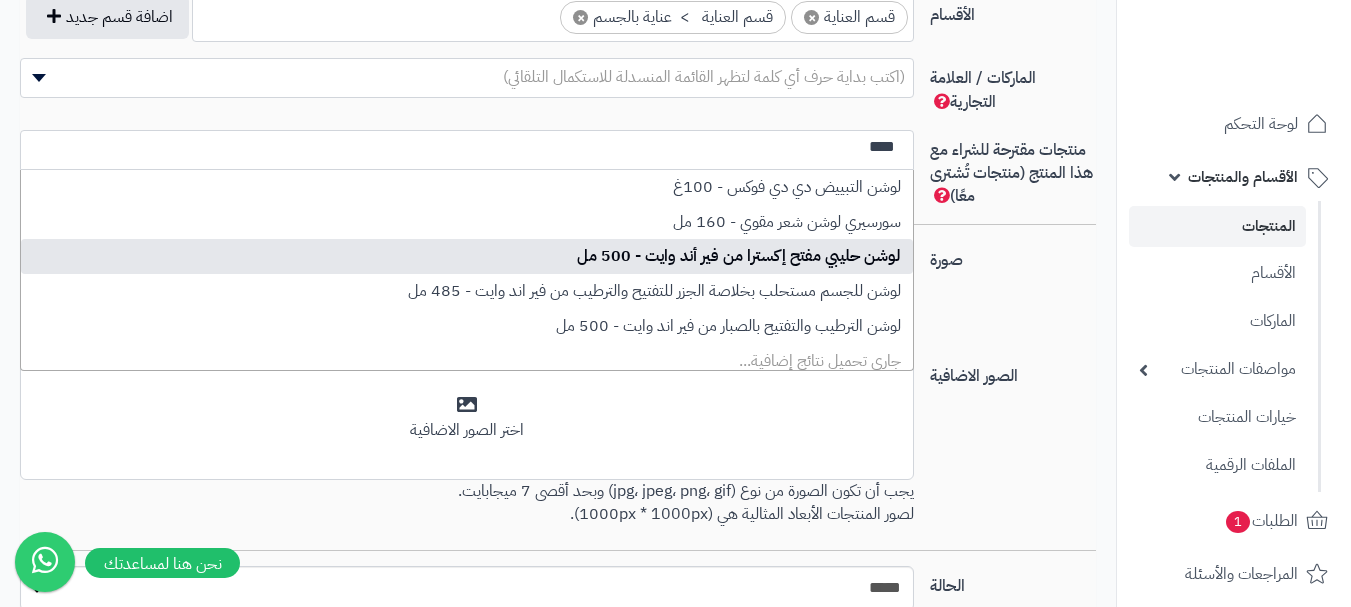 type on "****" 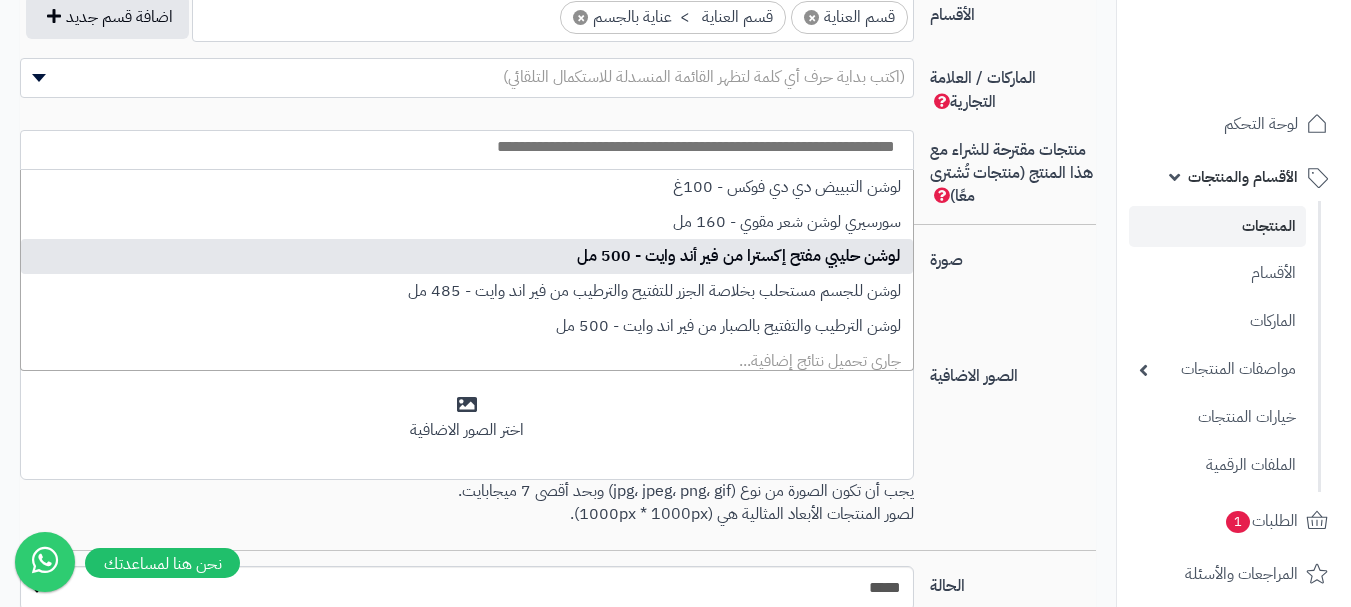 select on "***" 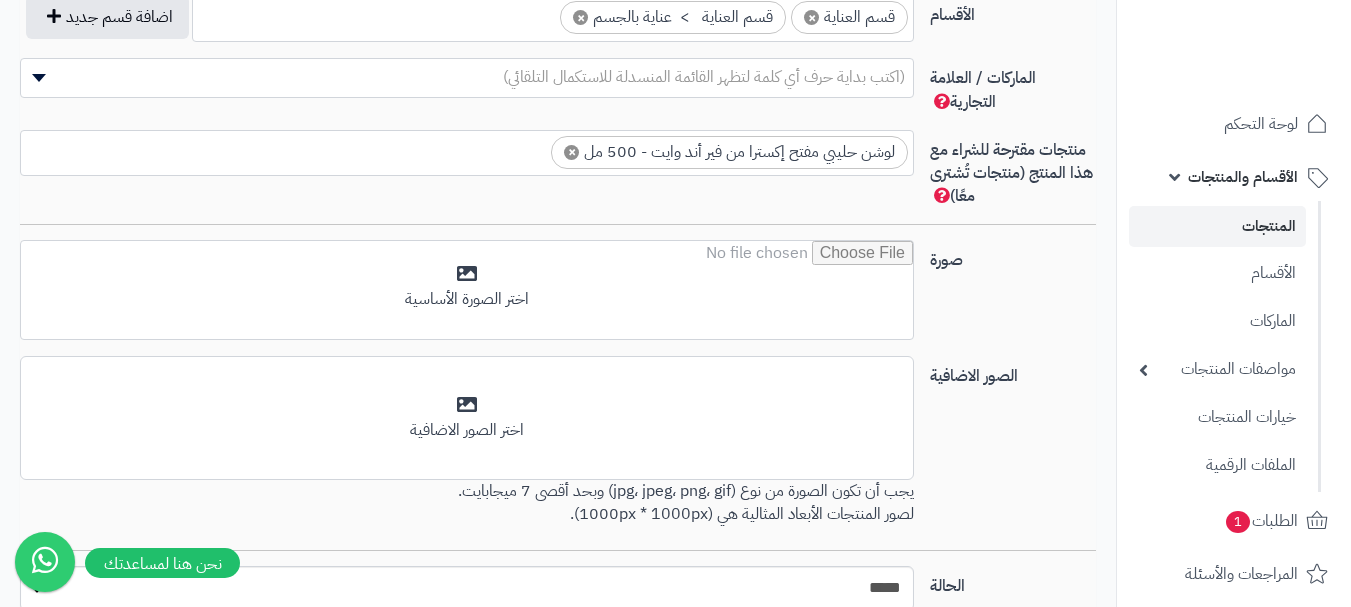 scroll, scrollTop: 0, scrollLeft: 0, axis: both 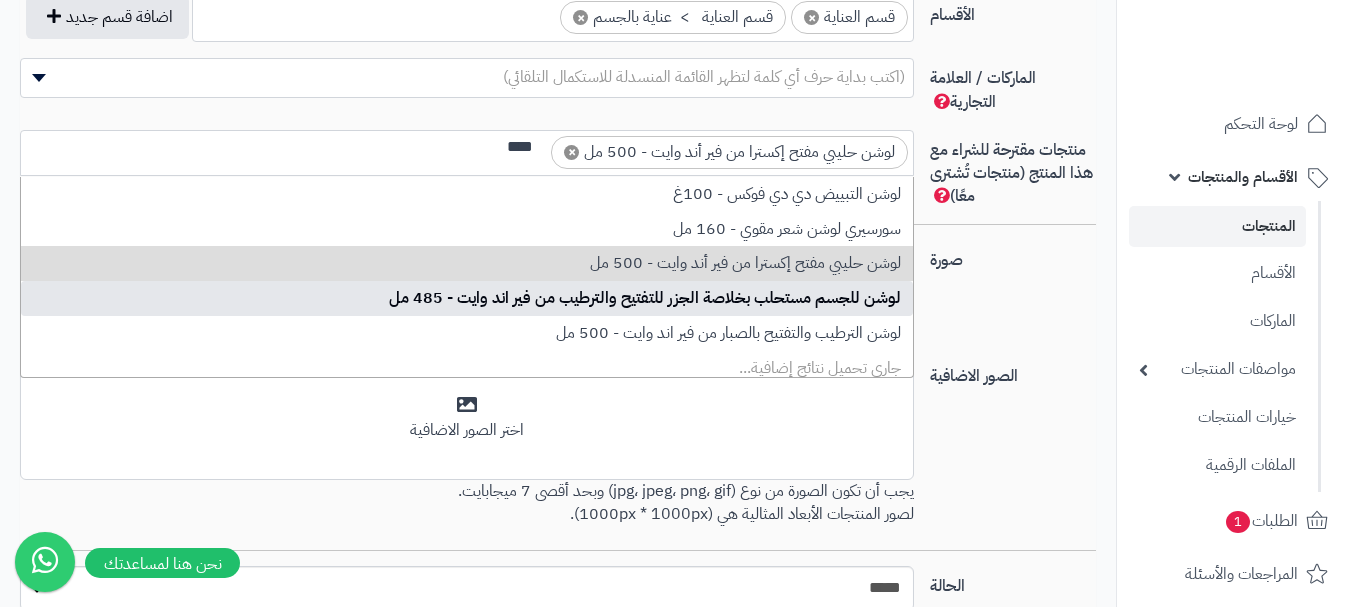 type on "****" 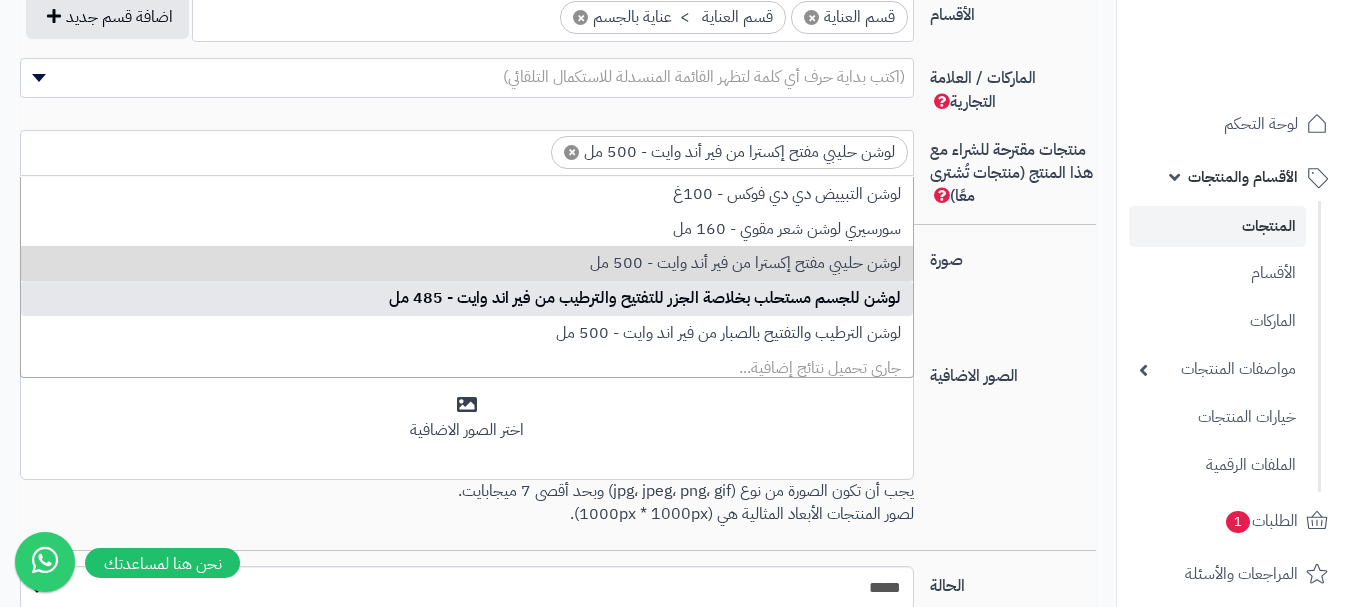 scroll, scrollTop: 0, scrollLeft: 0, axis: both 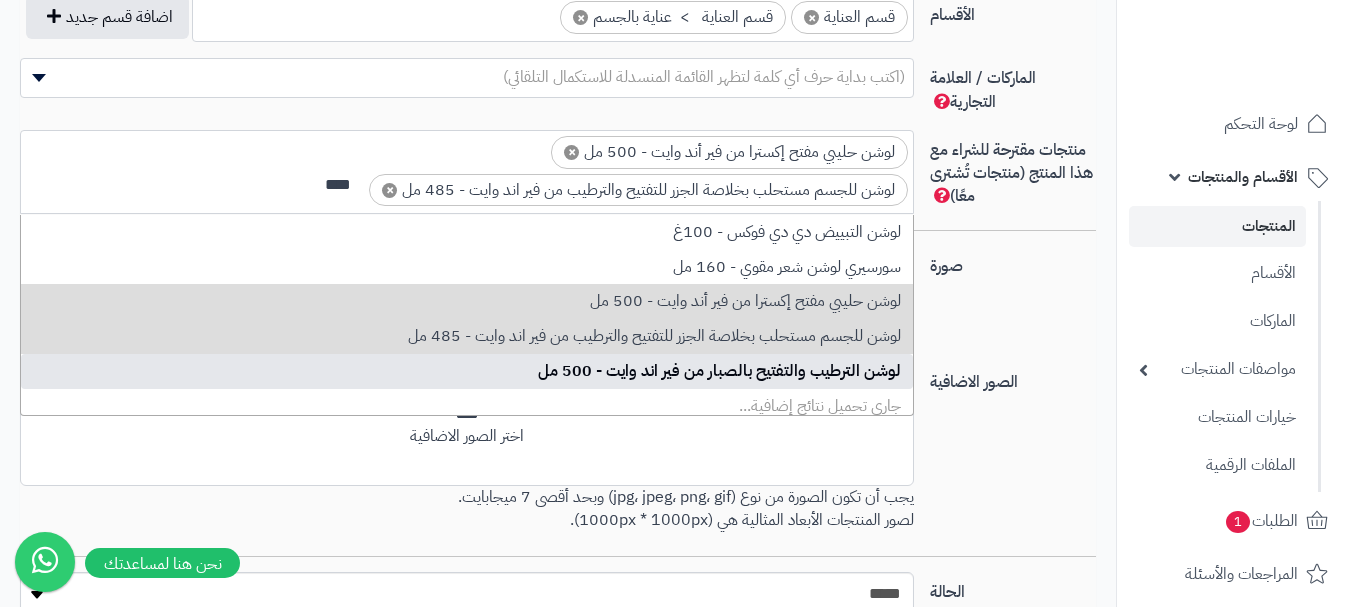 type on "****" 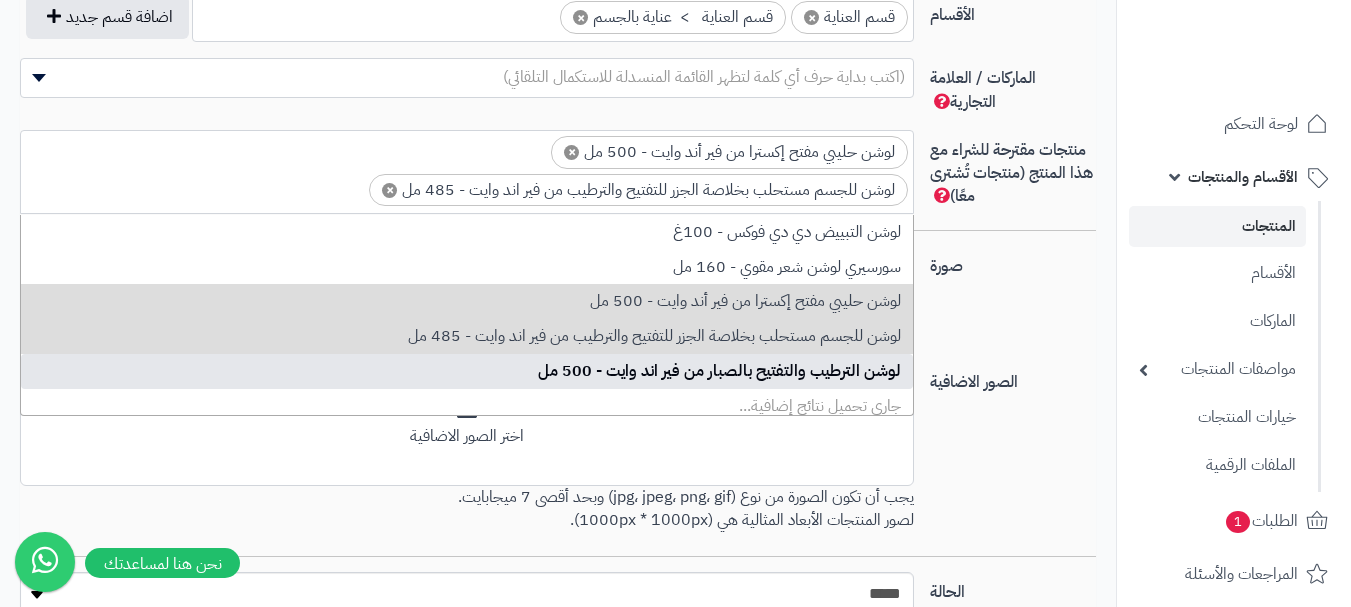 scroll, scrollTop: 0, scrollLeft: 0, axis: both 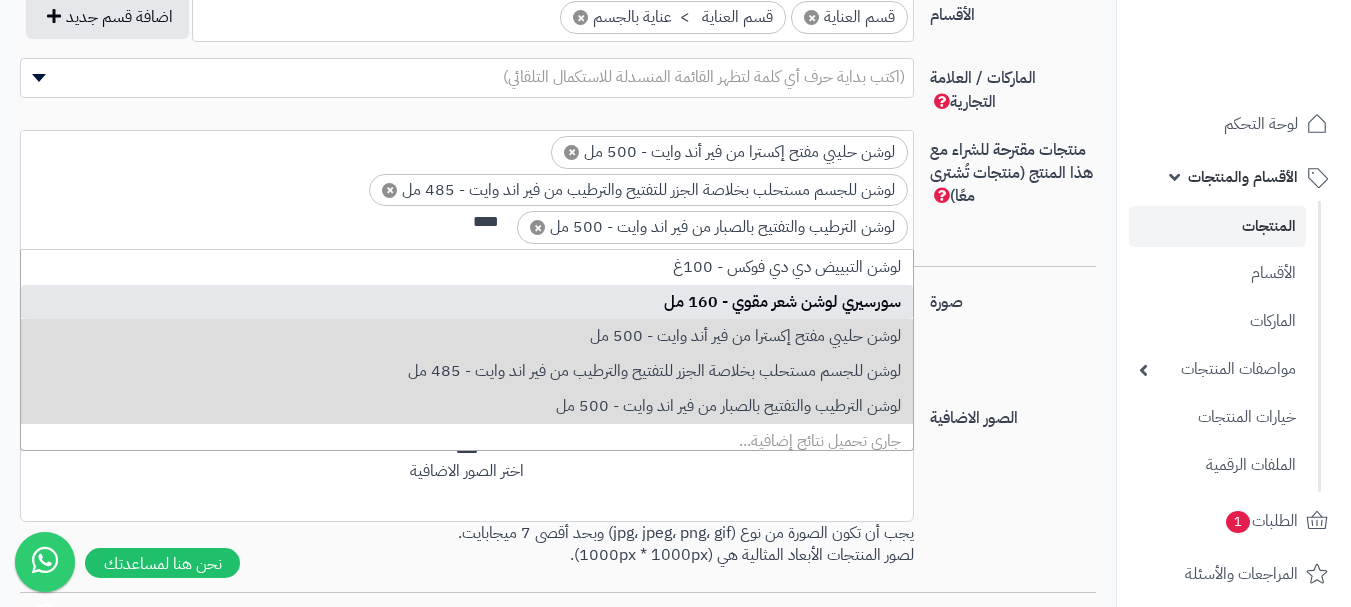 type on "****" 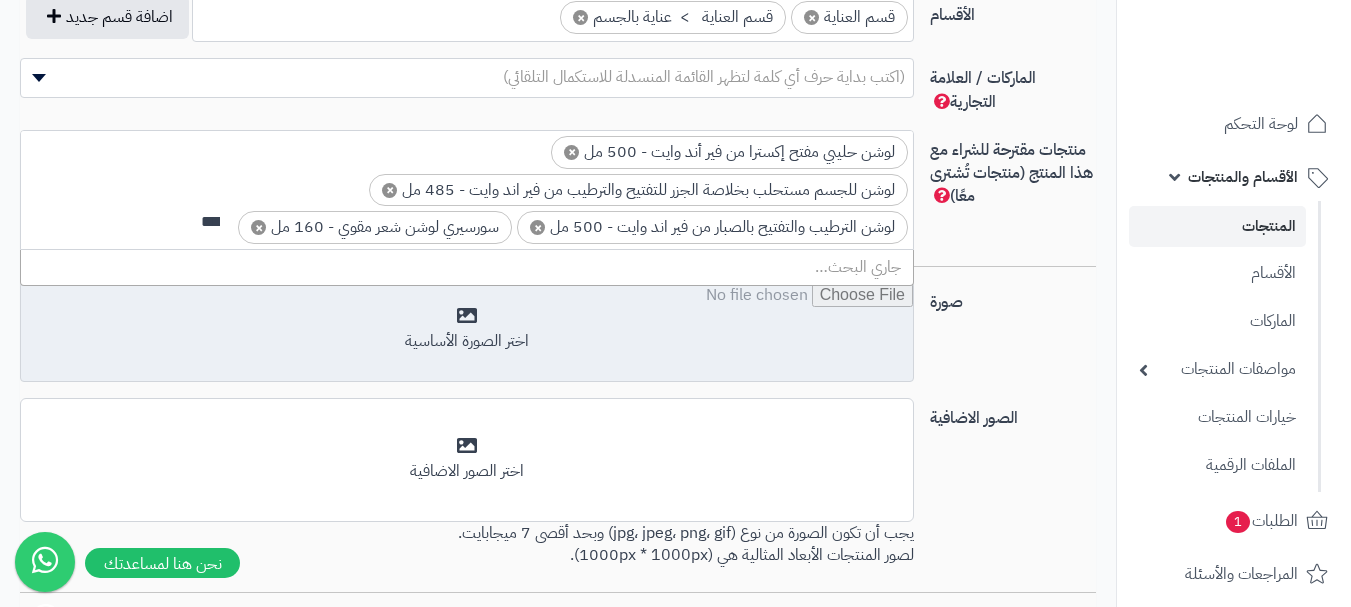 scroll, scrollTop: 0, scrollLeft: -4, axis: horizontal 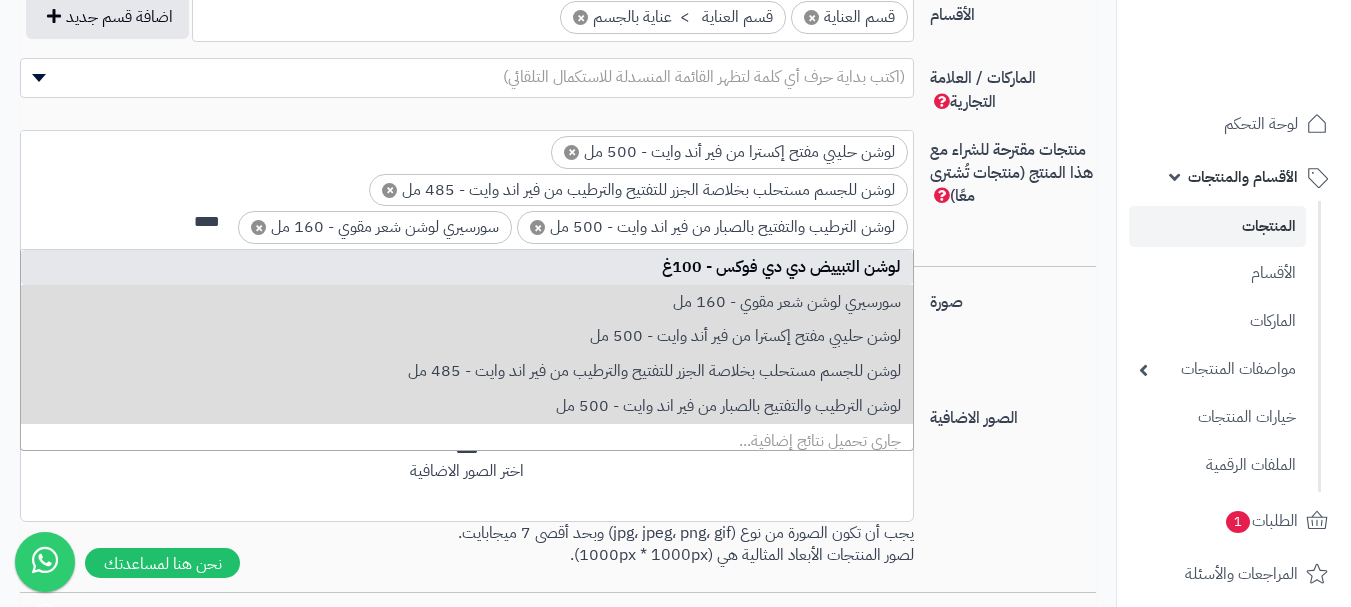 type on "****" 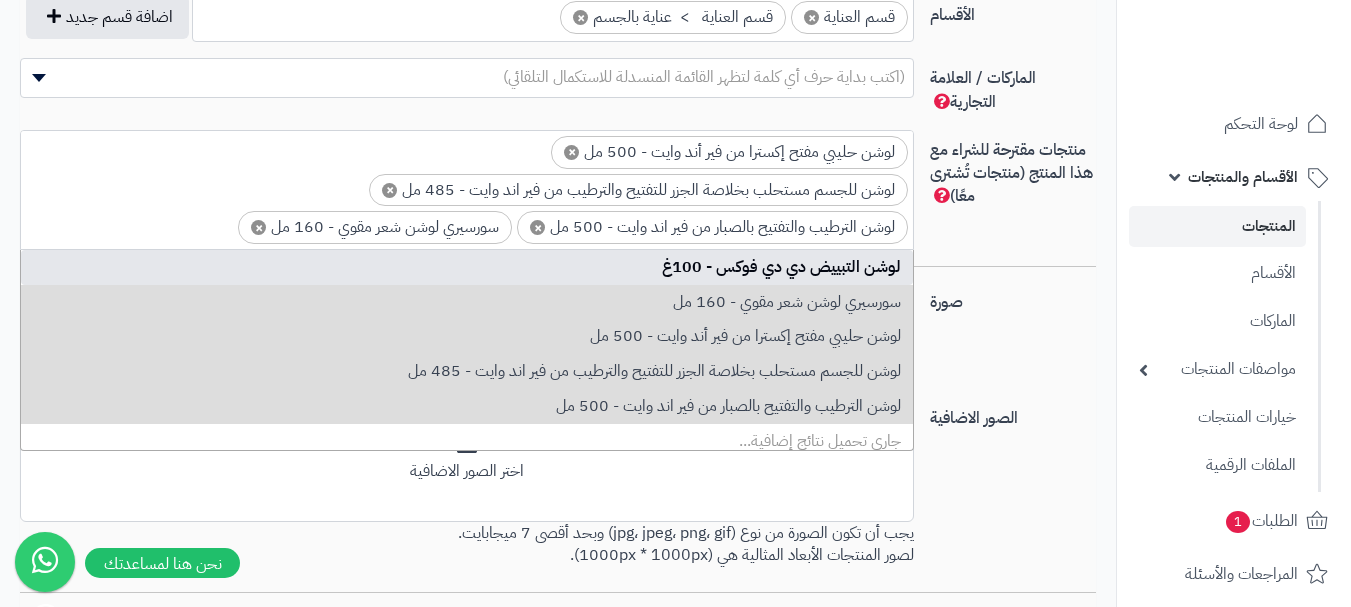 scroll, scrollTop: 40, scrollLeft: 0, axis: vertical 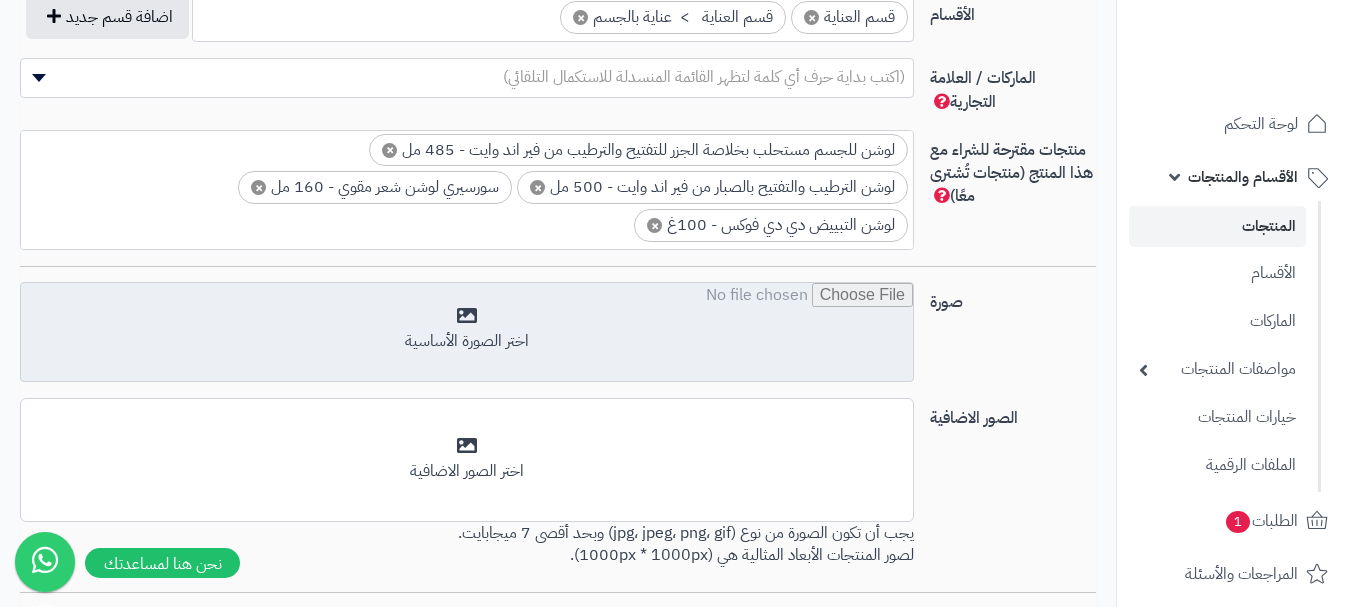 click at bounding box center (467, 333) 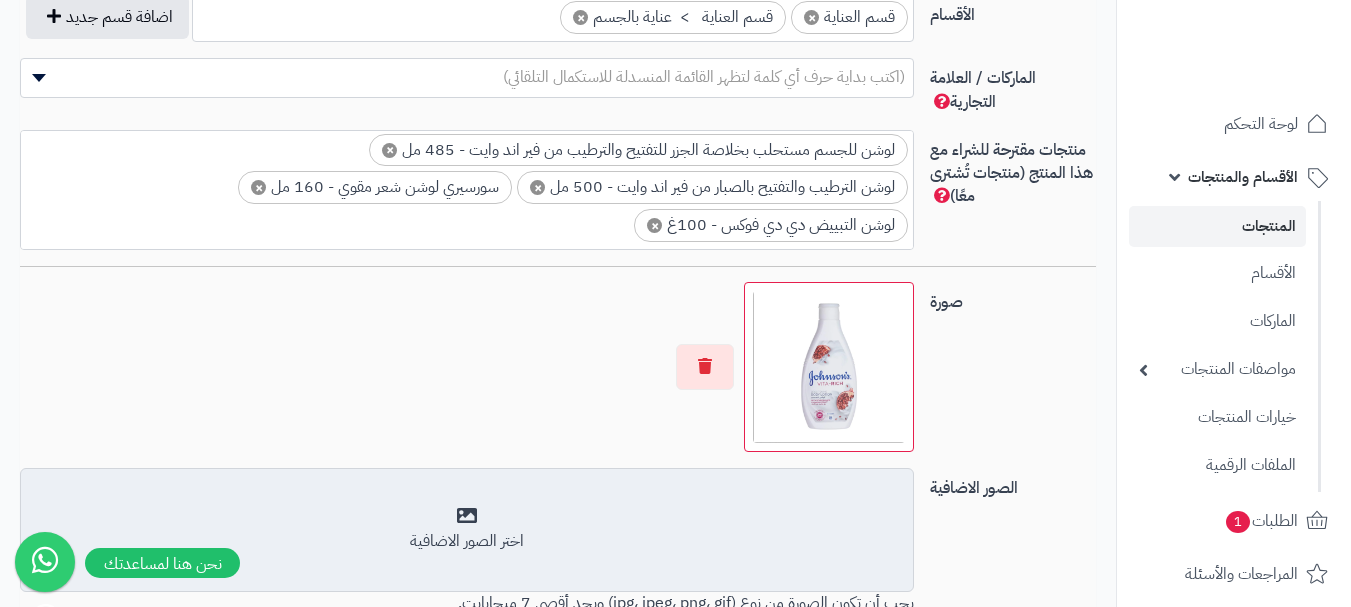 click on "اختر الصور الاضافية" at bounding box center (467, 529) 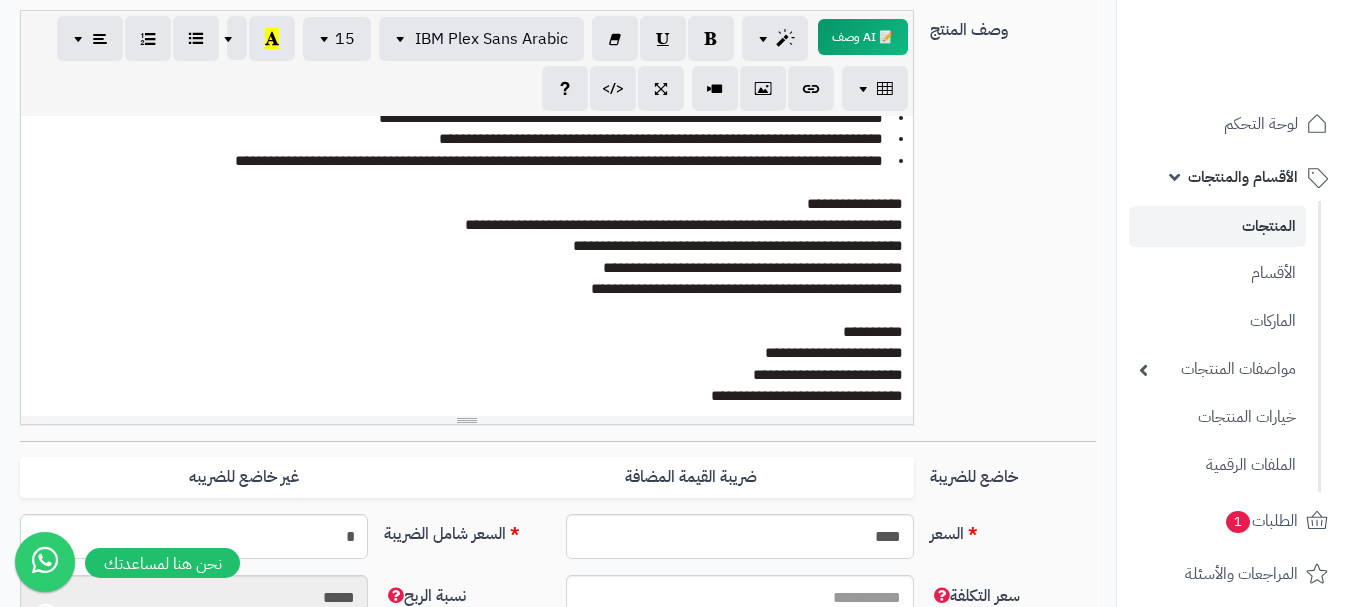 scroll, scrollTop: 614, scrollLeft: 0, axis: vertical 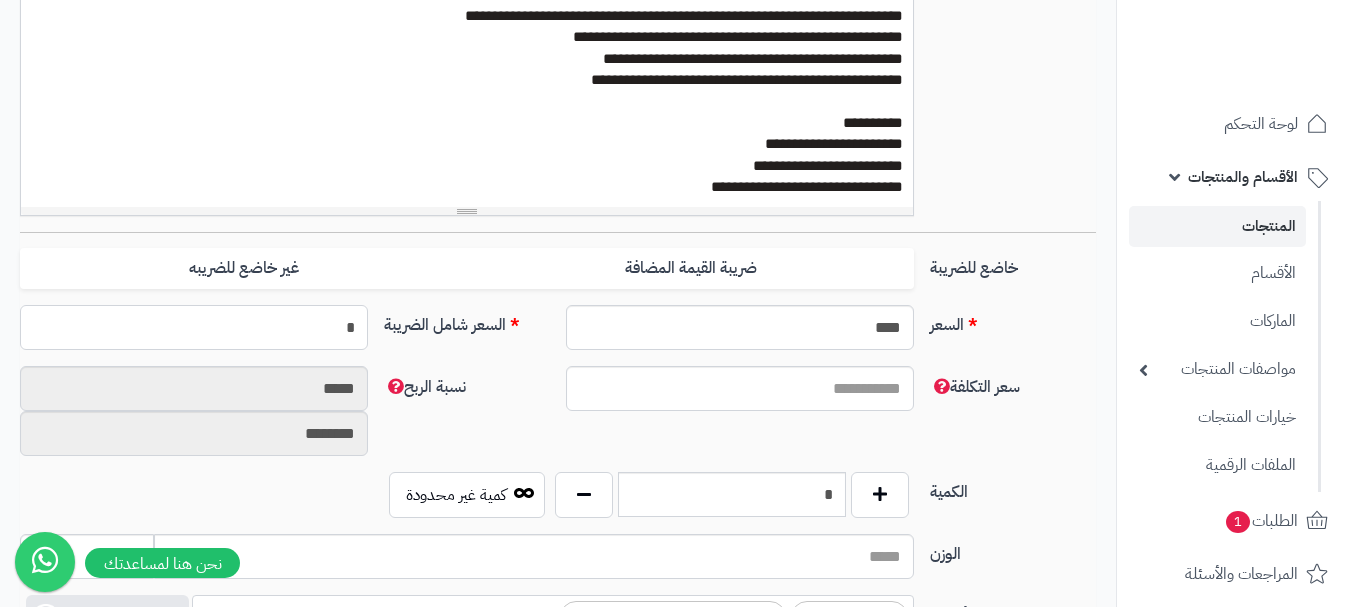 click on "*" at bounding box center (194, 327) 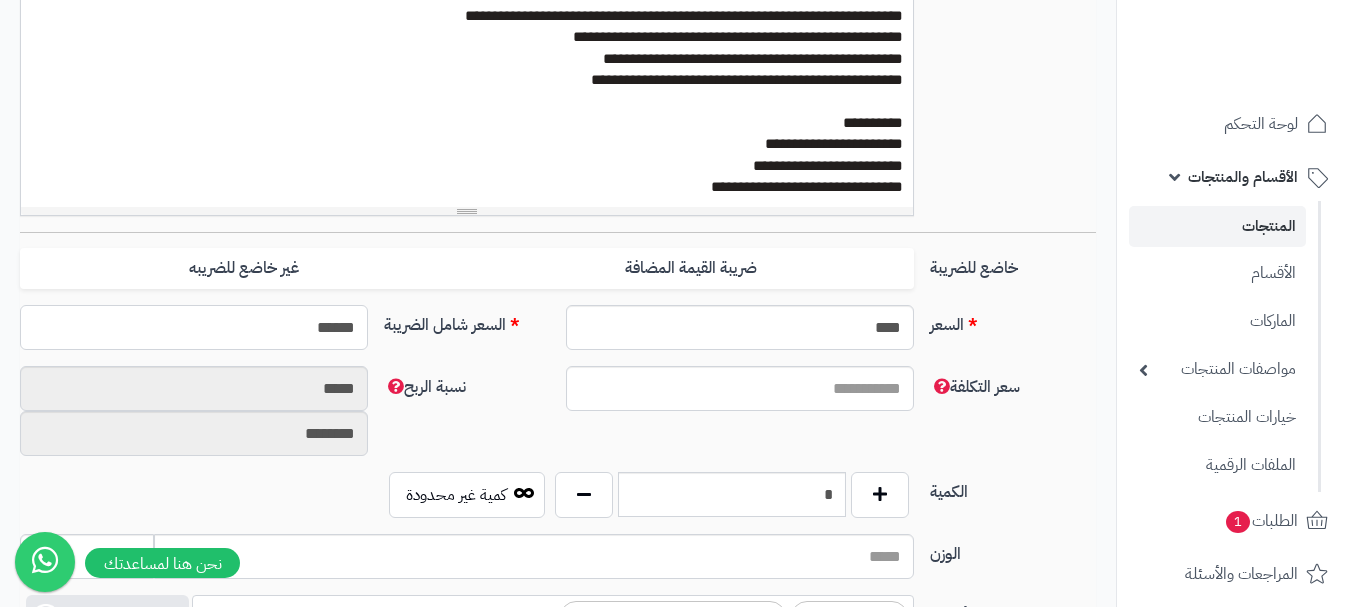 type on "*****" 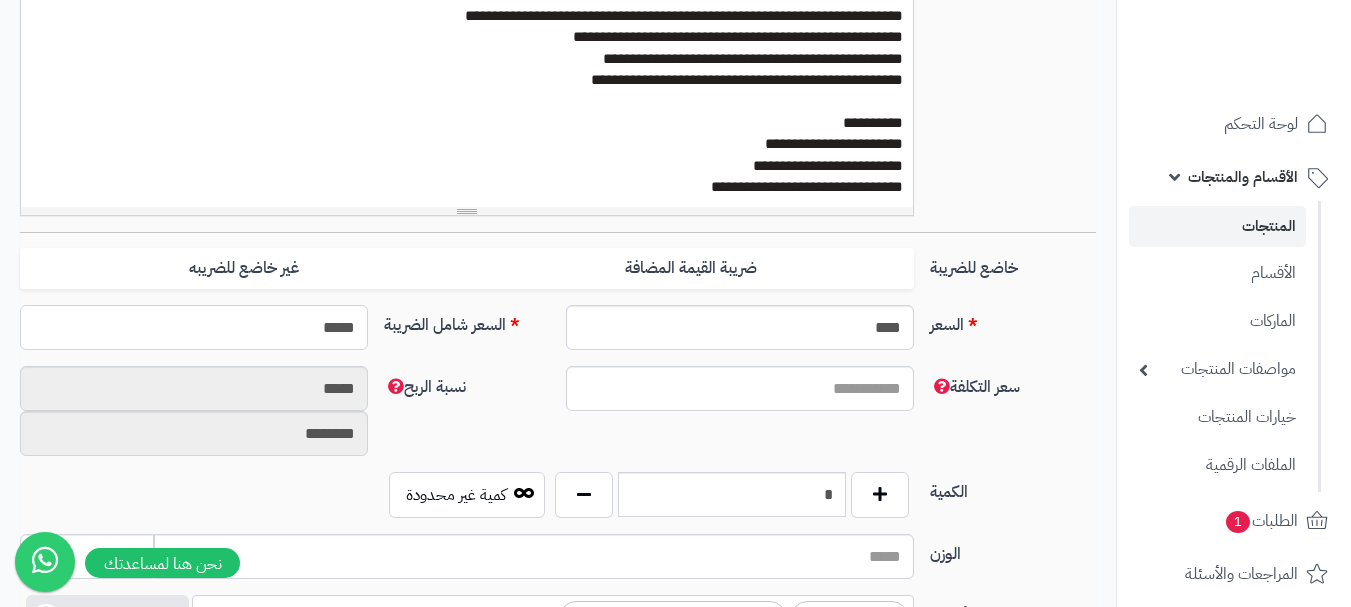 type on "**********" 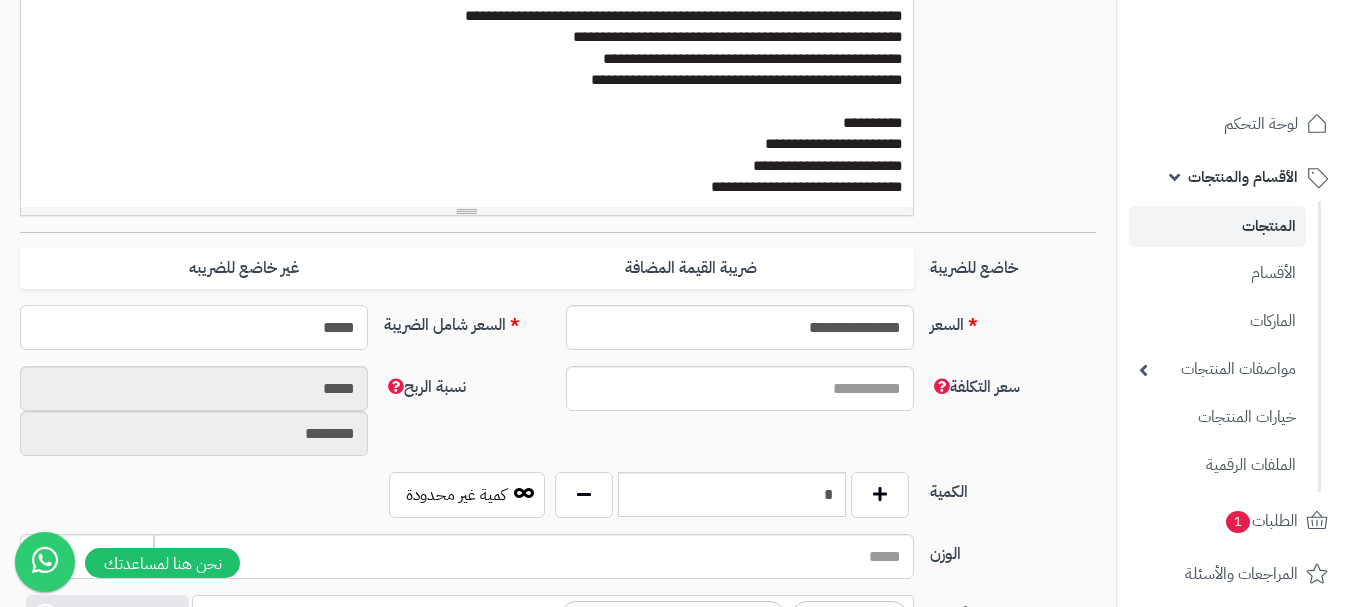 type on "******" 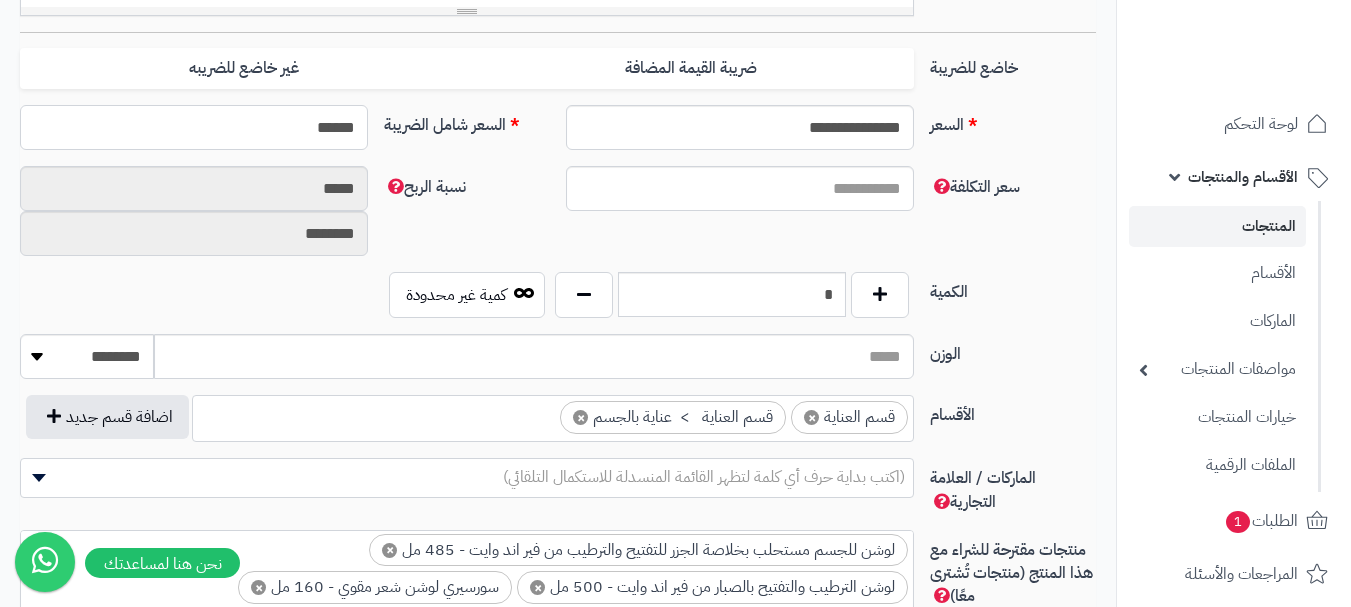 type on "**********" 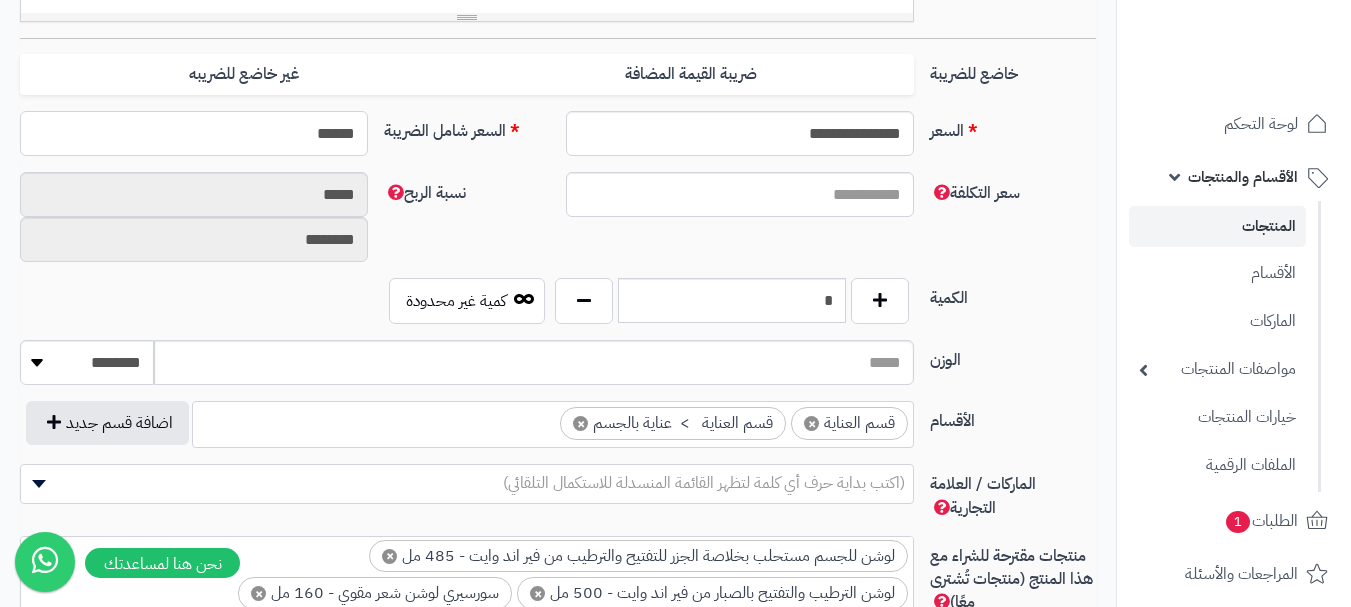 scroll, scrollTop: 414, scrollLeft: 0, axis: vertical 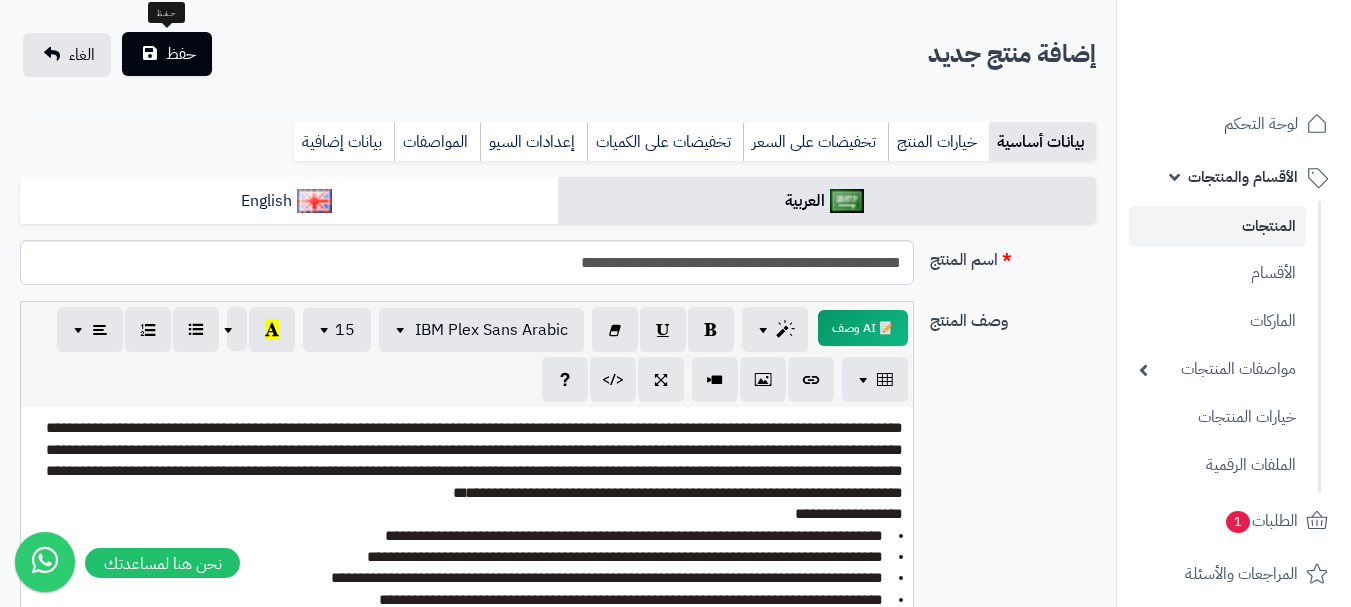 type on "******" 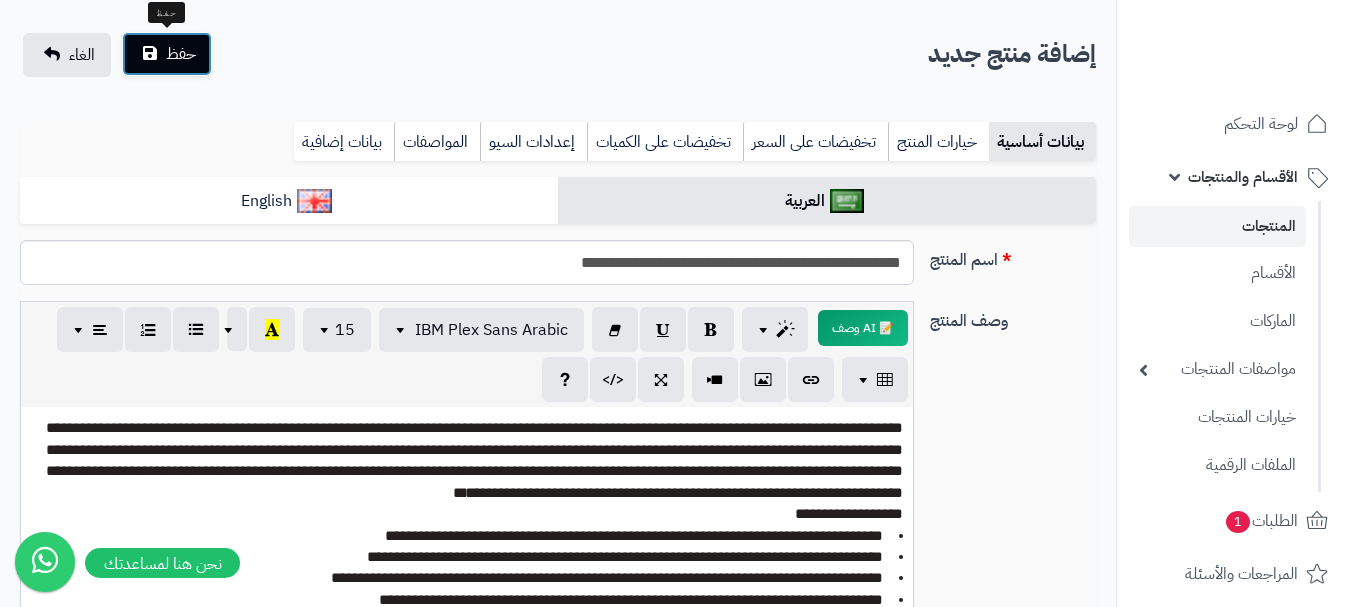click on "حفظ" at bounding box center [181, 54] 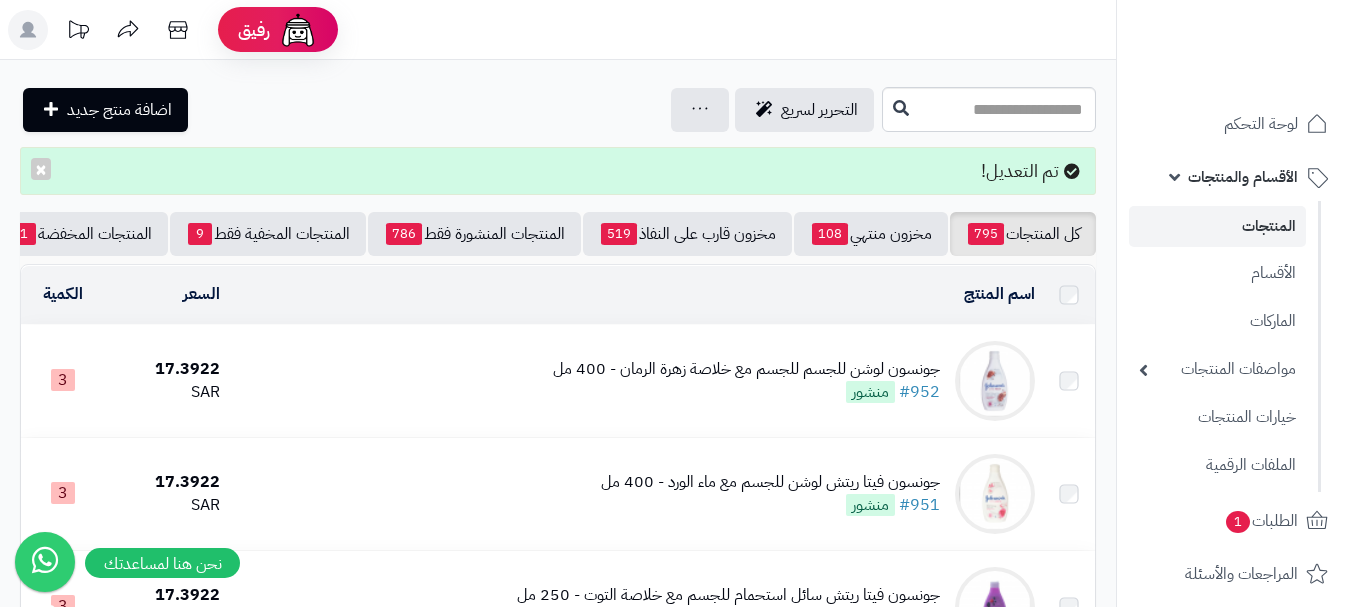 scroll, scrollTop: 0, scrollLeft: 0, axis: both 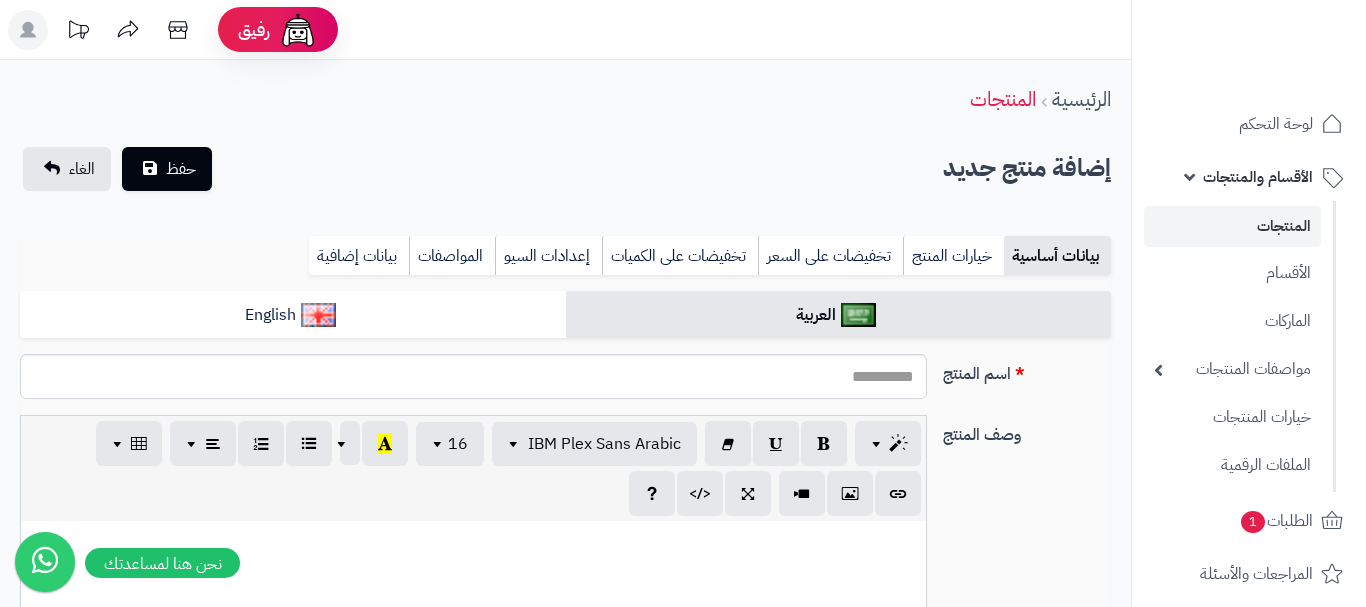 select 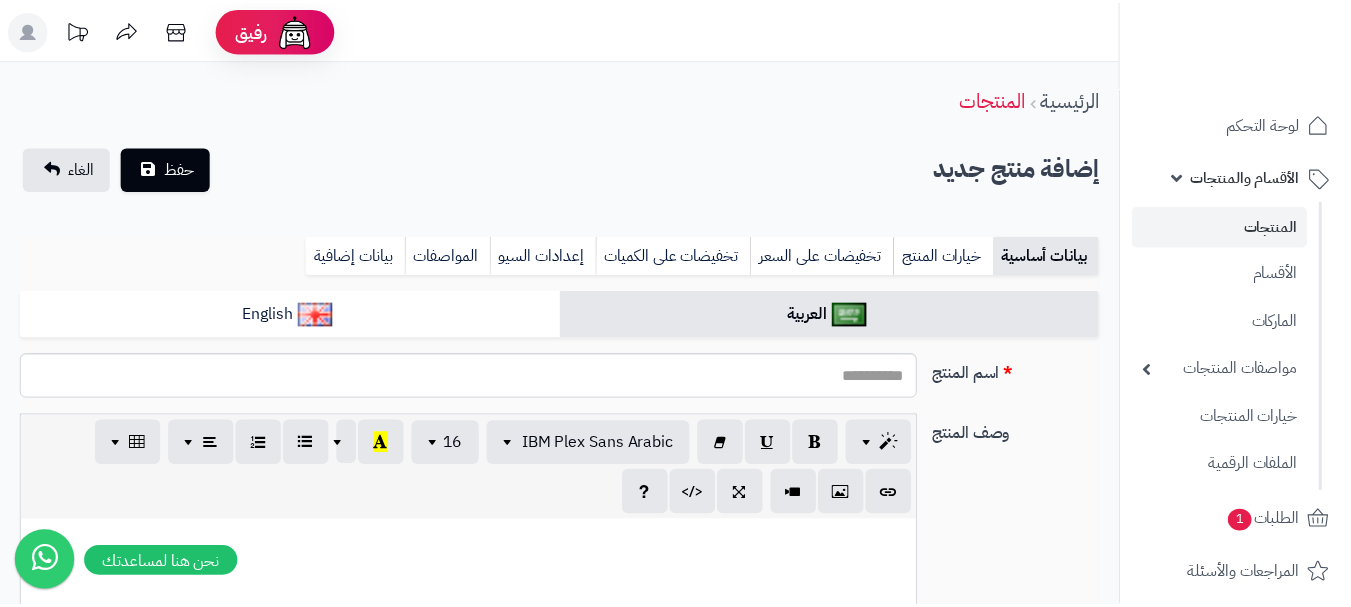 scroll, scrollTop: 0, scrollLeft: 0, axis: both 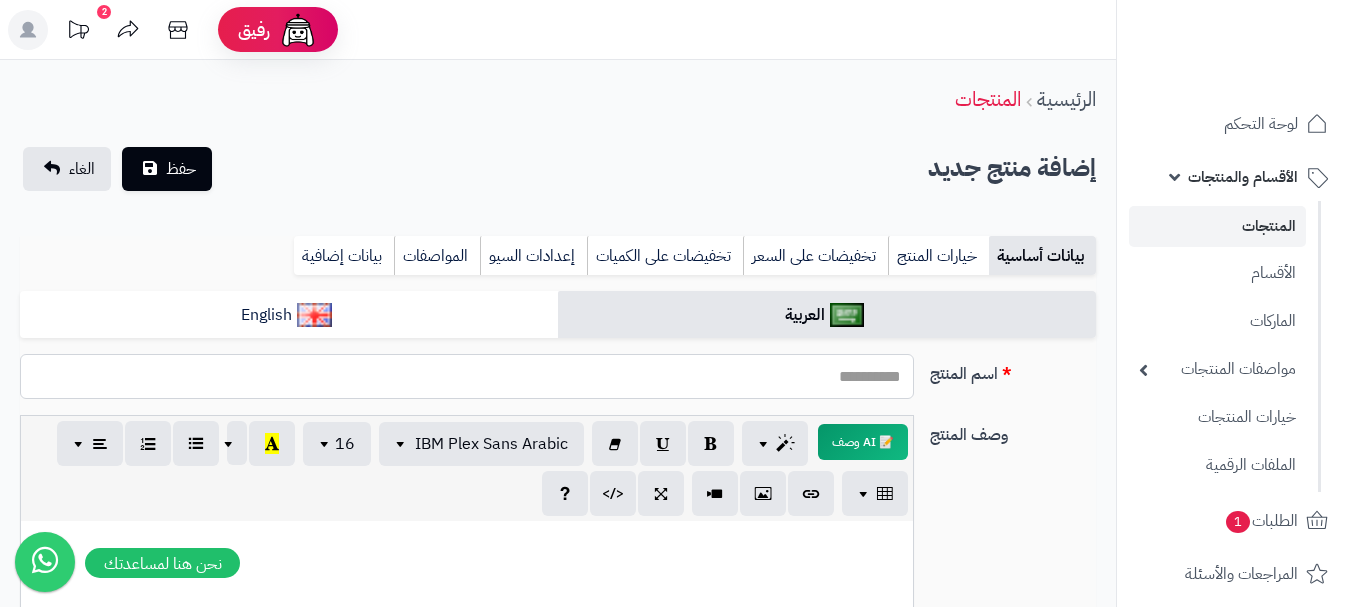 paste on "**********" 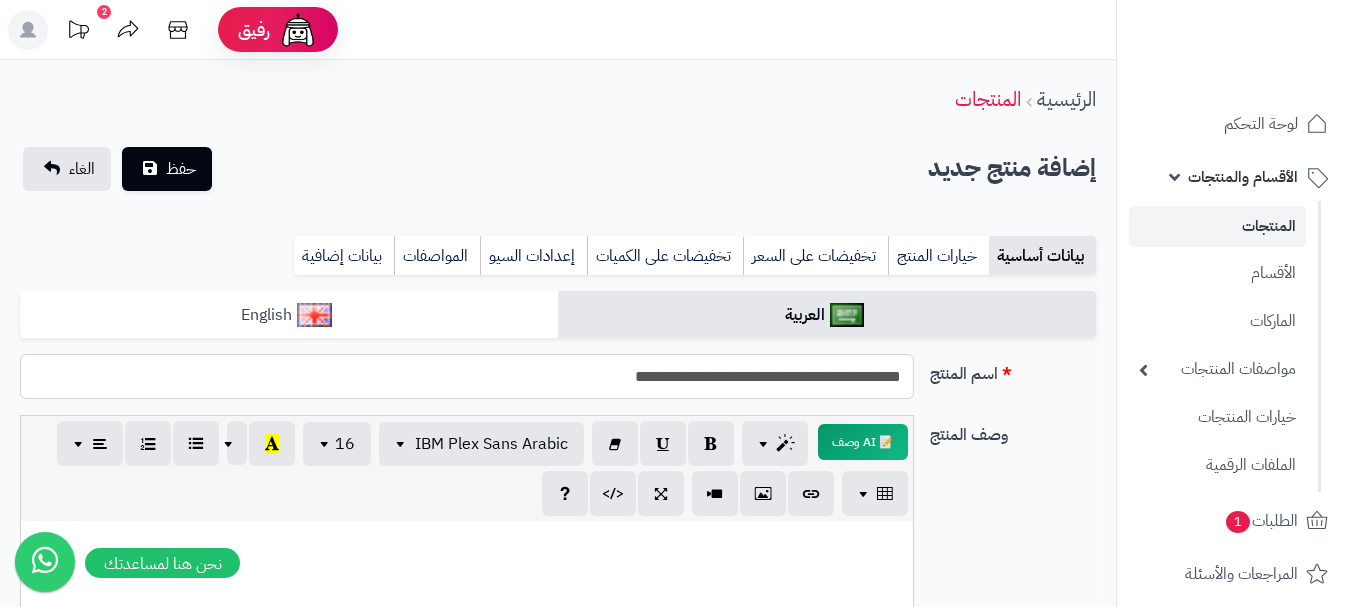 type on "**********" 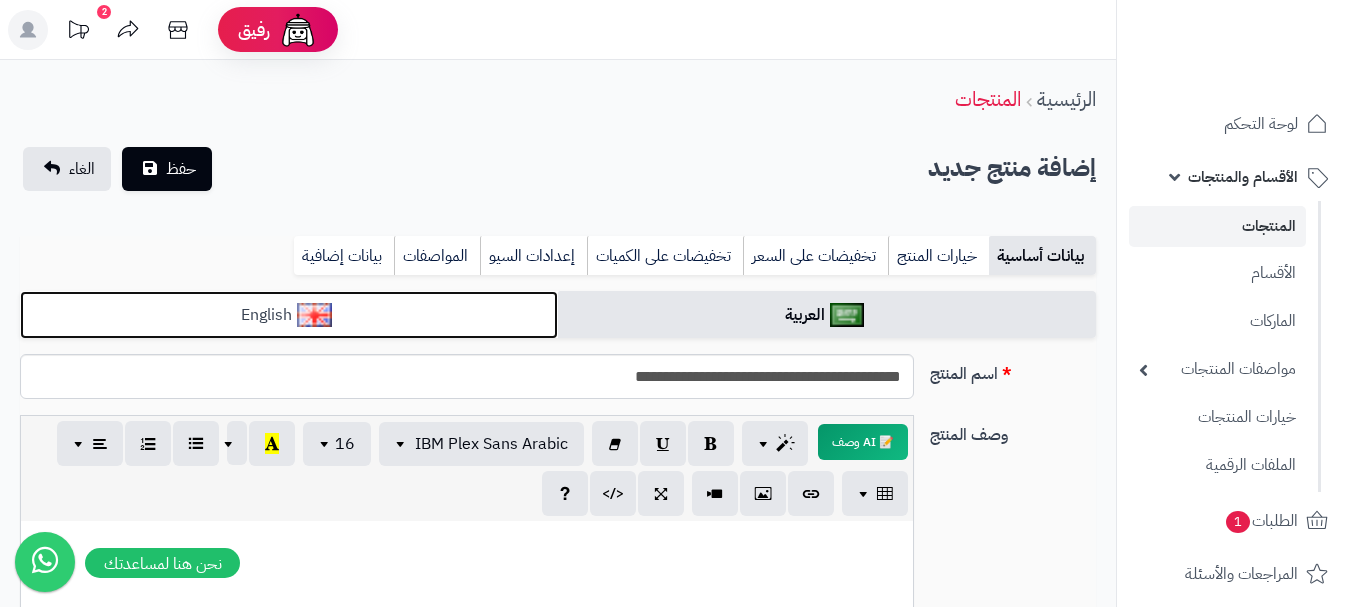 click on "English" at bounding box center [289, 315] 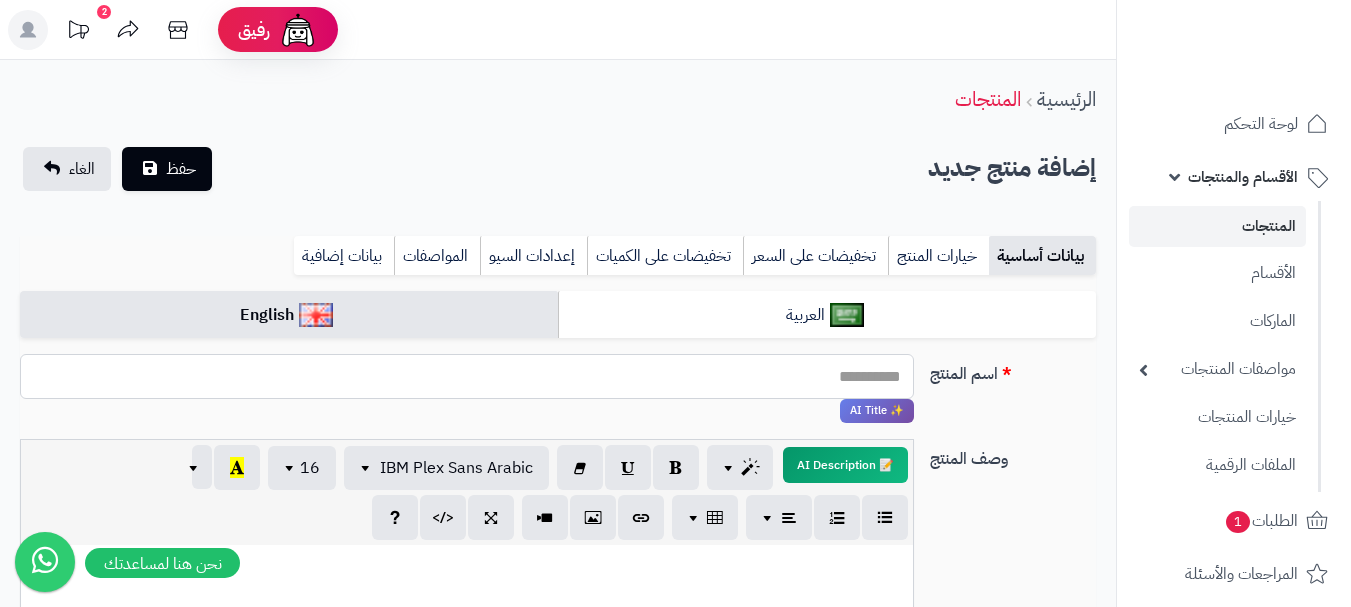 paste on "**********" 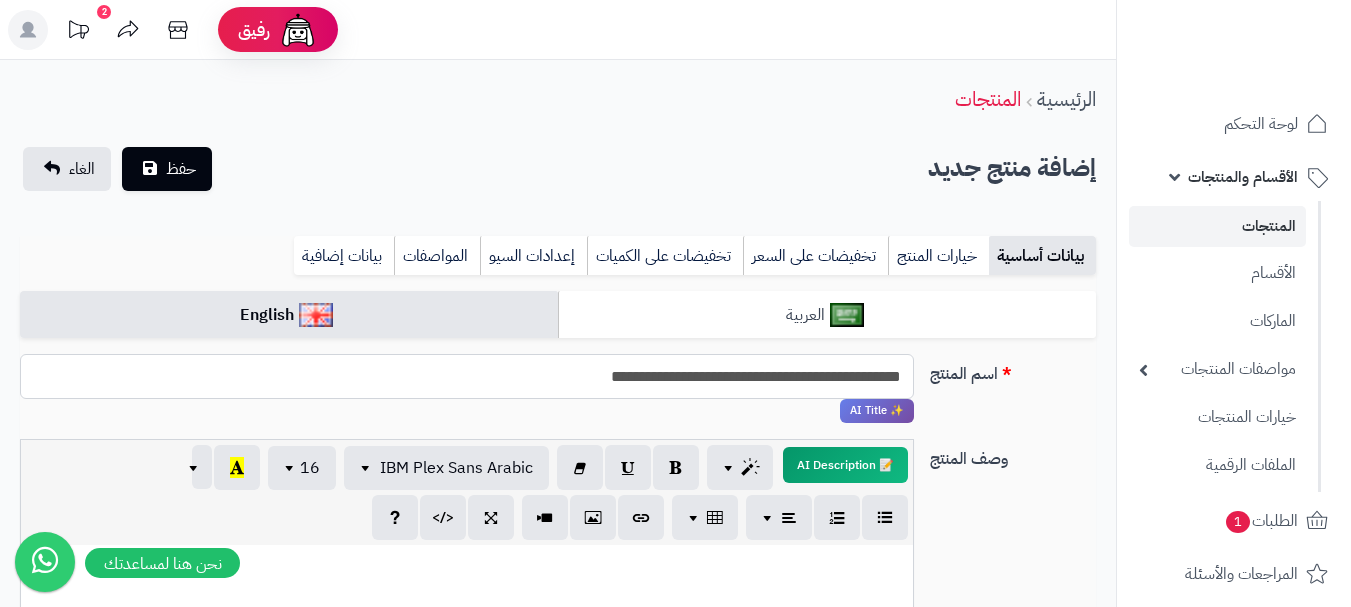 type on "**********" 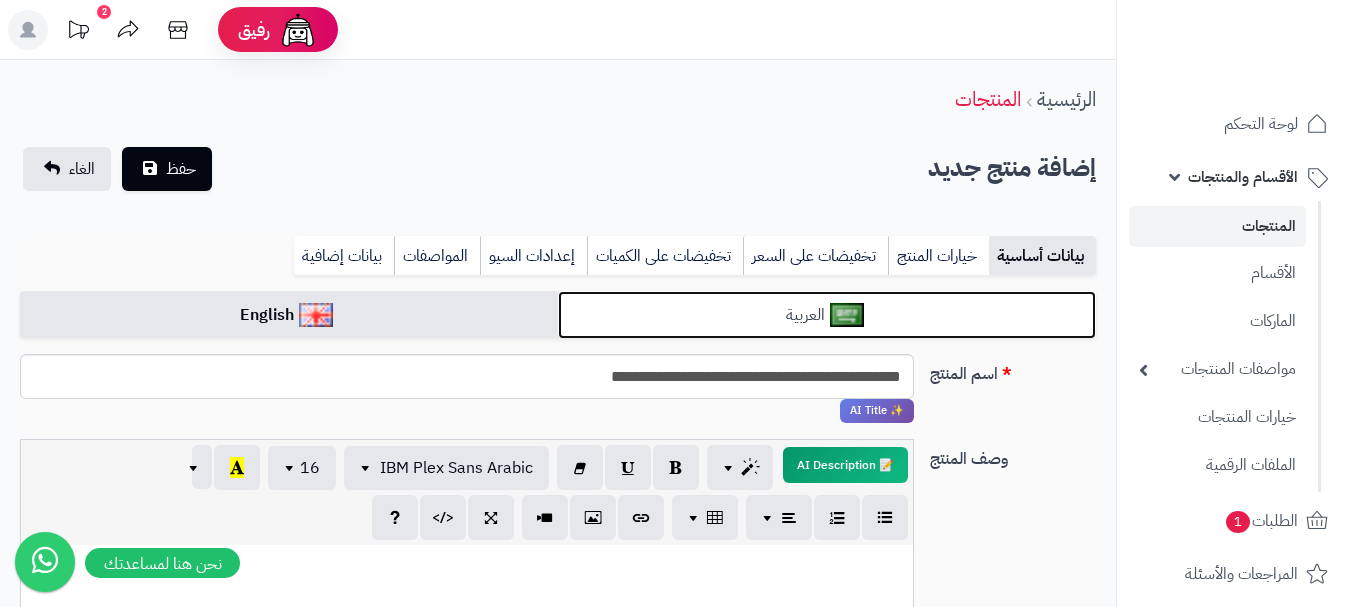 click on "العربية" at bounding box center (827, 315) 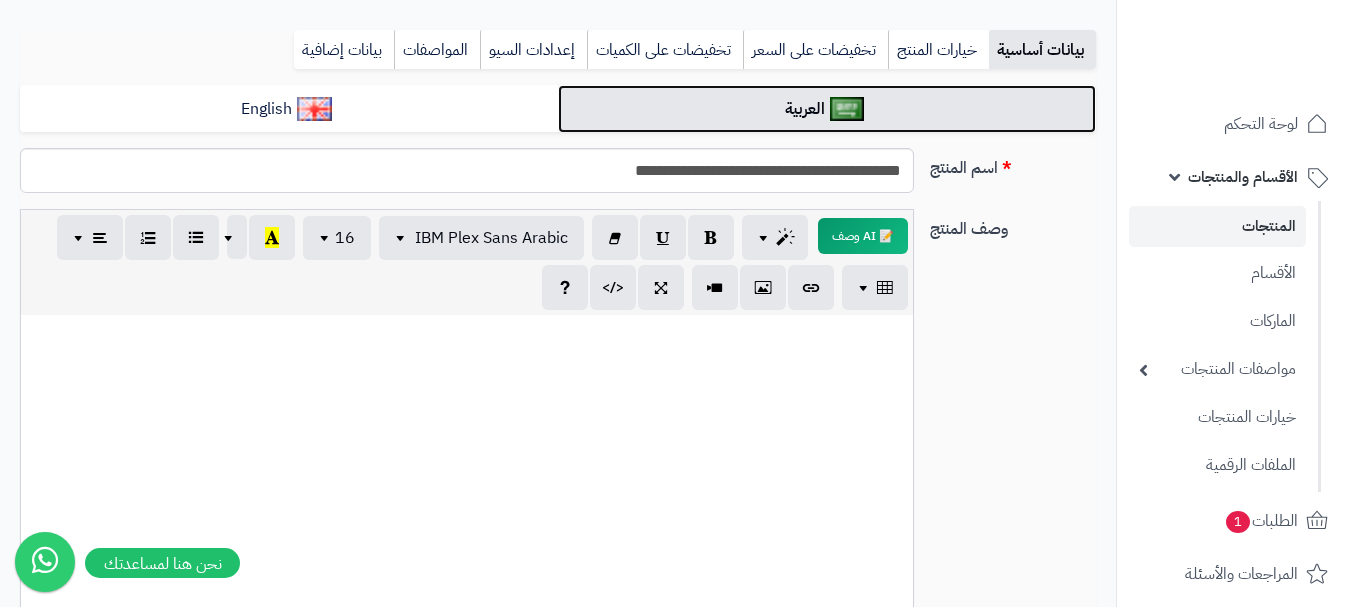 scroll, scrollTop: 300, scrollLeft: 0, axis: vertical 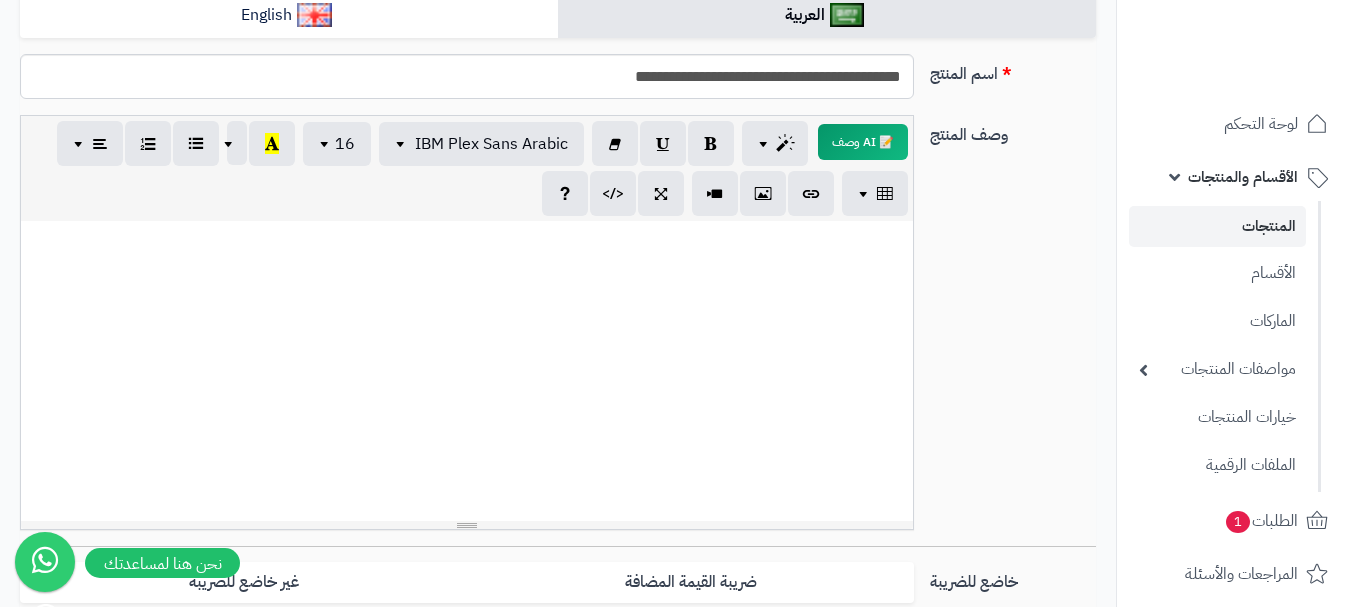 paste 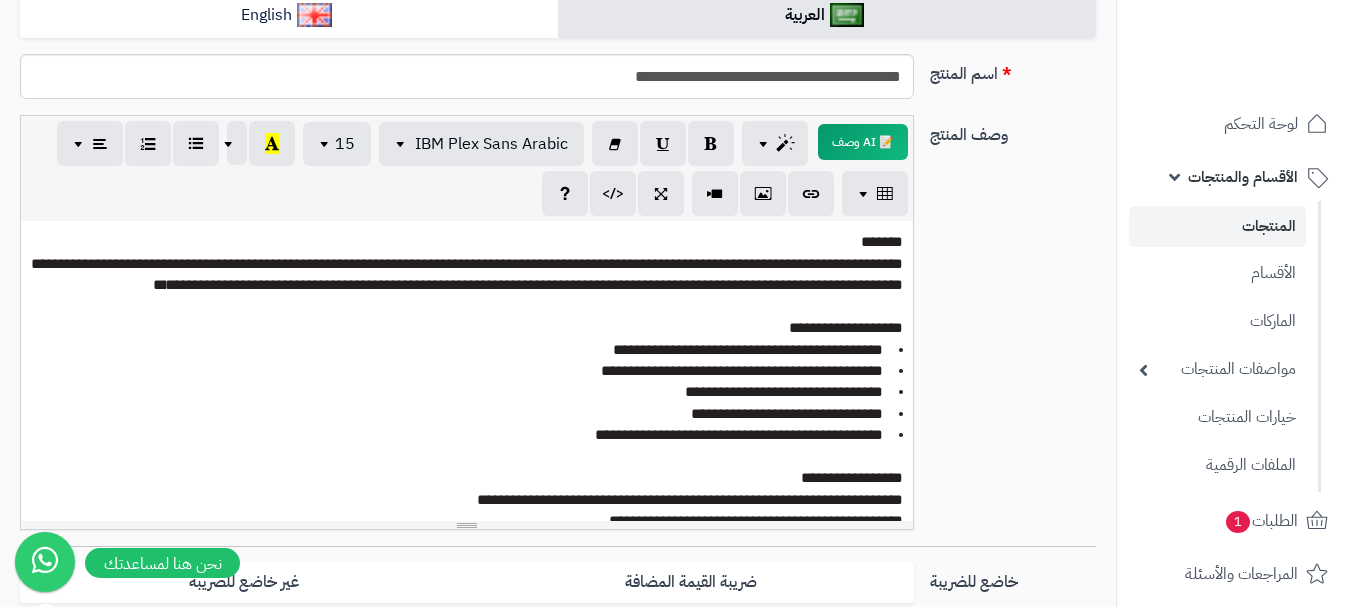 scroll, scrollTop: 115, scrollLeft: 0, axis: vertical 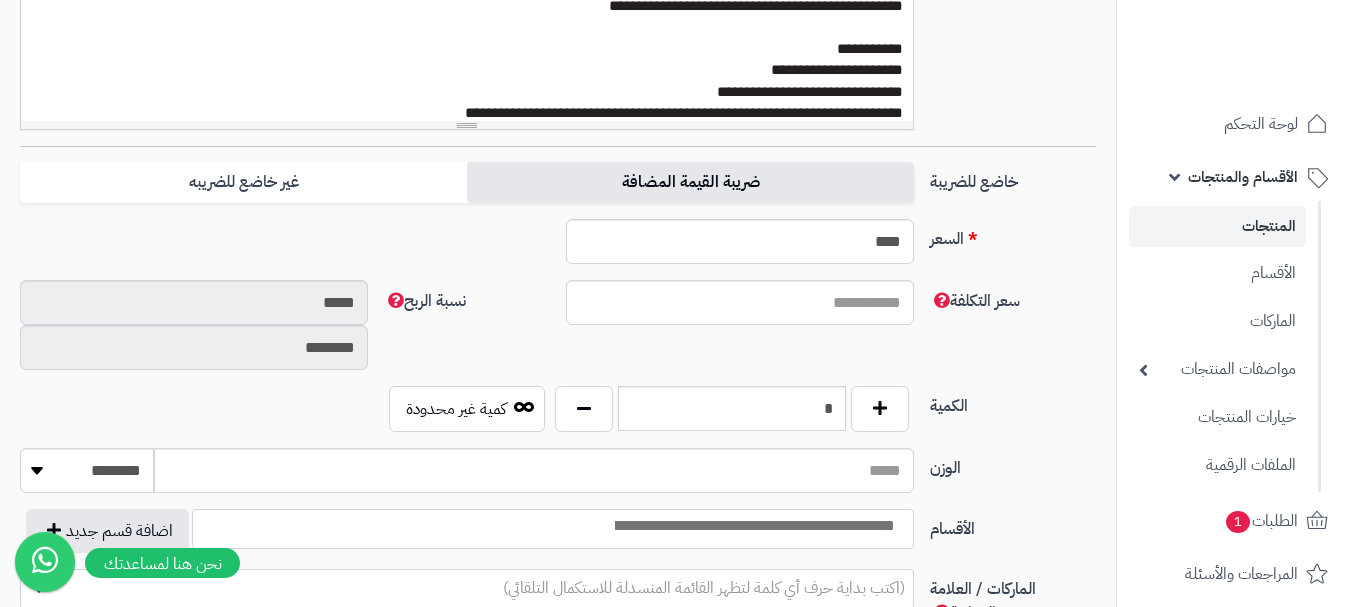 click on "ضريبة القيمة المضافة" at bounding box center [690, 182] 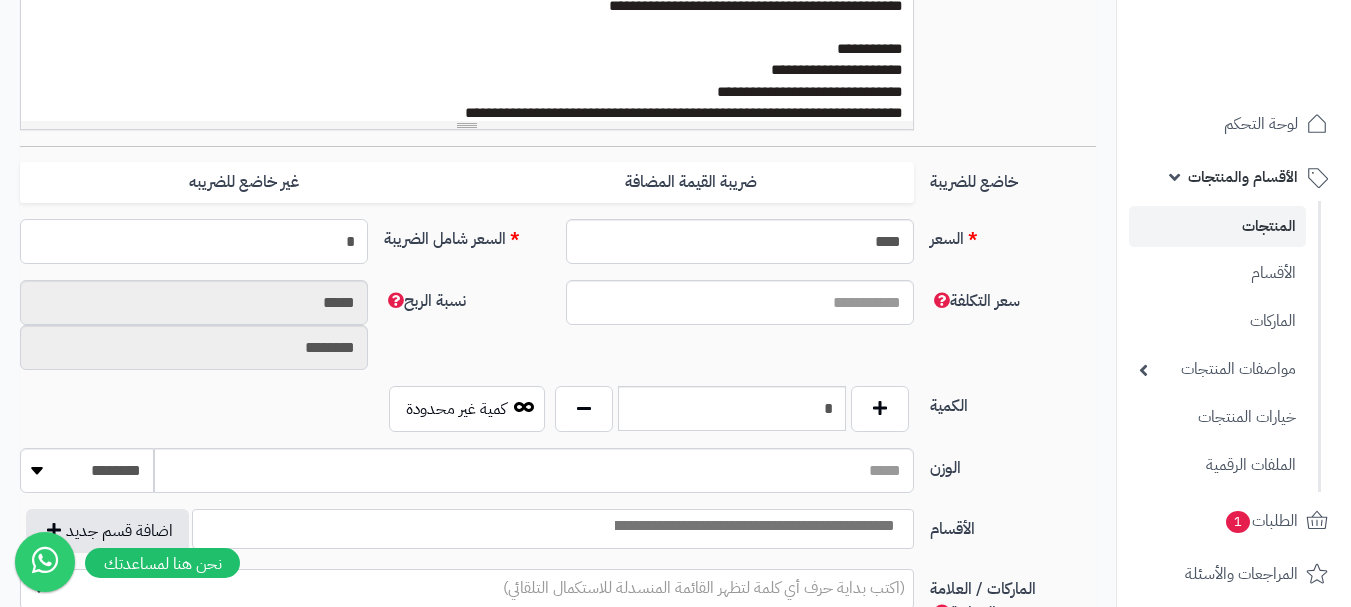 click on "*" at bounding box center [194, 241] 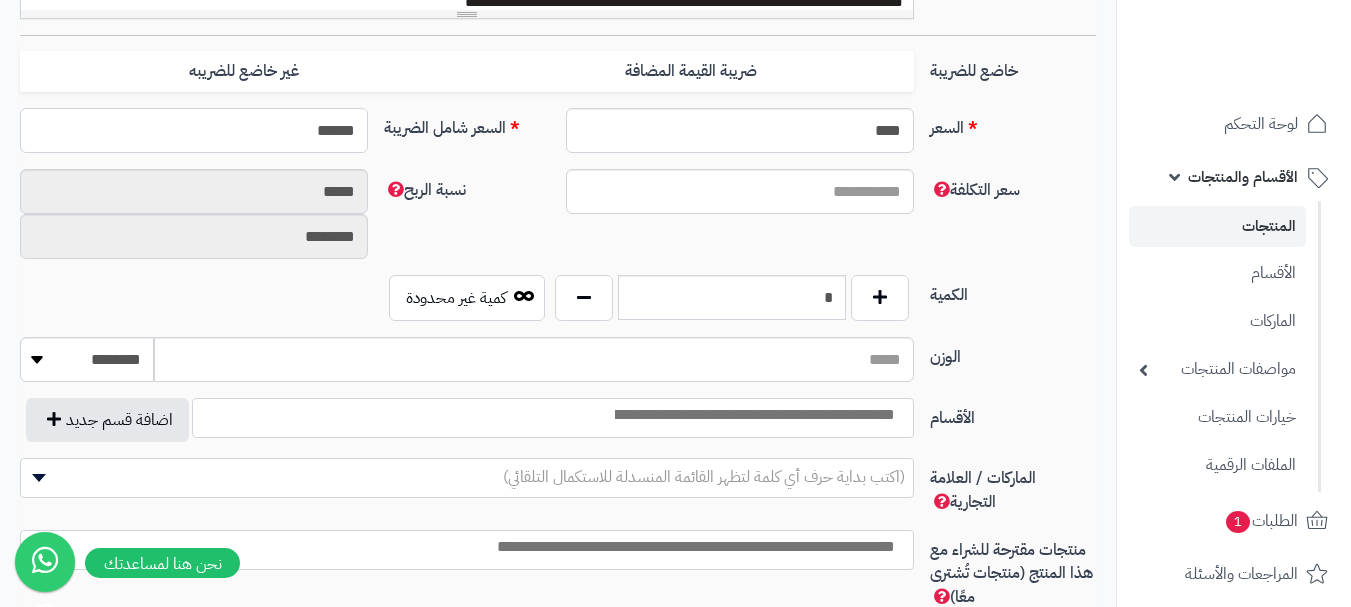 scroll, scrollTop: 1000, scrollLeft: 0, axis: vertical 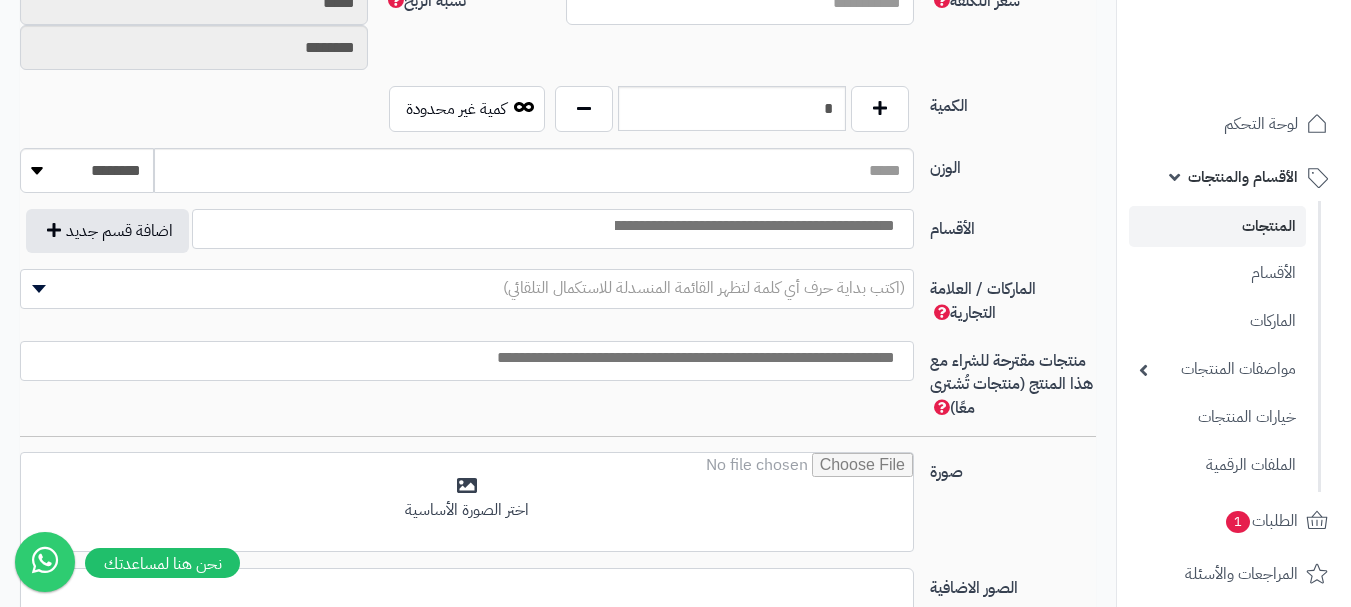 type on "******" 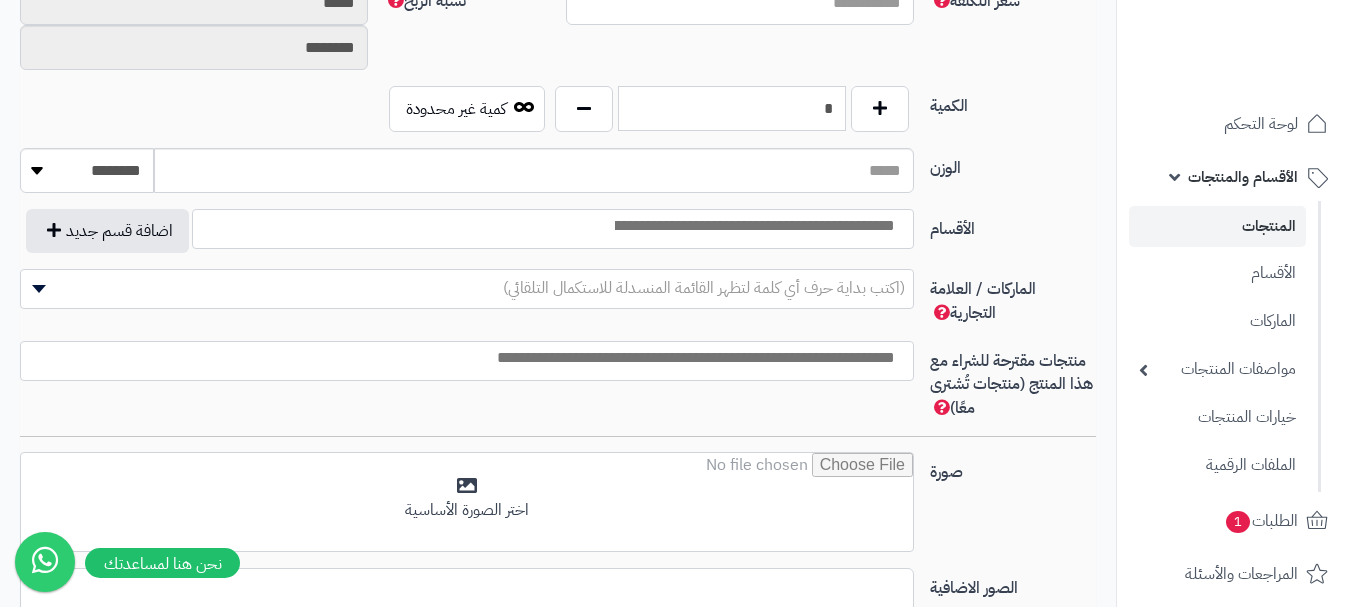 click on "*" at bounding box center [732, 108] 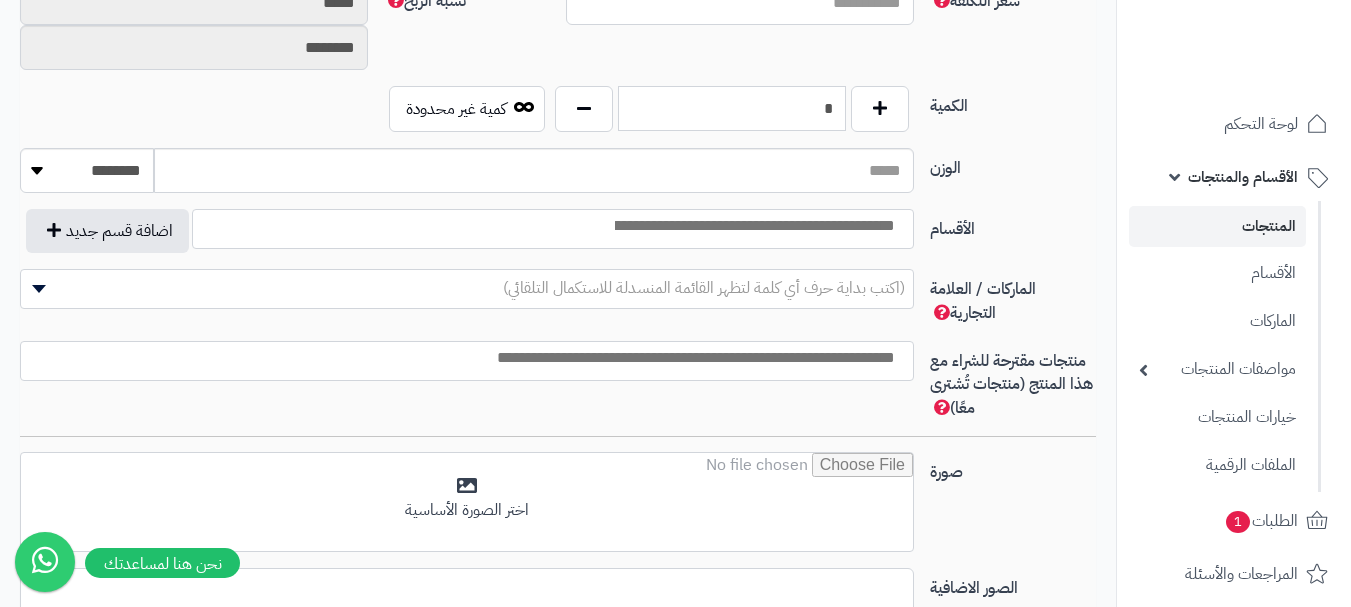 type on "*" 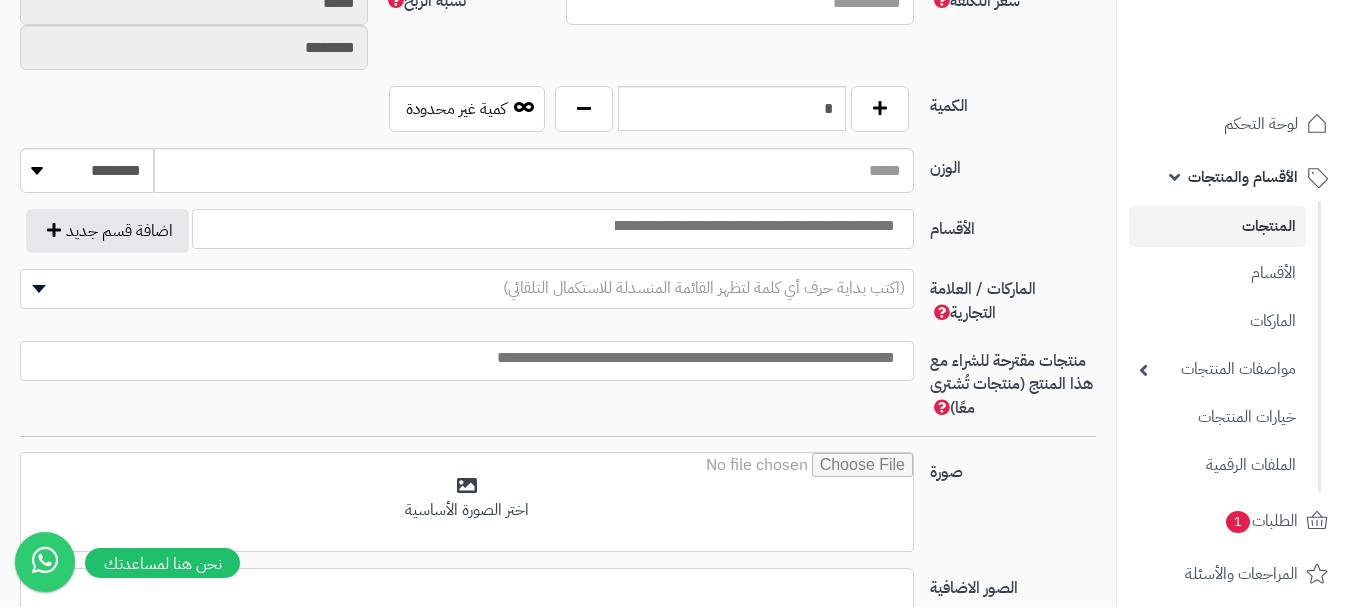click at bounding box center [753, 226] 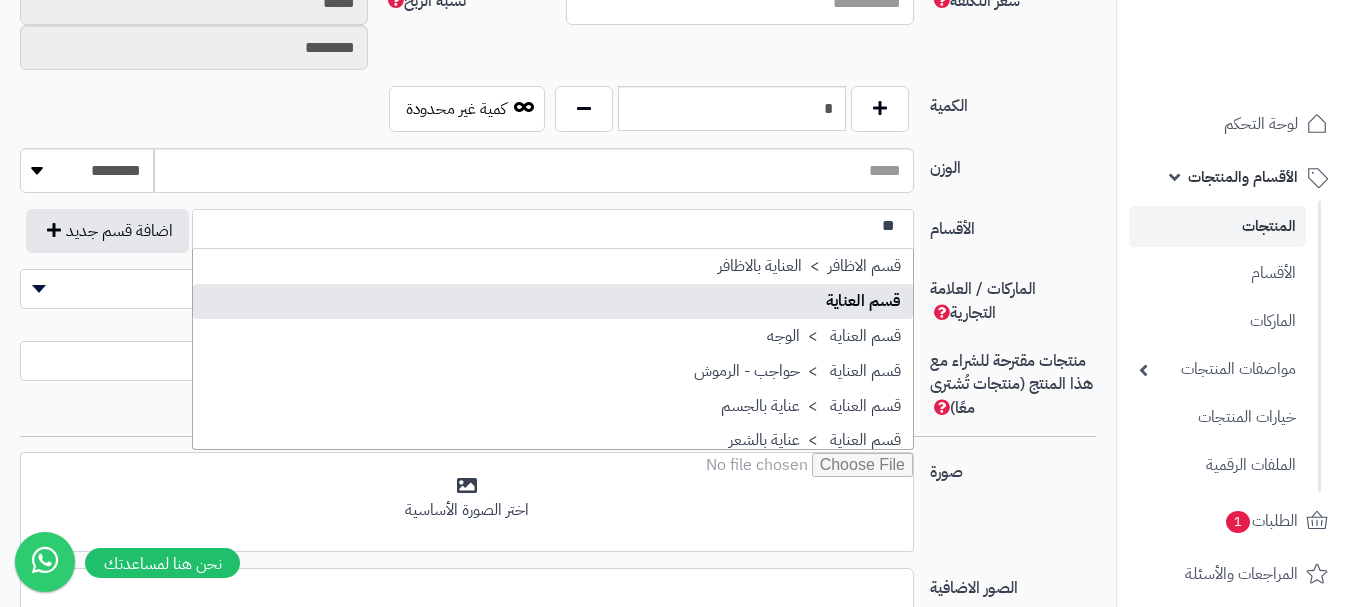 type on "**" 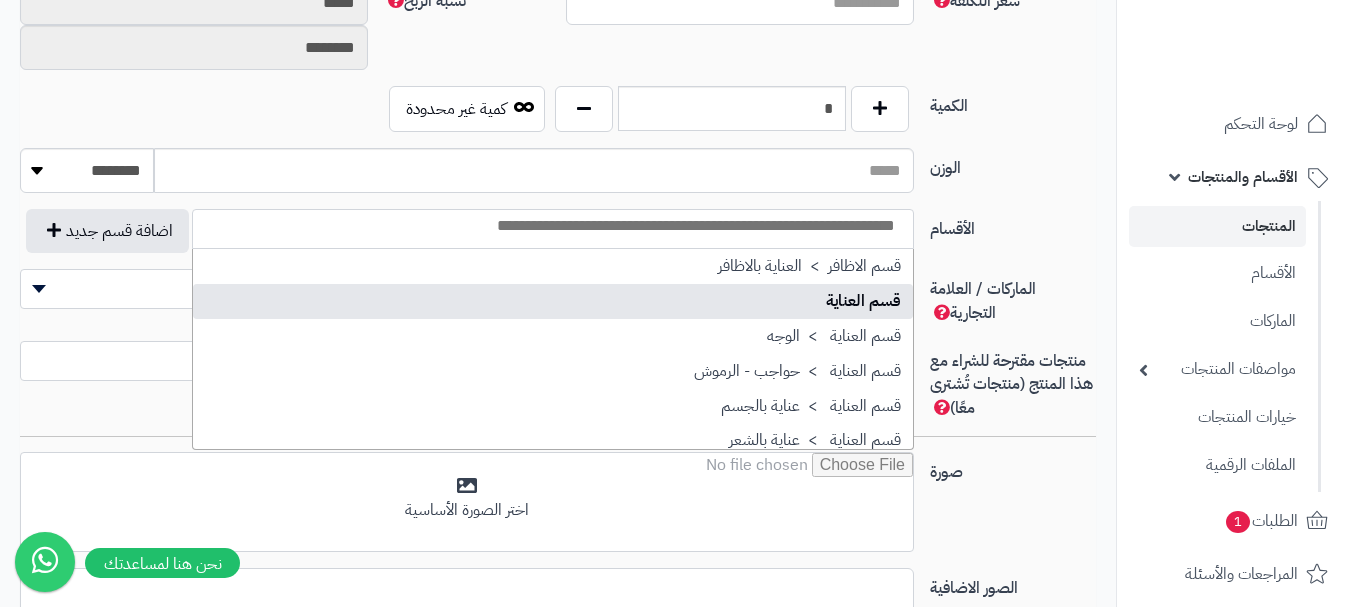 scroll, scrollTop: 0, scrollLeft: 0, axis: both 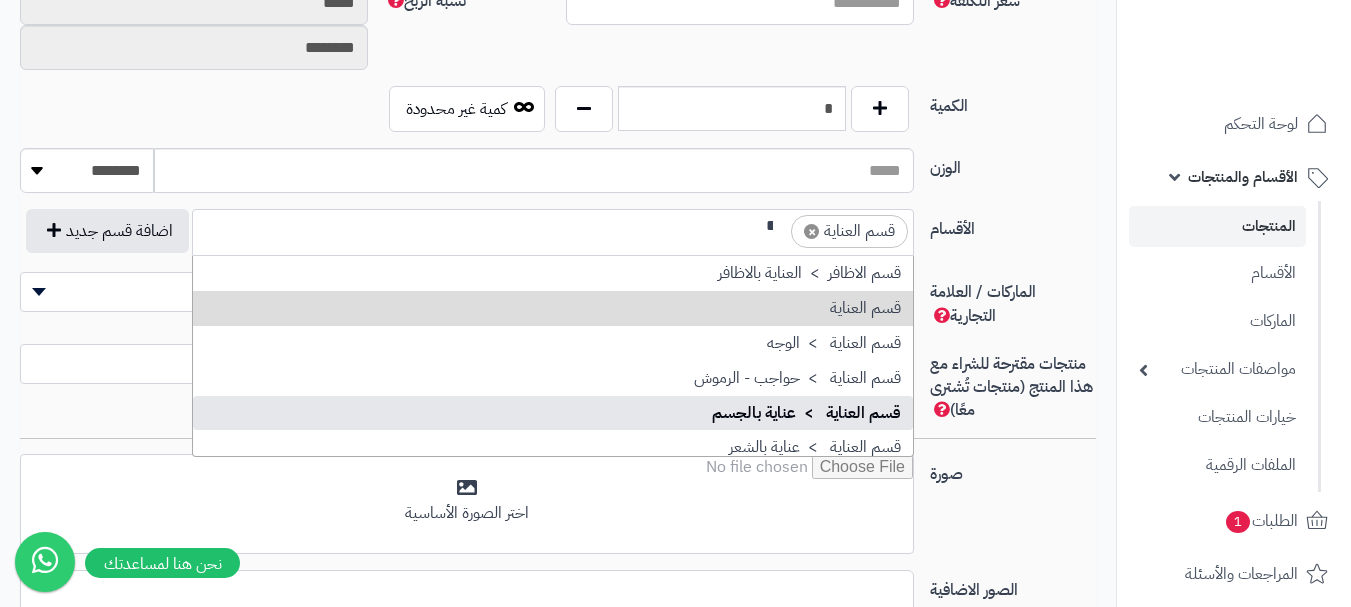 type on "**" 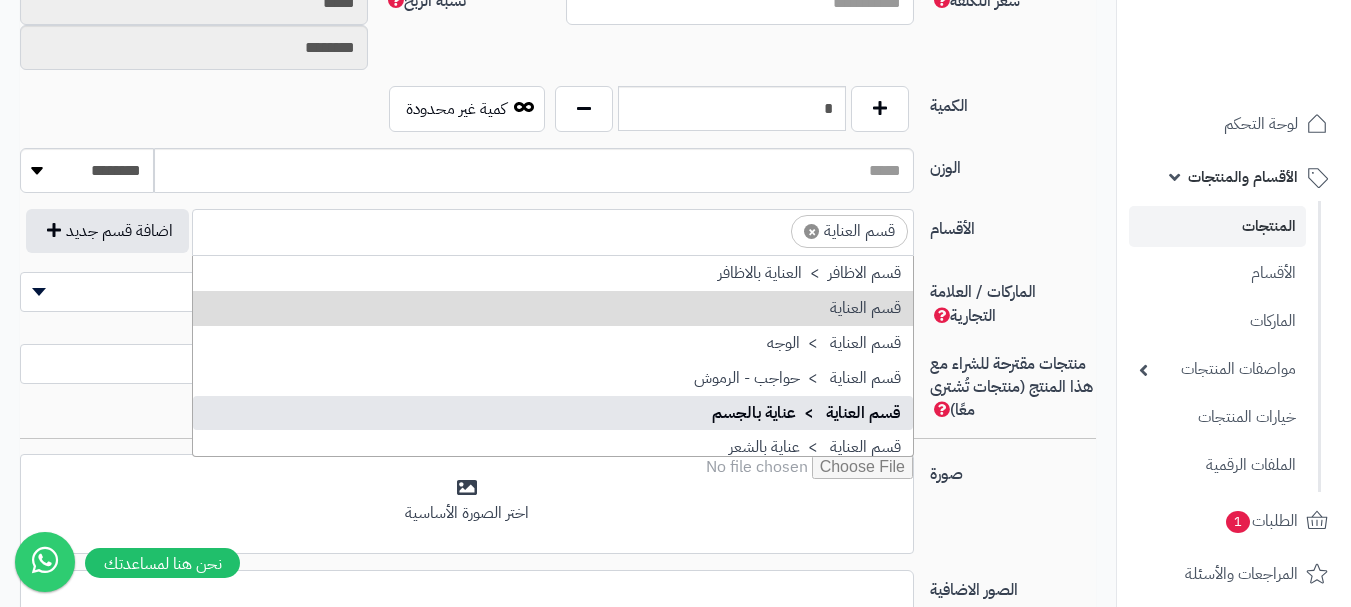 scroll, scrollTop: 0, scrollLeft: 0, axis: both 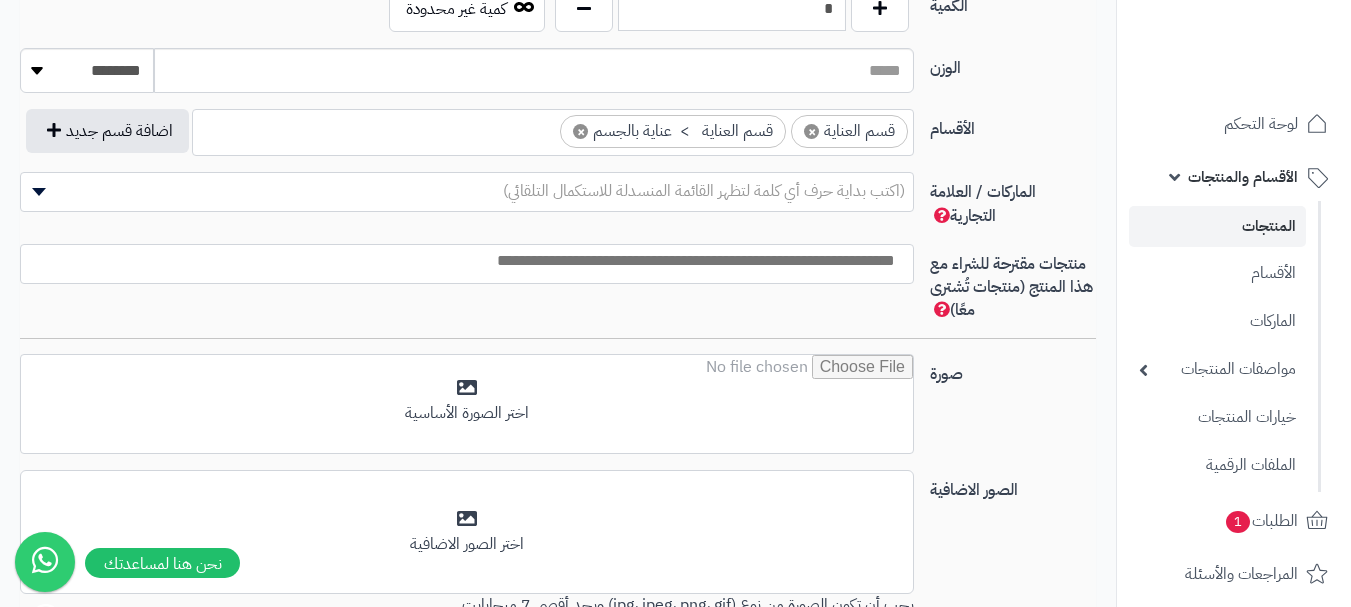click at bounding box center (462, 261) 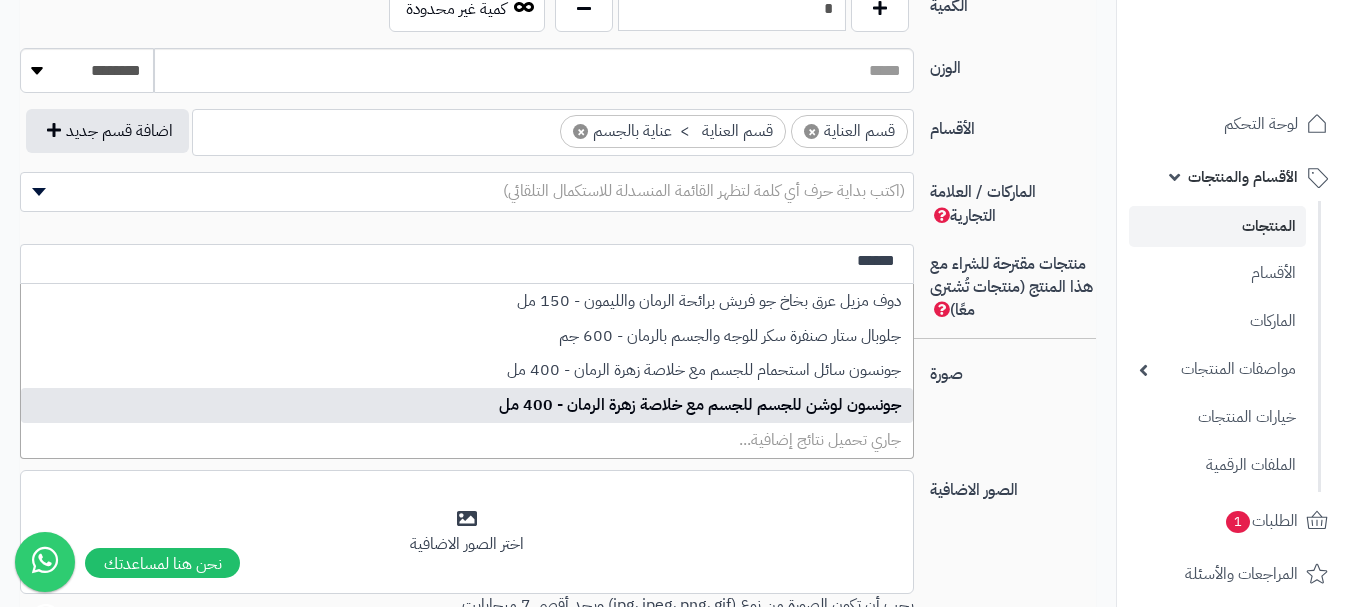 type on "******" 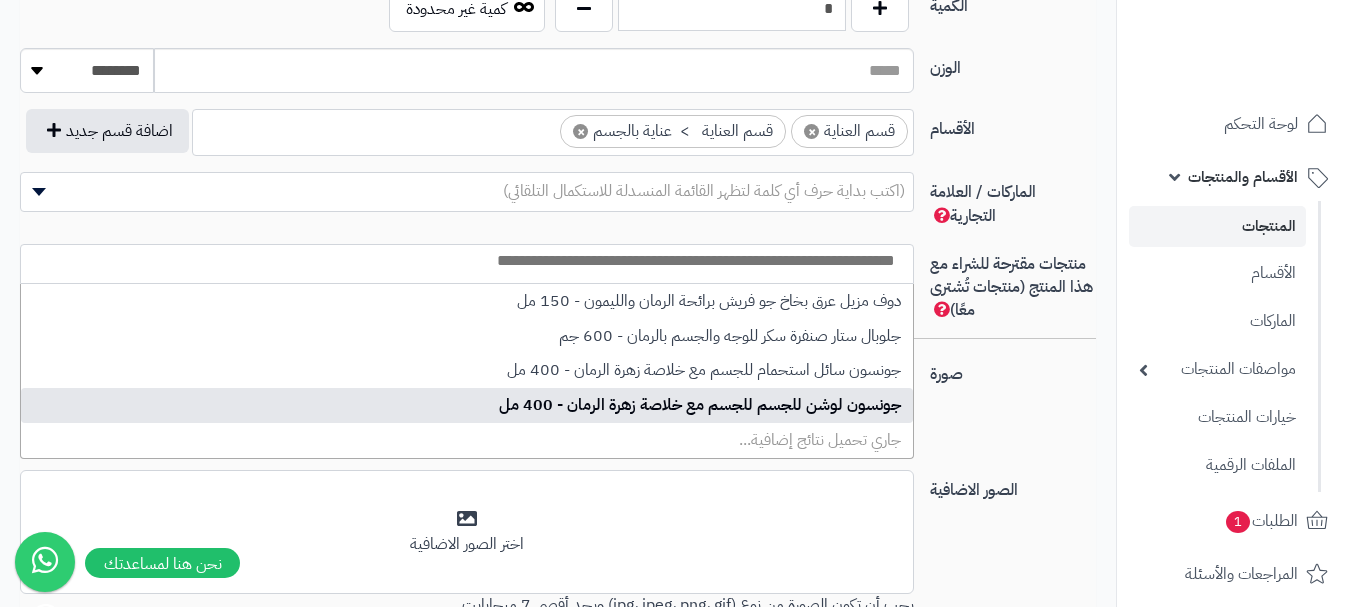 select on "***" 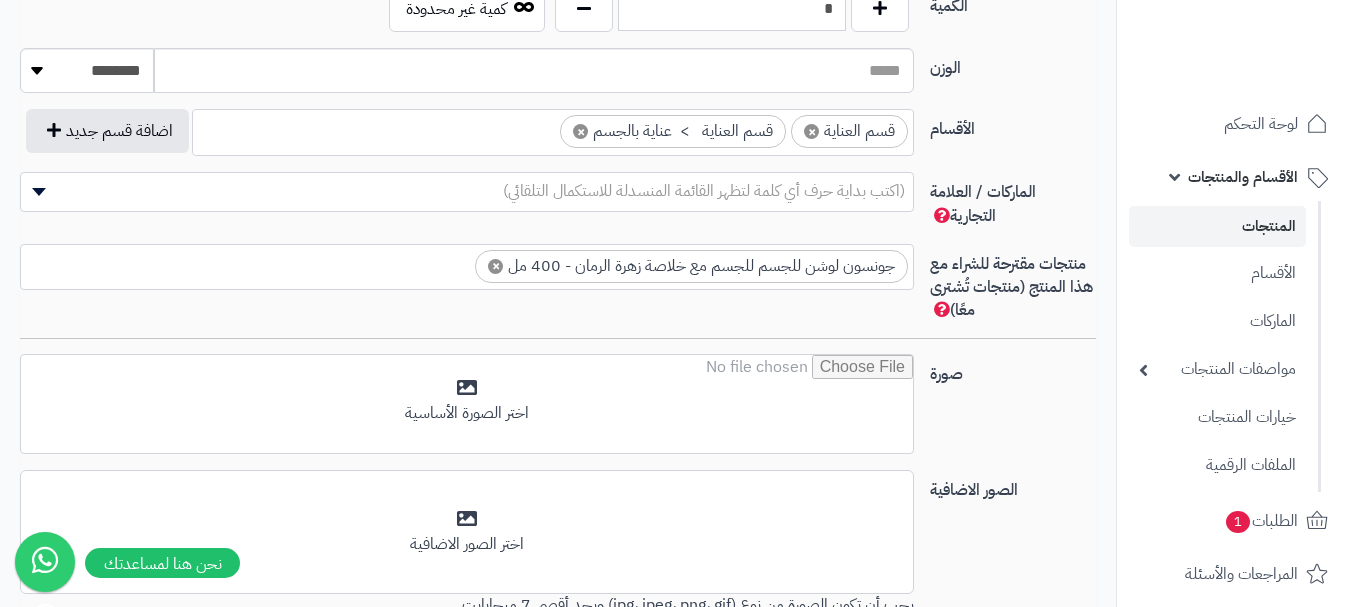 scroll, scrollTop: 0, scrollLeft: 0, axis: both 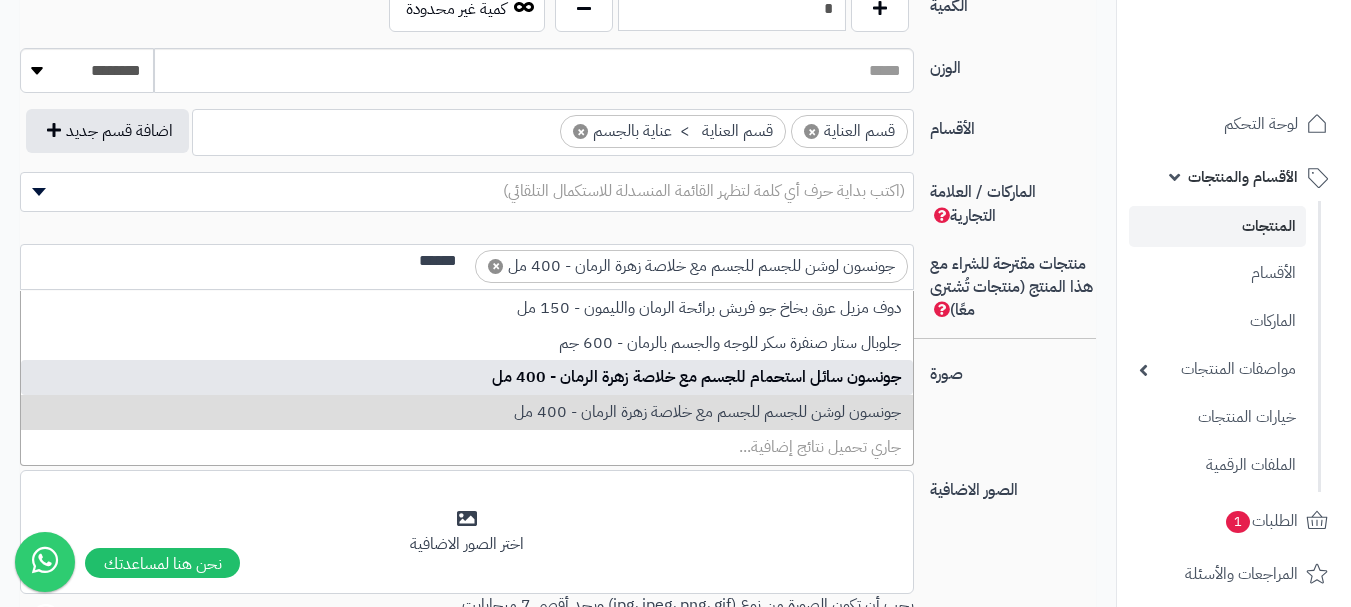 type on "******" 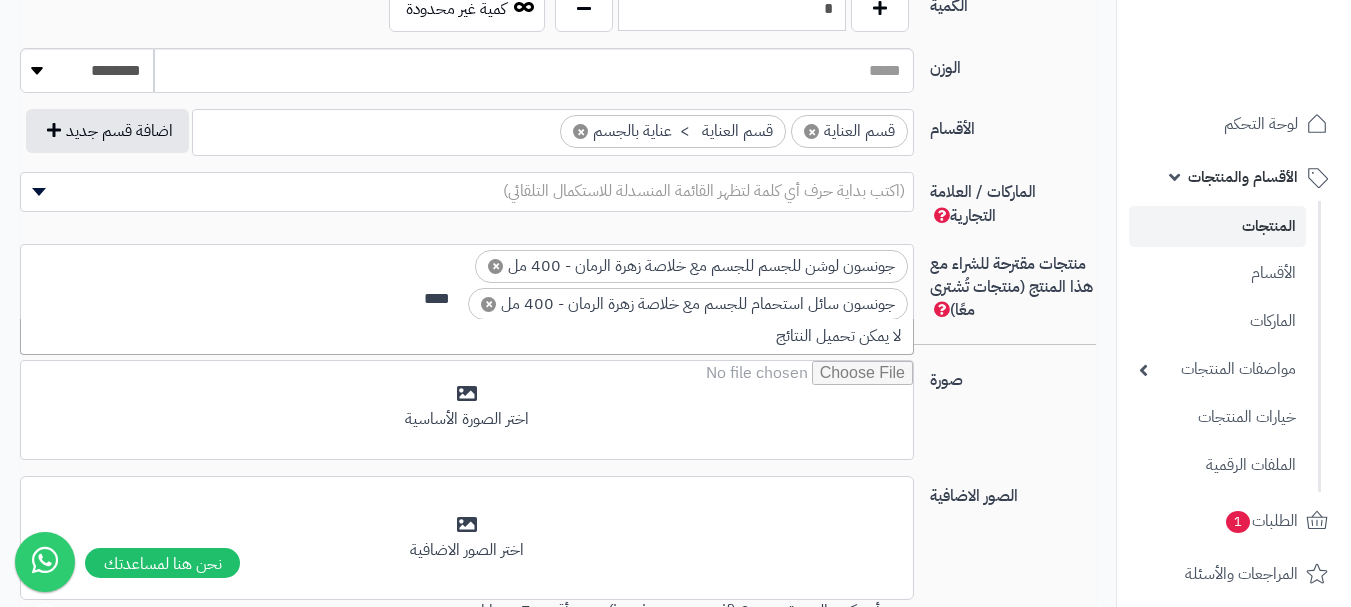 scroll, scrollTop: 0, scrollLeft: 0, axis: both 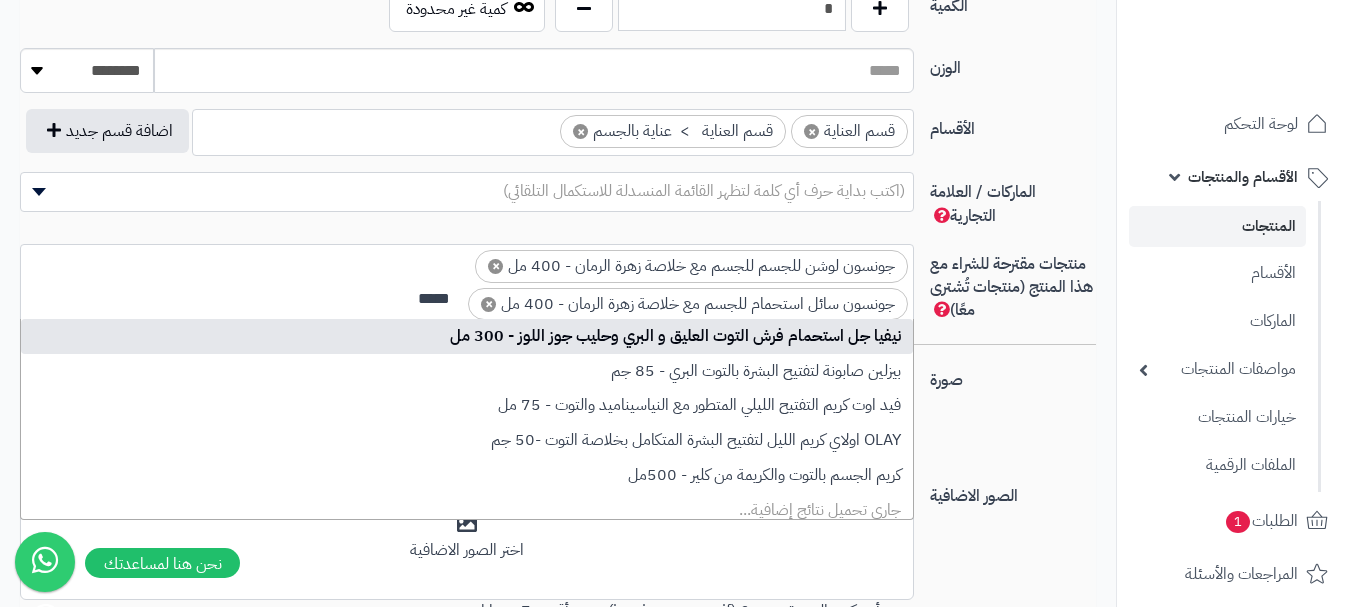 type on "*****" 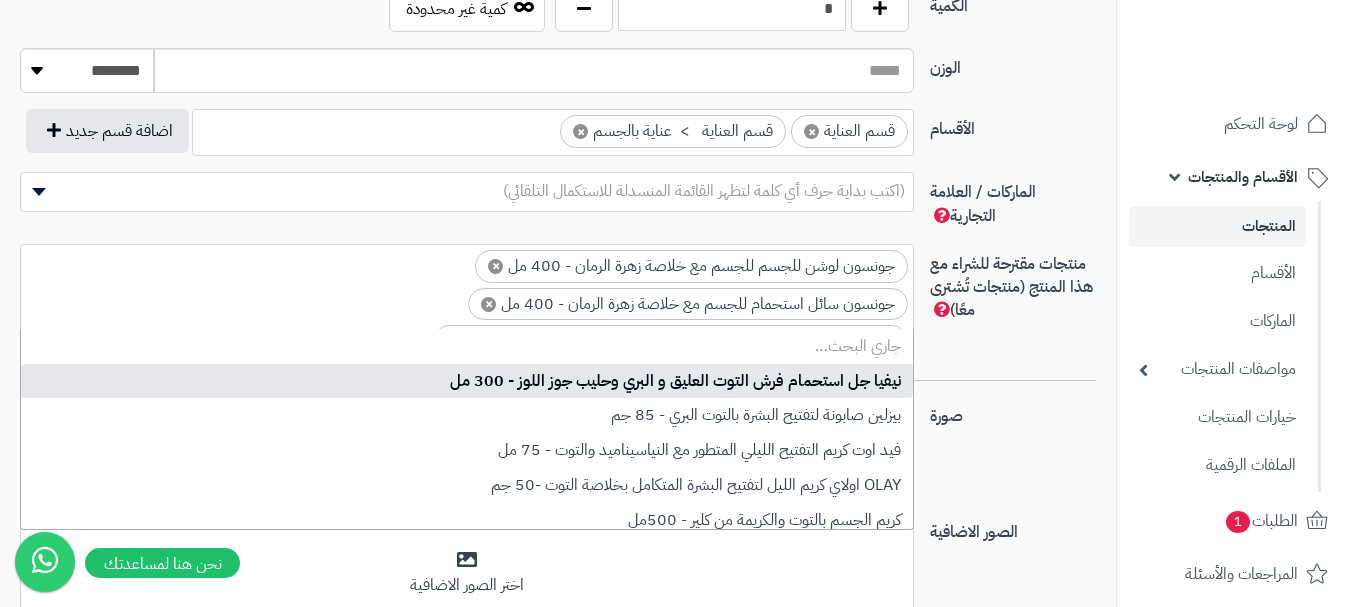 scroll, scrollTop: 0, scrollLeft: 0, axis: both 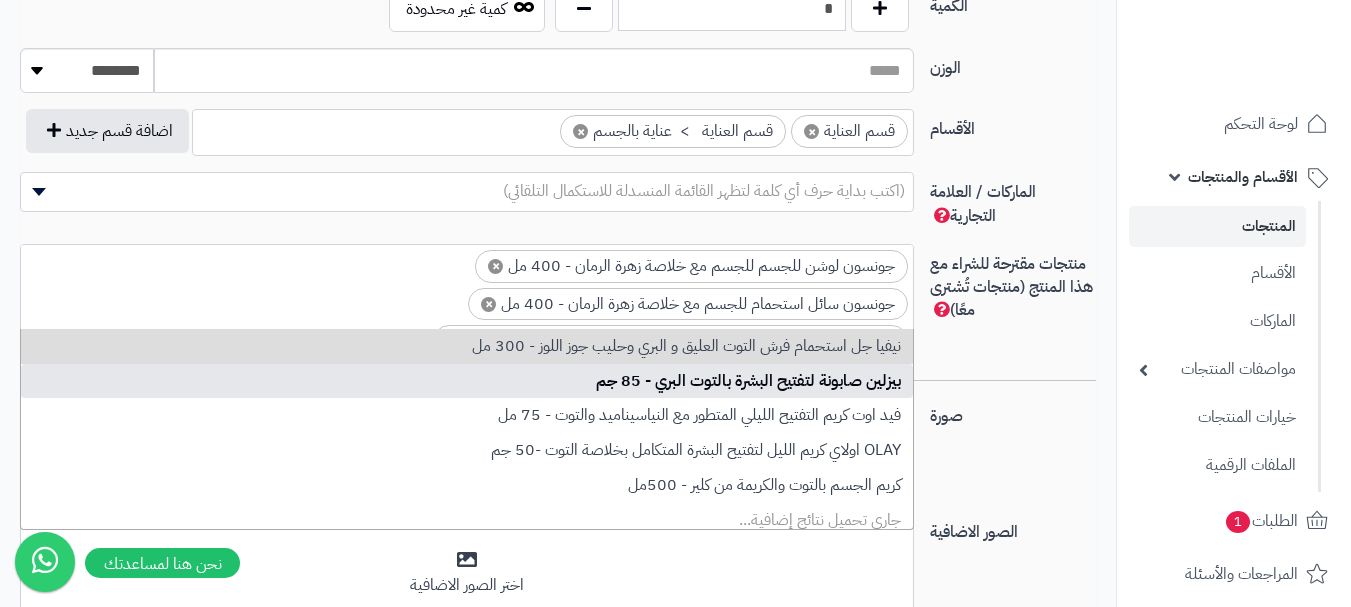 type on "*****" 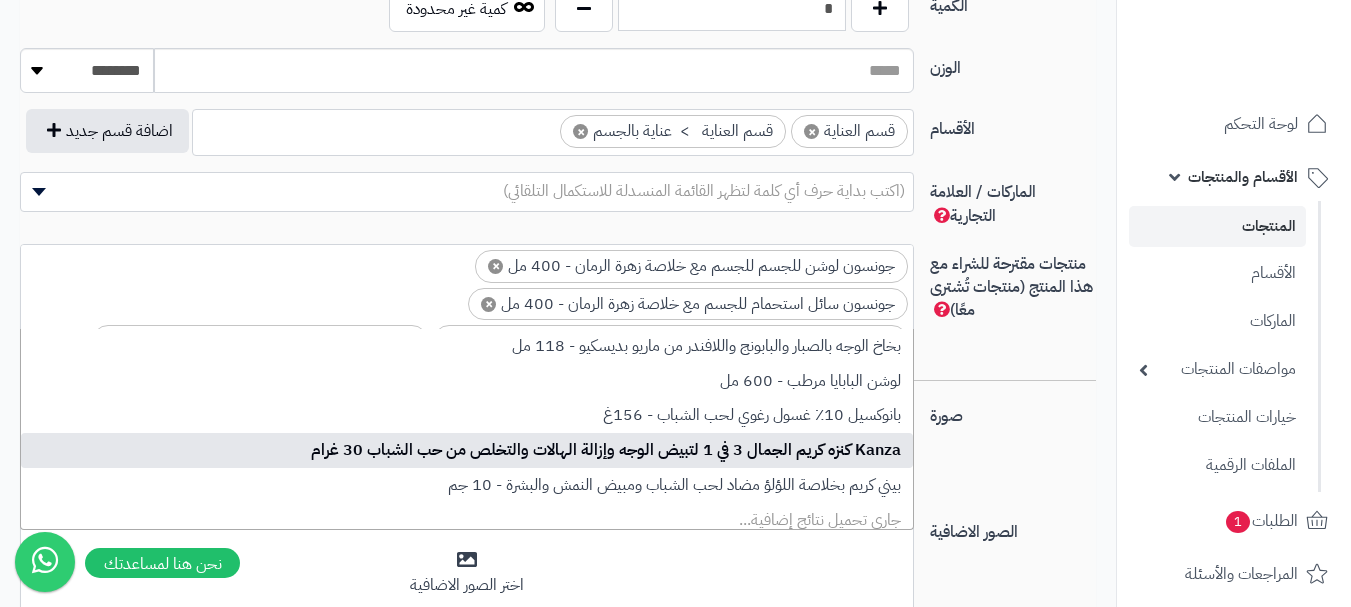 scroll, scrollTop: 0, scrollLeft: -2, axis: horizontal 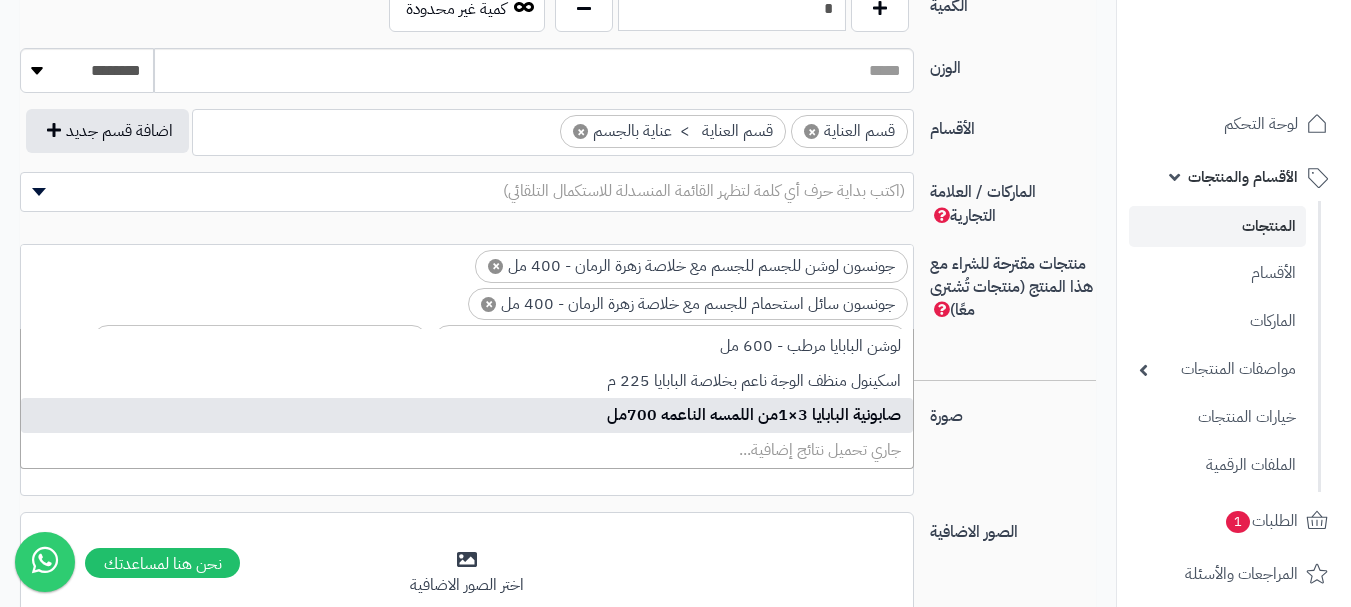 type on "****" 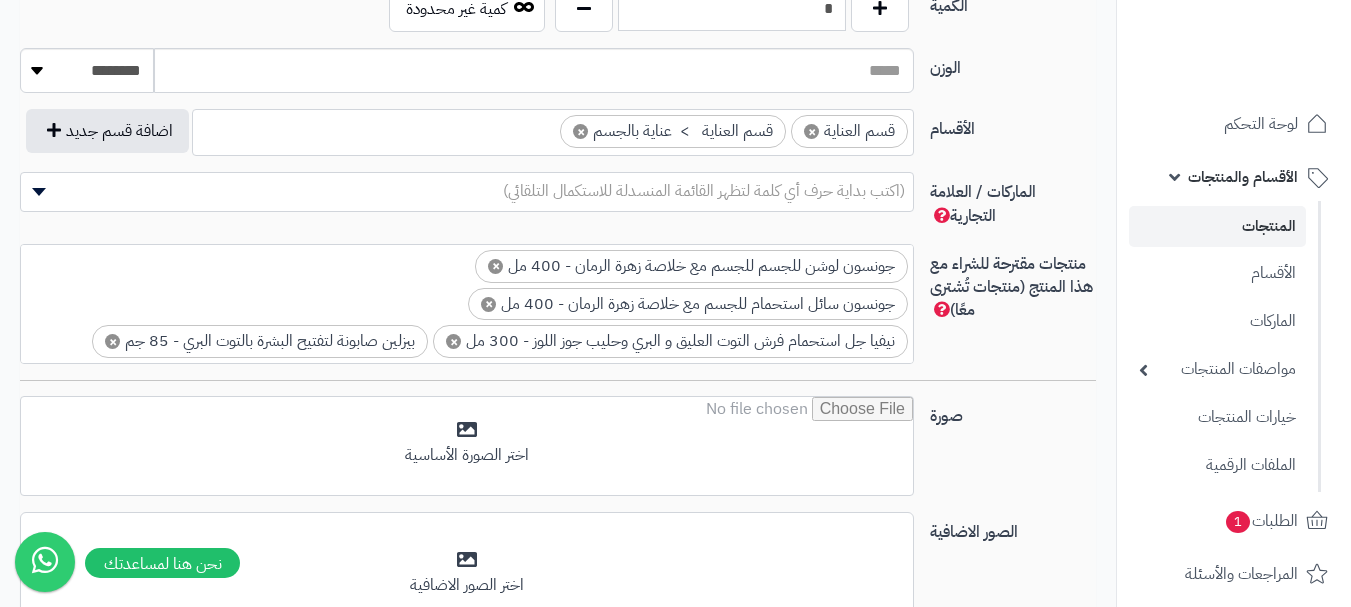 scroll, scrollTop: 40, scrollLeft: 0, axis: vertical 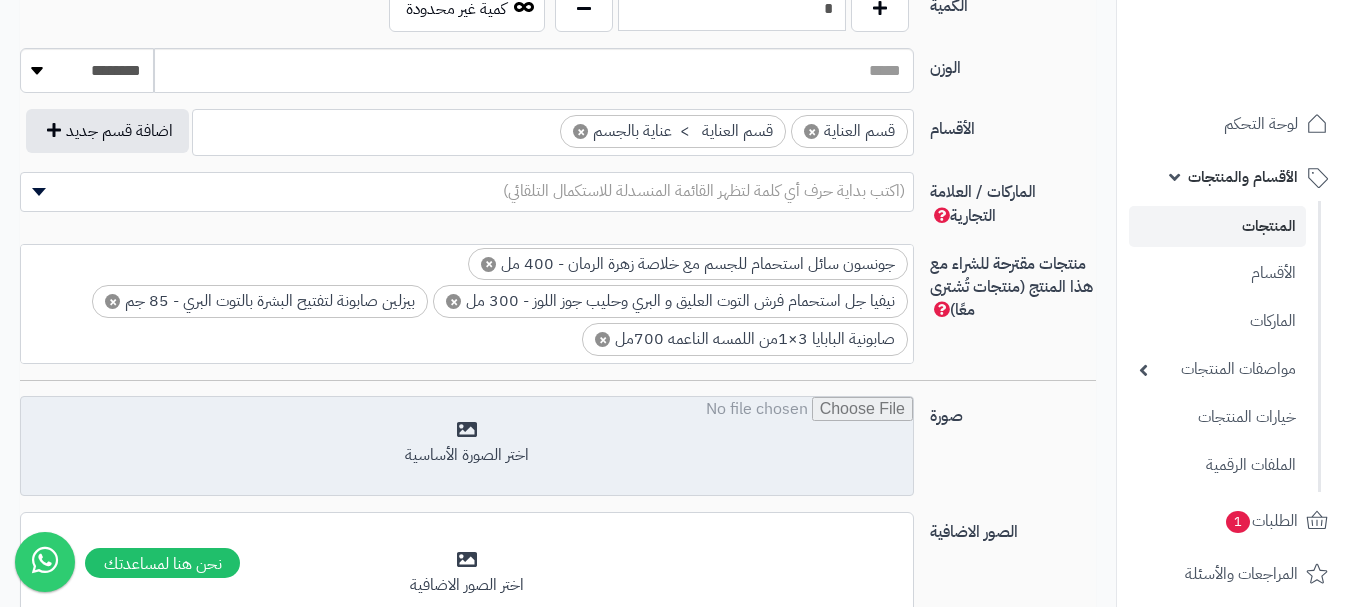 click at bounding box center (467, 447) 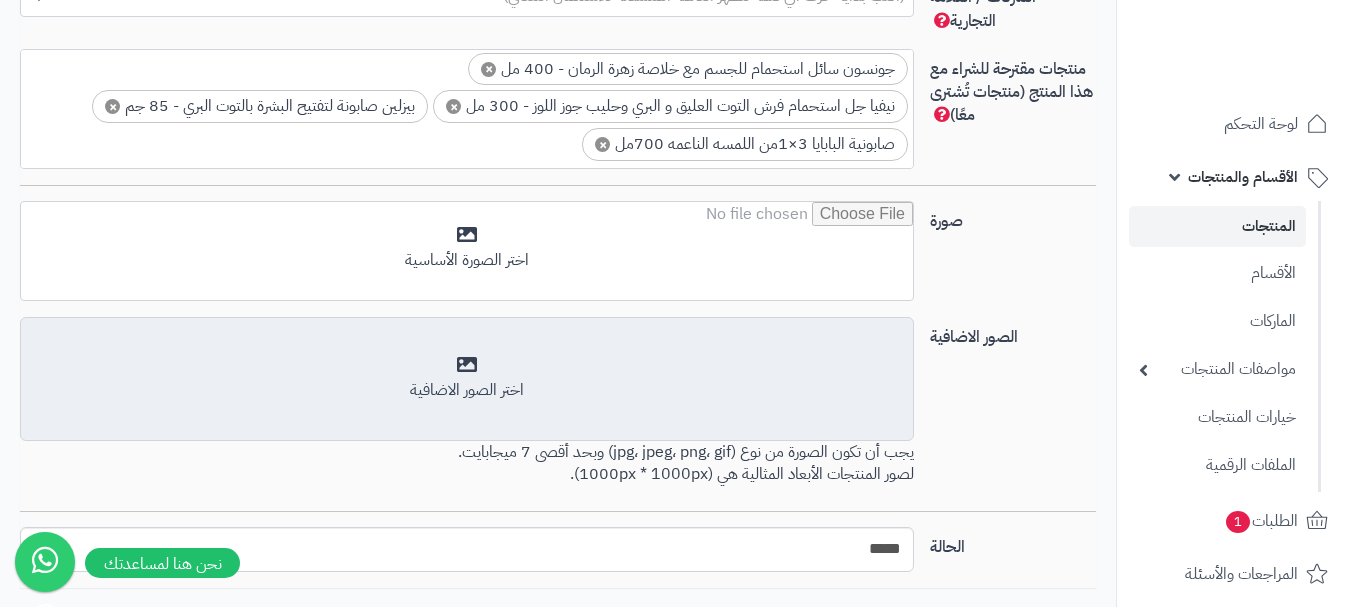 scroll, scrollTop: 1300, scrollLeft: 0, axis: vertical 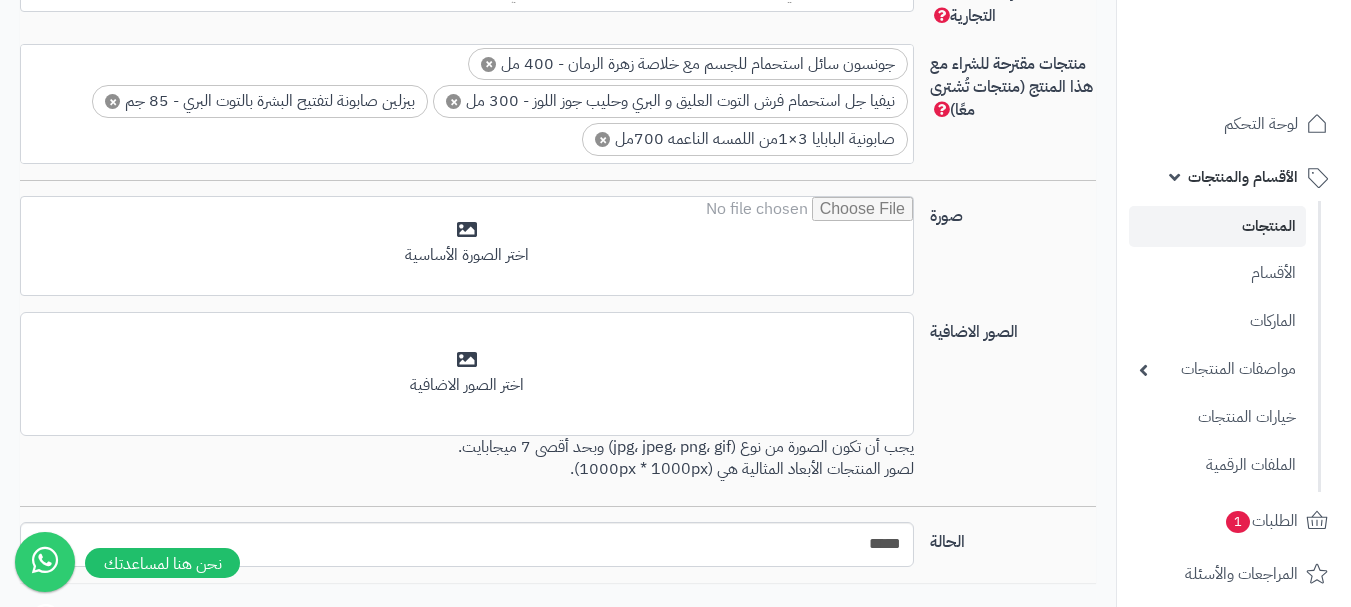 click on "× جونسون لوشن للجسم للجسم مع خلاصة زهرة الرمان - 400 مل × جونسون سائل استحمام للجسم مع خلاصة زهرة الرمان - 400 مل × نيفيا جل استحمام فرش التوت العليق و البري وحليب جوز اللوز - 300 مل × بيزلين صابونة لتفتيح البشرة بالتوت البري - 85 جم × صابونية البابايا 3×1من اللمسه الناعمه 700مل" at bounding box center (467, 80) 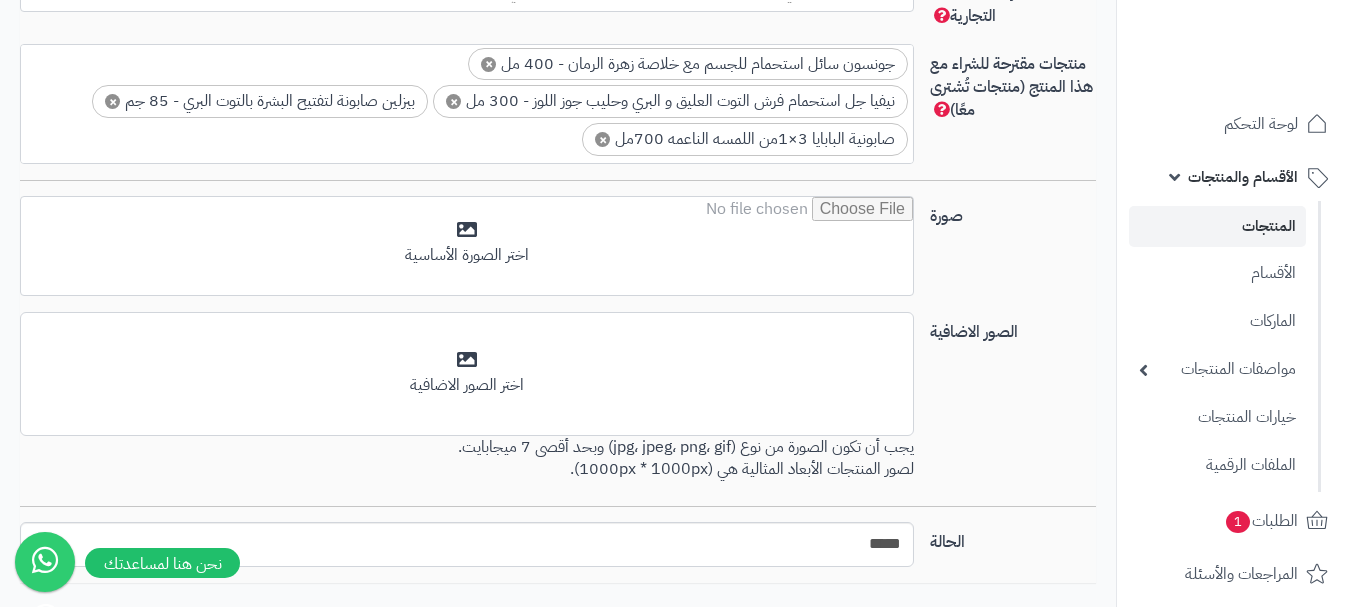 click on "الصور الاضافية
أضف الصور الاضافية
اختر الصور الاضافية يجب أن تكون الصورة من نوع (jpg، jpeg، png، gif) وبحد أقصى 7 ميجابايت.
لصور المنتجات الأبعاد المثالية هي (1000px * 1000px)." at bounding box center (558, 409) 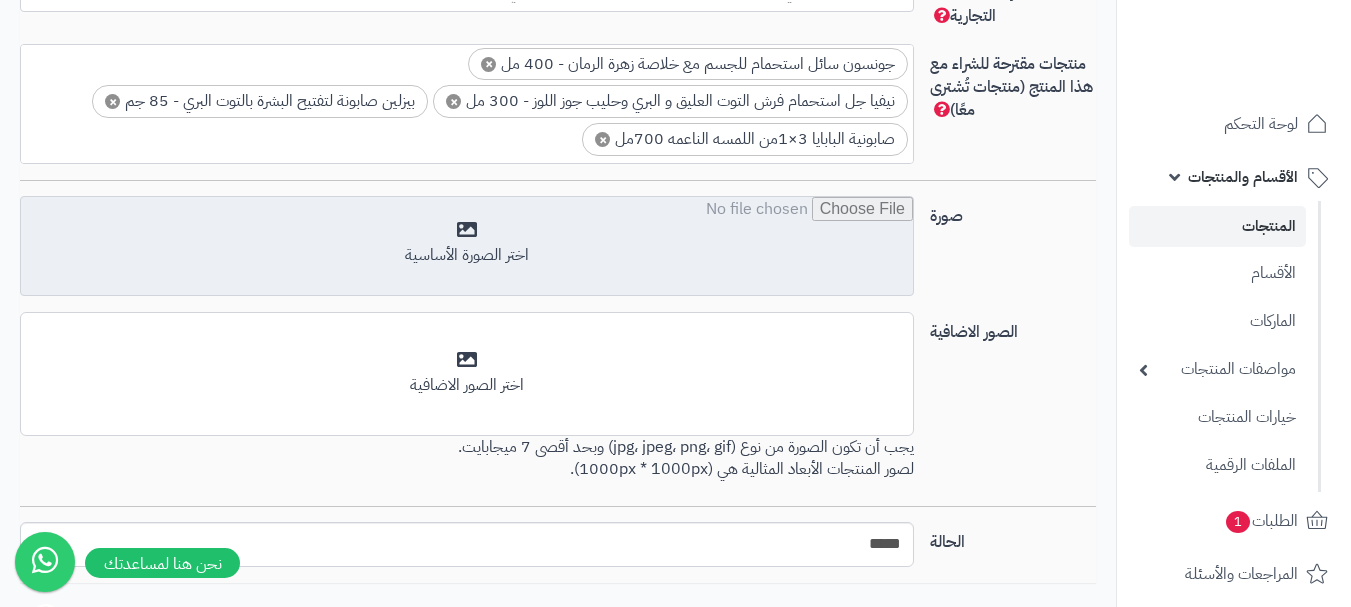 click at bounding box center [467, 247] 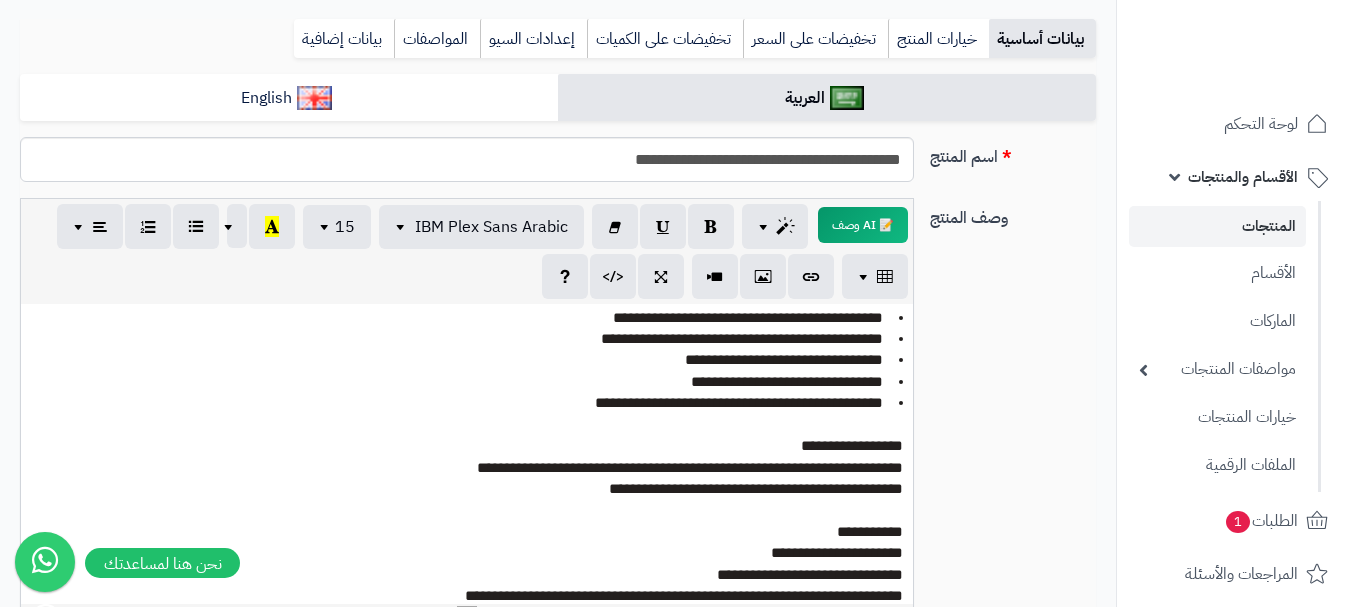 scroll, scrollTop: 100, scrollLeft: 0, axis: vertical 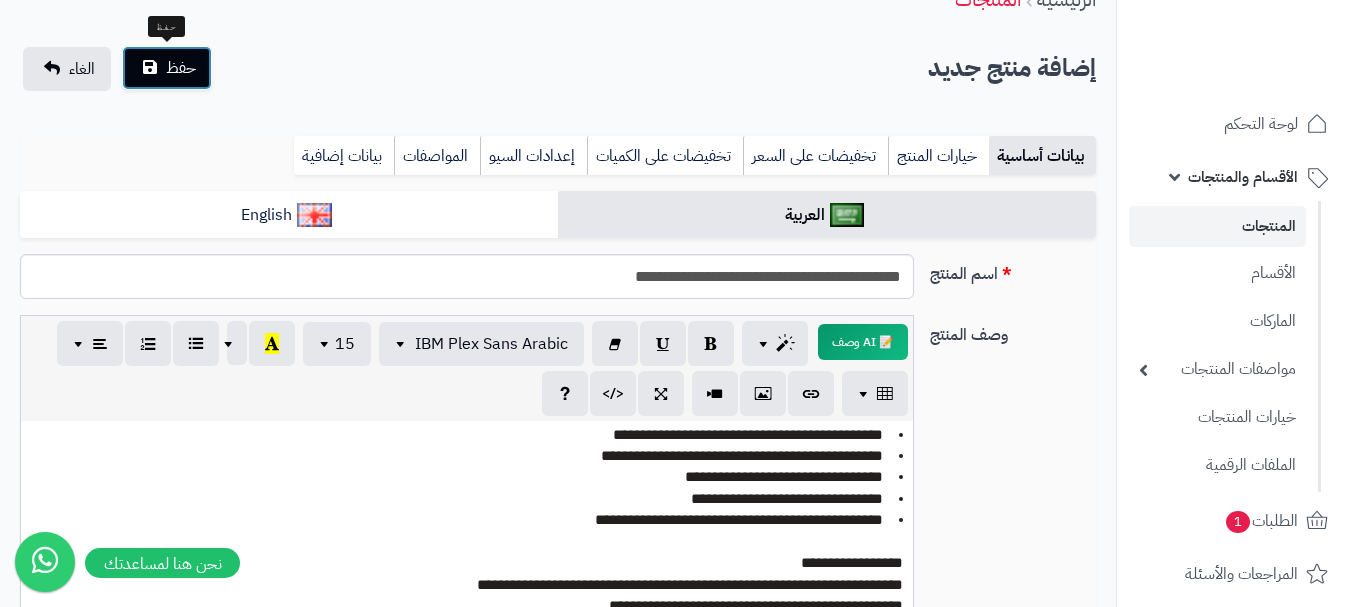click on "حفظ" at bounding box center (181, 68) 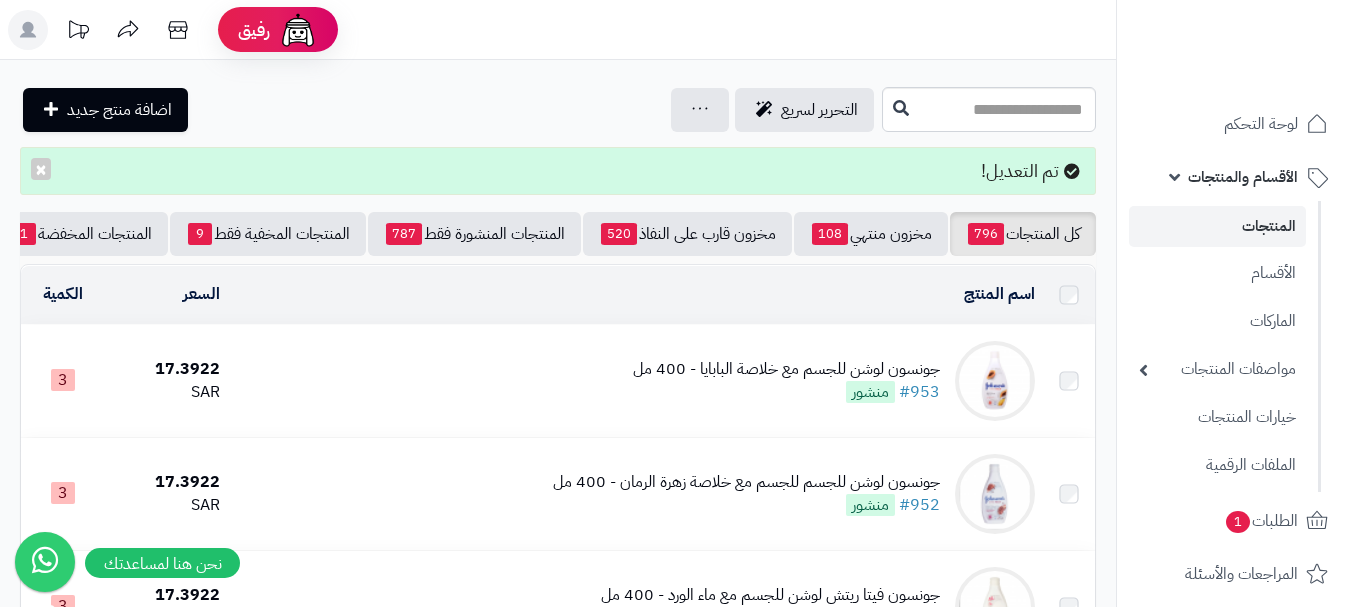 scroll, scrollTop: 0, scrollLeft: 0, axis: both 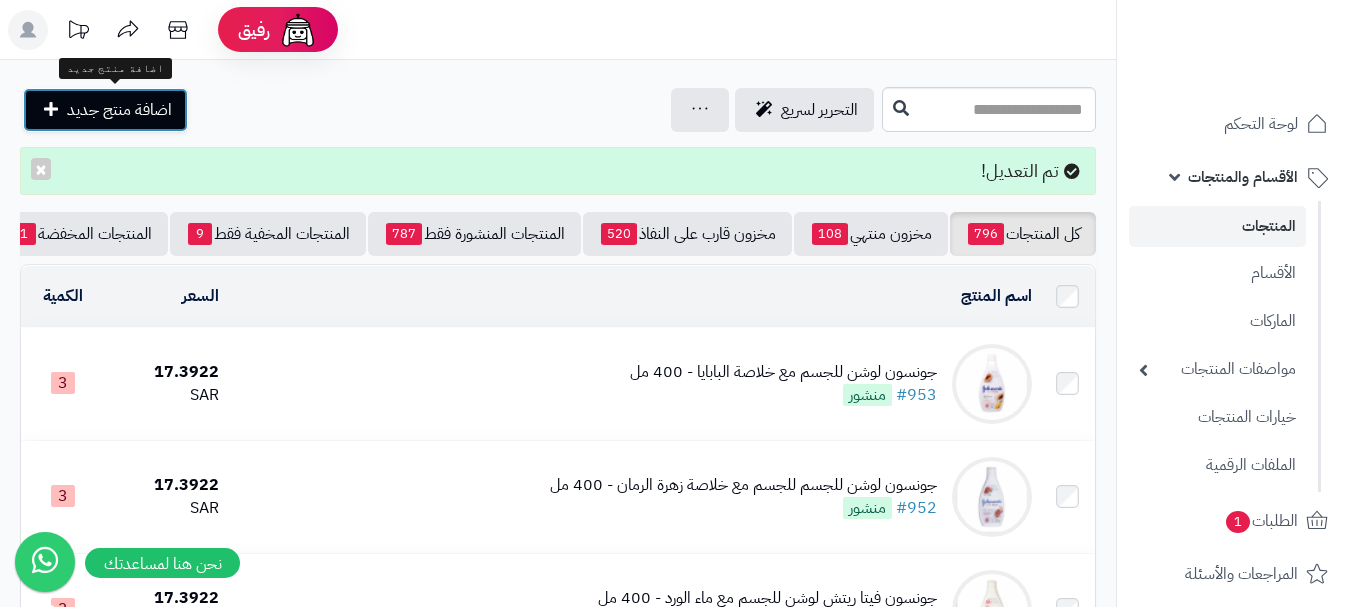 click on "اضافة منتج جديد" at bounding box center (105, 110) 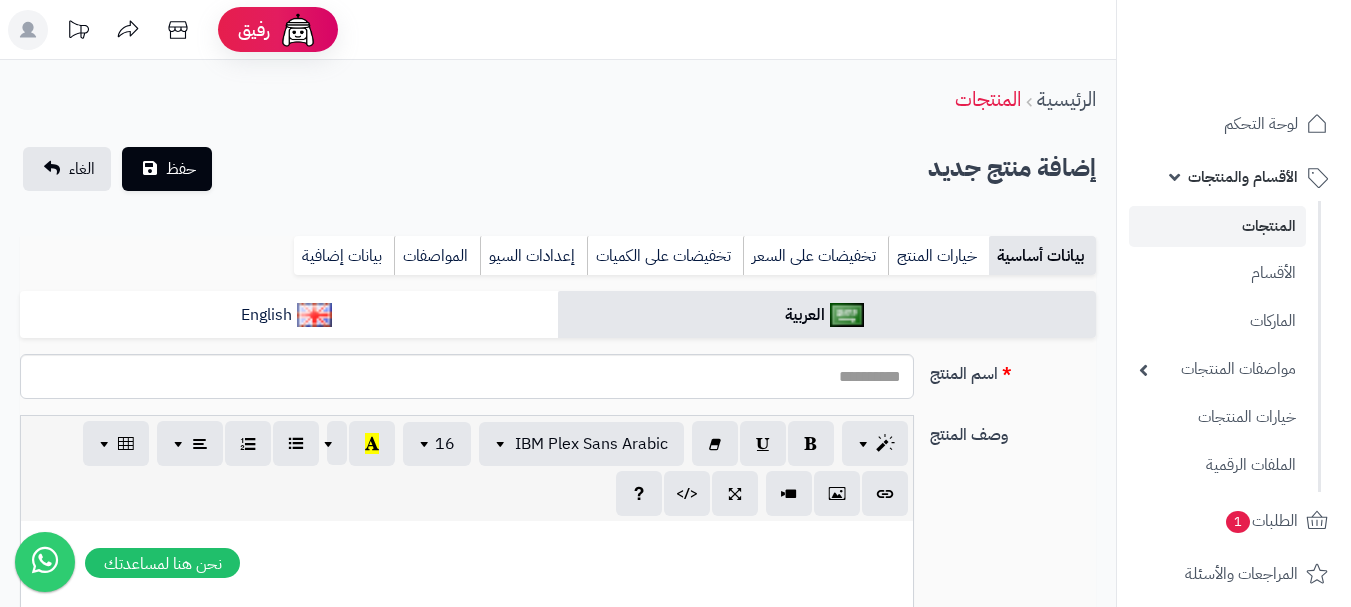 select 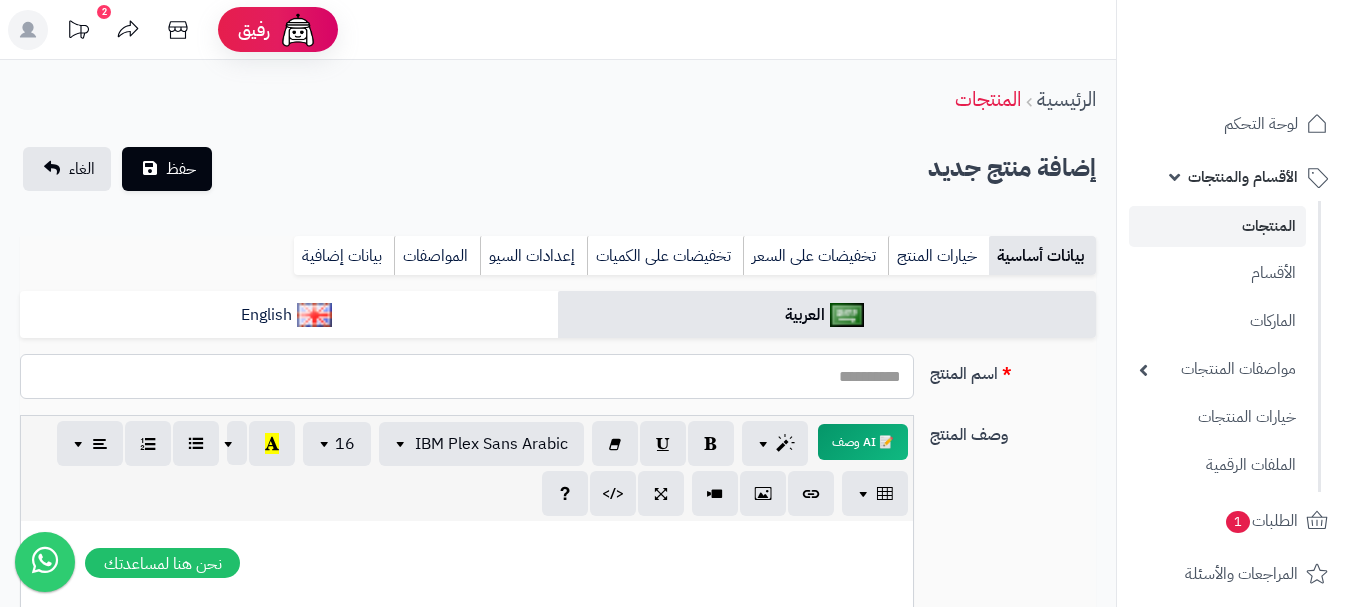 paste on "**********" 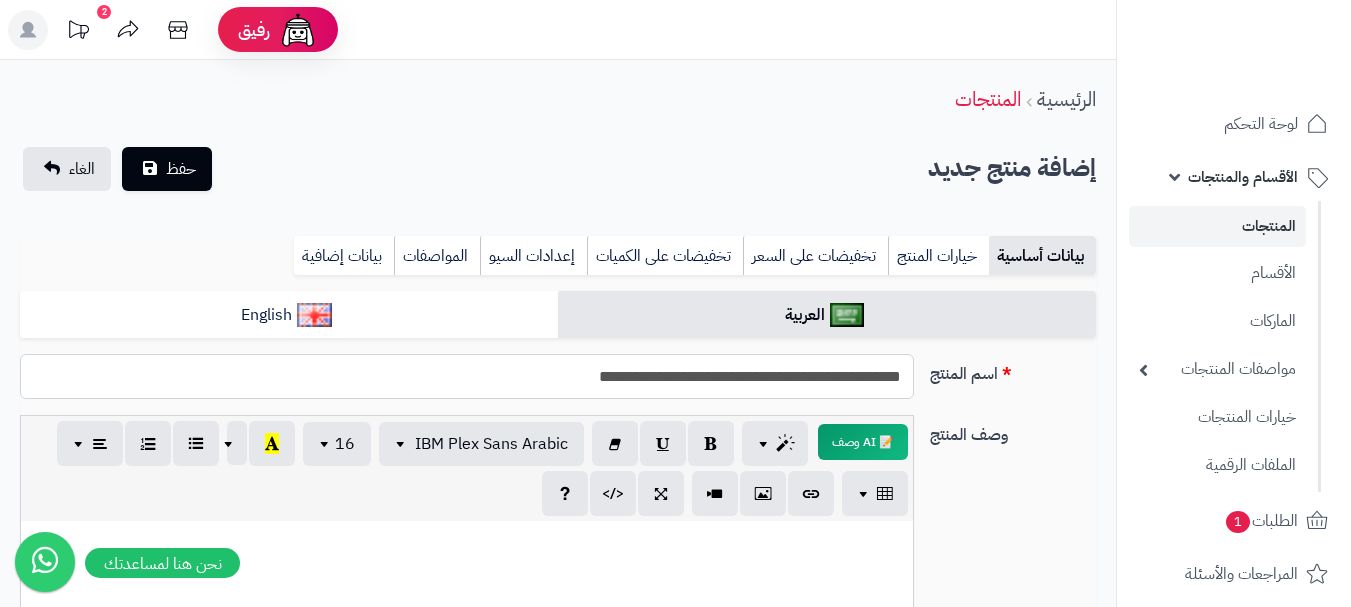 type on "**********" 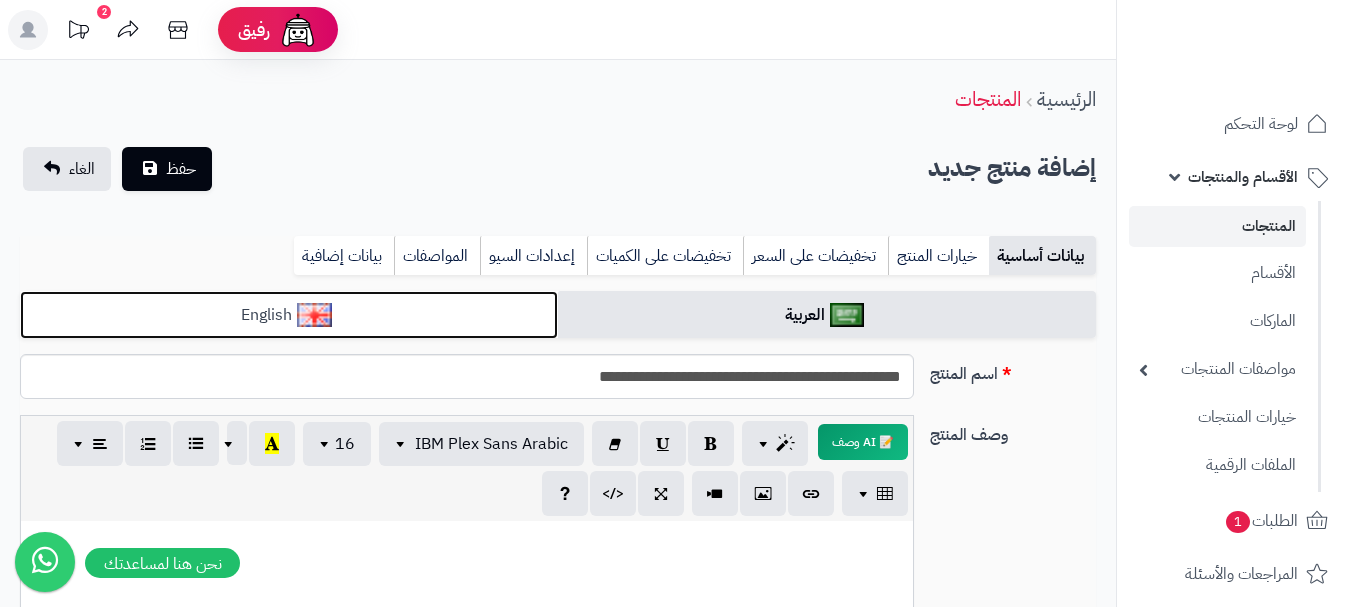 click on "English" at bounding box center [289, 315] 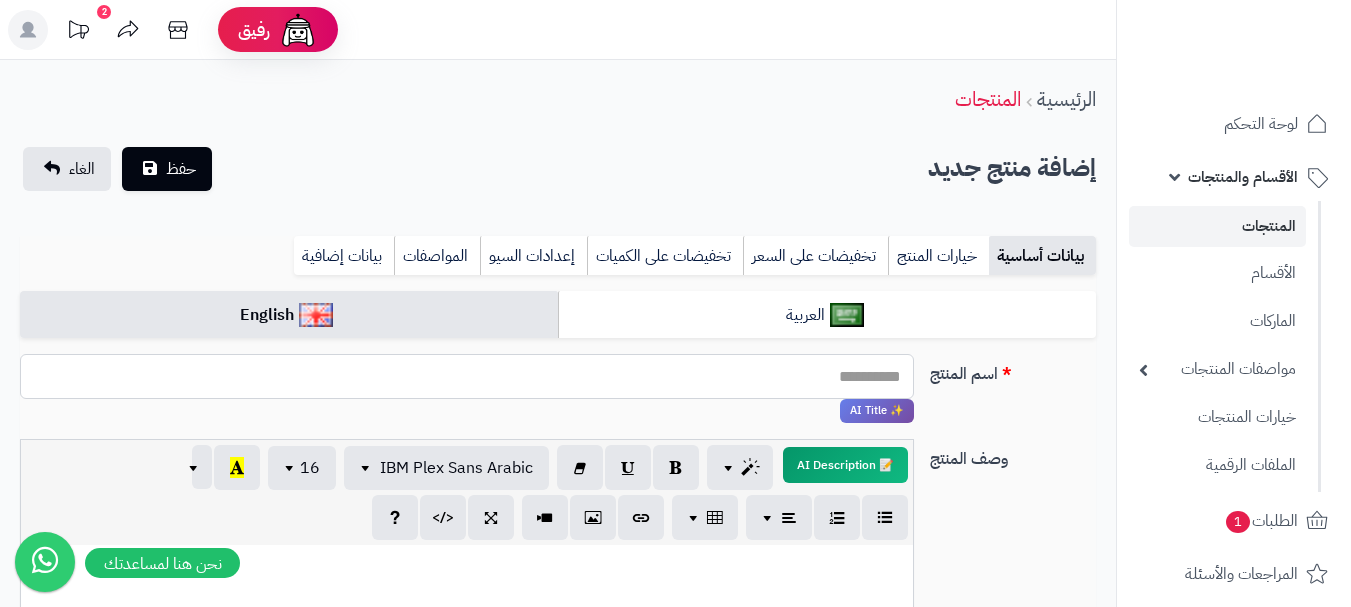 paste on "**********" 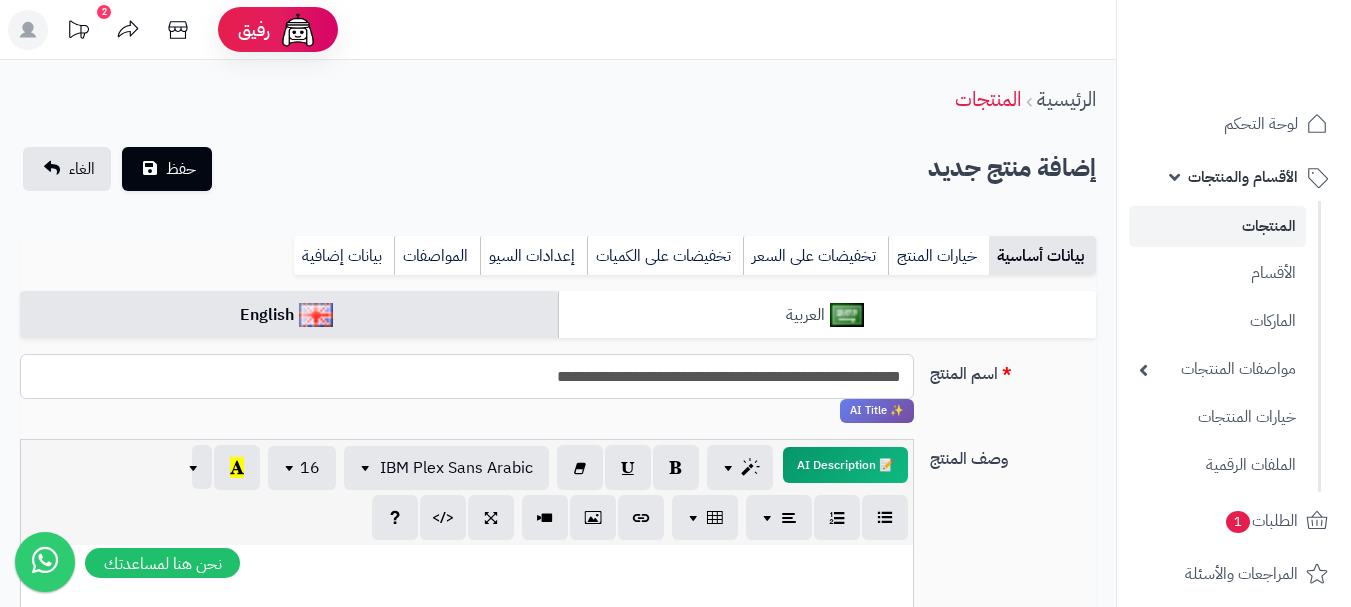 type on "**********" 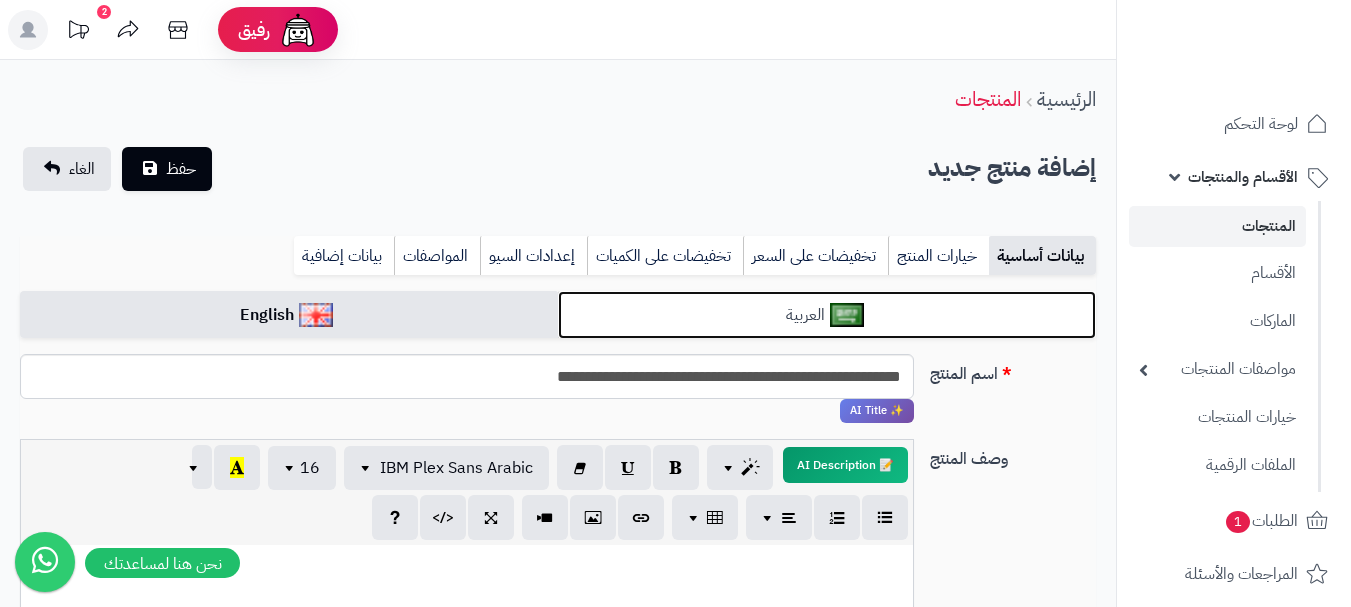 click on "العربية" at bounding box center [827, 315] 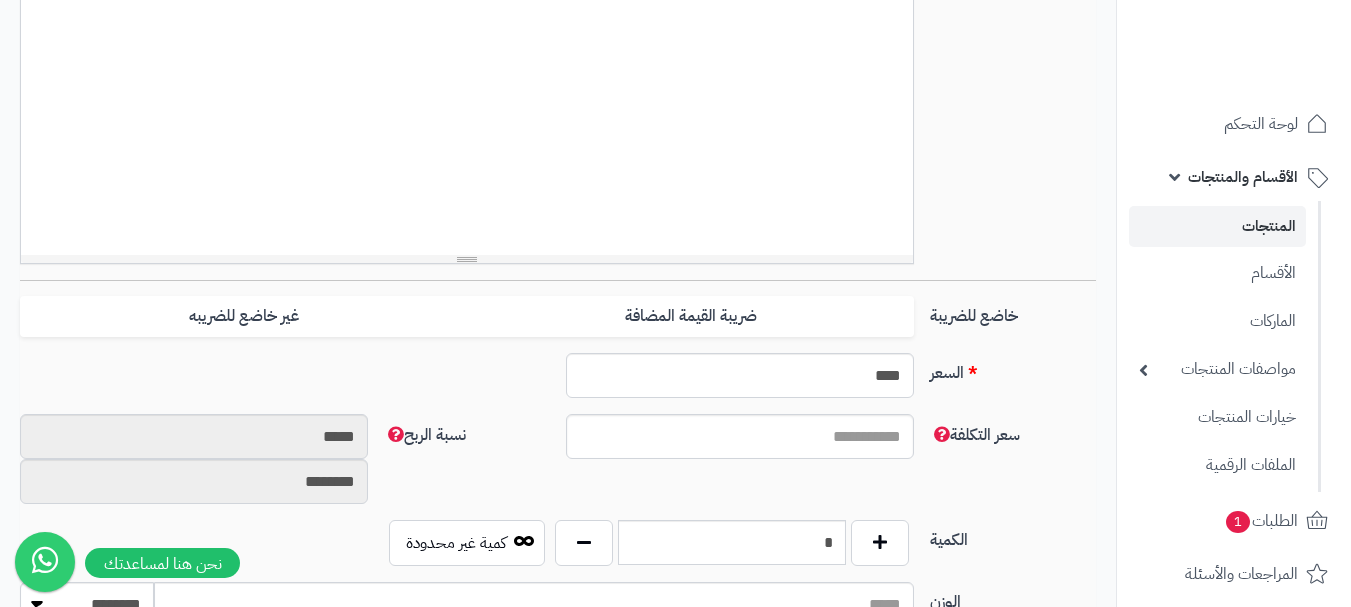 scroll, scrollTop: 700, scrollLeft: 0, axis: vertical 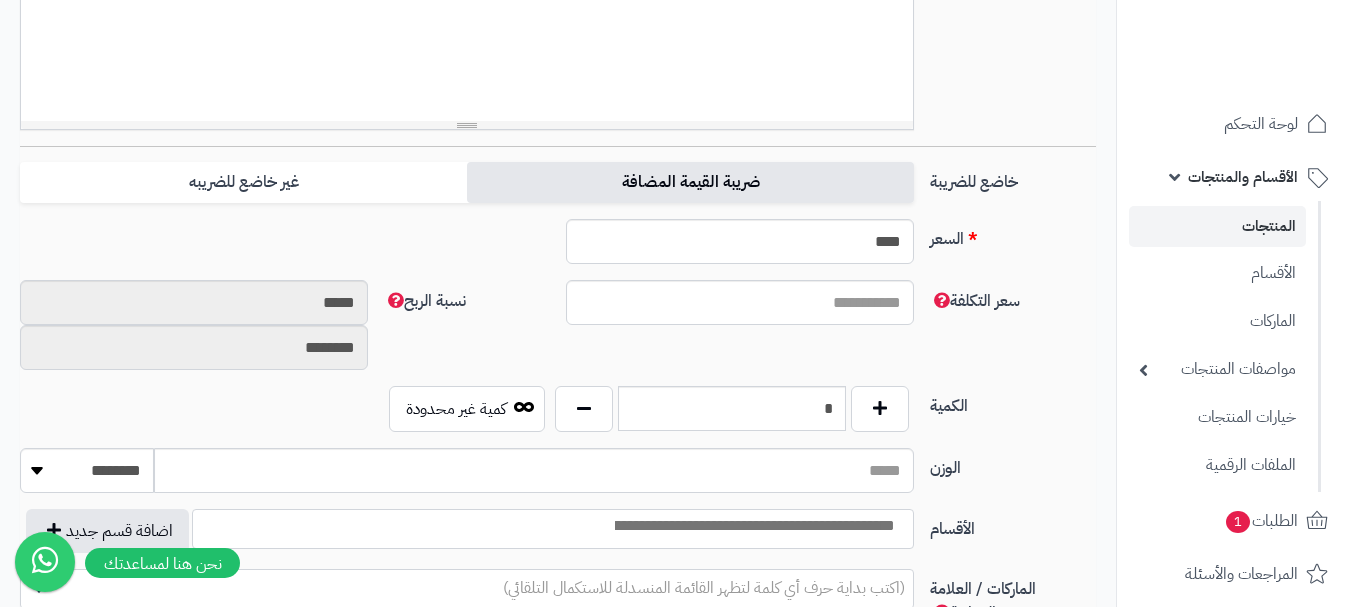 click on "ضريبة القيمة المضافة" at bounding box center [690, 182] 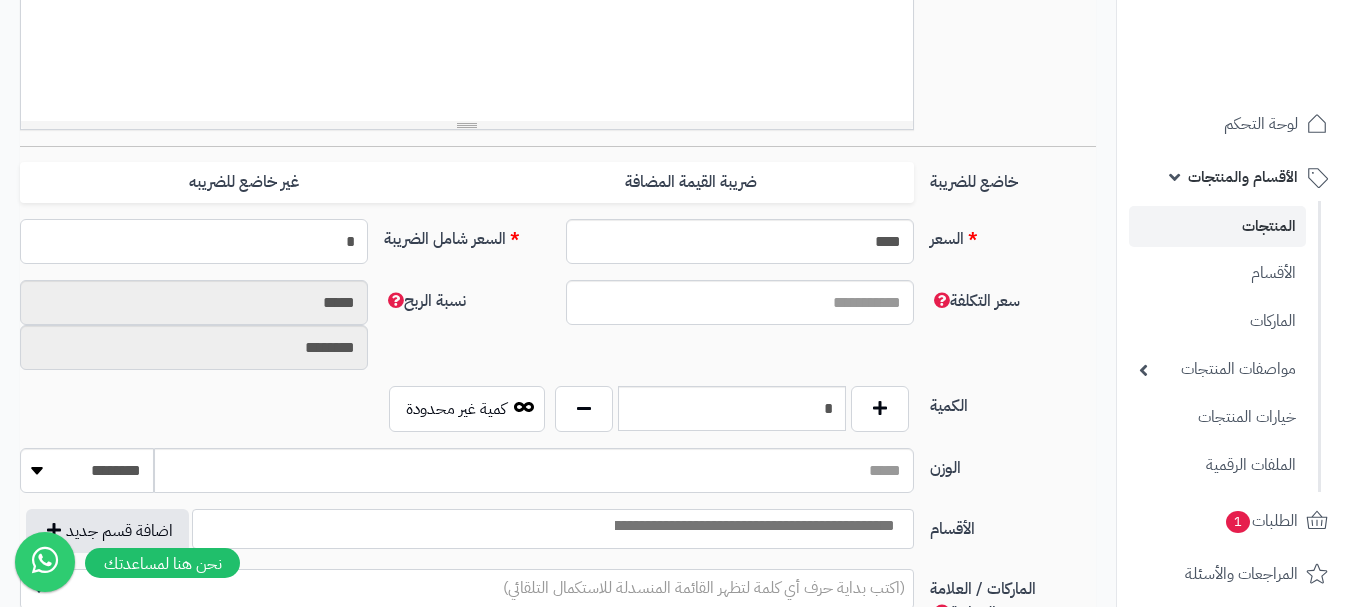 click on "*" at bounding box center (194, 241) 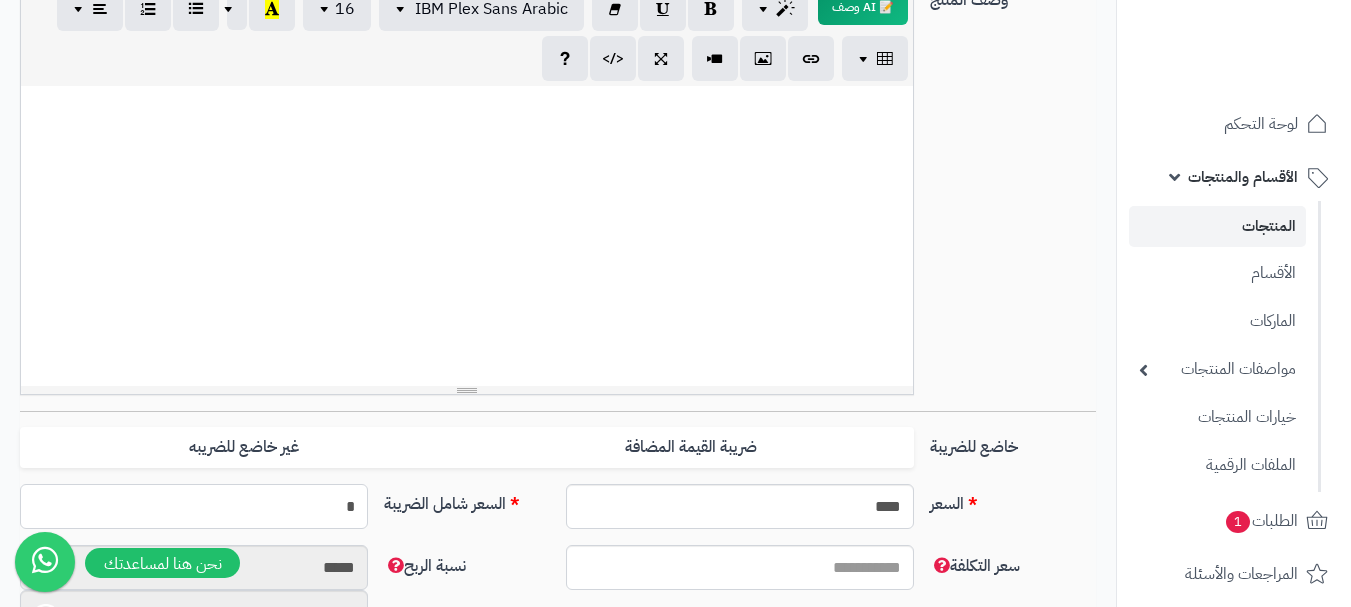 scroll, scrollTop: 400, scrollLeft: 0, axis: vertical 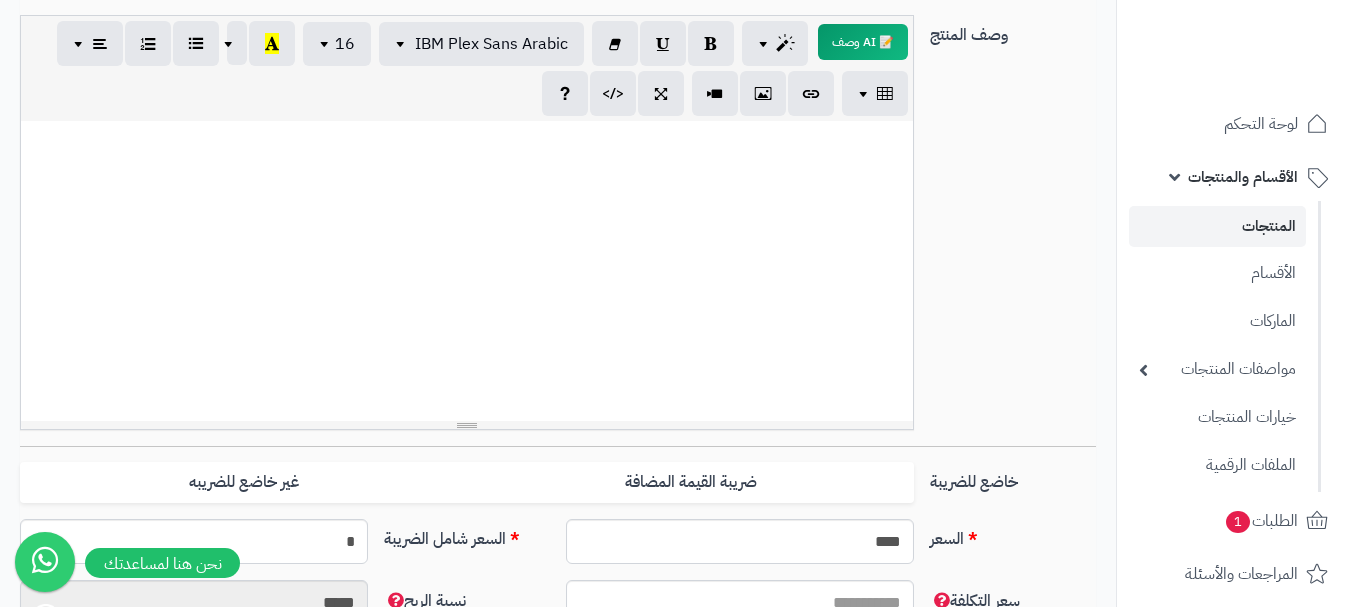 paste 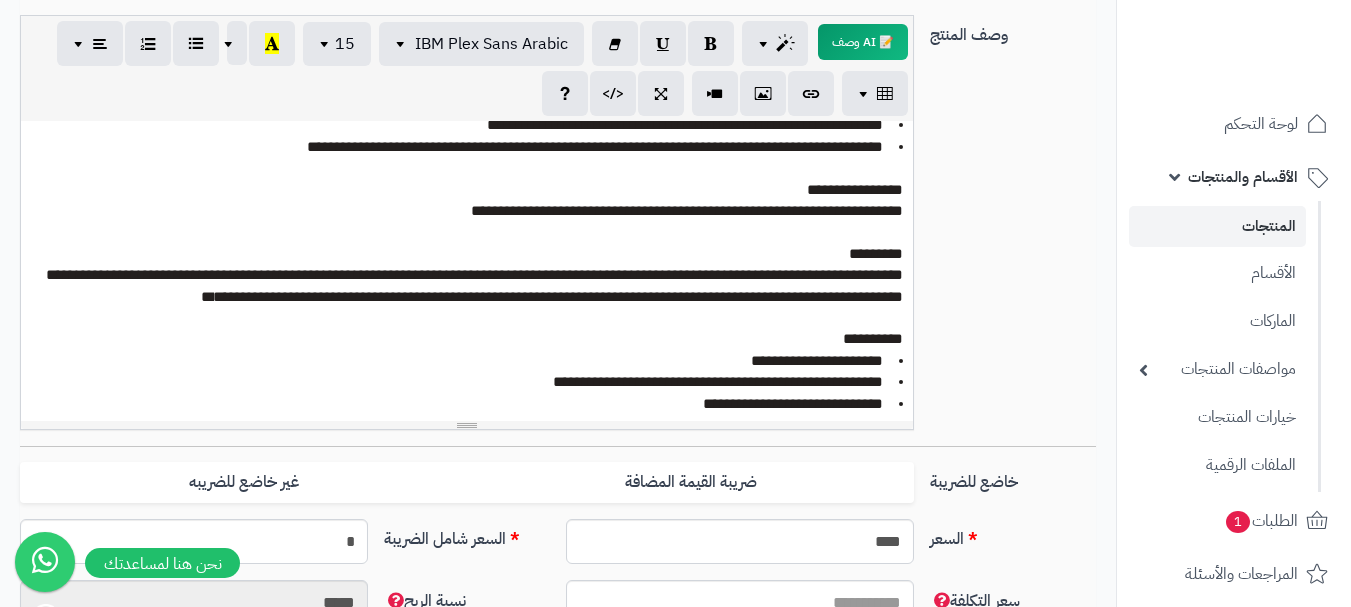 scroll, scrollTop: 213, scrollLeft: 0, axis: vertical 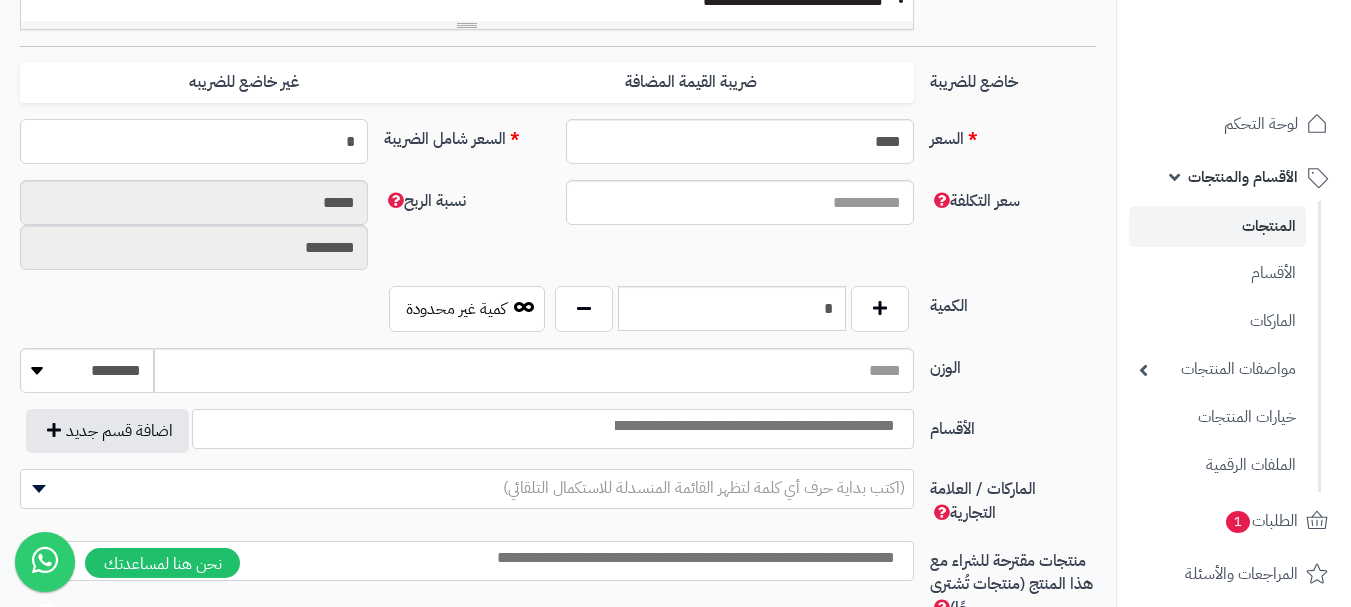 click on "*" at bounding box center (194, 141) 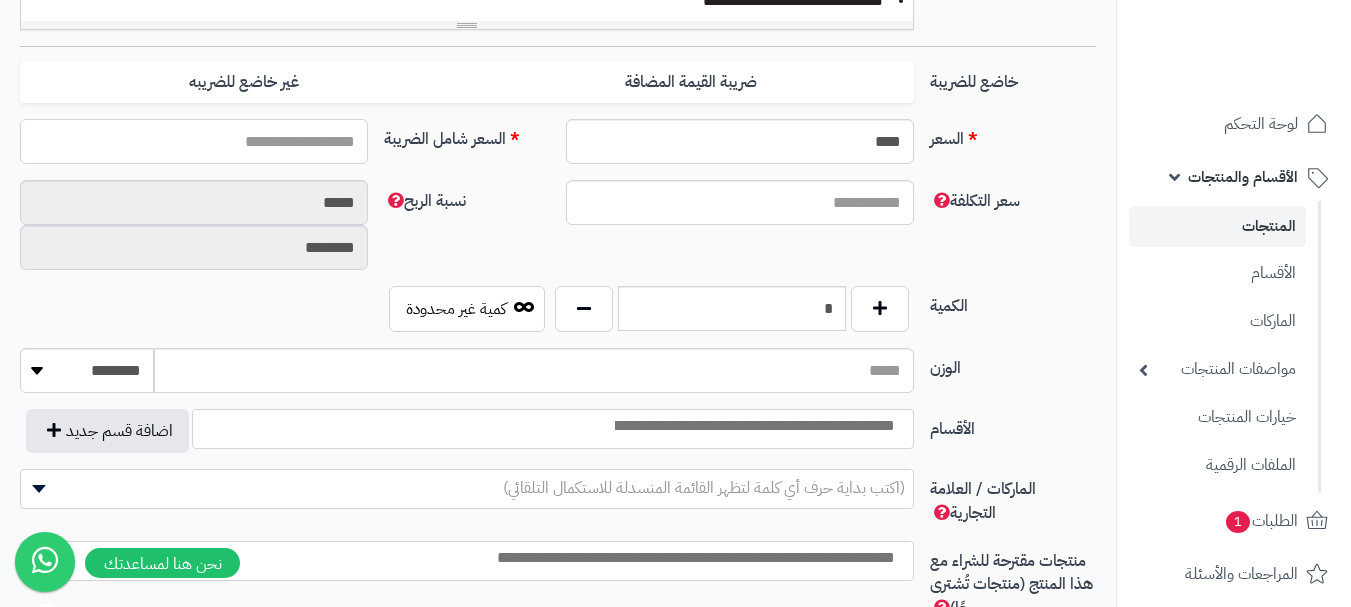 type on "*" 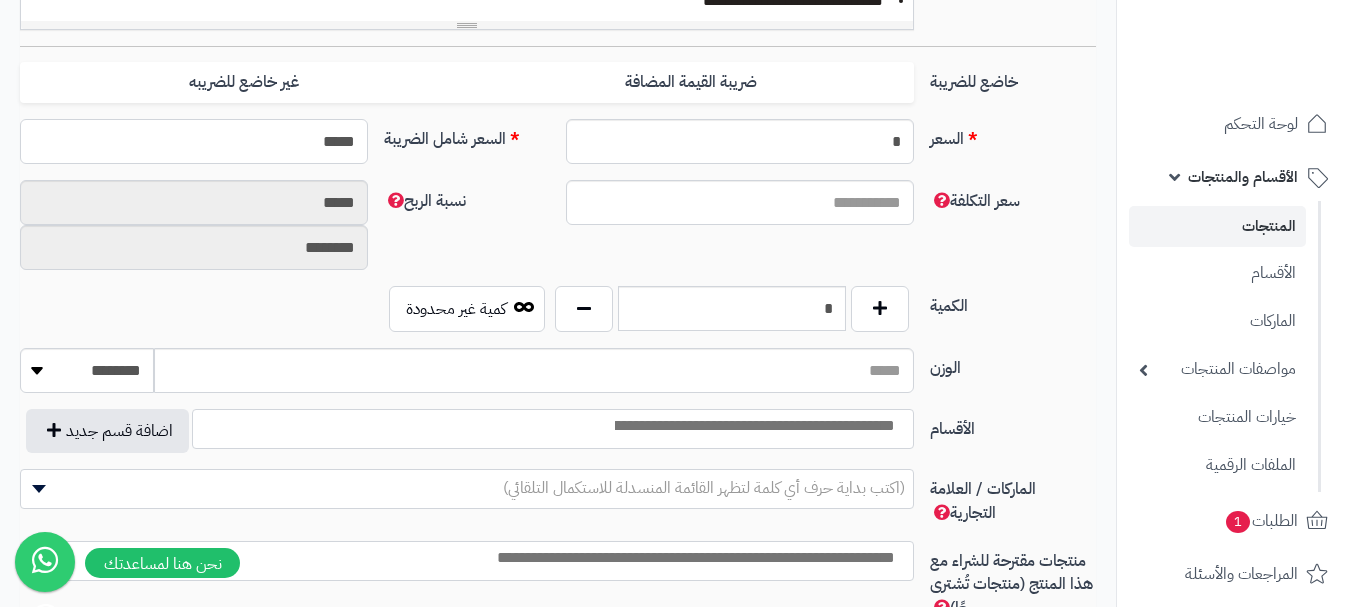 type on "******" 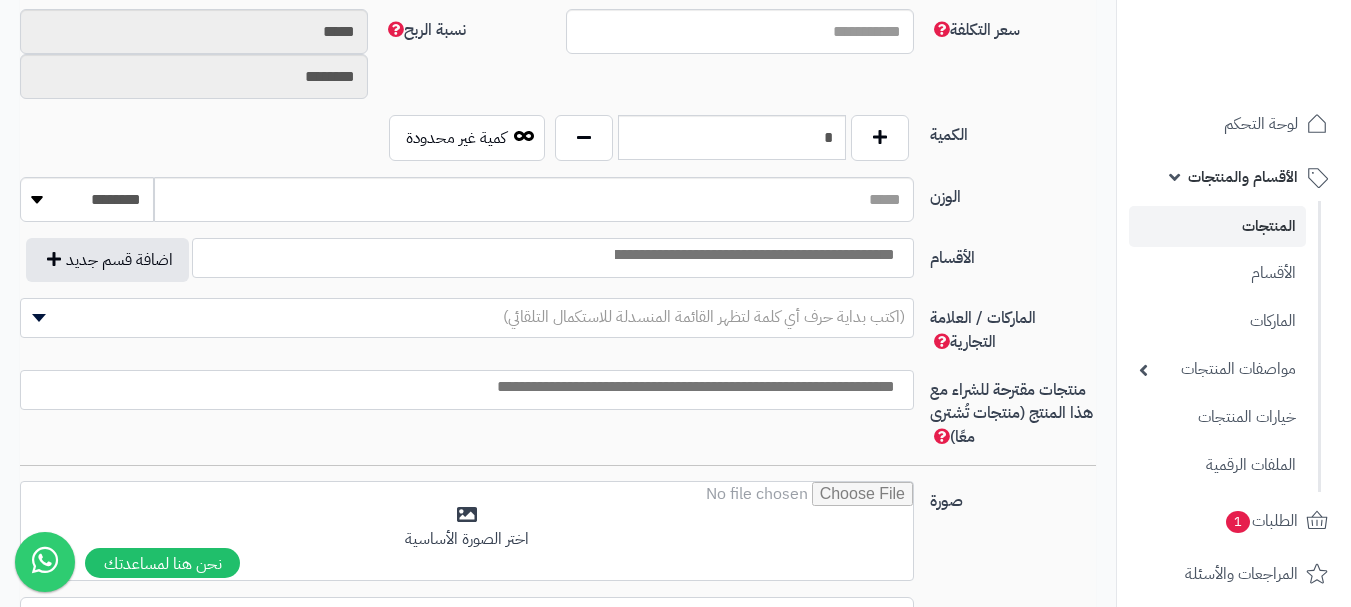 type on "**********" 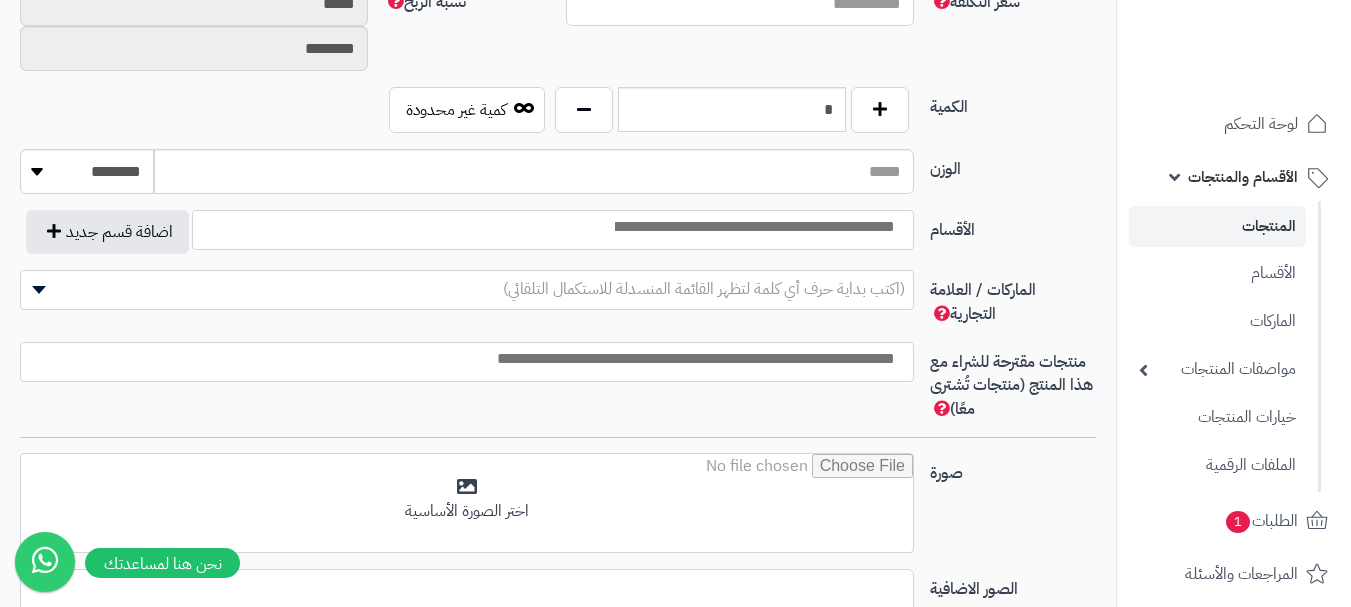 scroll, scrollTop: 1000, scrollLeft: 0, axis: vertical 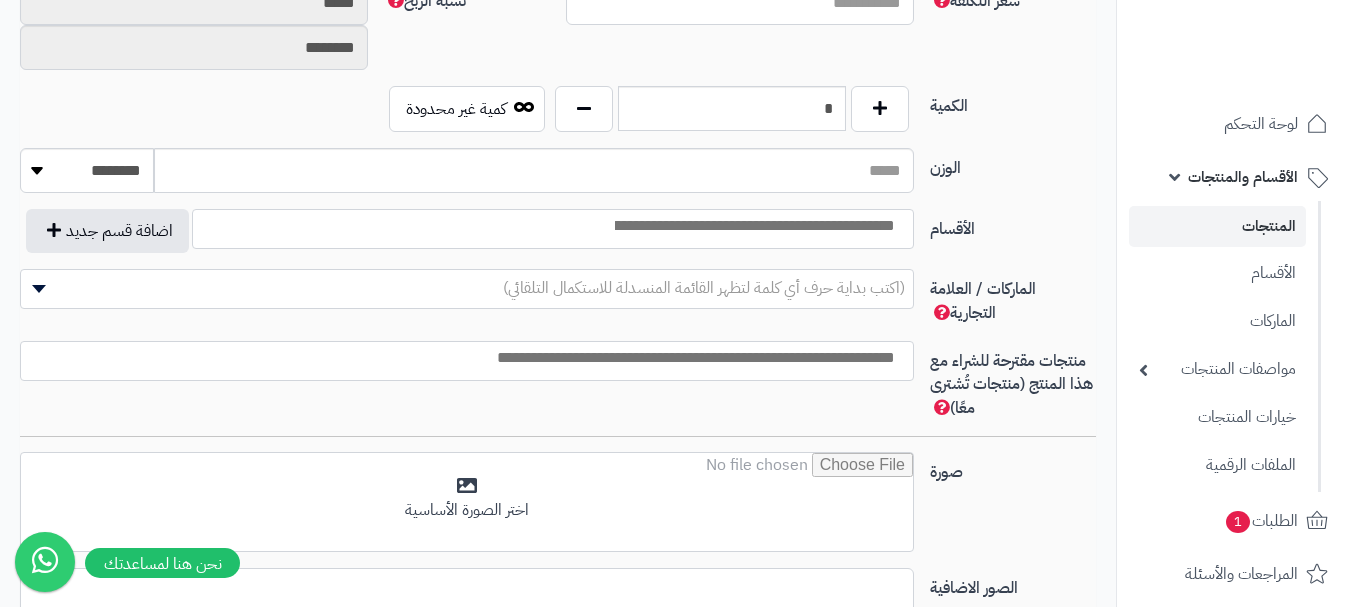 type on "******" 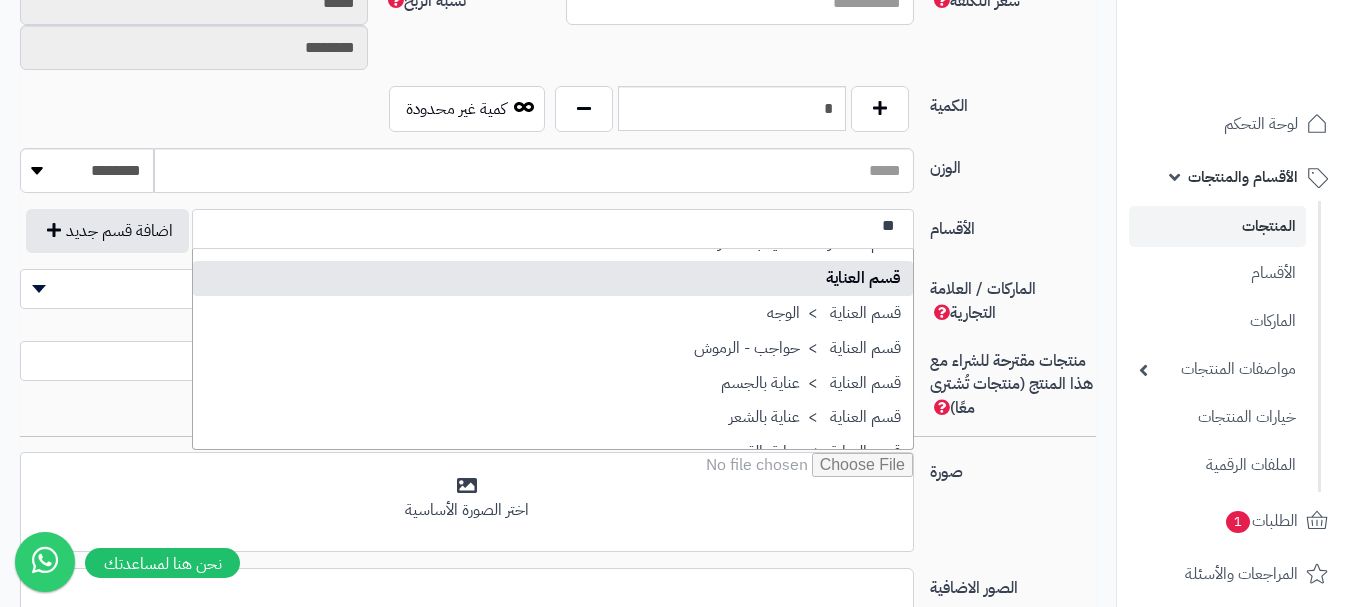 scroll, scrollTop: 0, scrollLeft: 0, axis: both 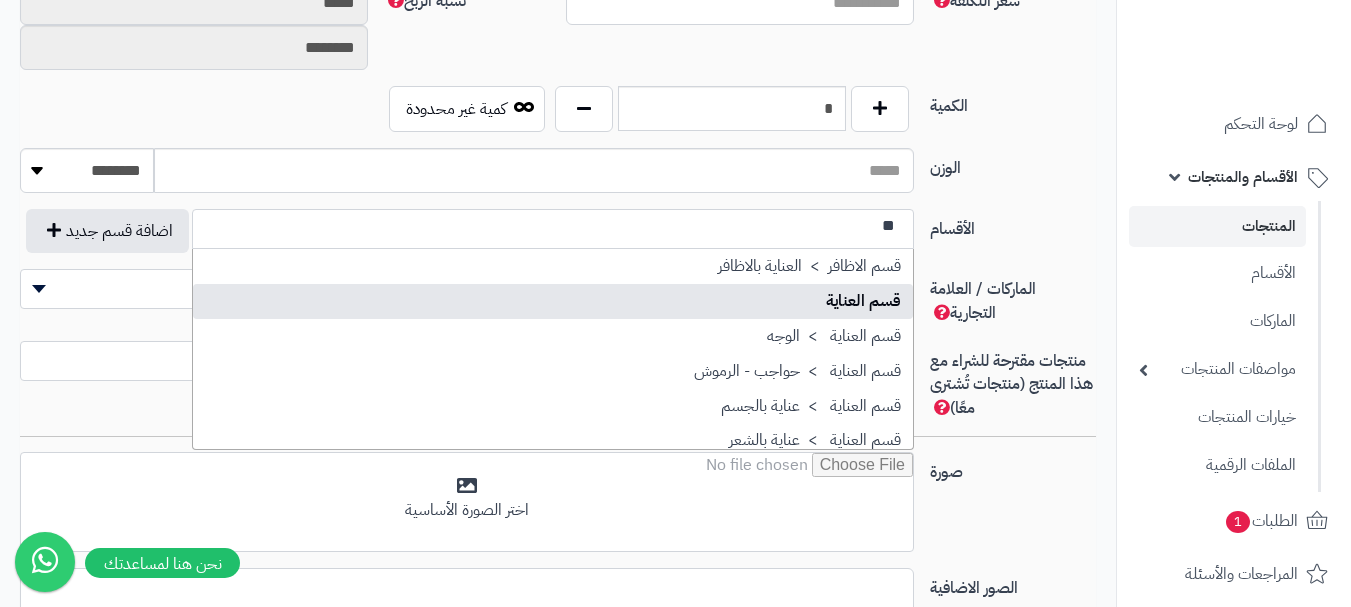 type on "**" 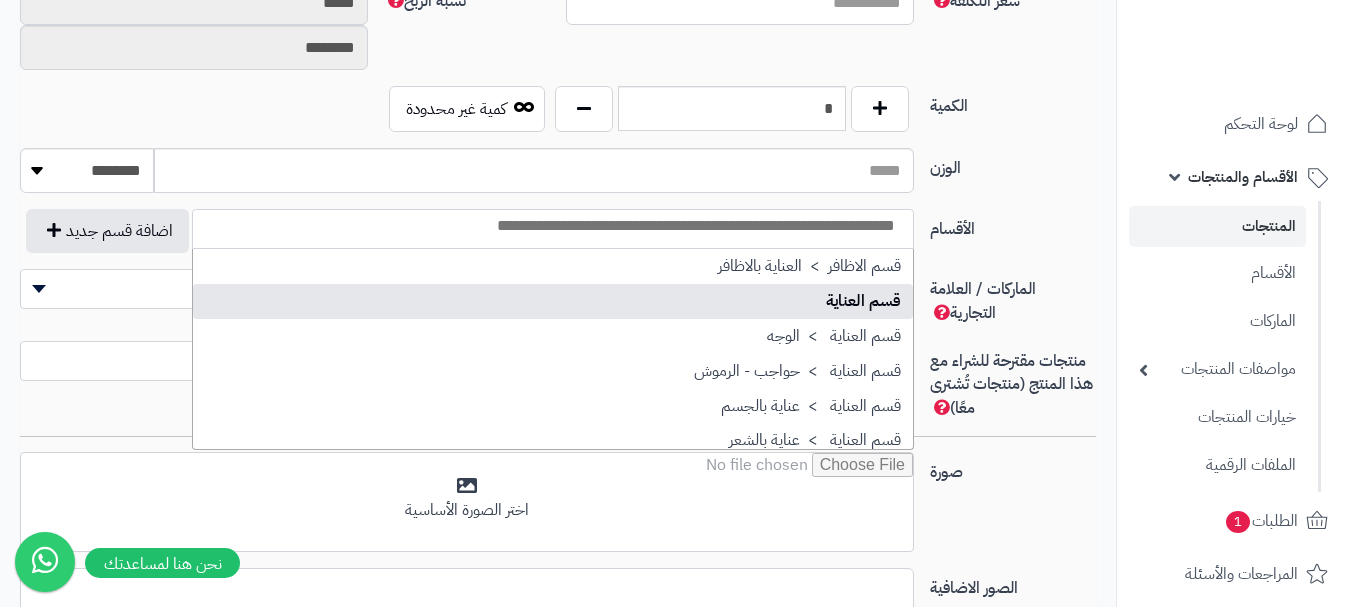 scroll, scrollTop: 0, scrollLeft: 0, axis: both 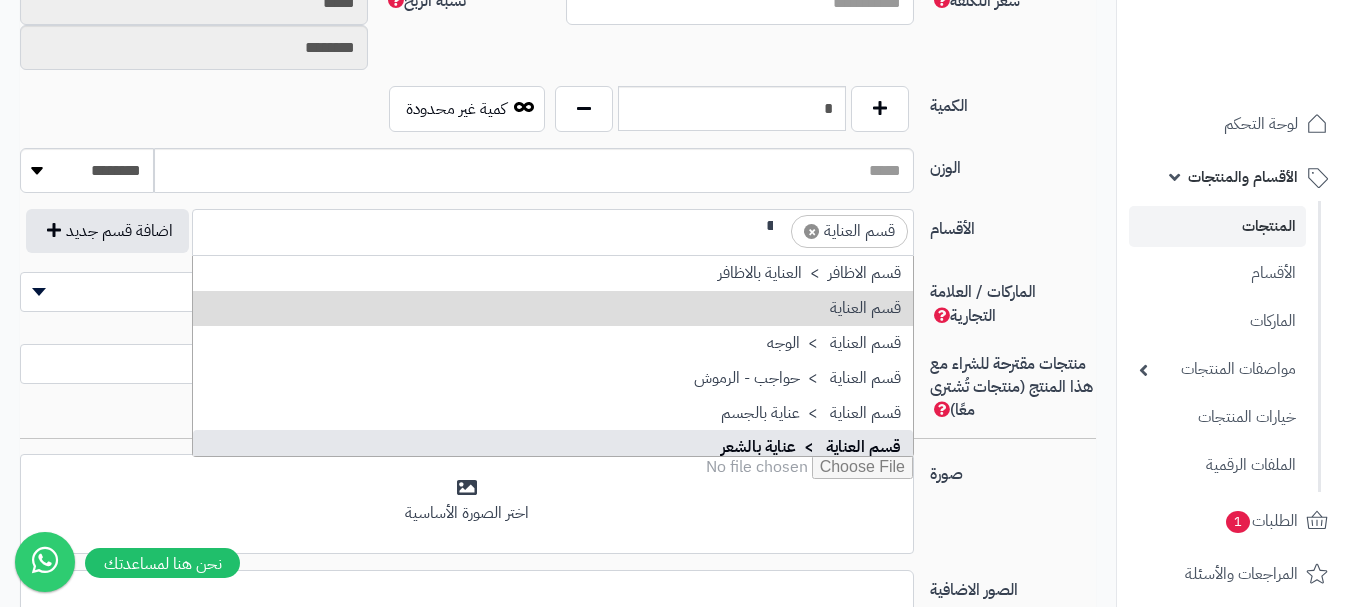 type on "**" 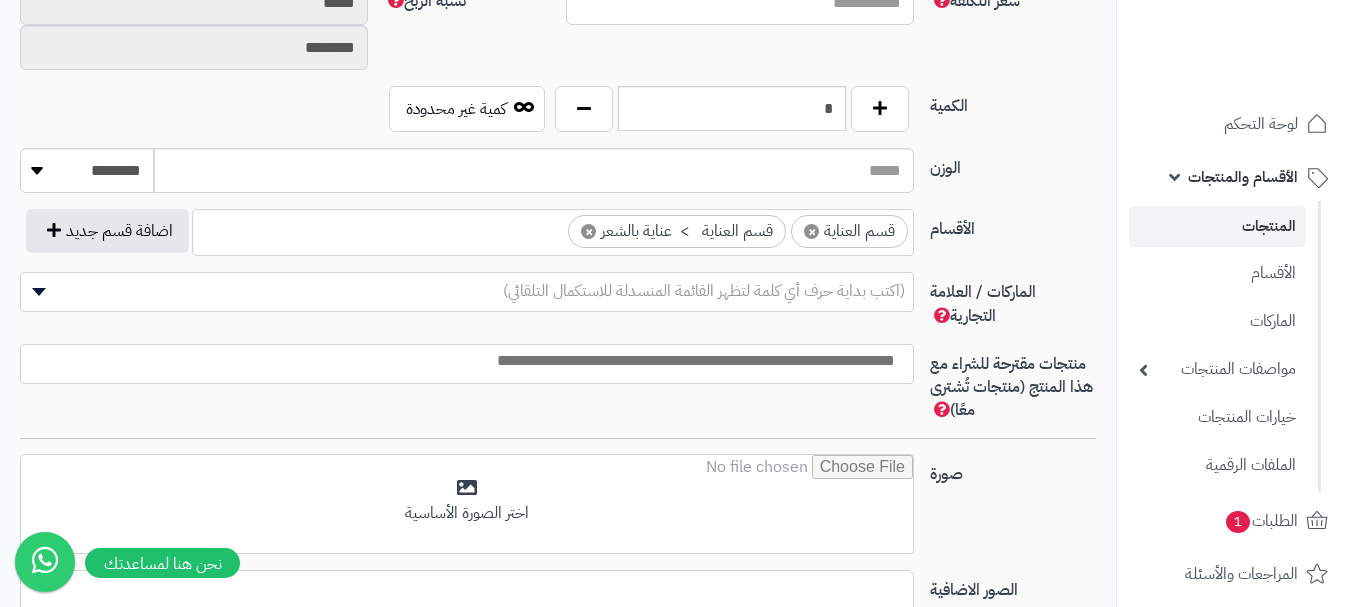 click at bounding box center [462, 361] 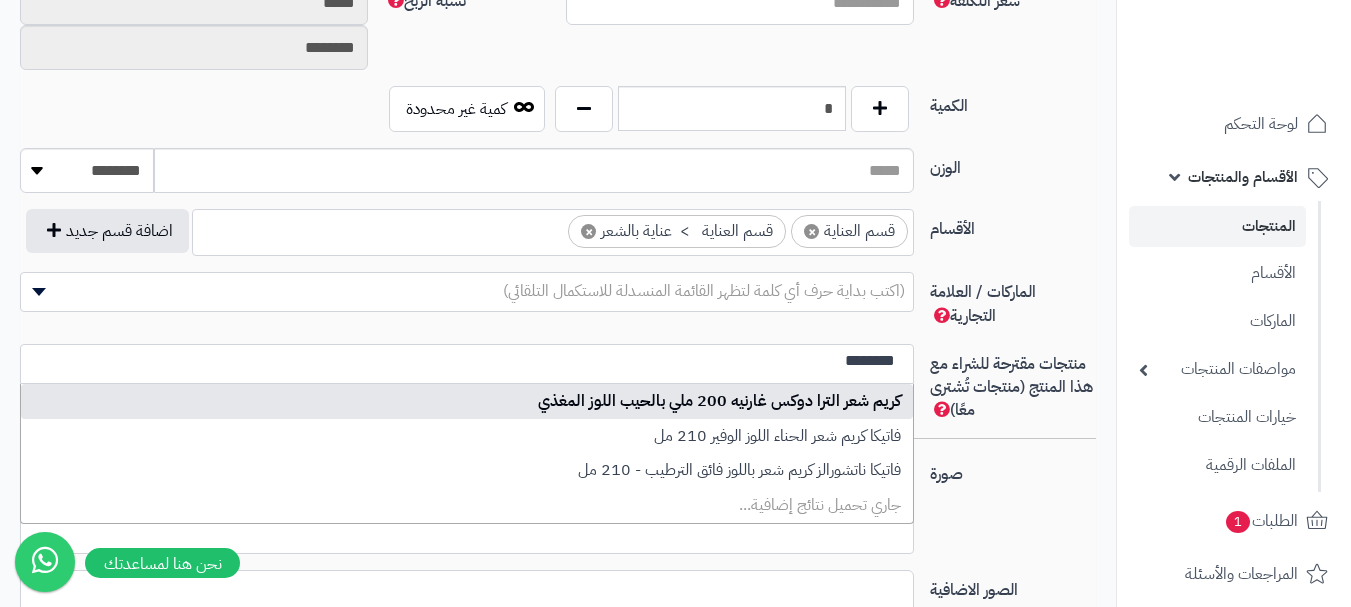 type on "********" 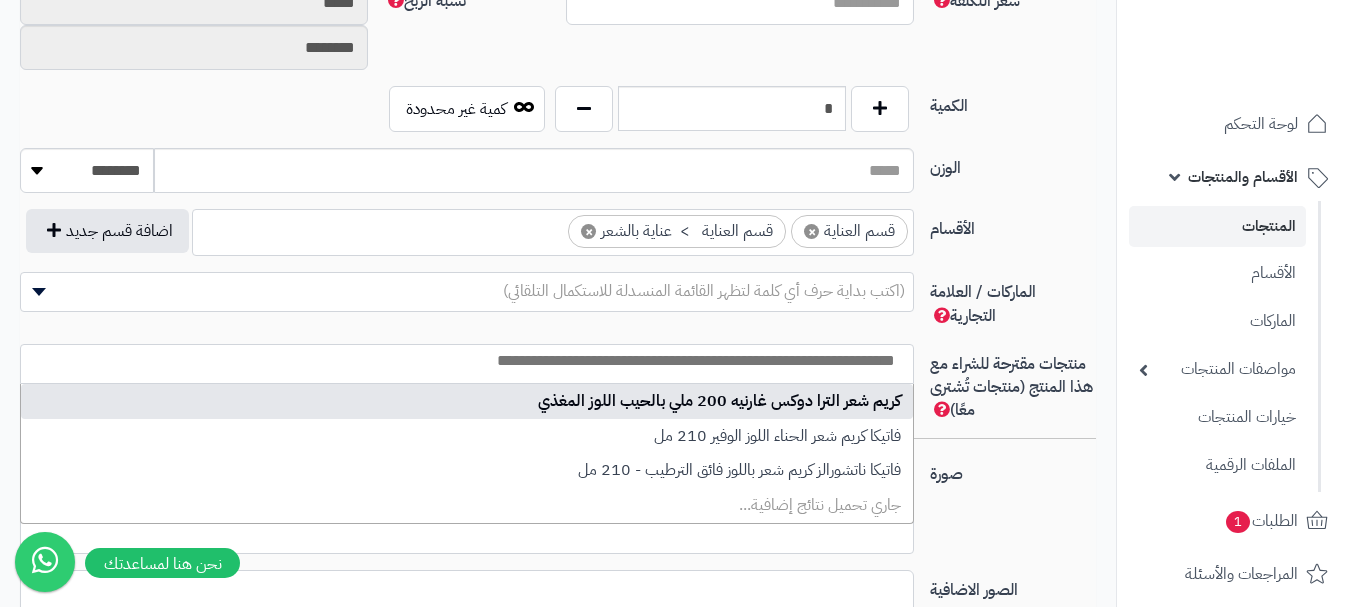 scroll, scrollTop: 0, scrollLeft: 0, axis: both 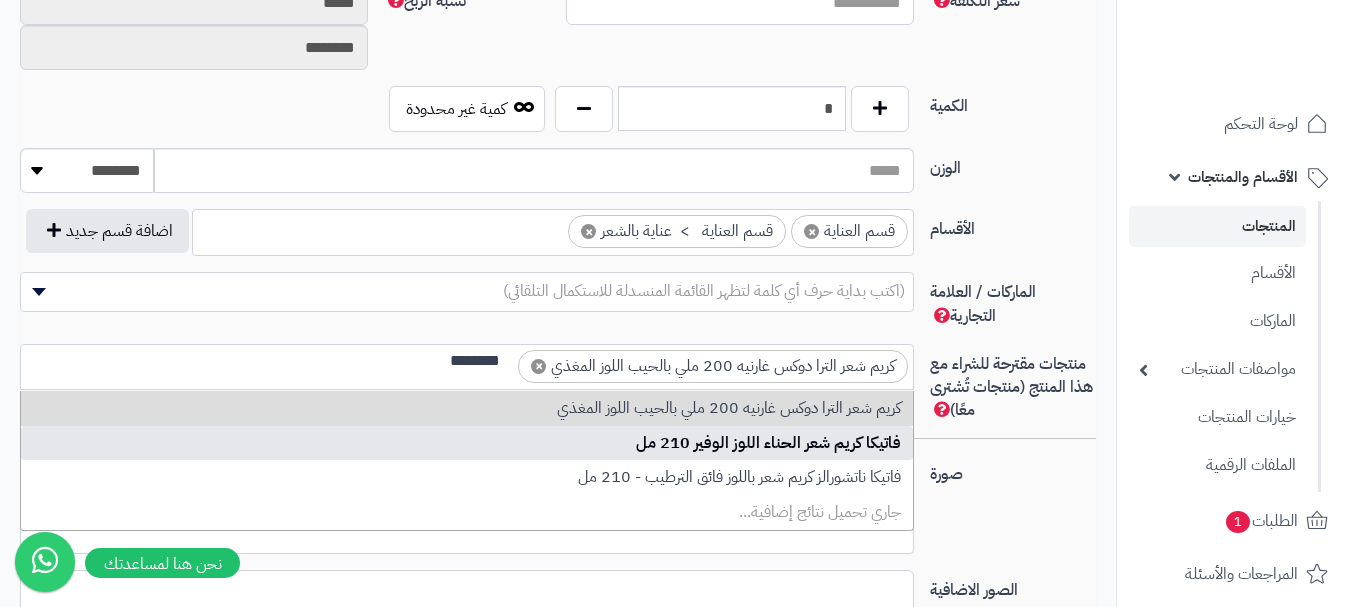 type on "********" 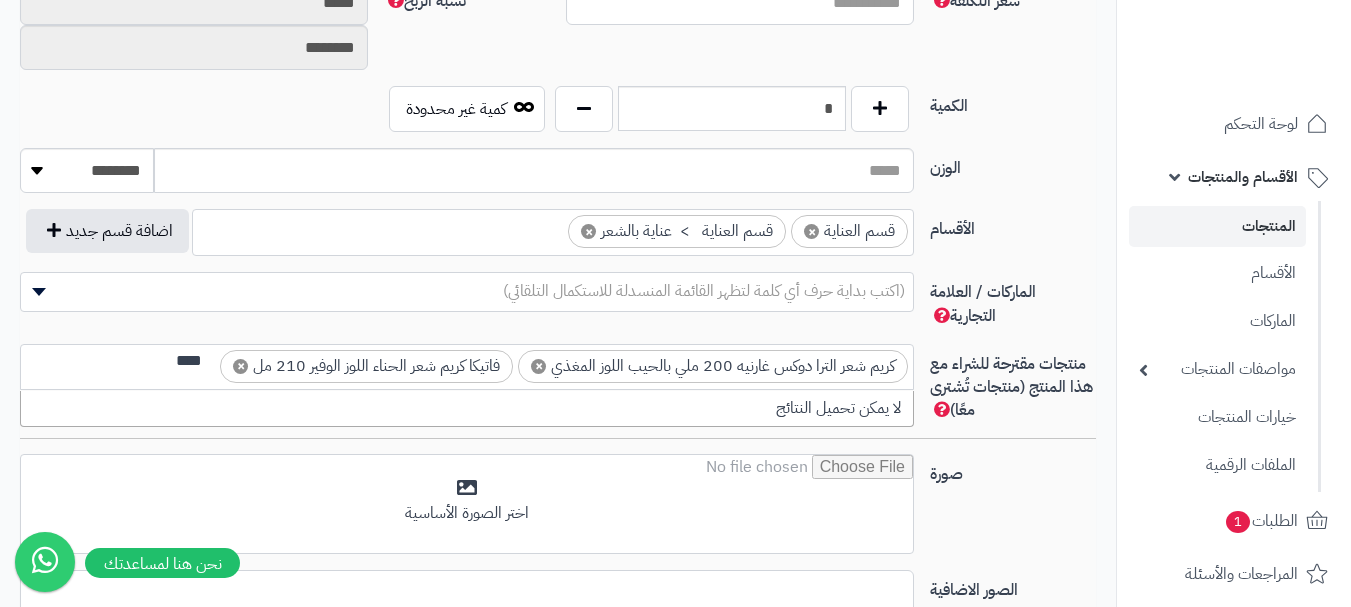 scroll, scrollTop: 0, scrollLeft: 0, axis: both 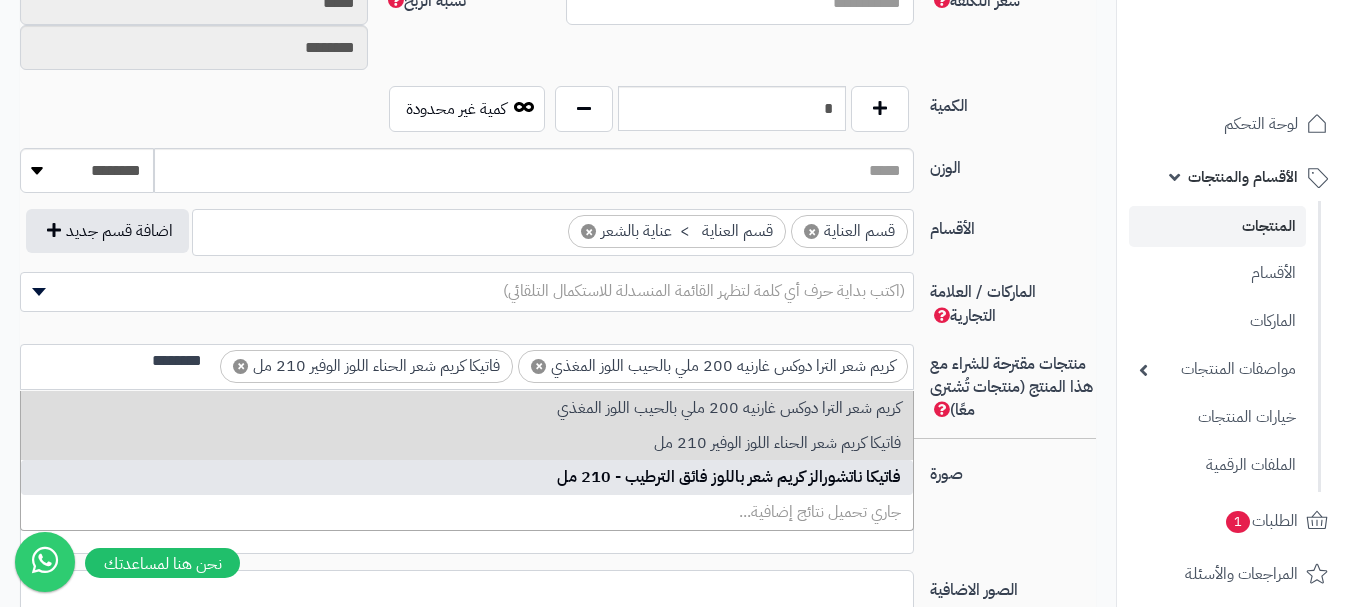 type on "********" 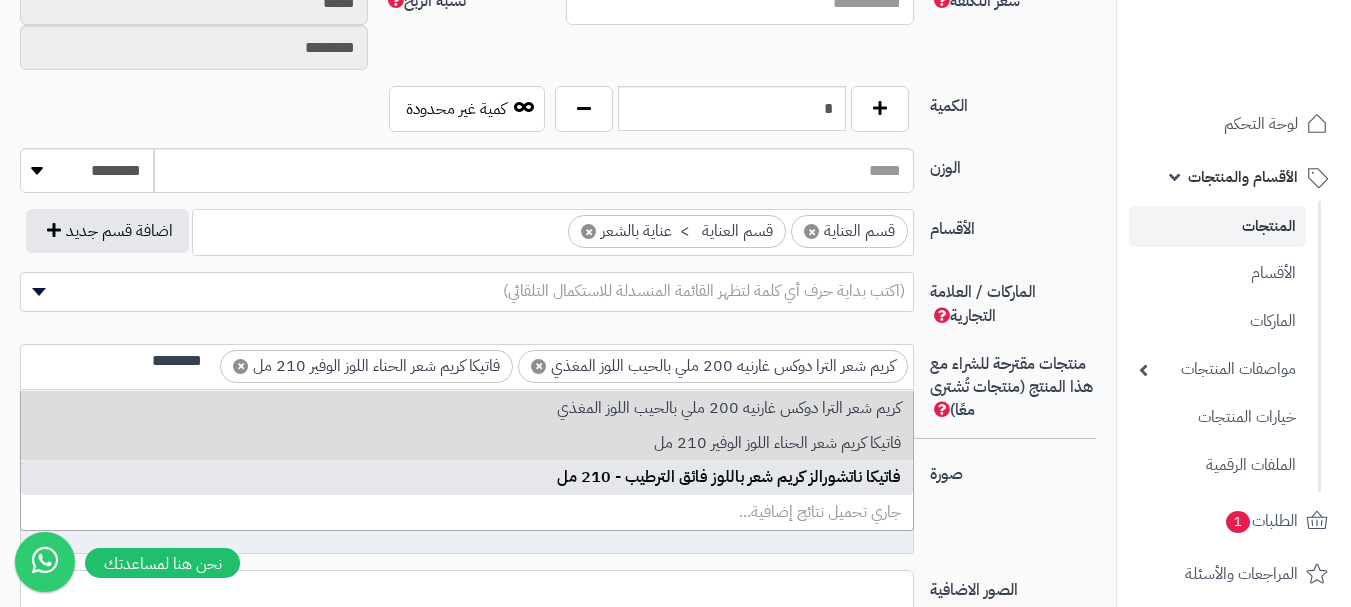 type 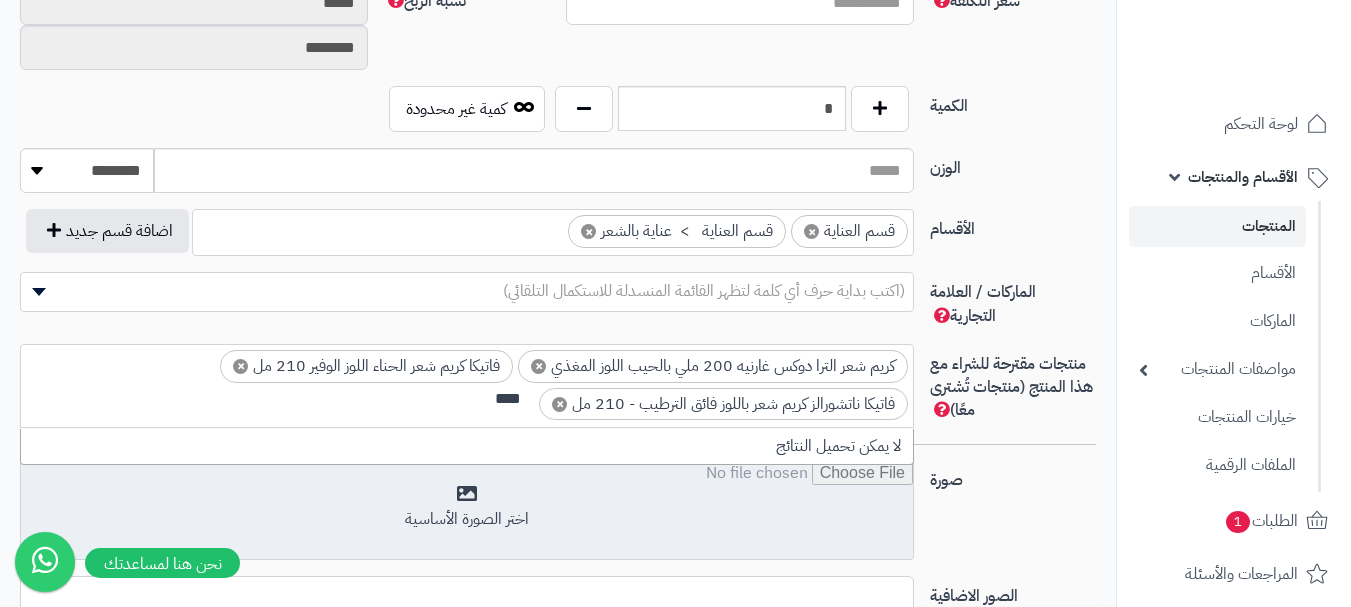 scroll, scrollTop: 0, scrollLeft: 0, axis: both 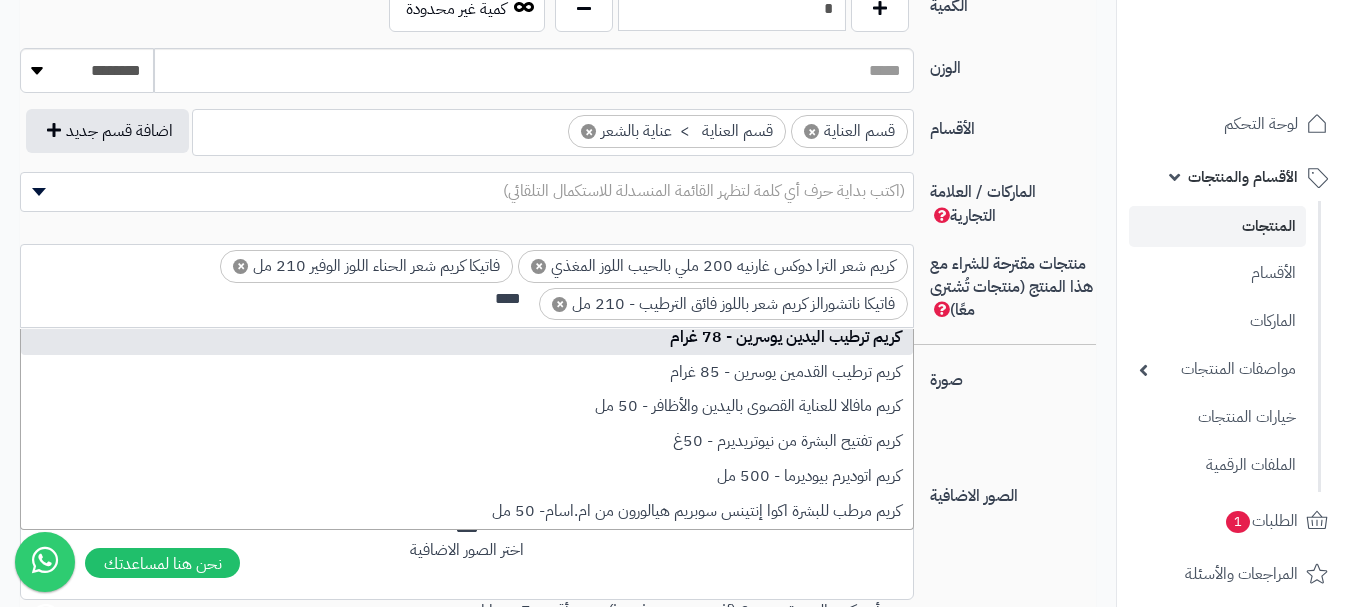 type on "****" 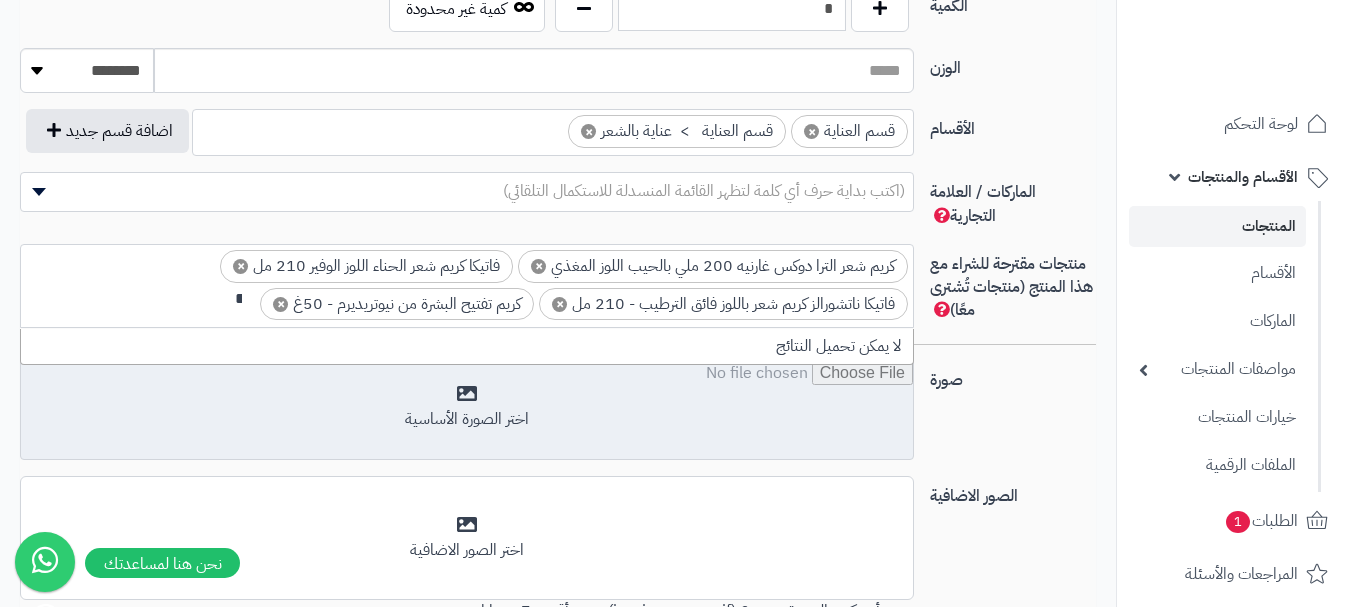 scroll, scrollTop: 0, scrollLeft: -6, axis: horizontal 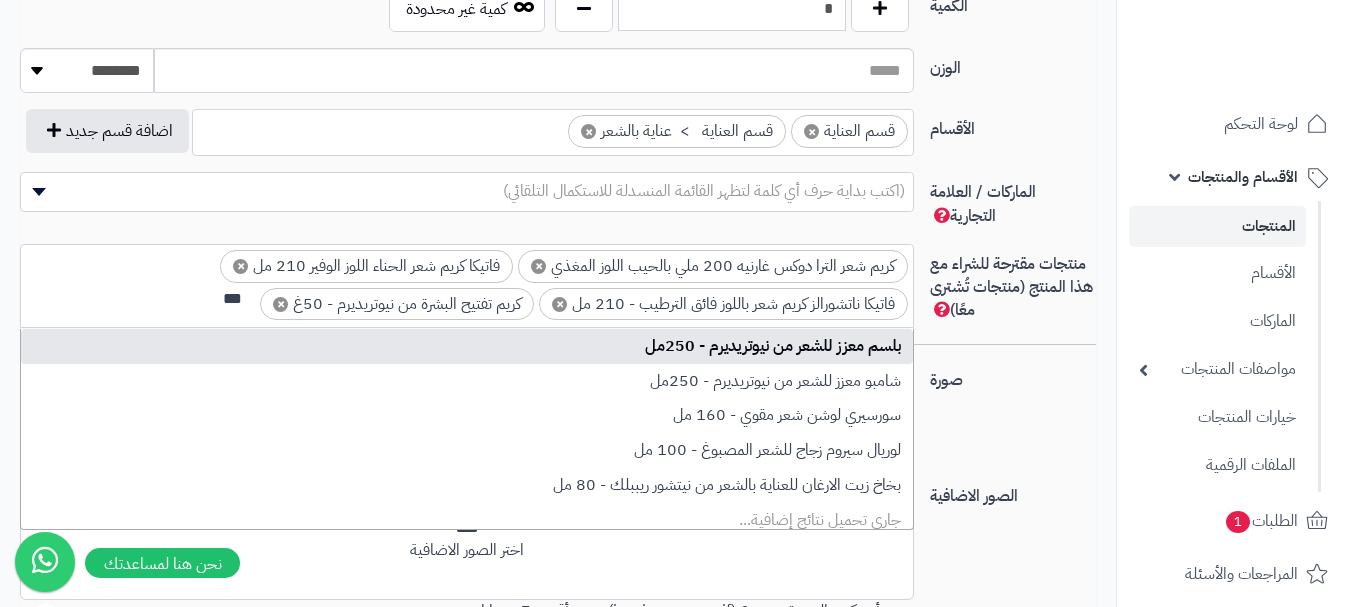 type on "***" 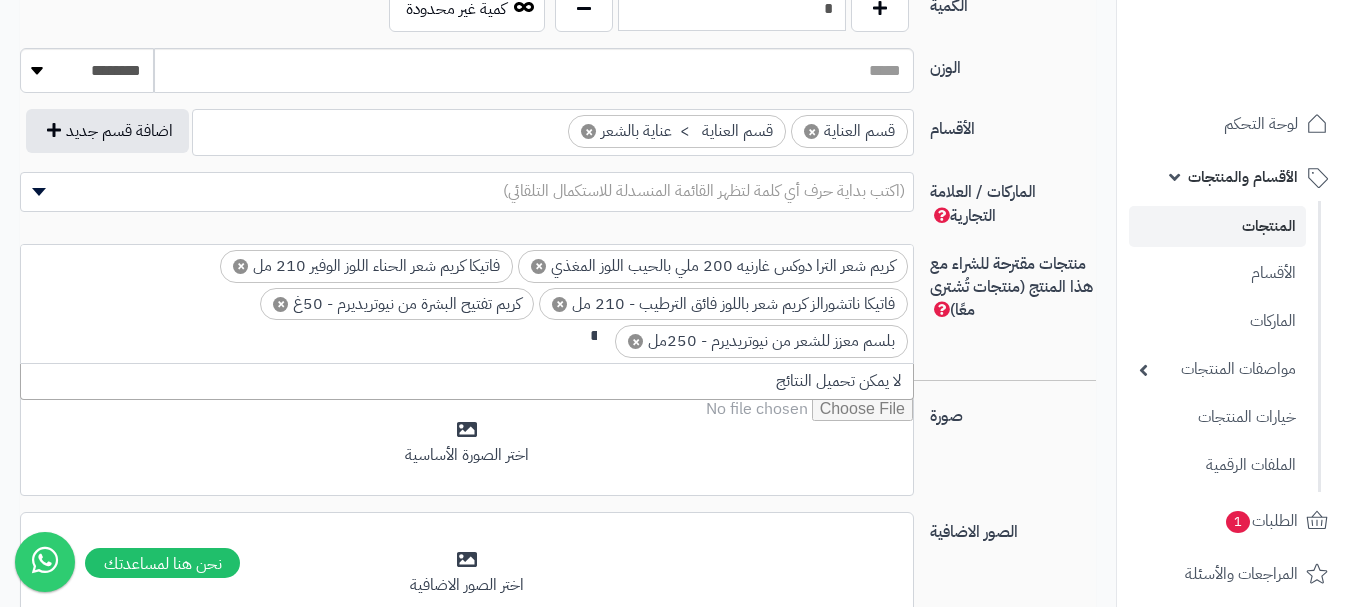scroll, scrollTop: 0, scrollLeft: -6, axis: horizontal 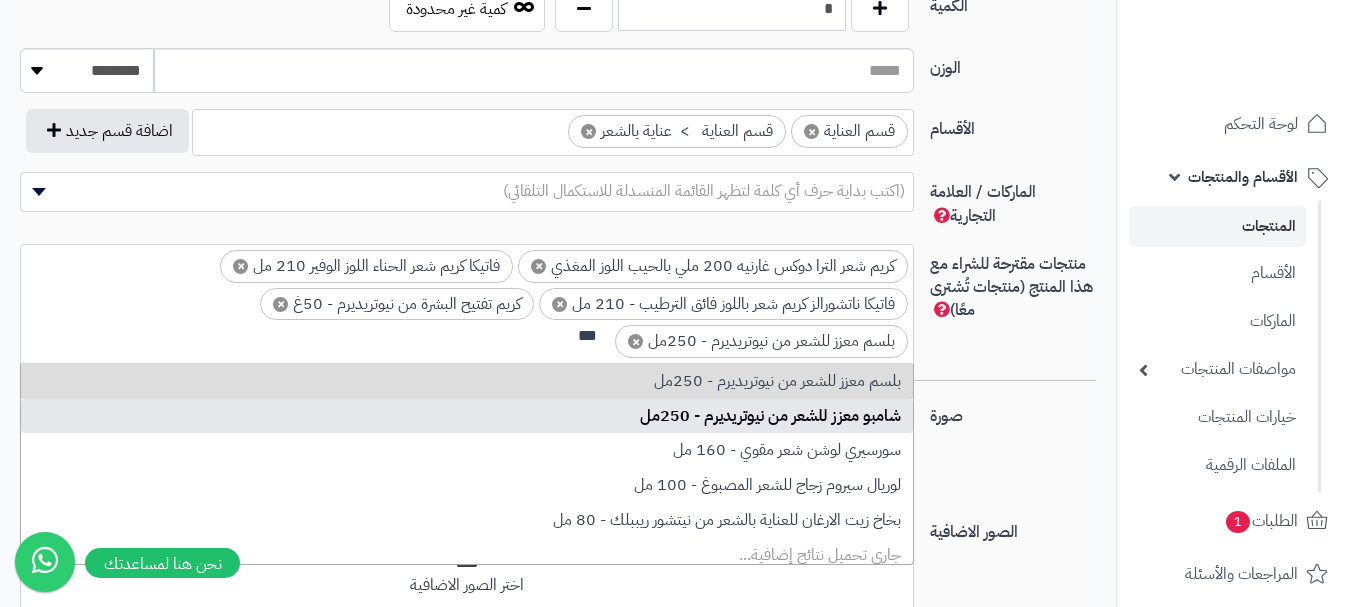 type on "***" 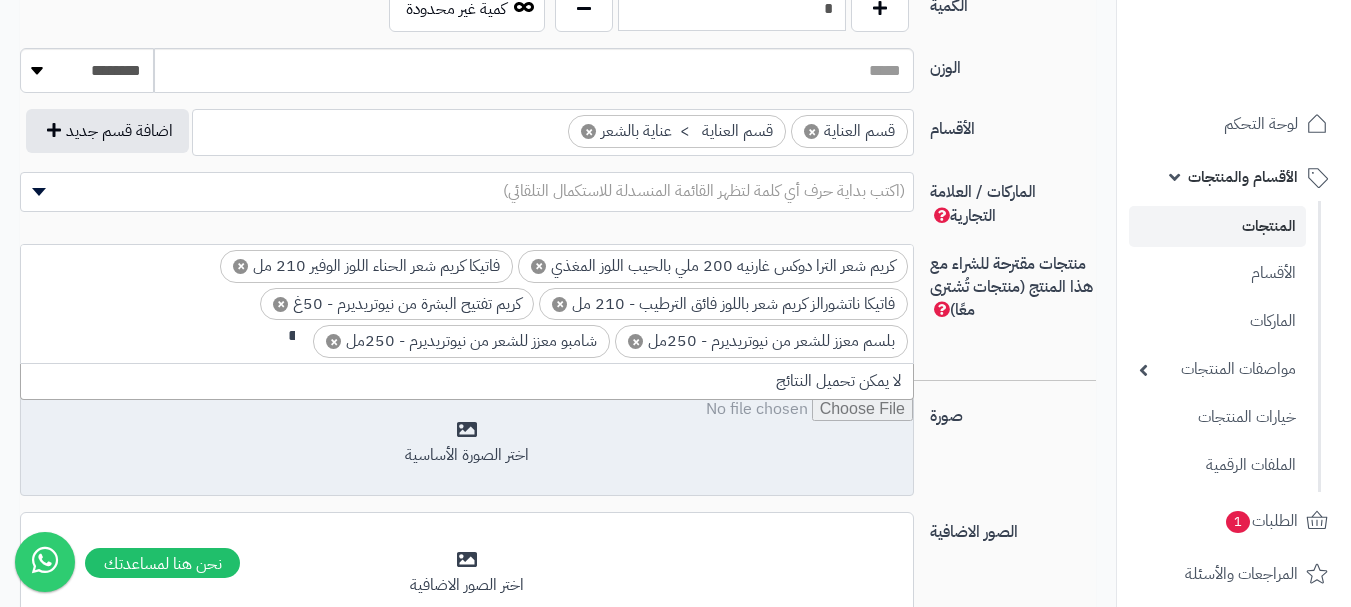 scroll, scrollTop: 0, scrollLeft: -6, axis: horizontal 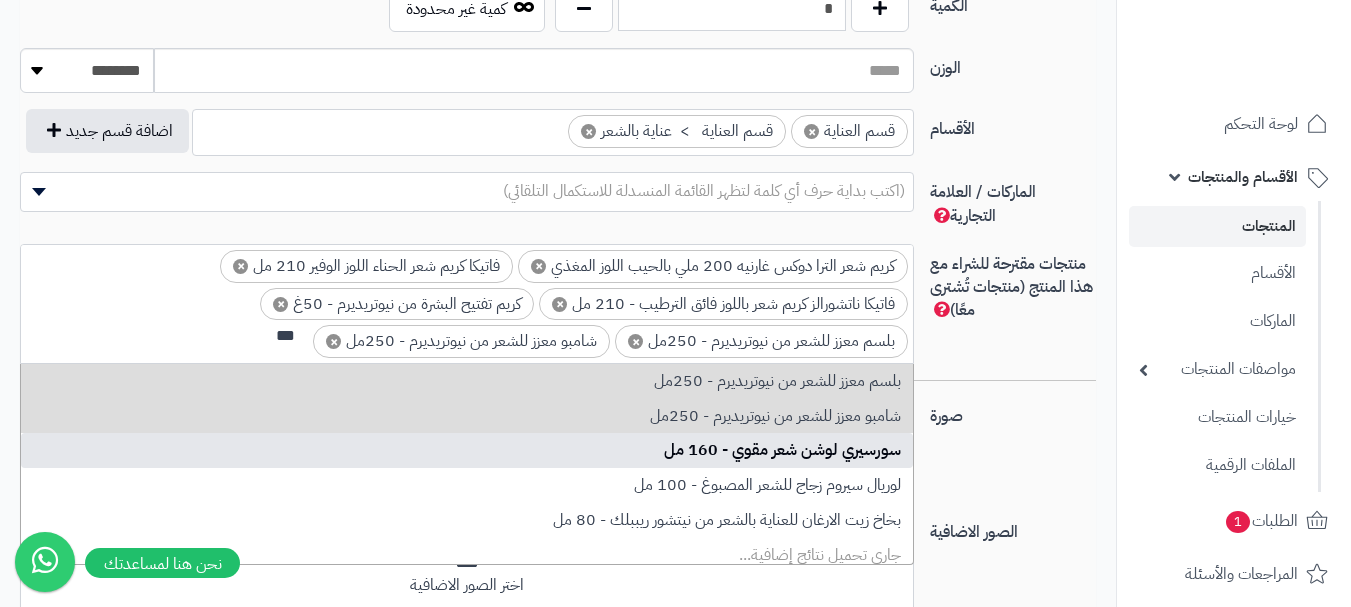 type on "***" 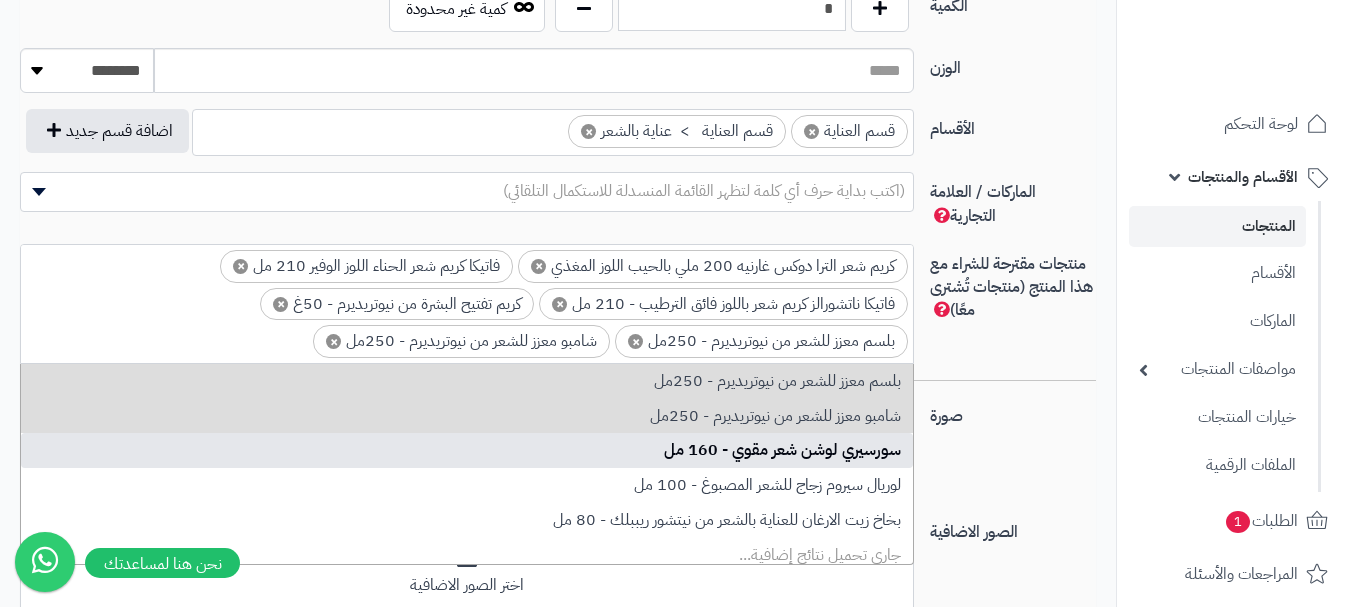 scroll, scrollTop: 0, scrollLeft: 0, axis: both 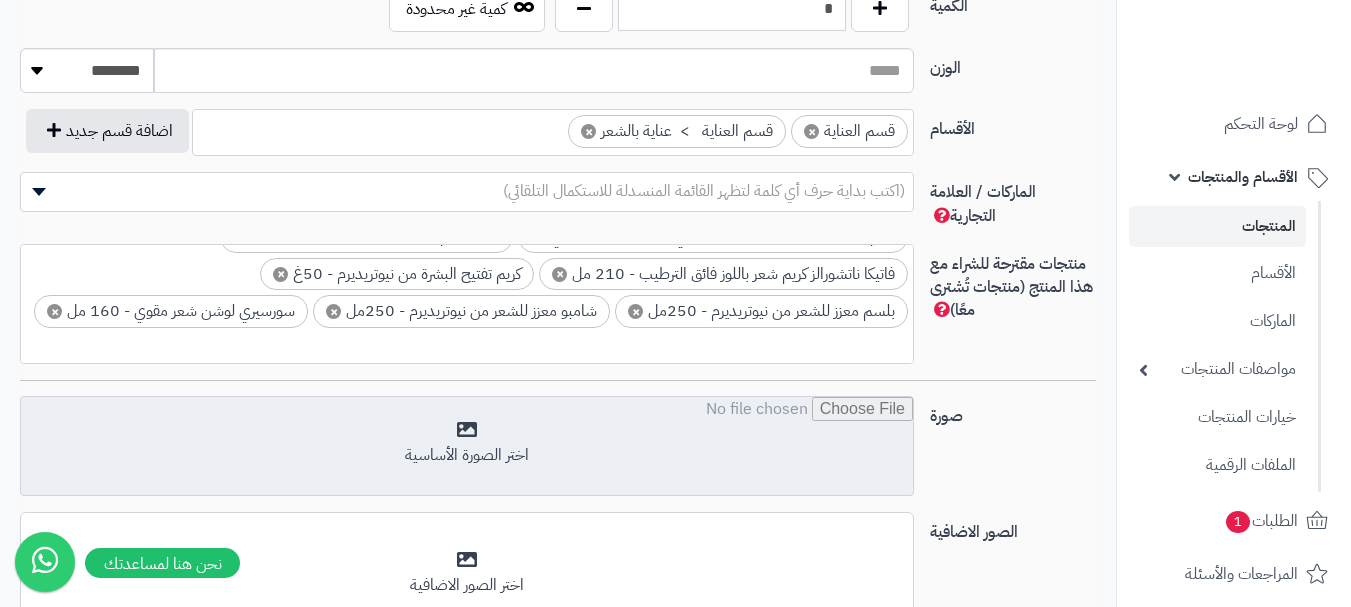 click at bounding box center (467, 447) 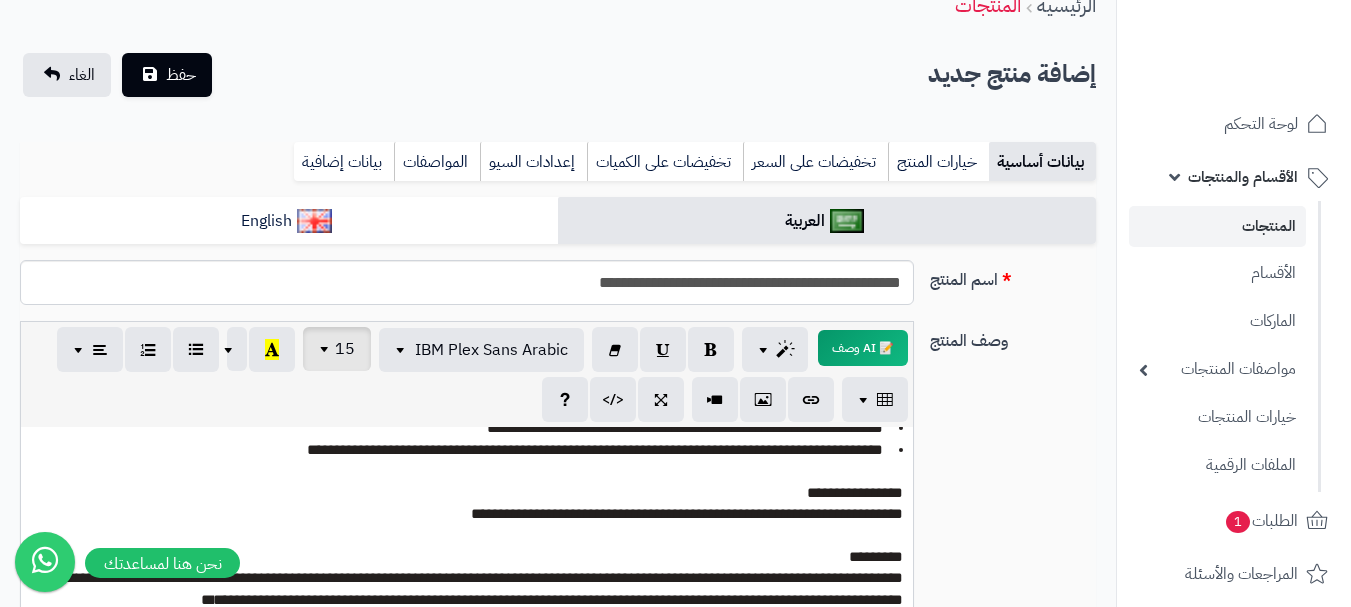 scroll, scrollTop: 0, scrollLeft: 0, axis: both 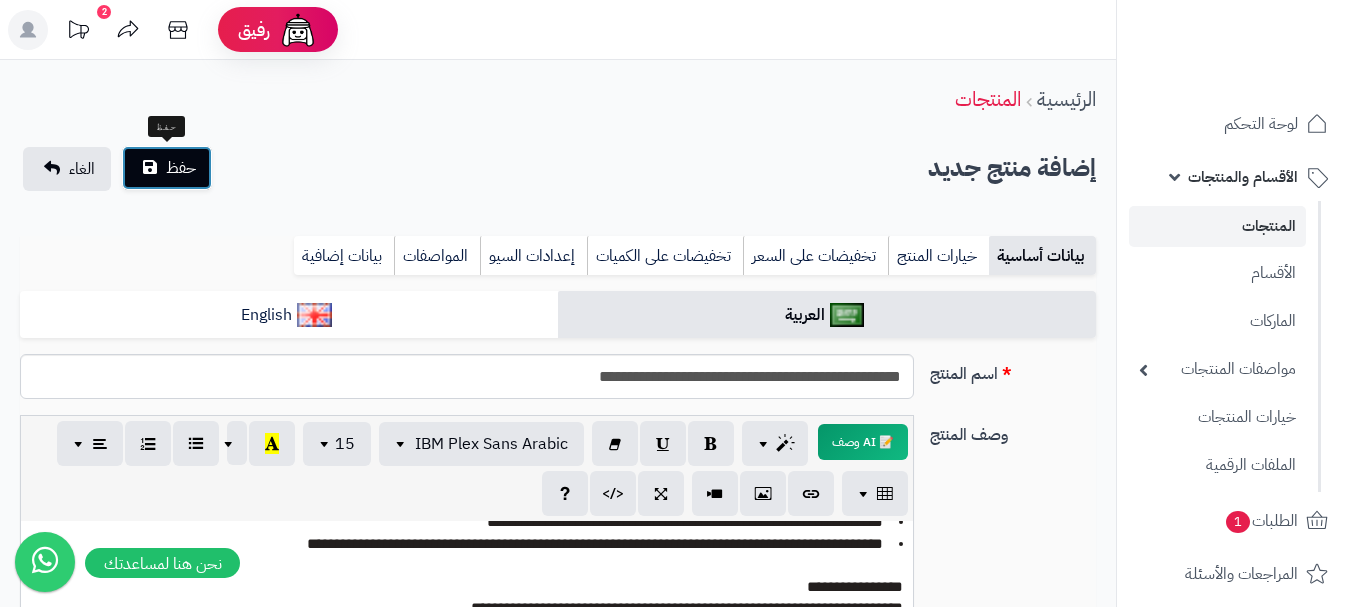 click on "حفظ" at bounding box center [181, 168] 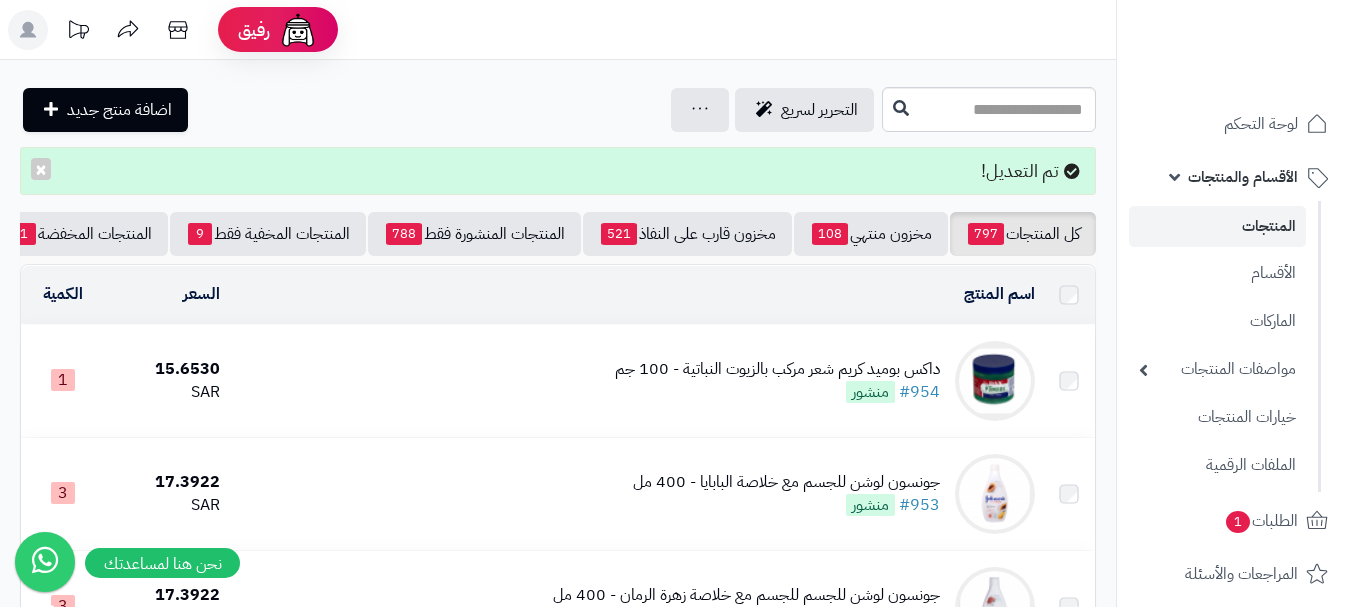 scroll, scrollTop: 0, scrollLeft: 0, axis: both 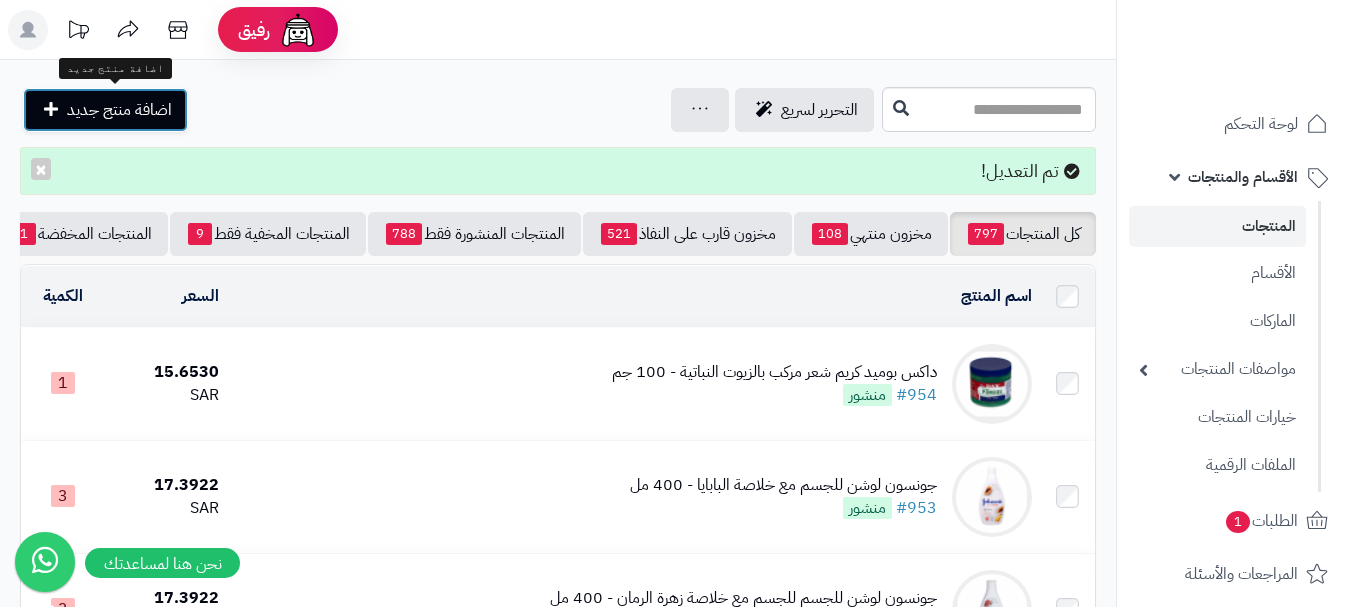 click on "اضافة منتج جديد" at bounding box center [119, 110] 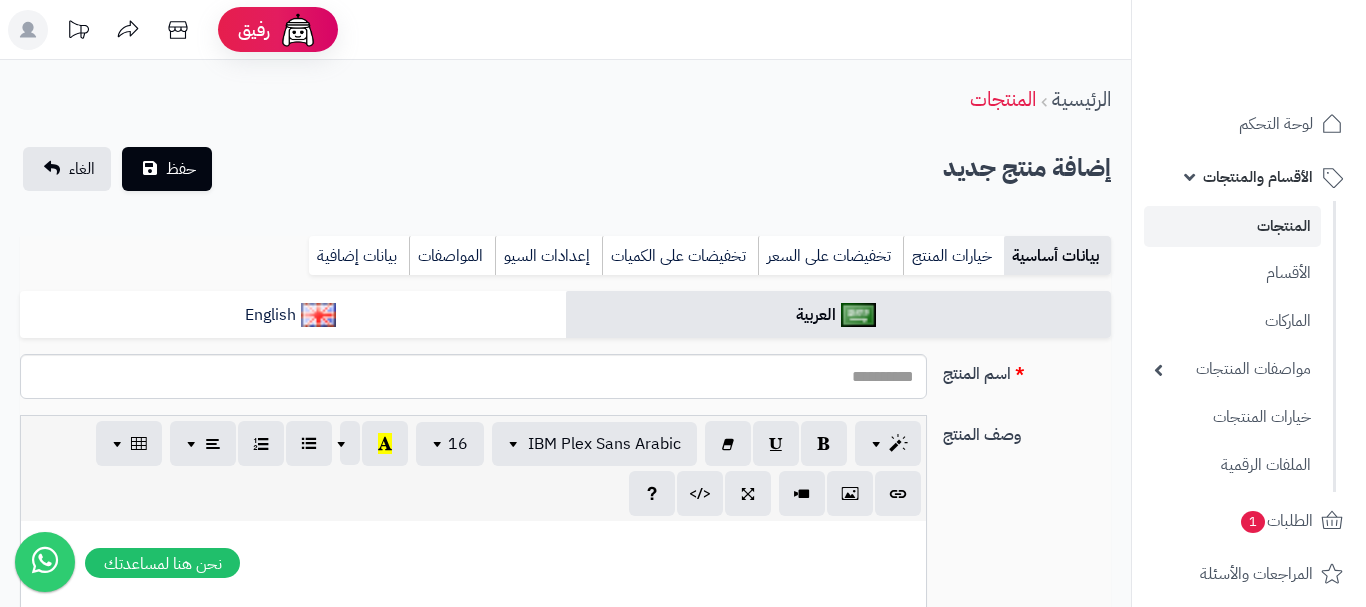 select 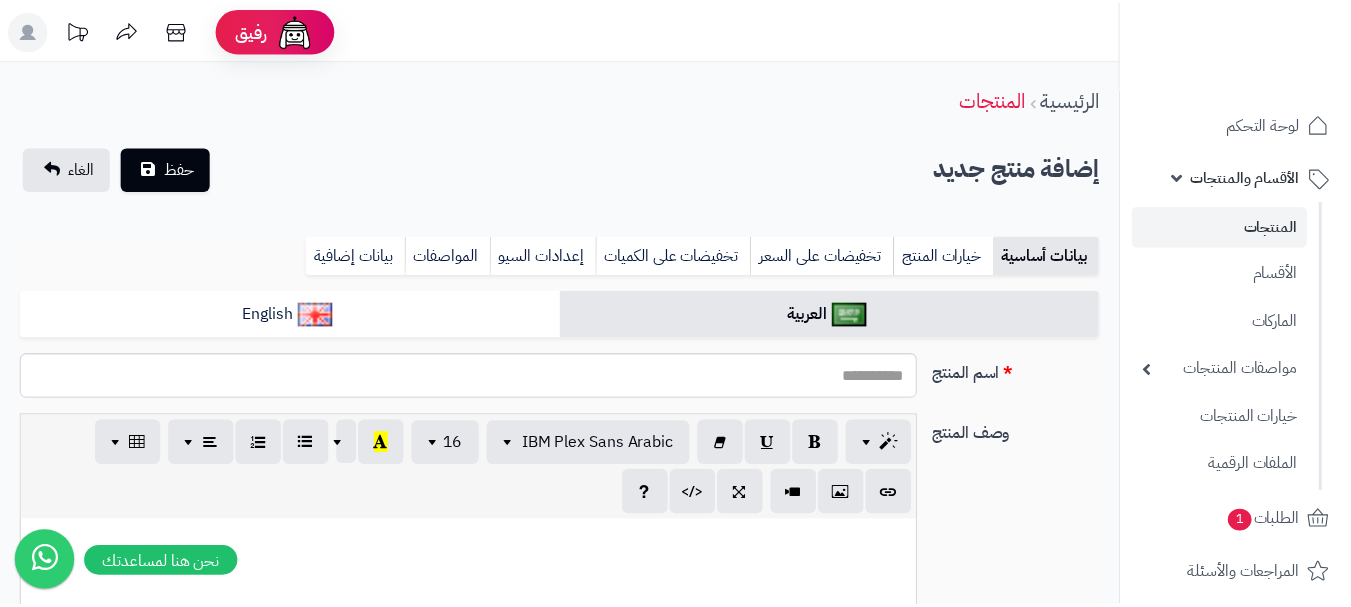 scroll, scrollTop: 0, scrollLeft: 0, axis: both 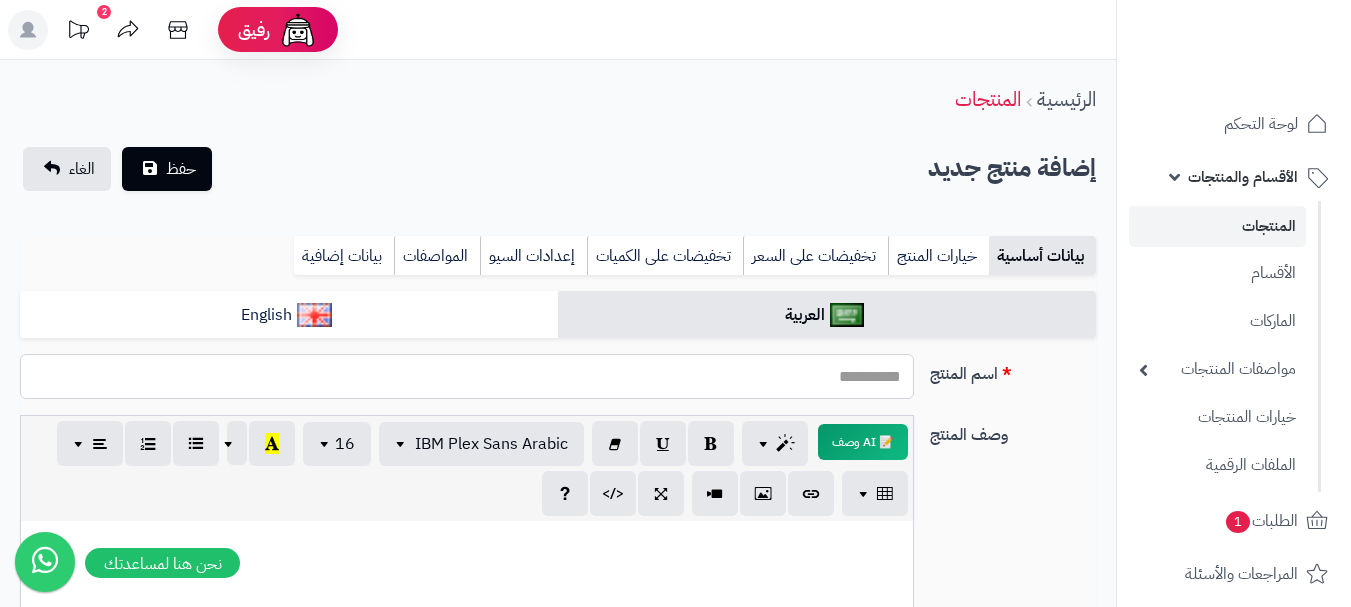 paste on "**********" 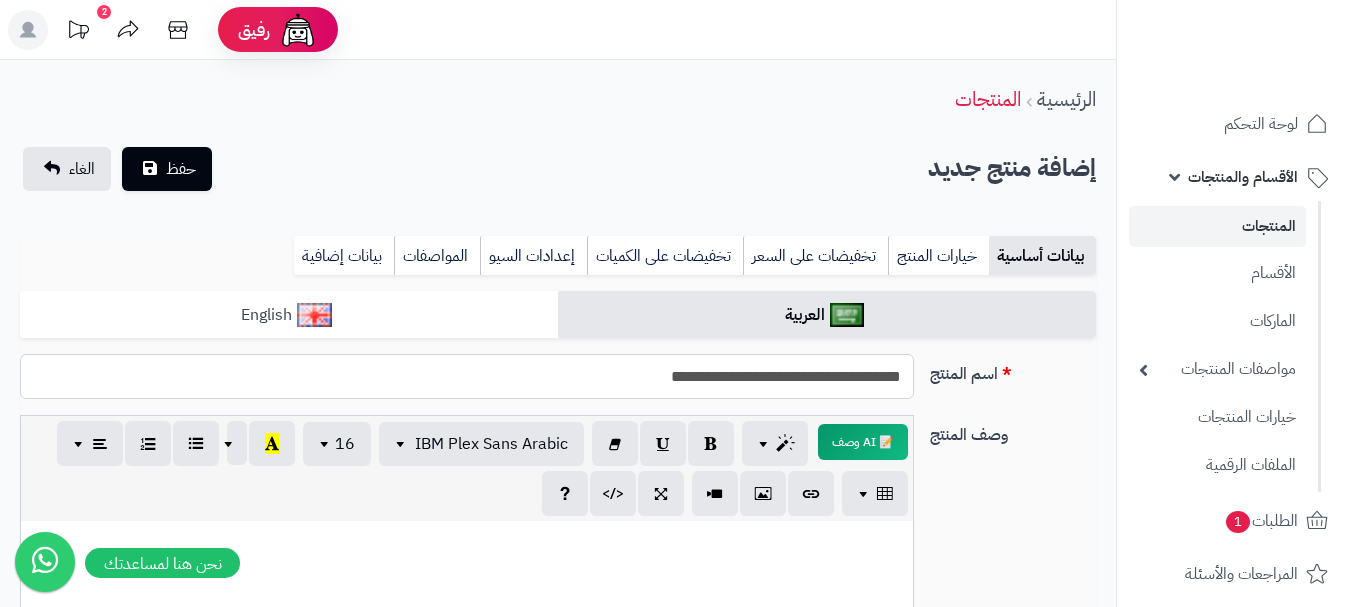 type on "**********" 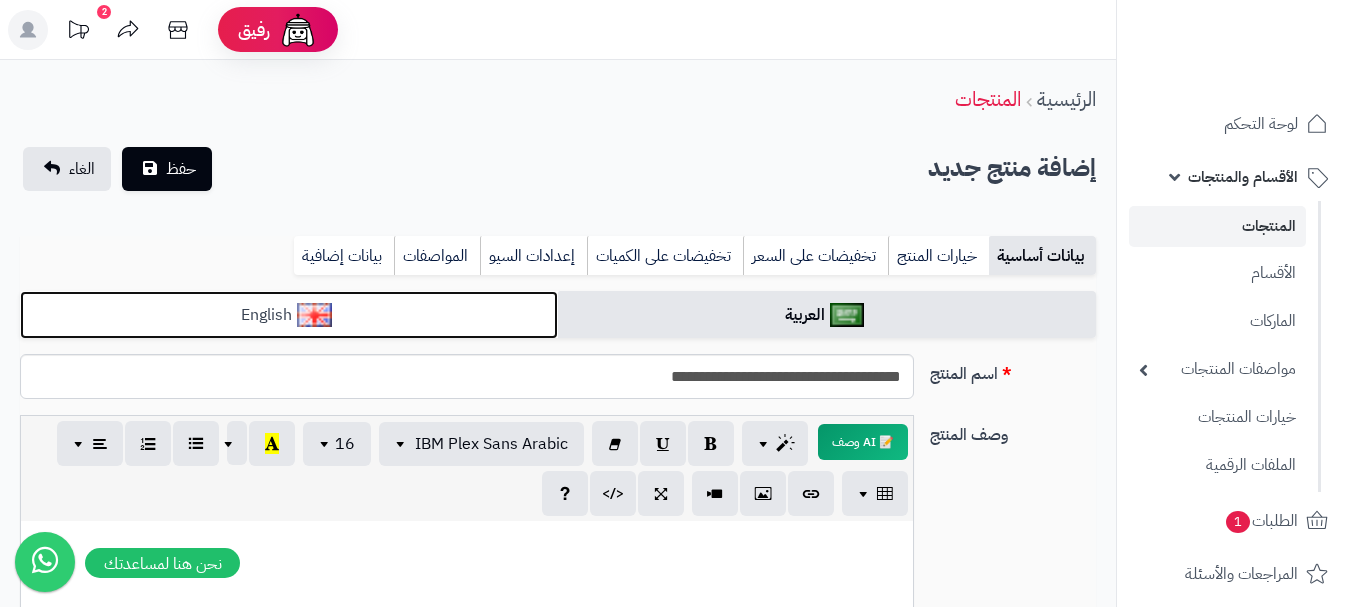 click on "English" at bounding box center [289, 315] 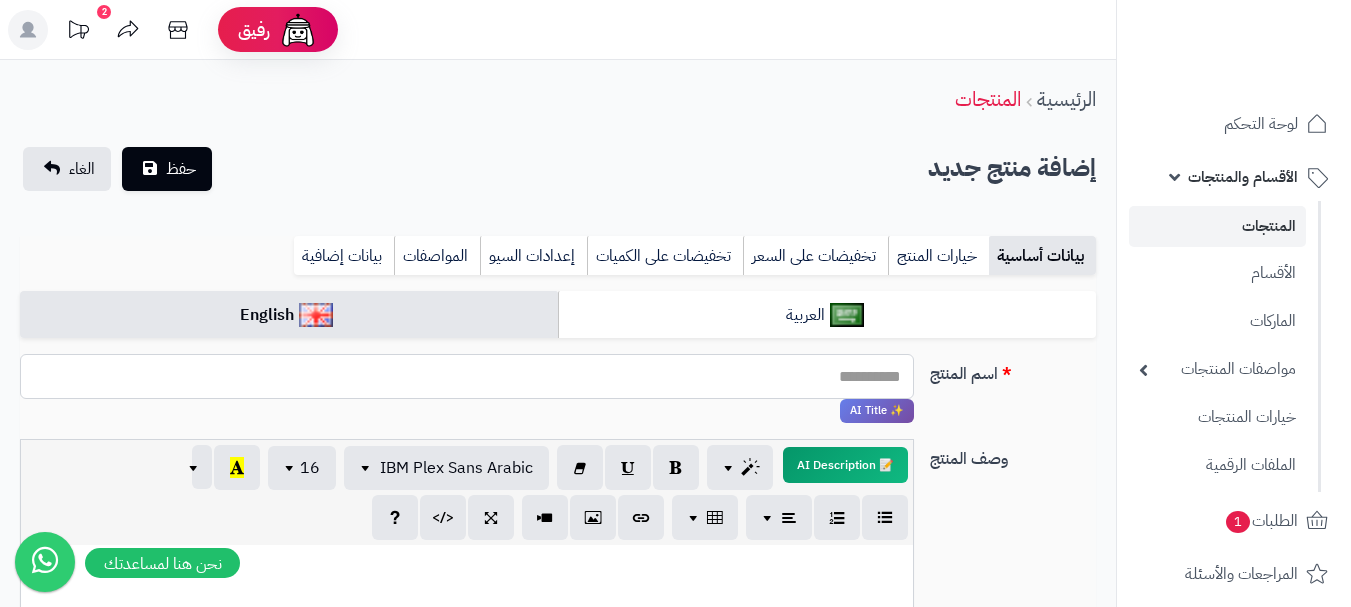 paste on "**********" 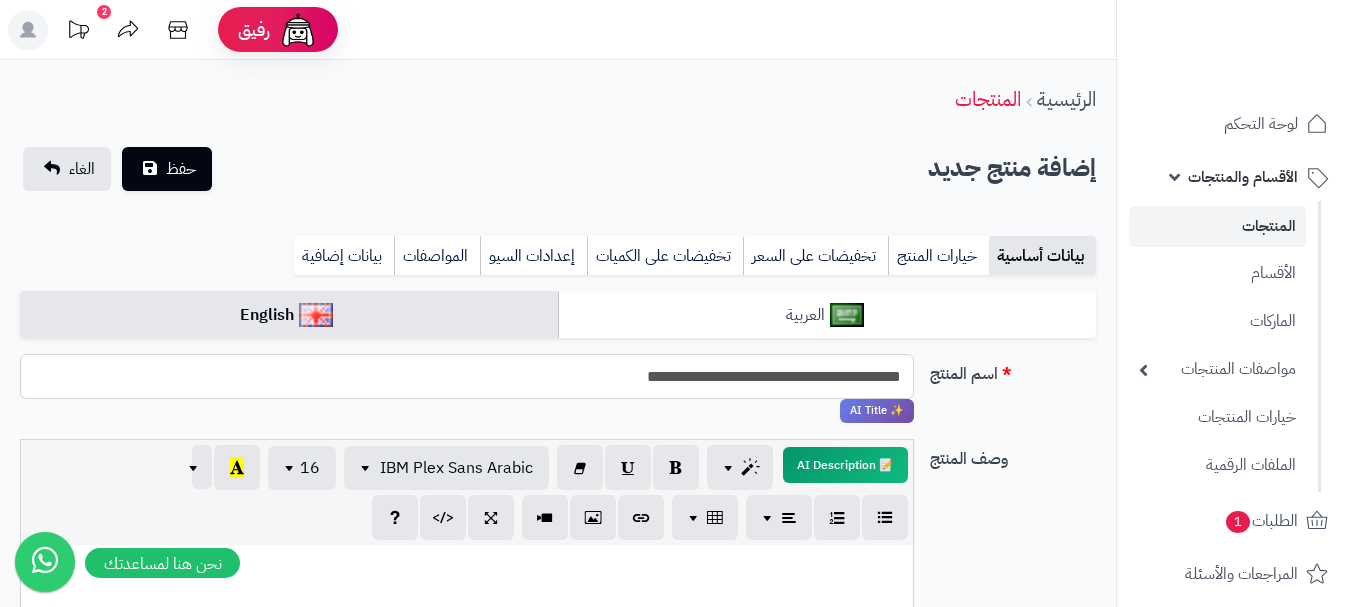 type on "**********" 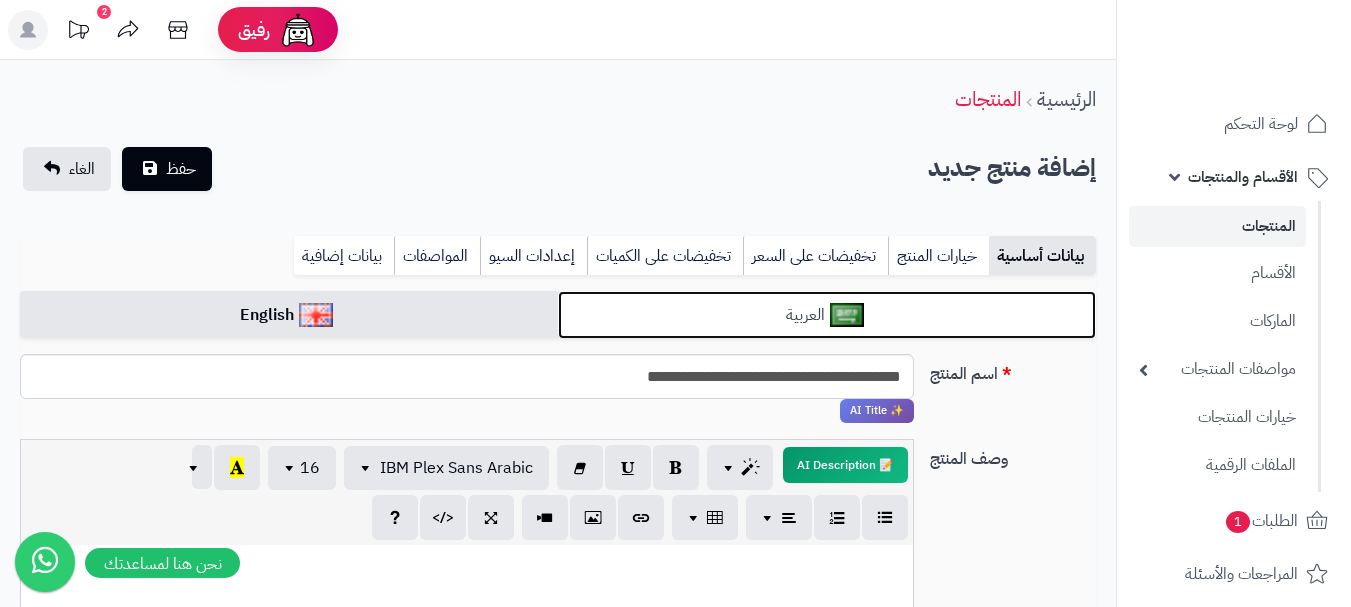 click on "العربية" at bounding box center [827, 315] 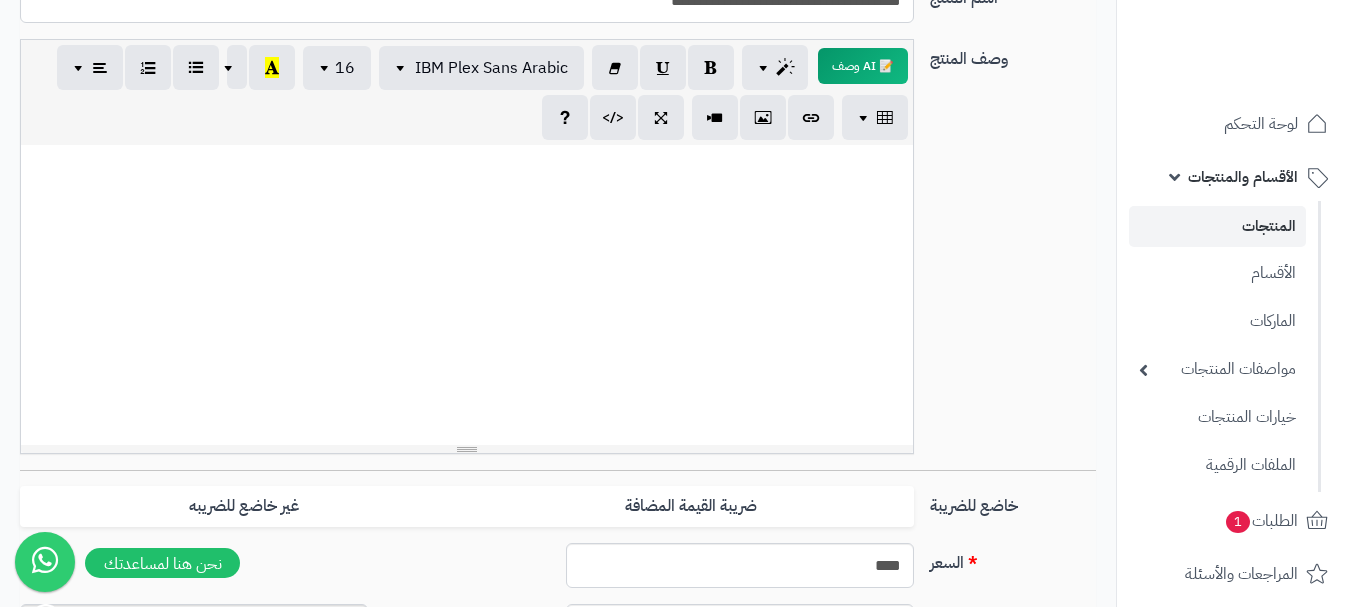 scroll, scrollTop: 500, scrollLeft: 0, axis: vertical 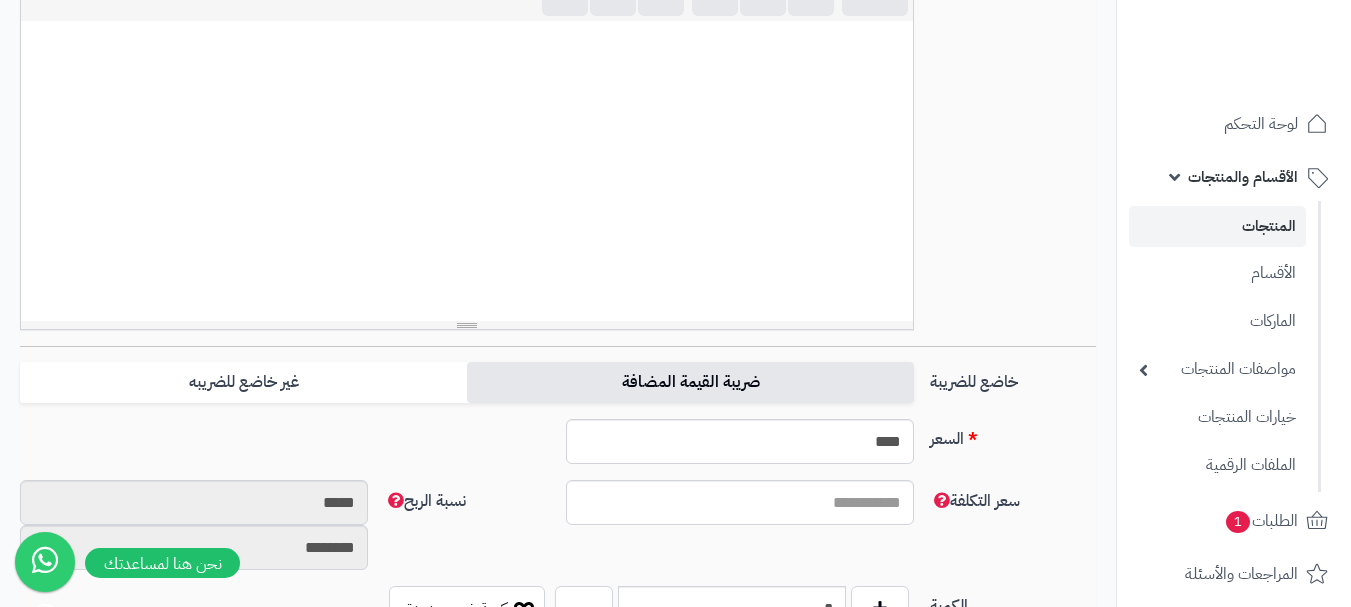 click on "ضريبة القيمة المضافة" at bounding box center (690, 382) 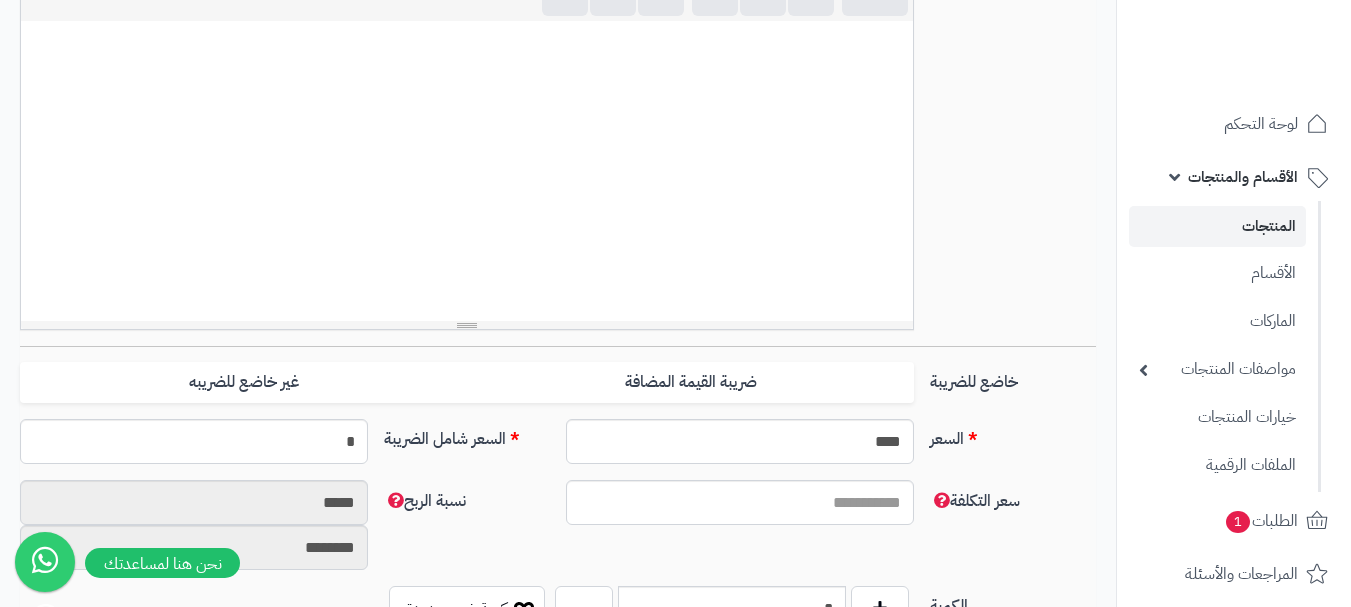 paste 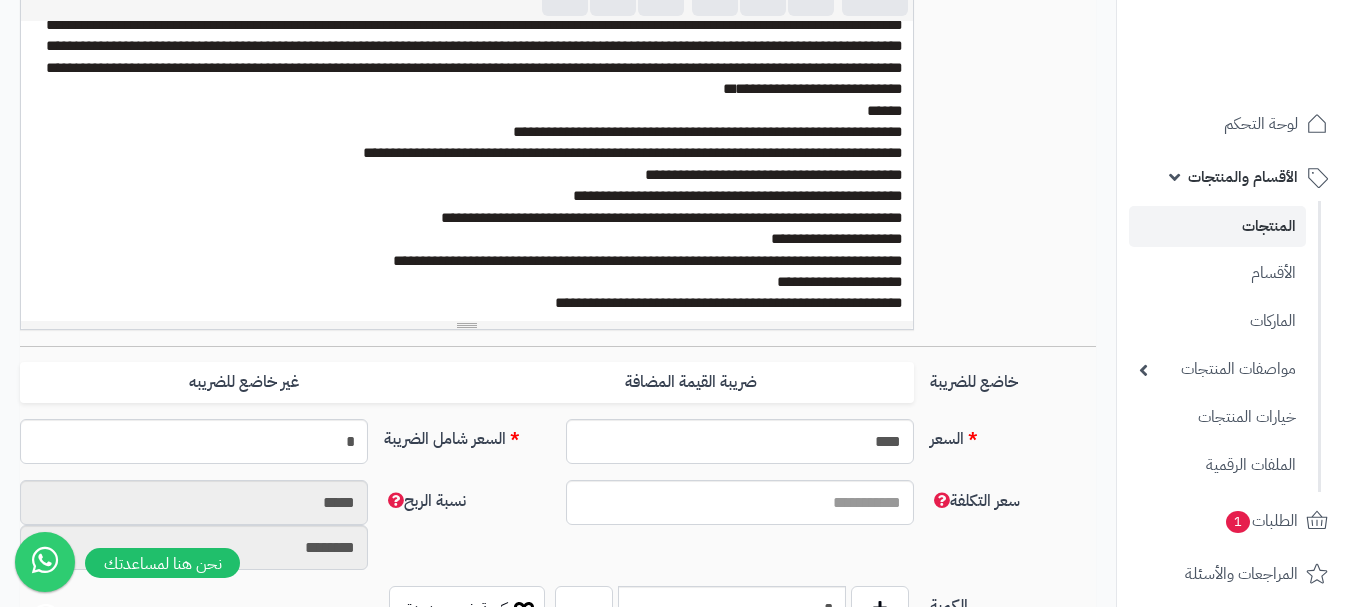 scroll, scrollTop: 41, scrollLeft: 0, axis: vertical 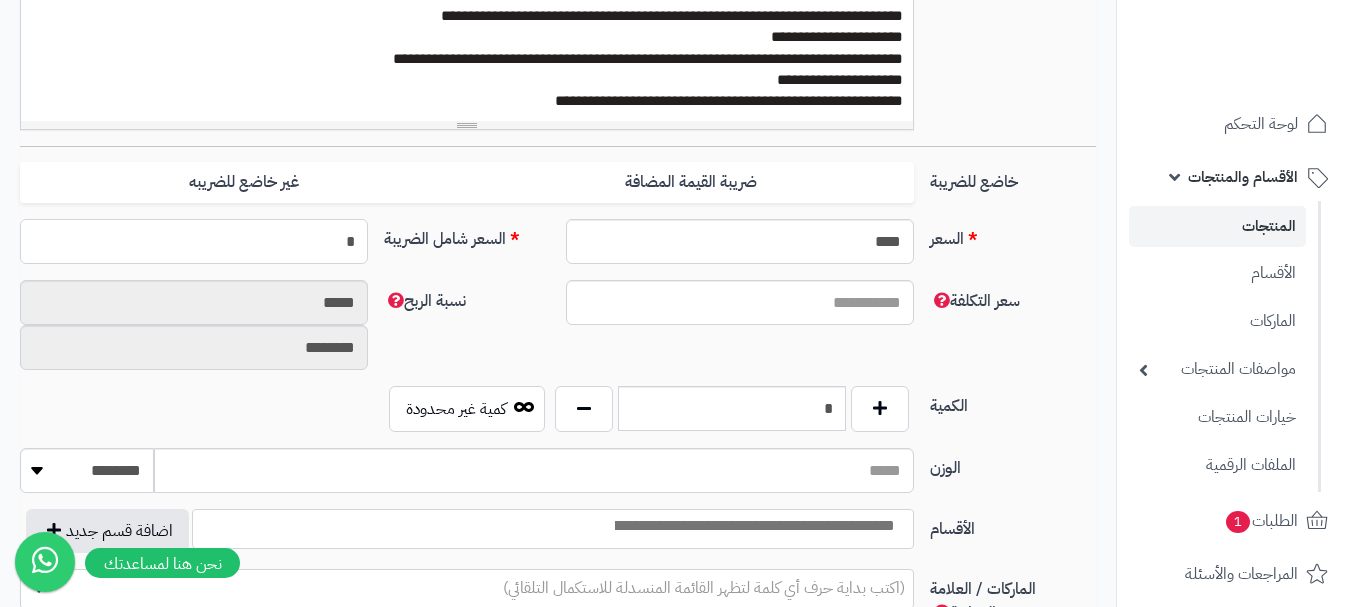click on "*" at bounding box center [194, 241] 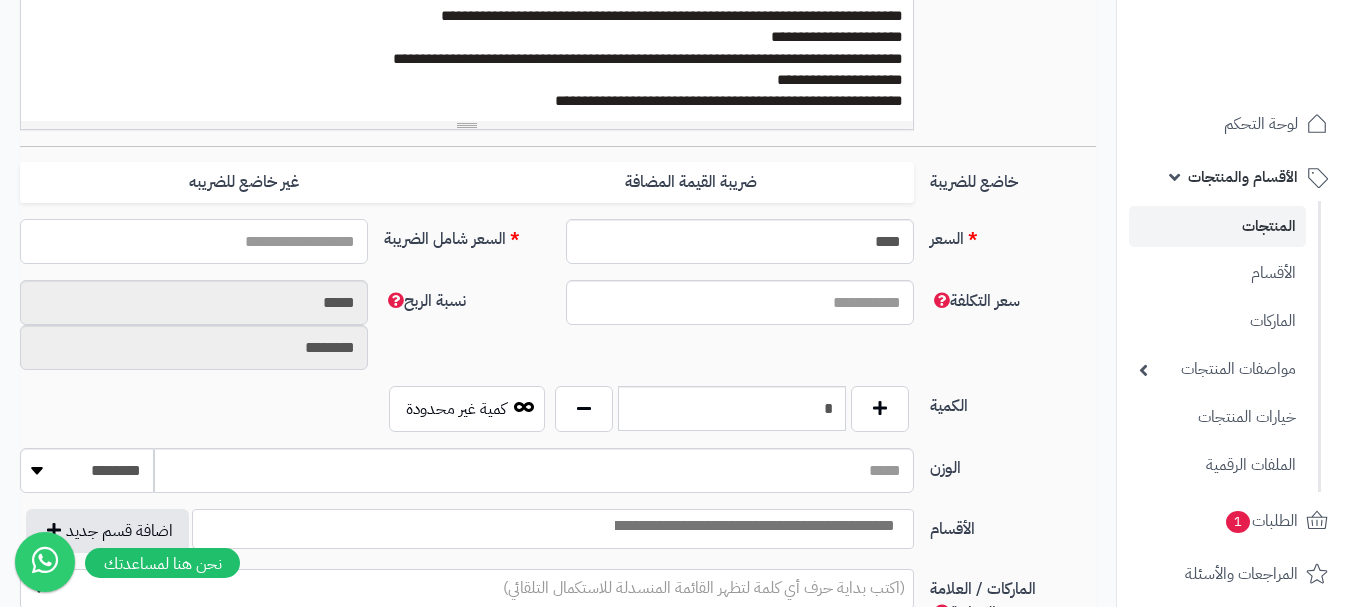 type on "*" 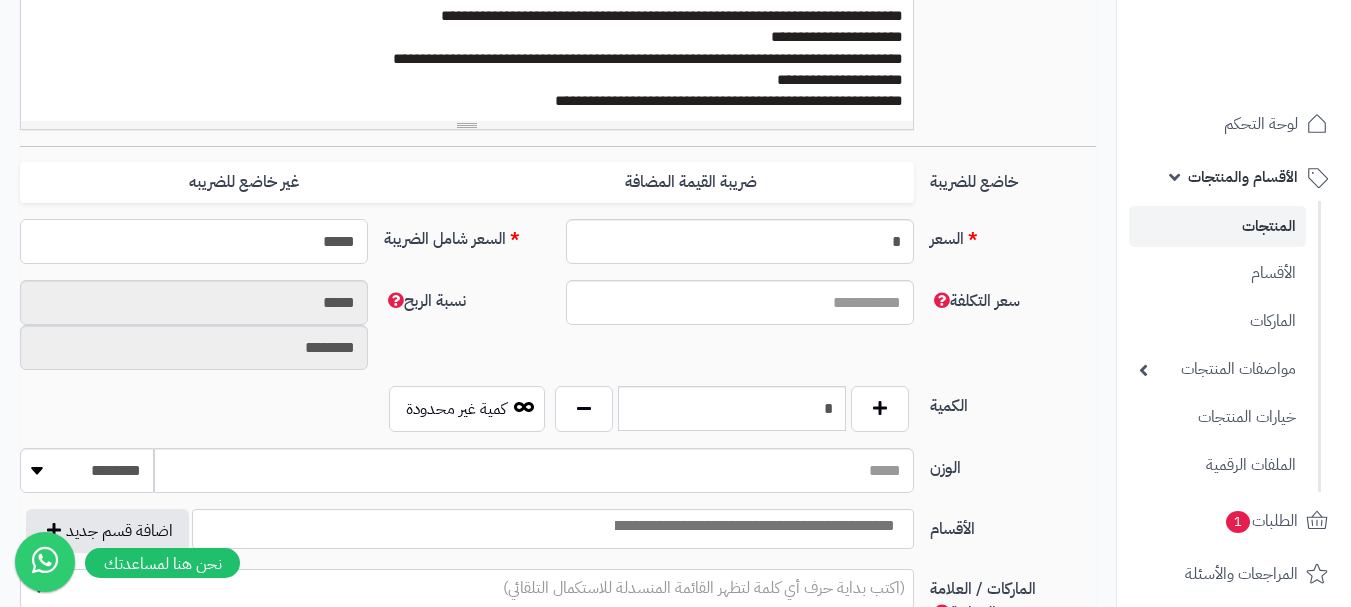 type on "******" 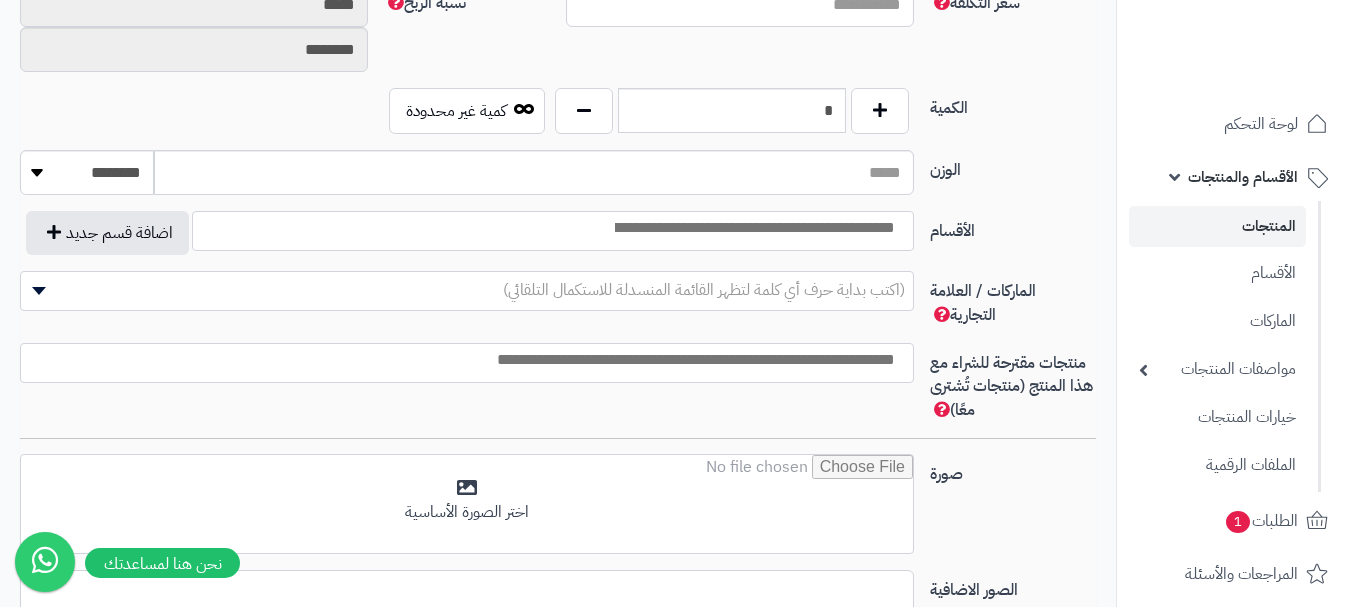 scroll, scrollTop: 1000, scrollLeft: 0, axis: vertical 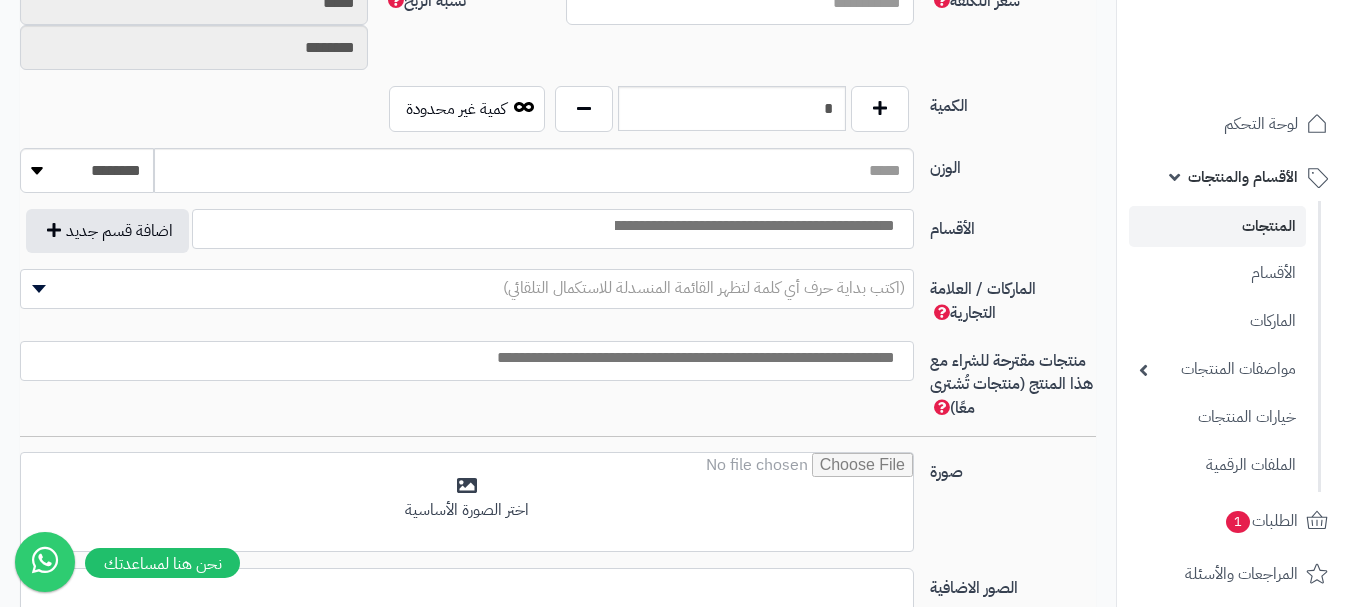 type on "**********" 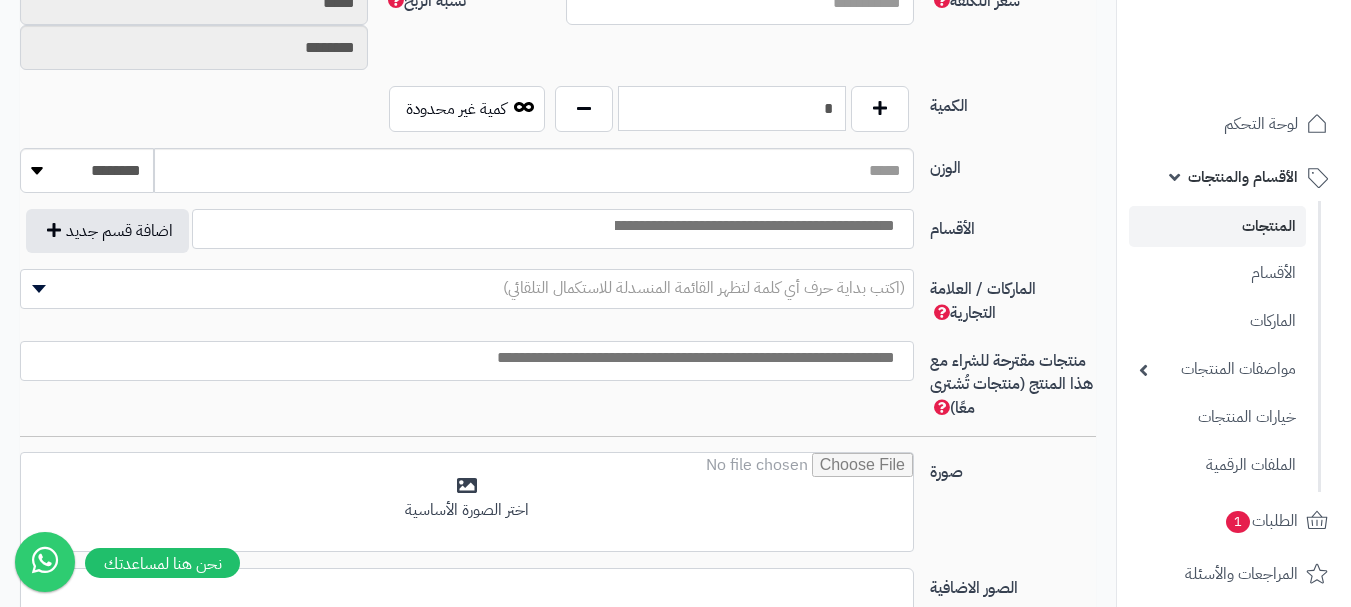 click on "*" at bounding box center (732, 108) 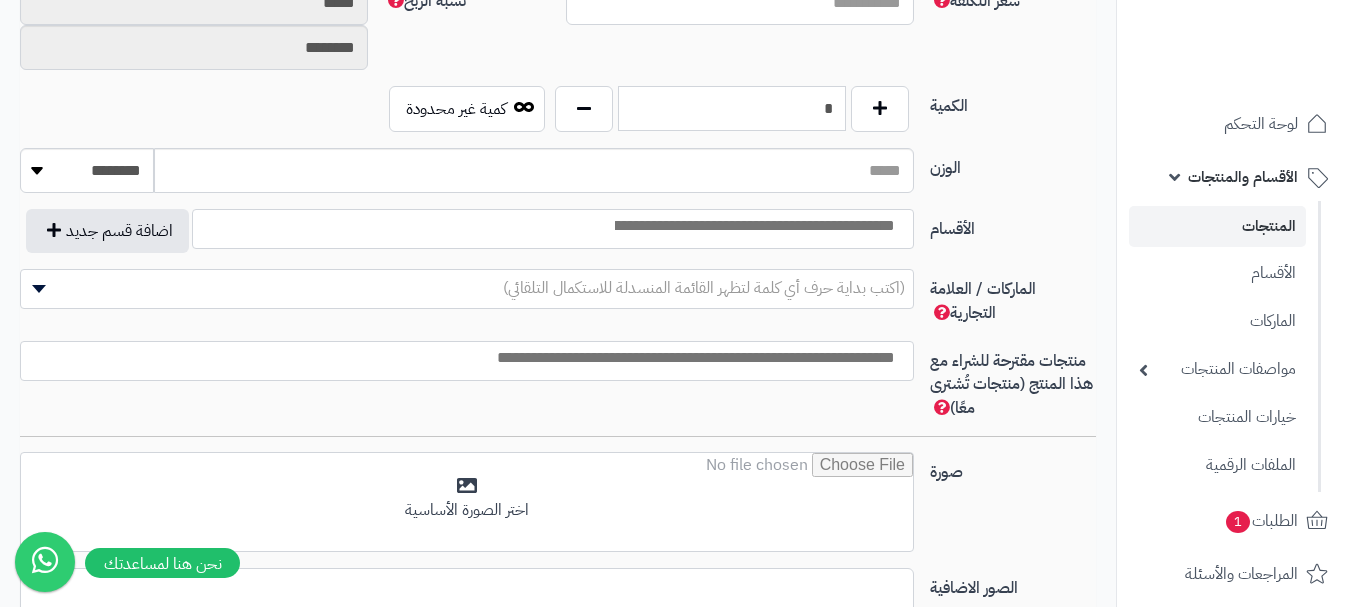 type on "*" 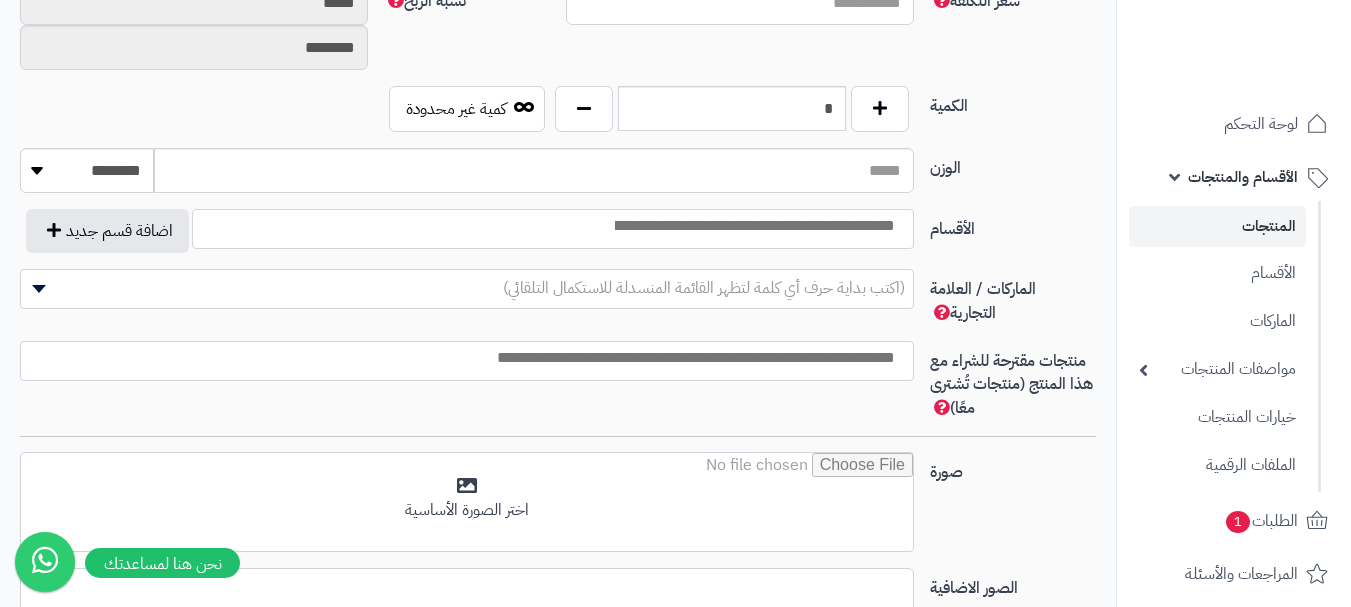 click at bounding box center [753, 226] 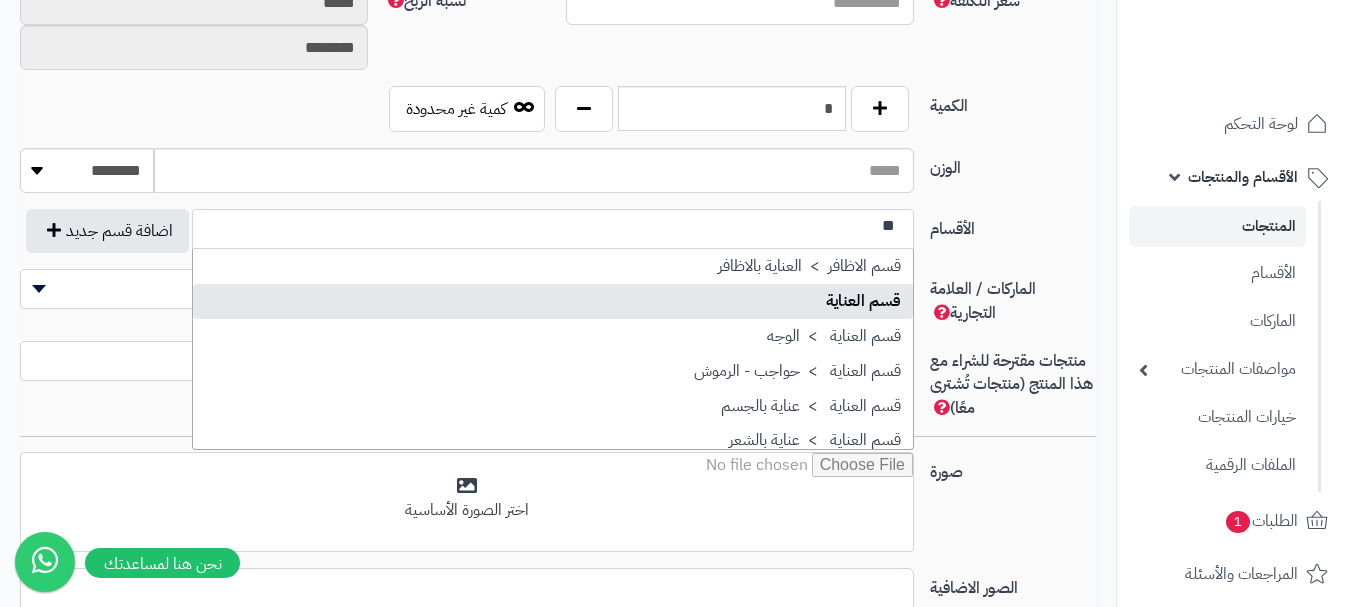 type on "**" 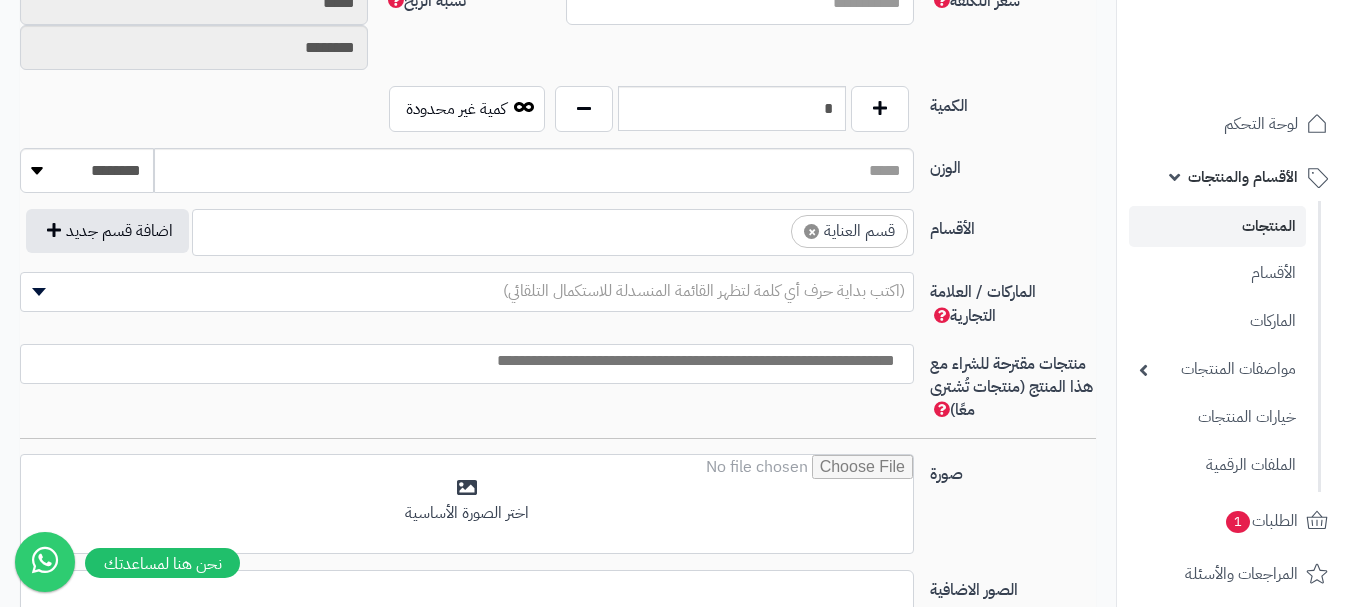 scroll, scrollTop: 1250, scrollLeft: 0, axis: vertical 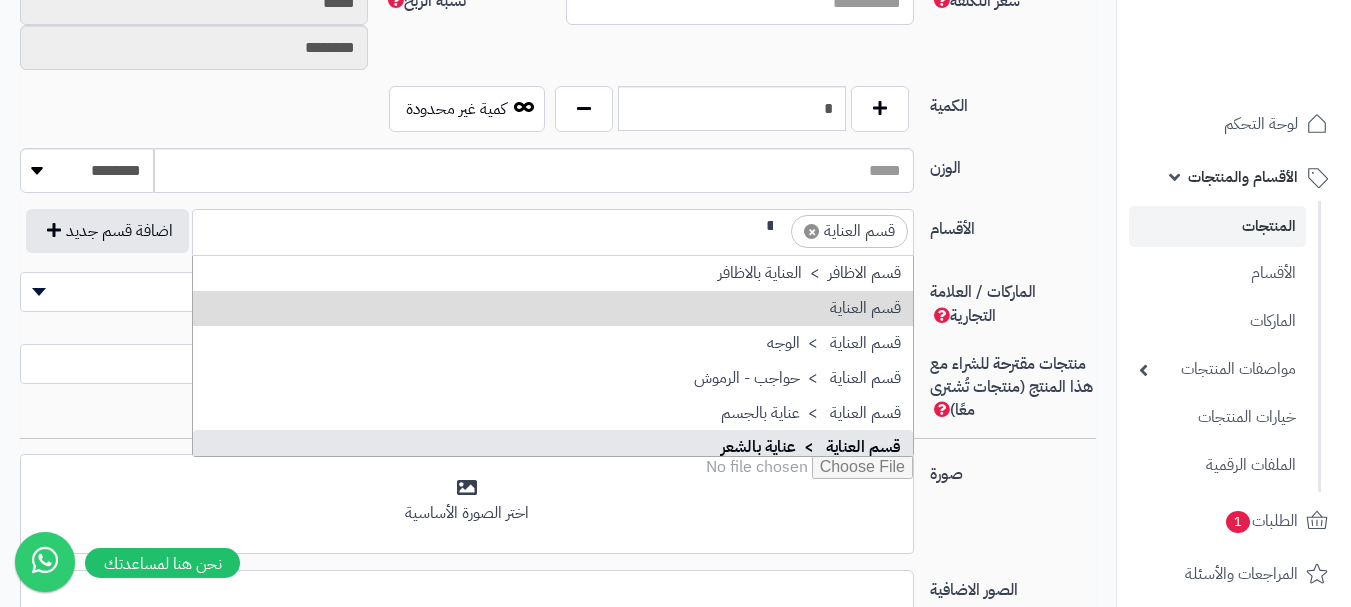 type on "**" 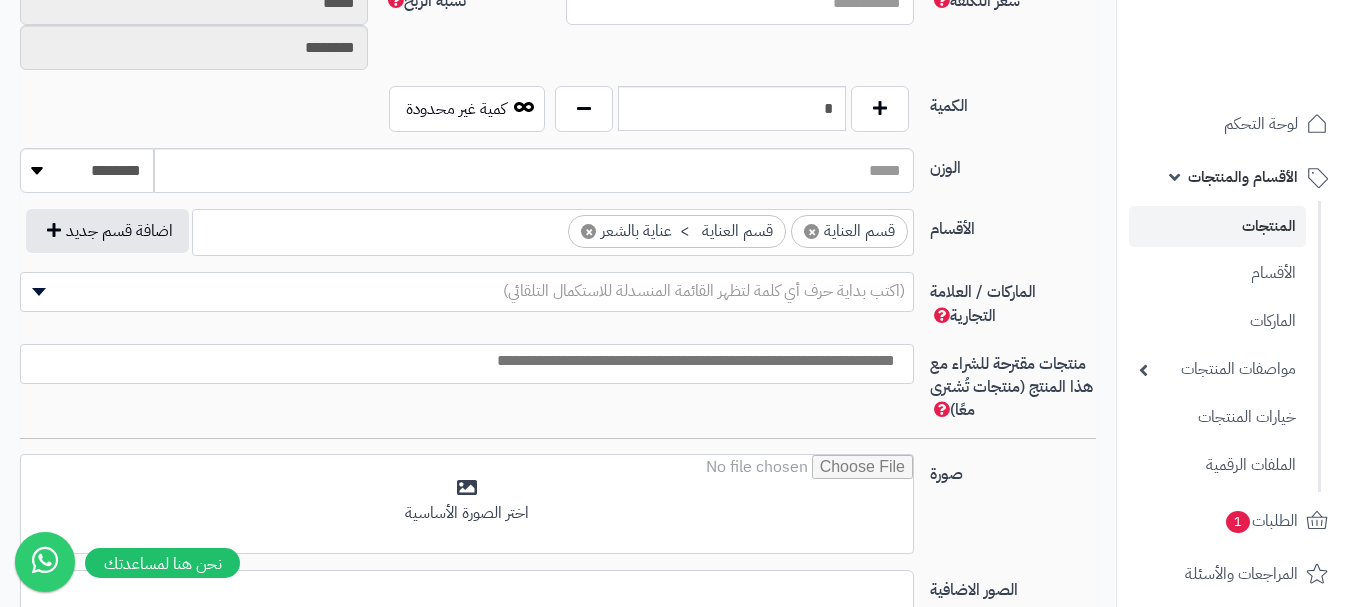 drag, startPoint x: 784, startPoint y: 353, endPoint x: 784, endPoint y: 381, distance: 28 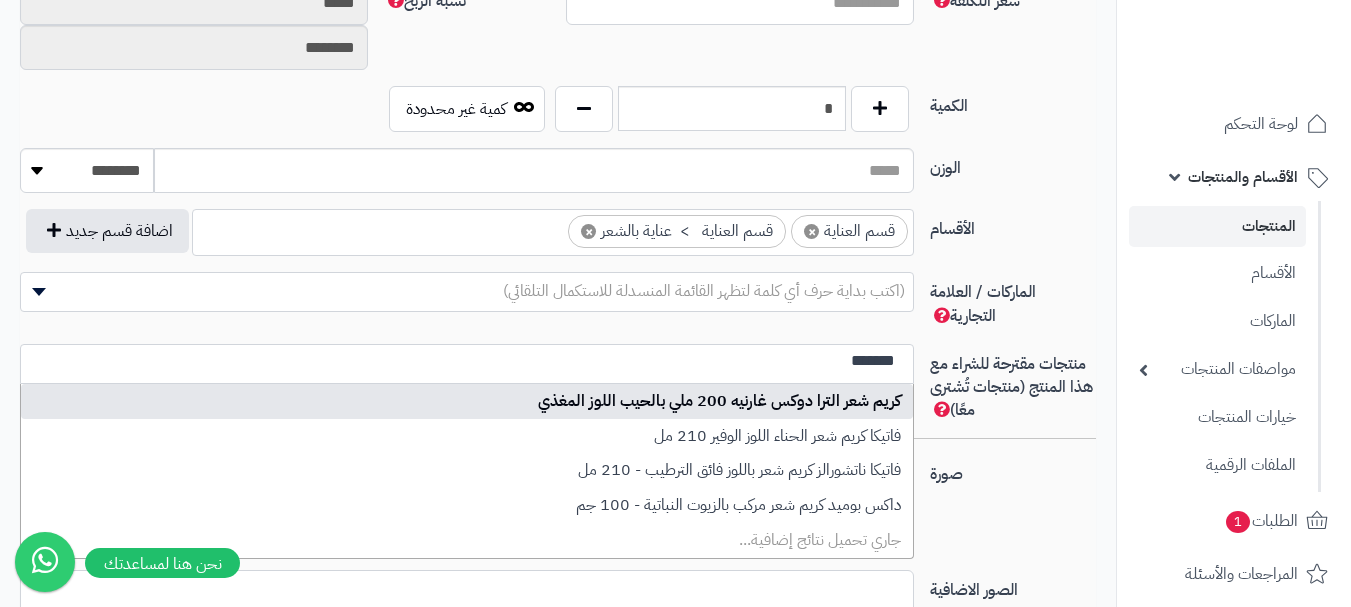 type on "*******" 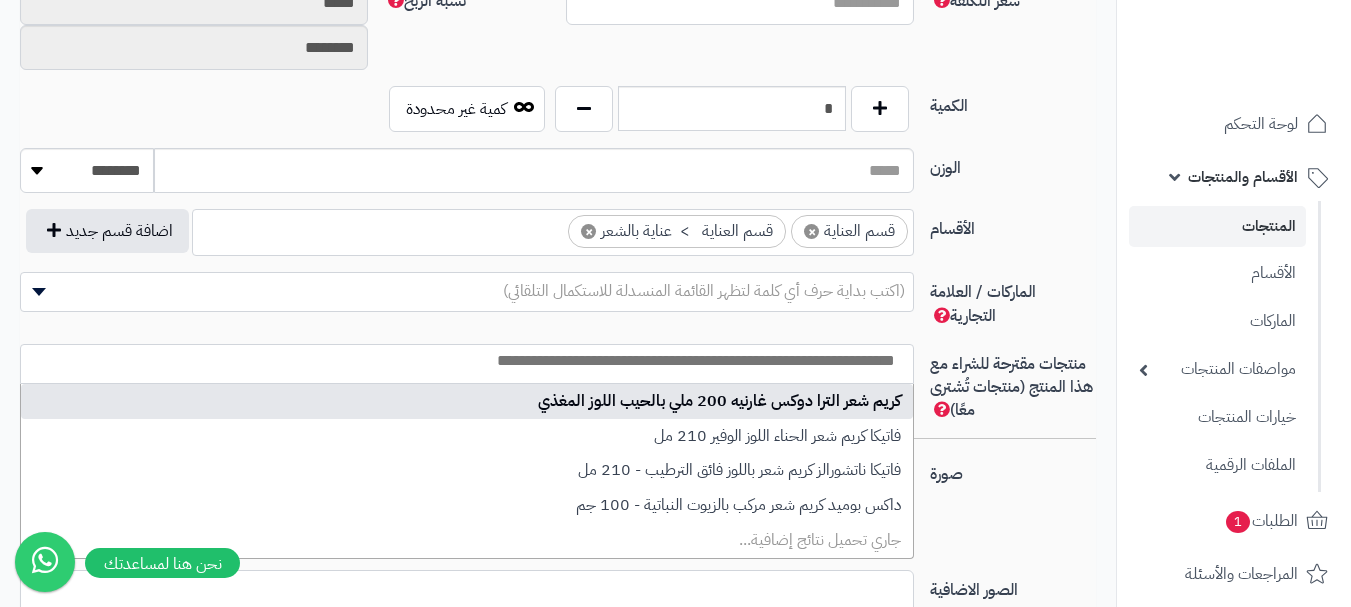 select on "***" 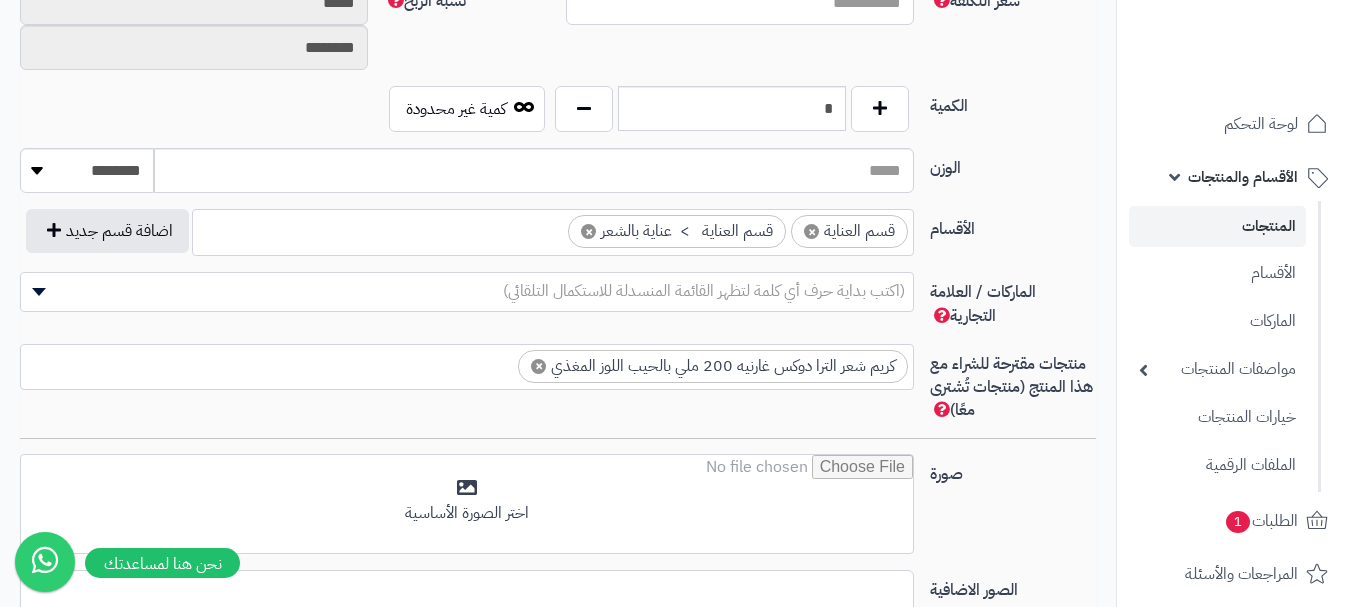 scroll, scrollTop: 0, scrollLeft: 0, axis: both 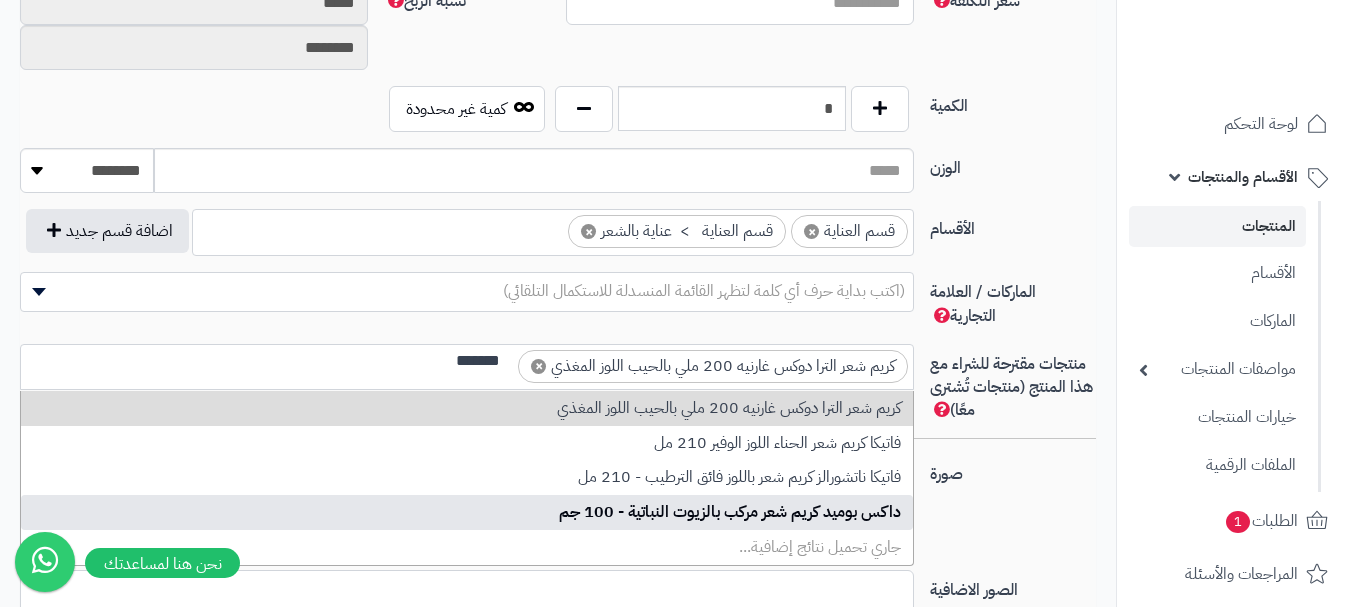 type on "*******" 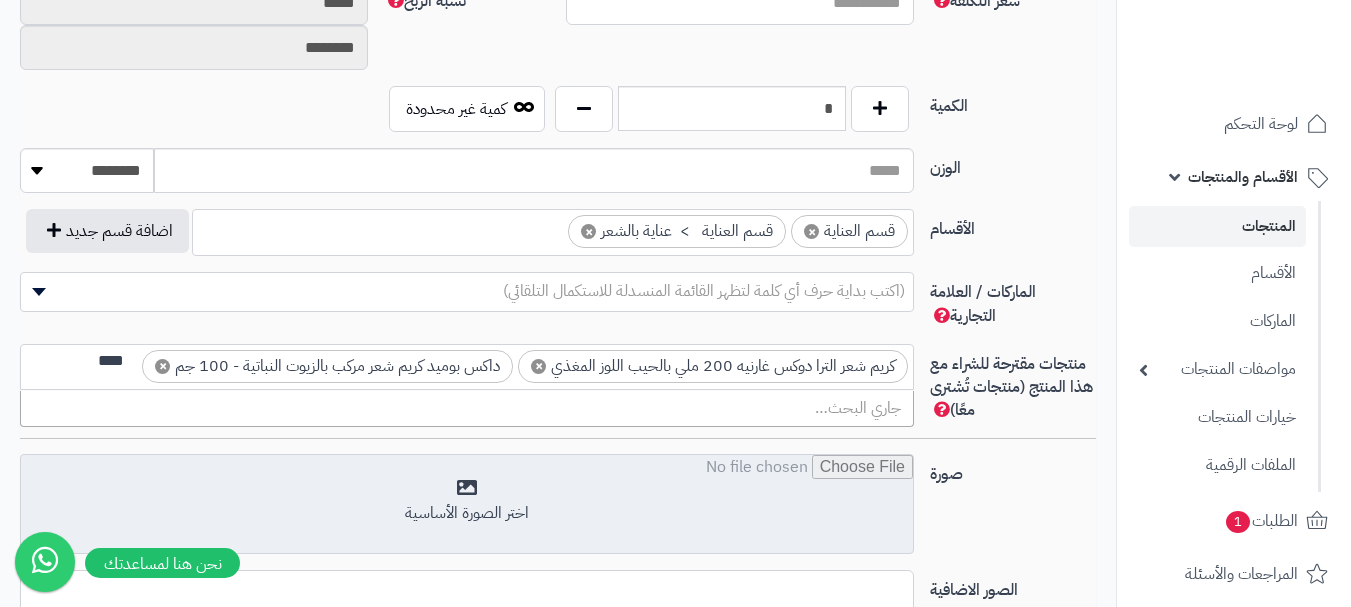 scroll, scrollTop: 0, scrollLeft: 0, axis: both 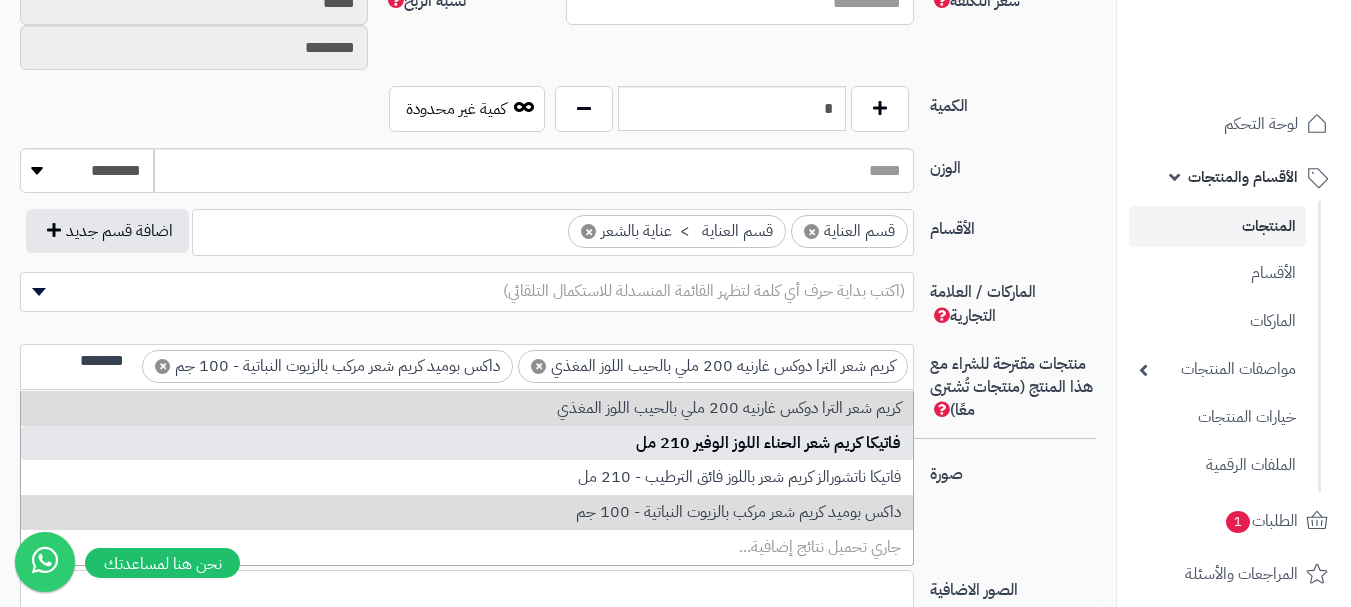 type on "*******" 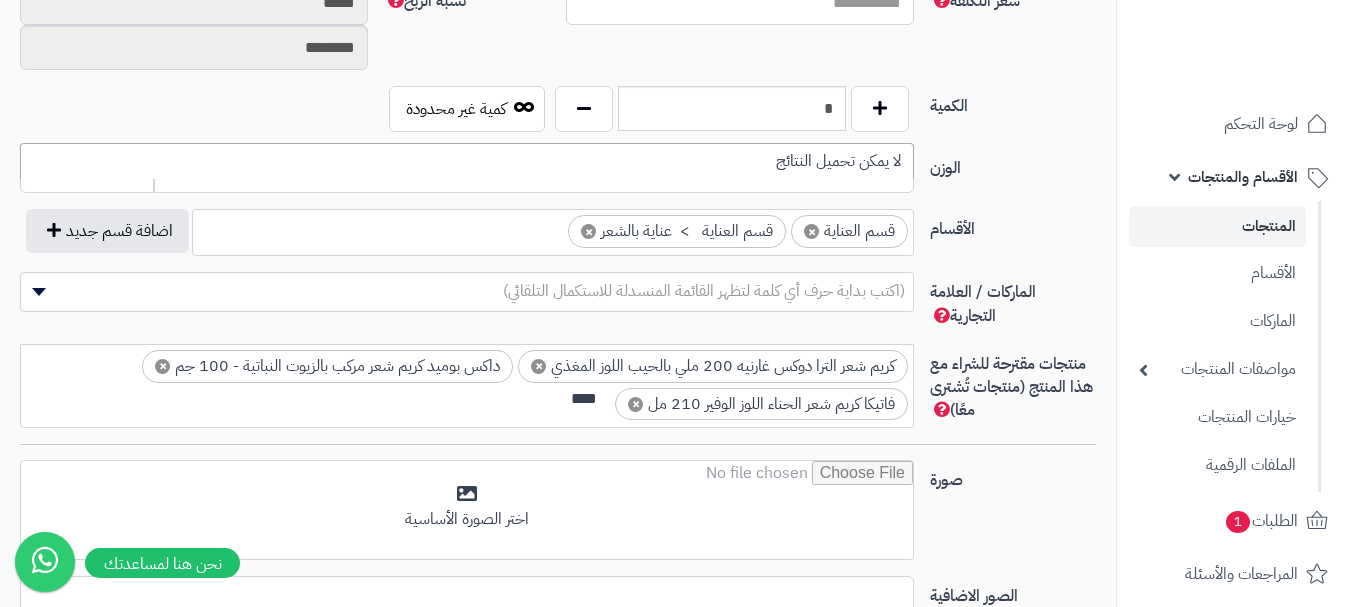 scroll, scrollTop: 0, scrollLeft: 0, axis: both 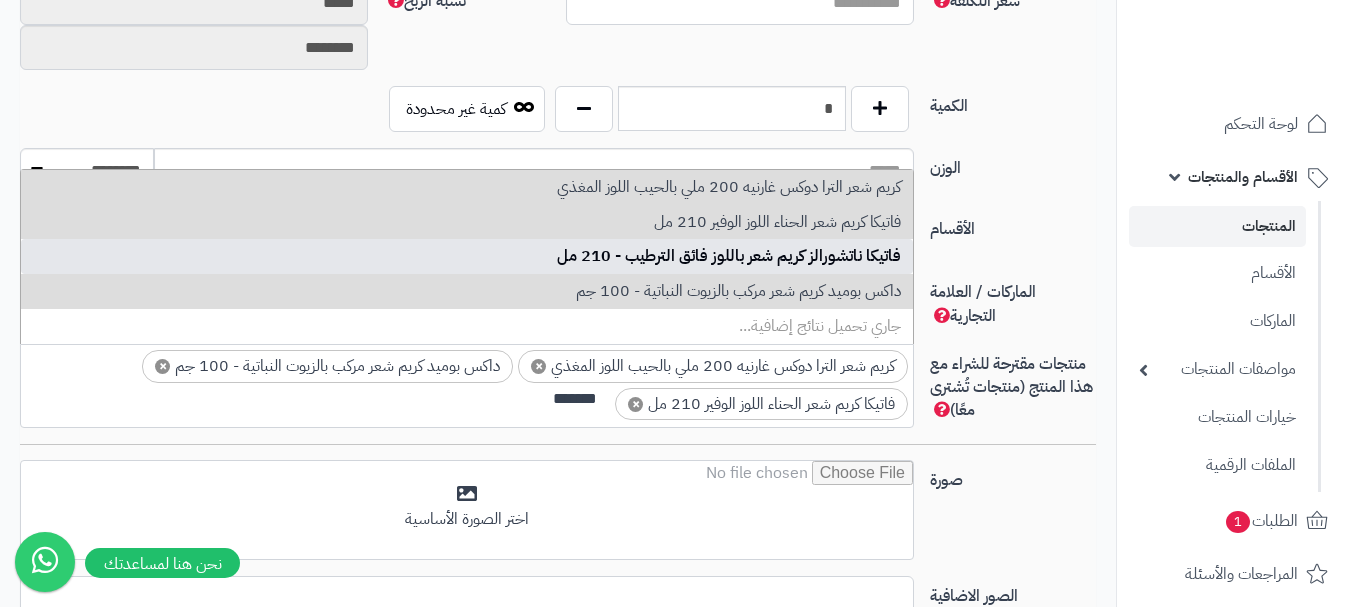 type on "*******" 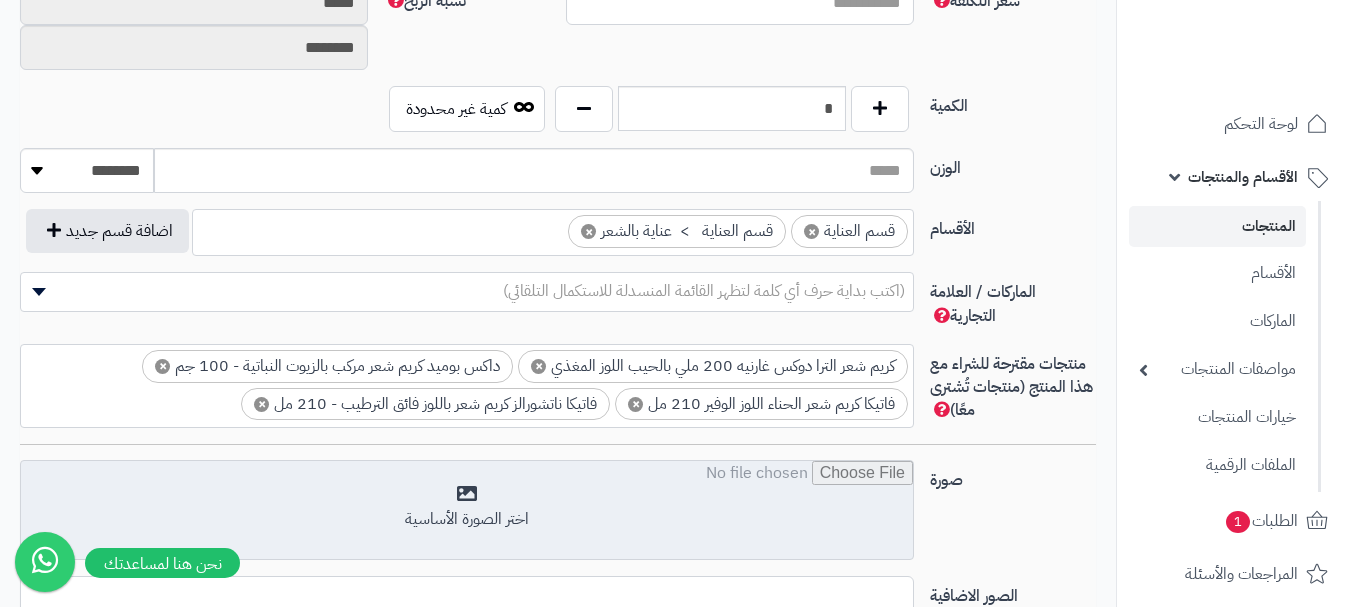 click at bounding box center [467, 511] 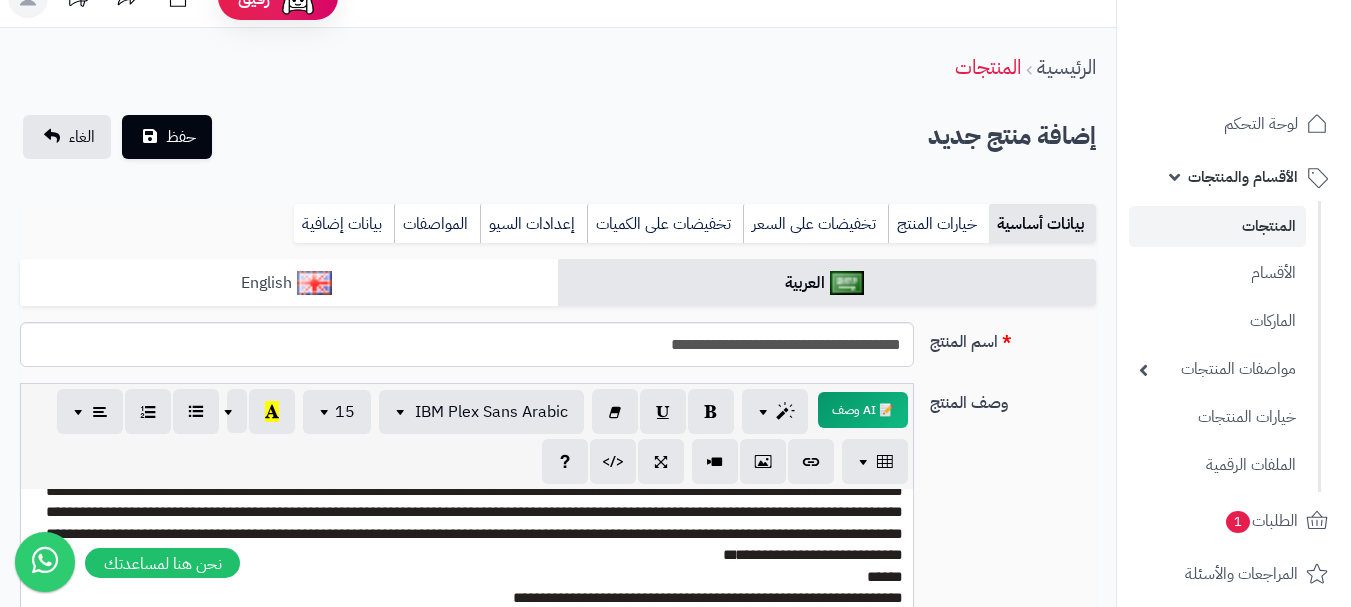 scroll, scrollTop: 0, scrollLeft: 0, axis: both 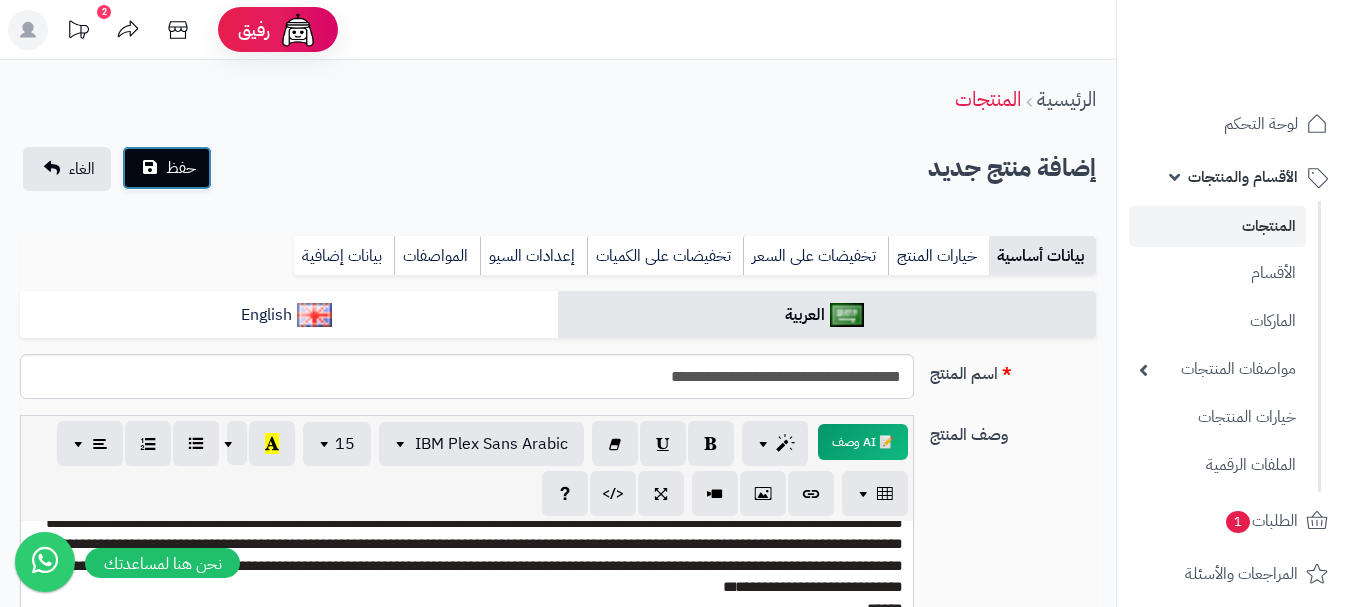 click on "حفظ" at bounding box center [167, 168] 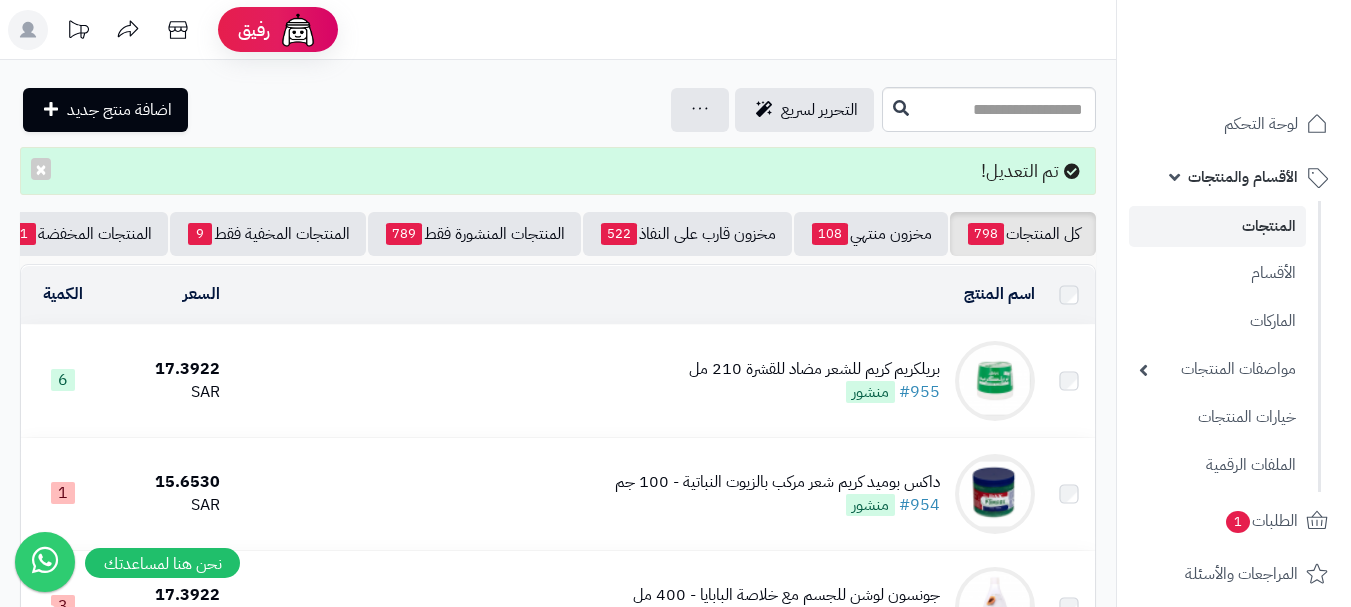 scroll, scrollTop: 0, scrollLeft: 0, axis: both 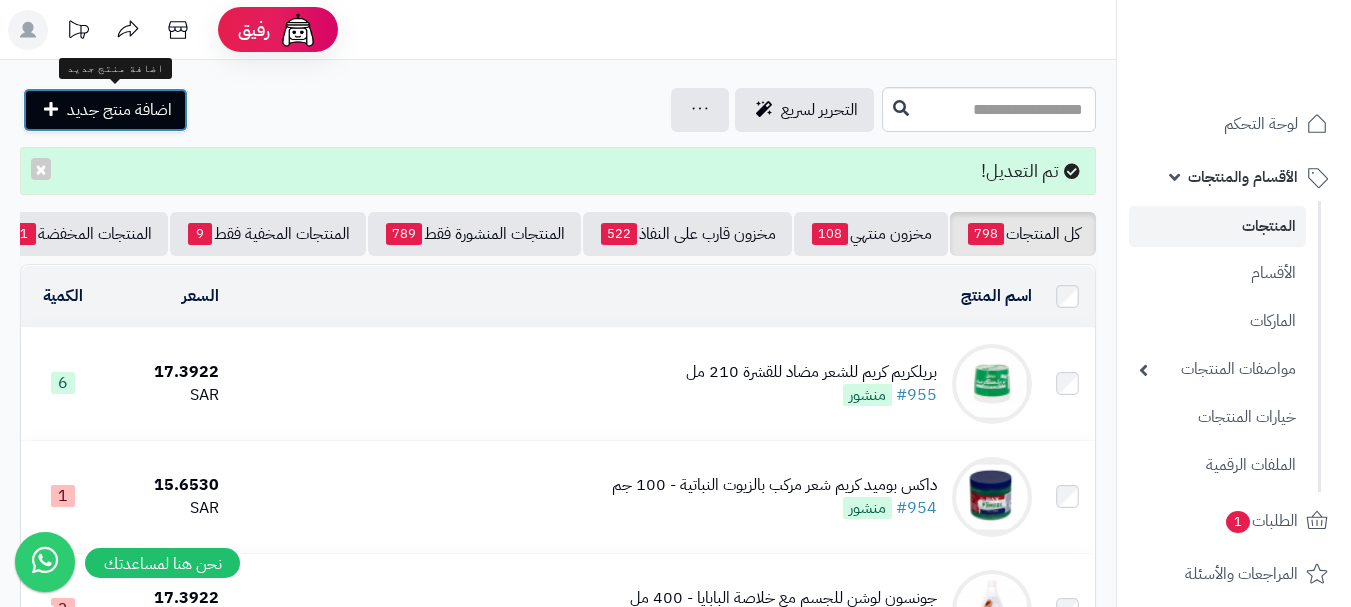 click on "اضافة منتج جديد" at bounding box center (119, 110) 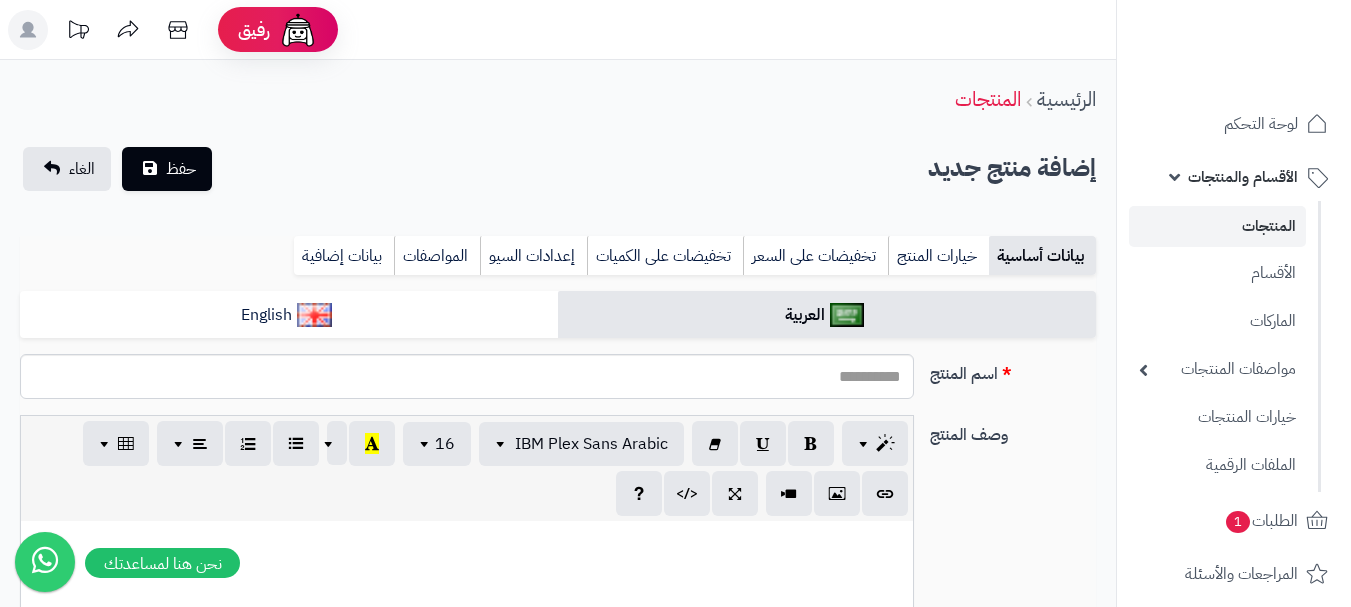 select 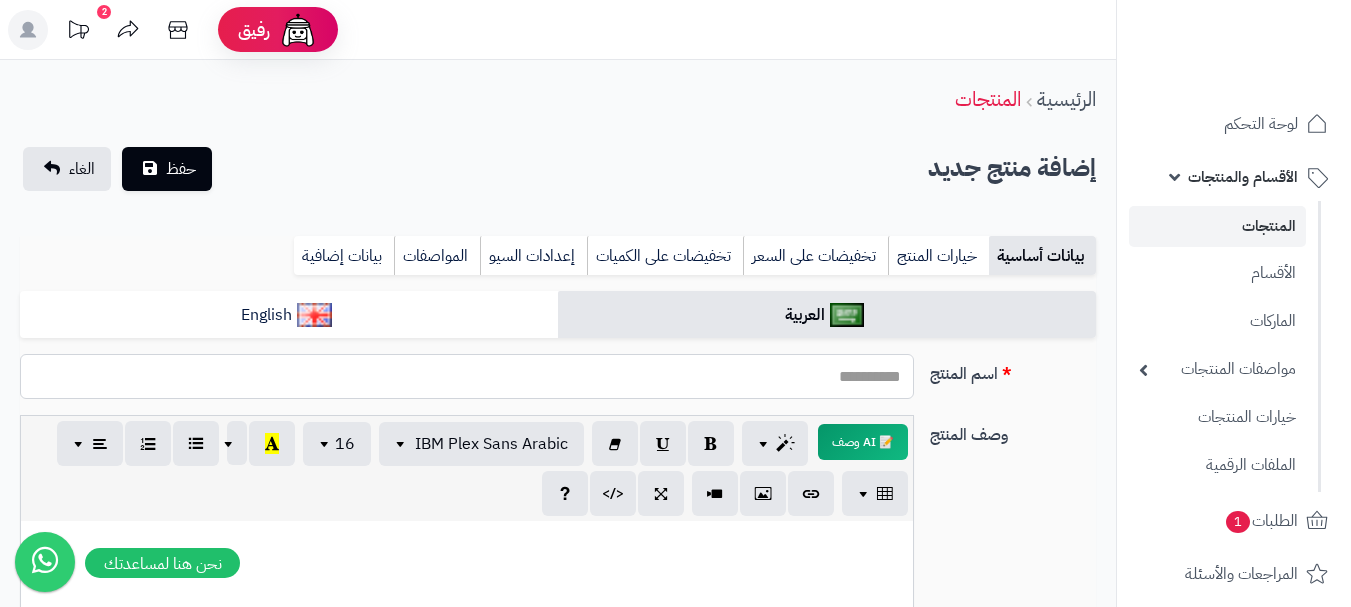drag, startPoint x: 881, startPoint y: 345, endPoint x: 867, endPoint y: 373, distance: 31.304953 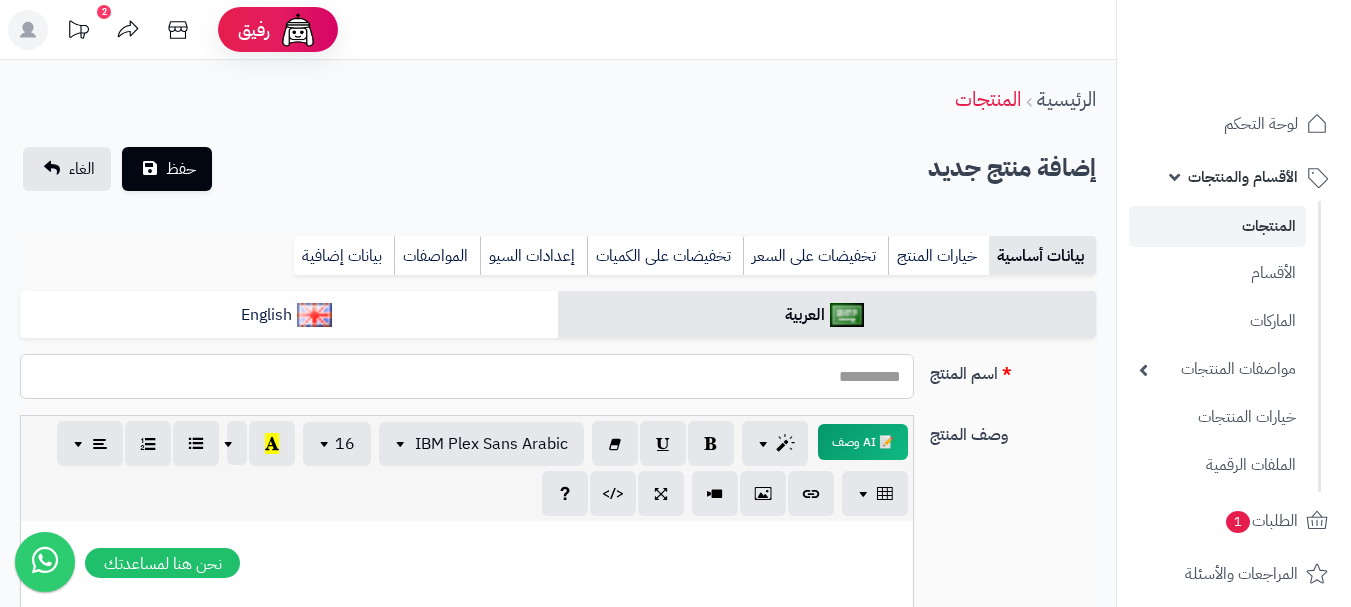 paste on "**********" 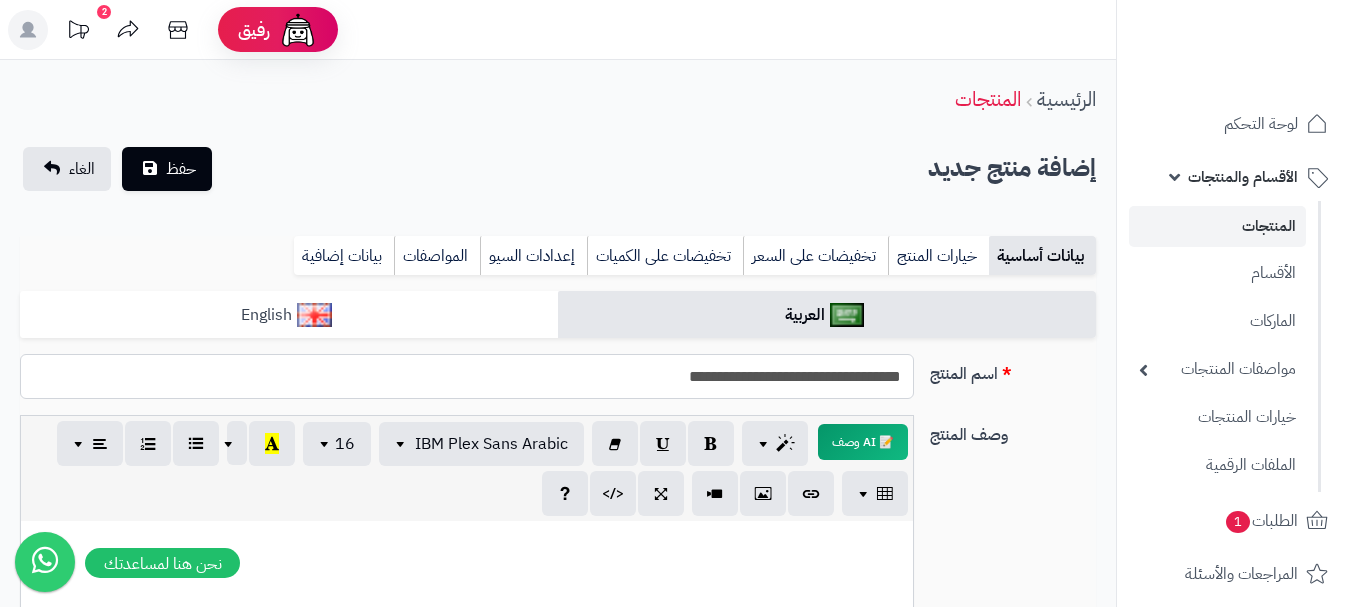 type on "**********" 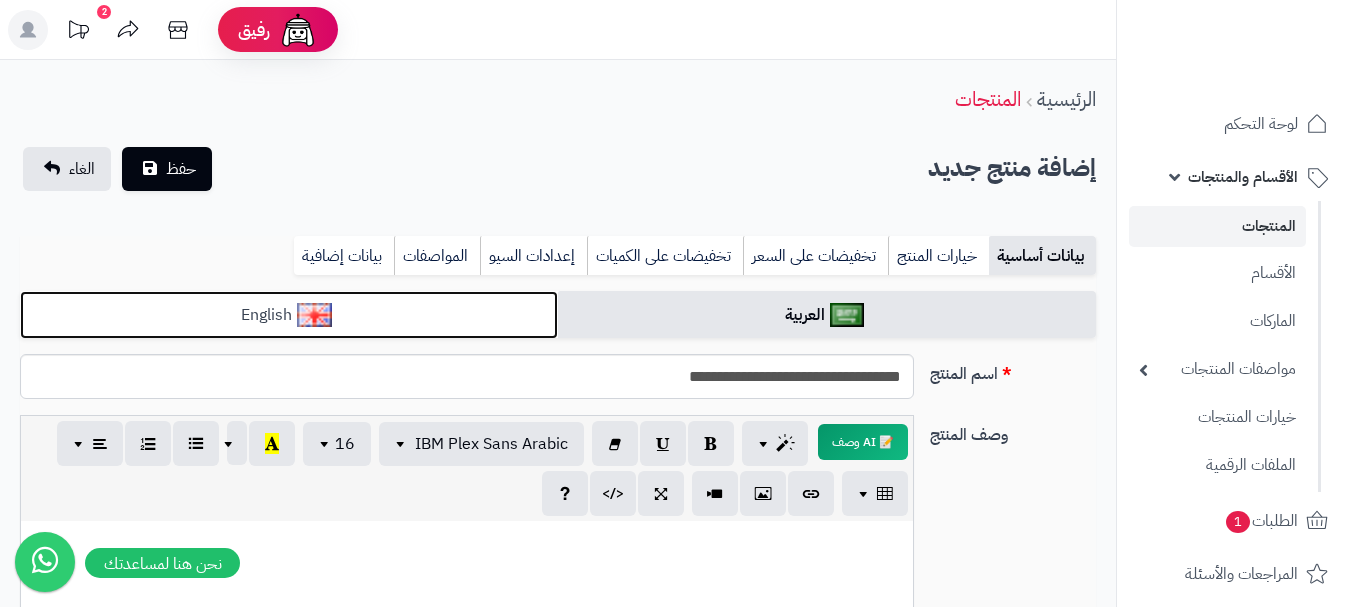 click on "English" at bounding box center [289, 315] 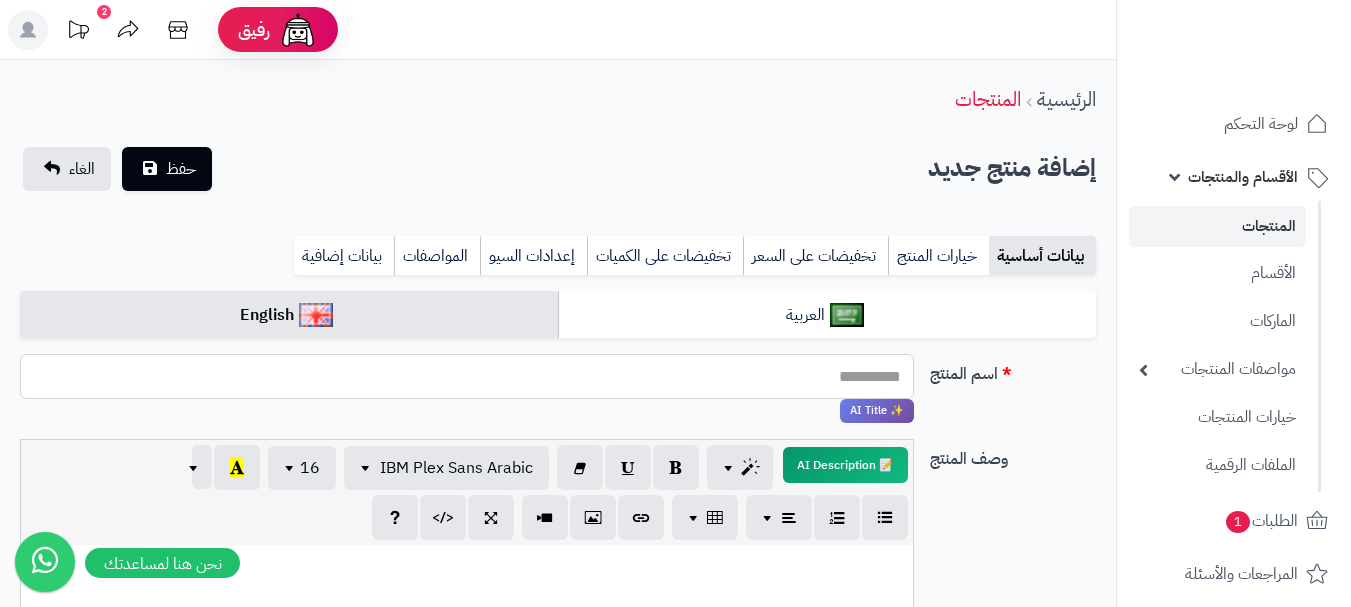 paste on "**********" 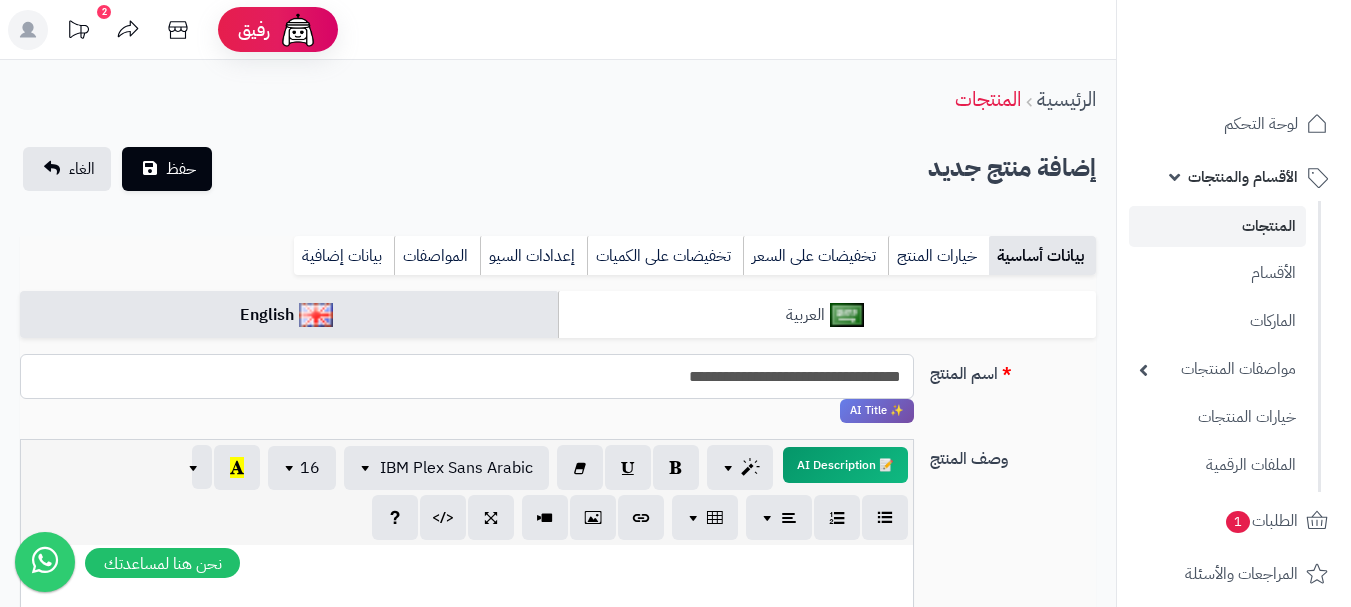 type on "**********" 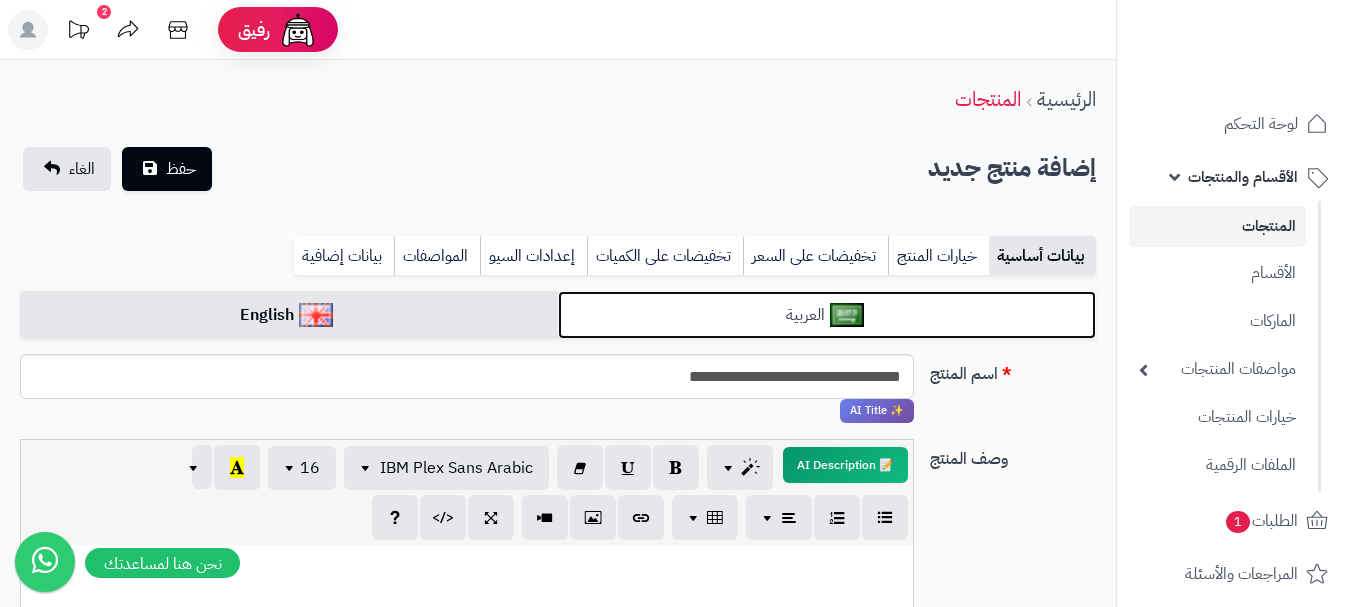 click on "العربية" at bounding box center (827, 315) 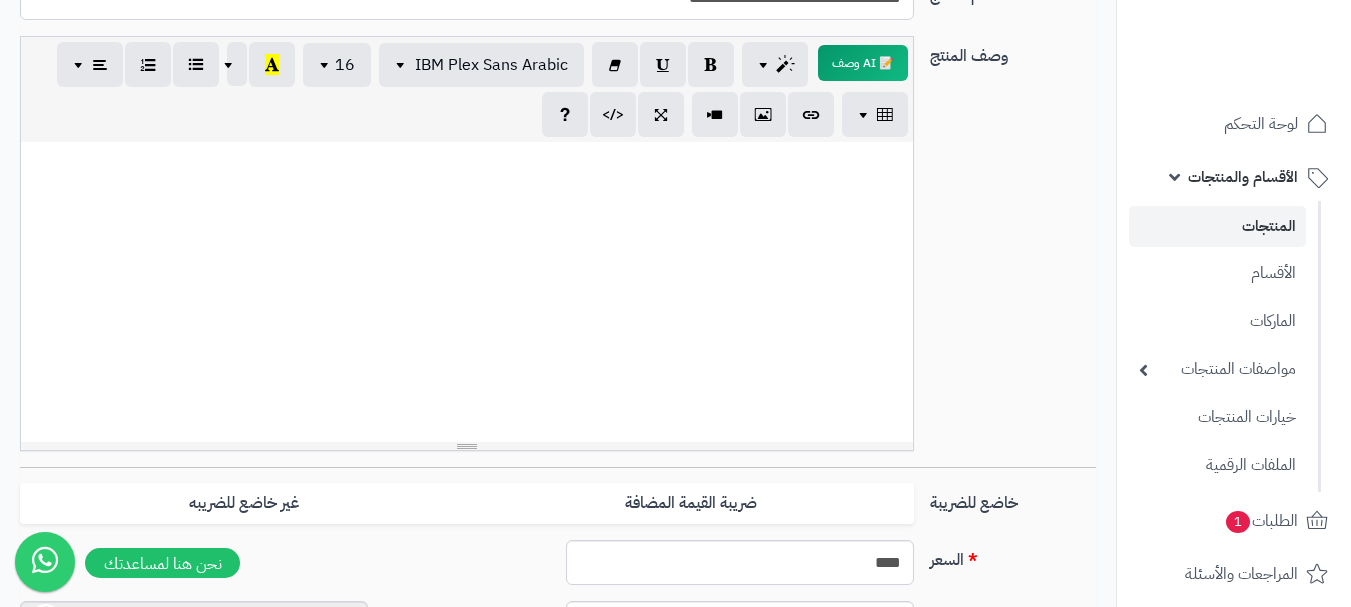 scroll, scrollTop: 500, scrollLeft: 0, axis: vertical 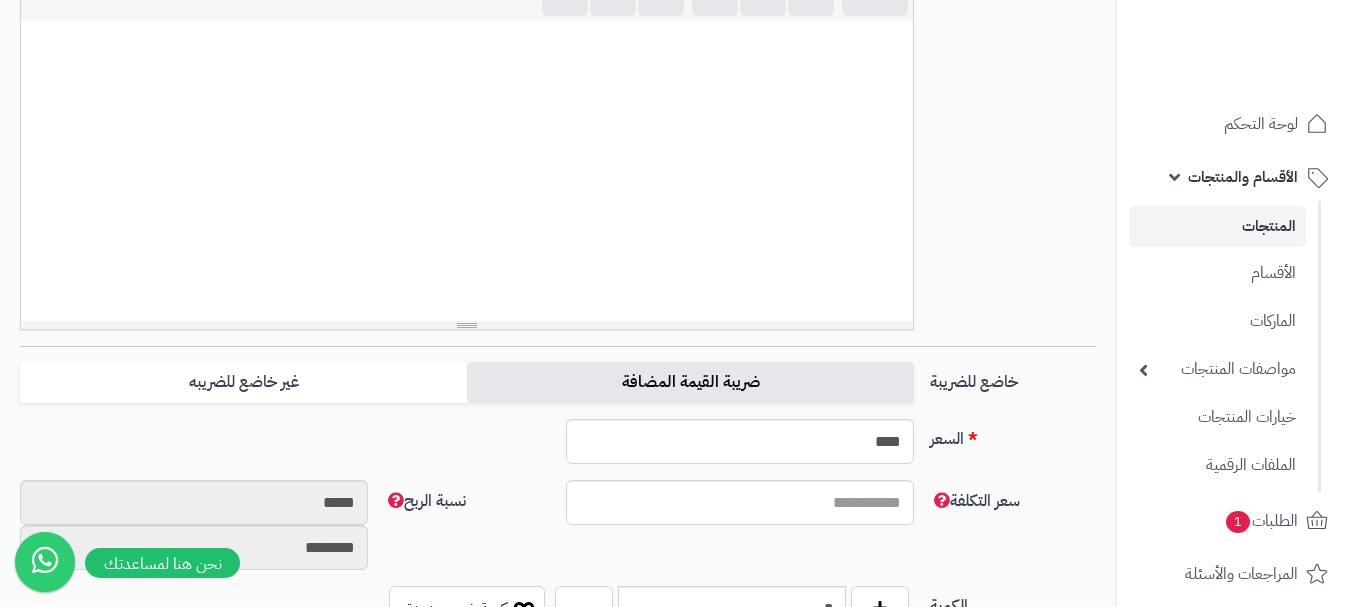 drag, startPoint x: 766, startPoint y: 367, endPoint x: 754, endPoint y: 364, distance: 12.369317 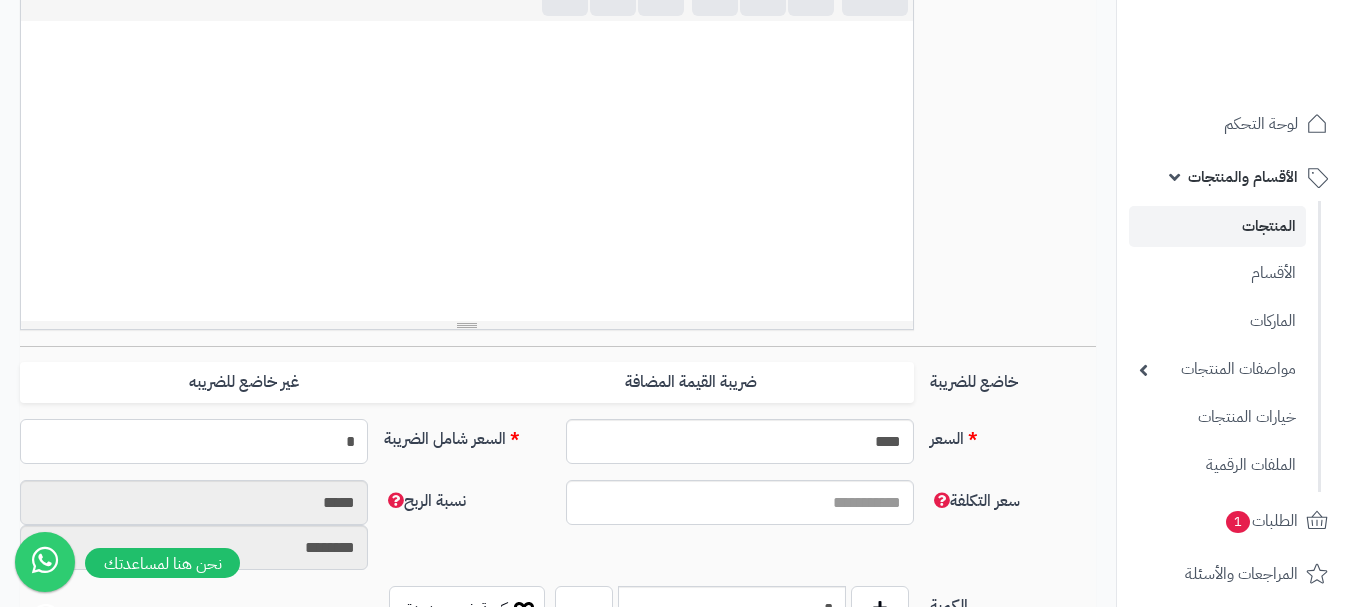 click on "*" at bounding box center (194, 441) 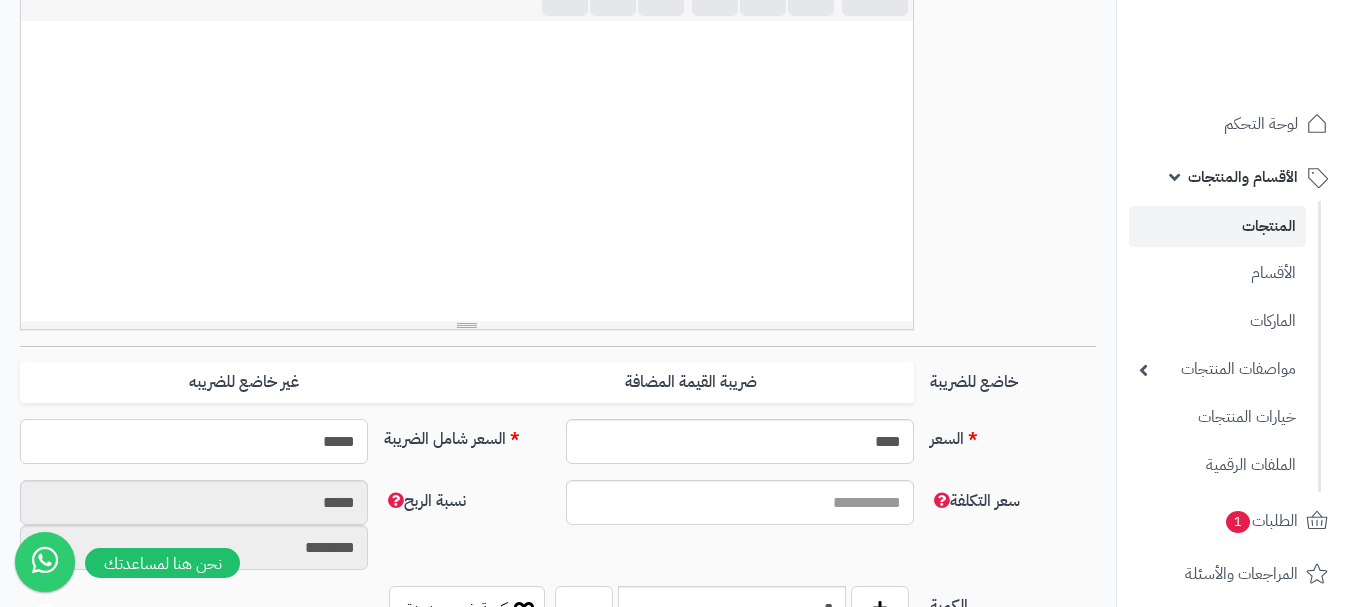 type on "******" 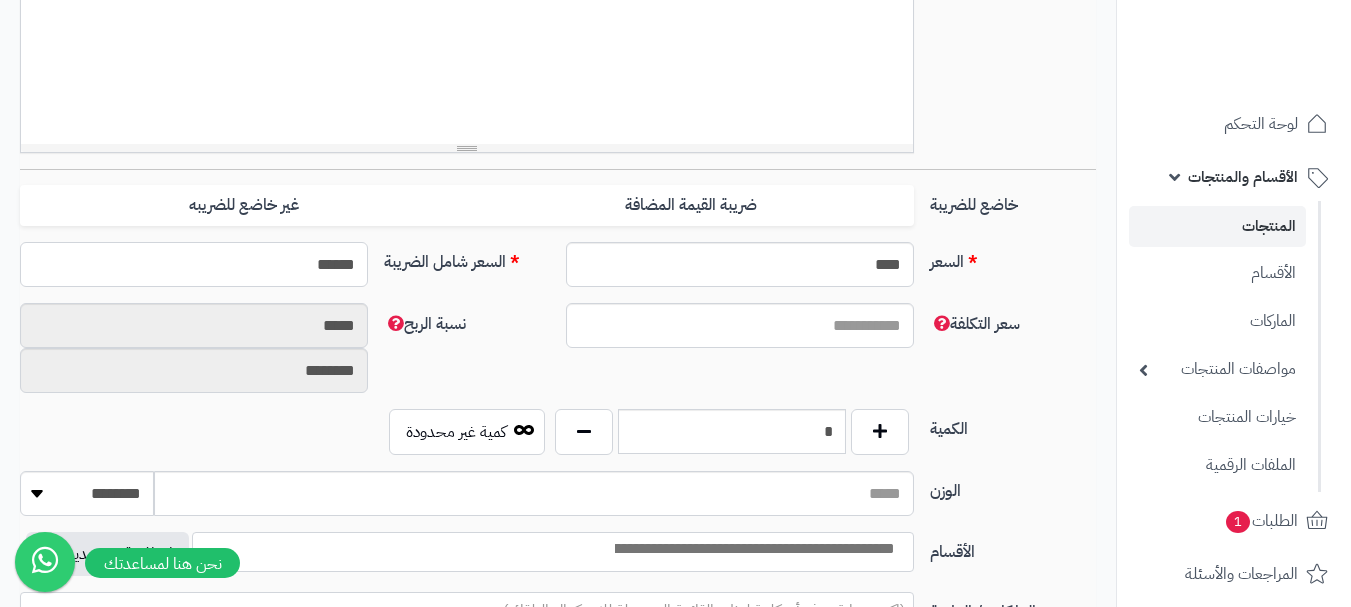 scroll, scrollTop: 900, scrollLeft: 0, axis: vertical 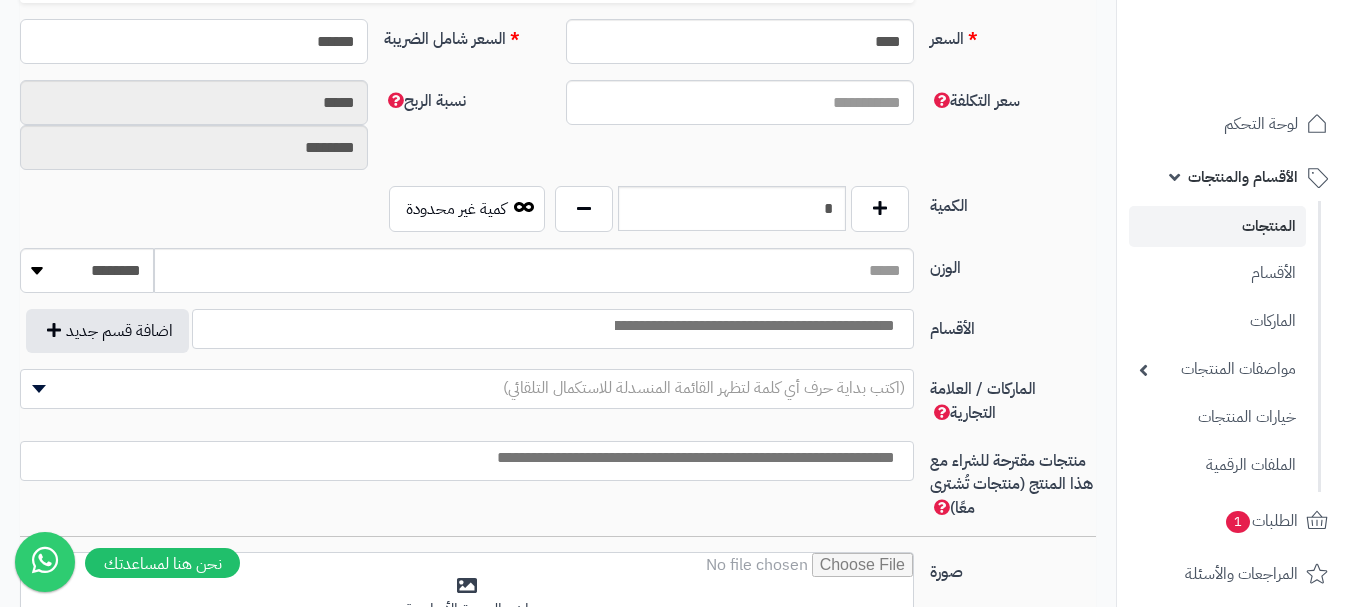 type on "**********" 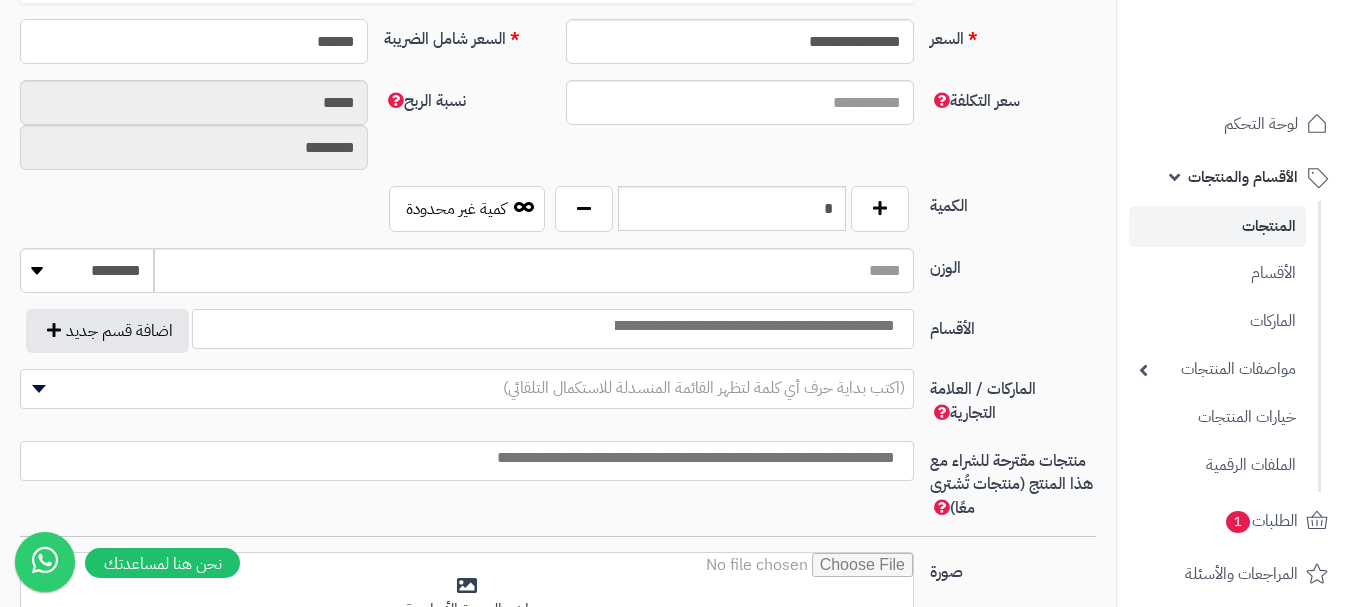 type on "******" 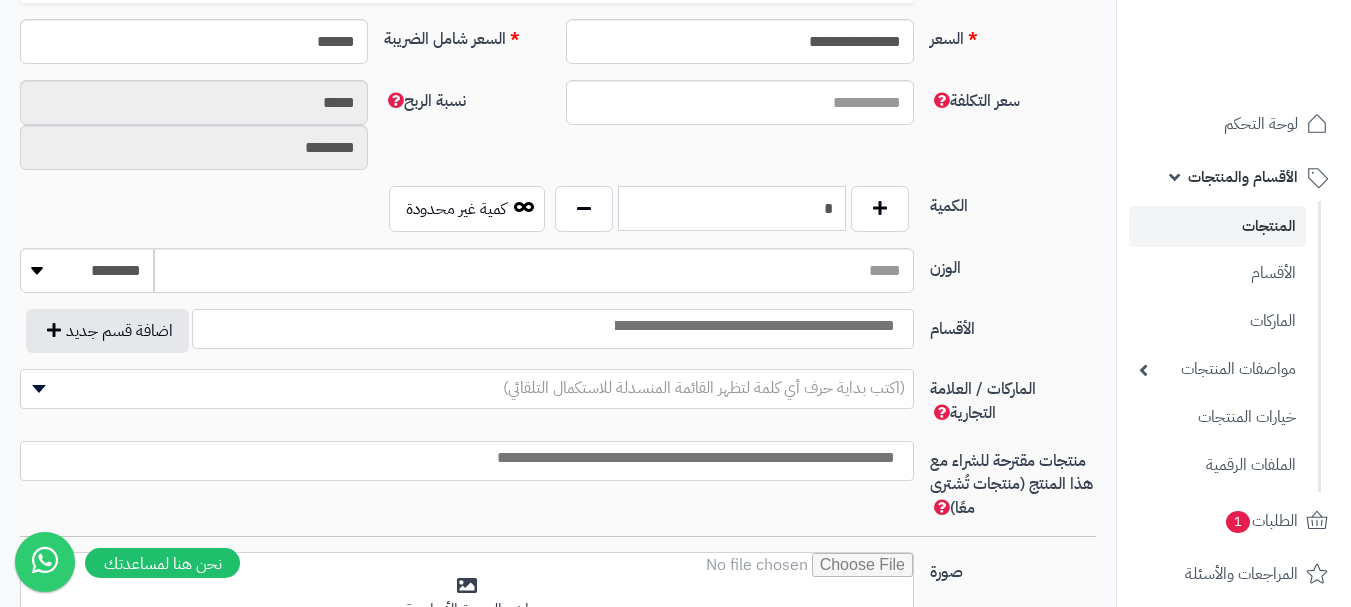 click on "*" at bounding box center [732, 208] 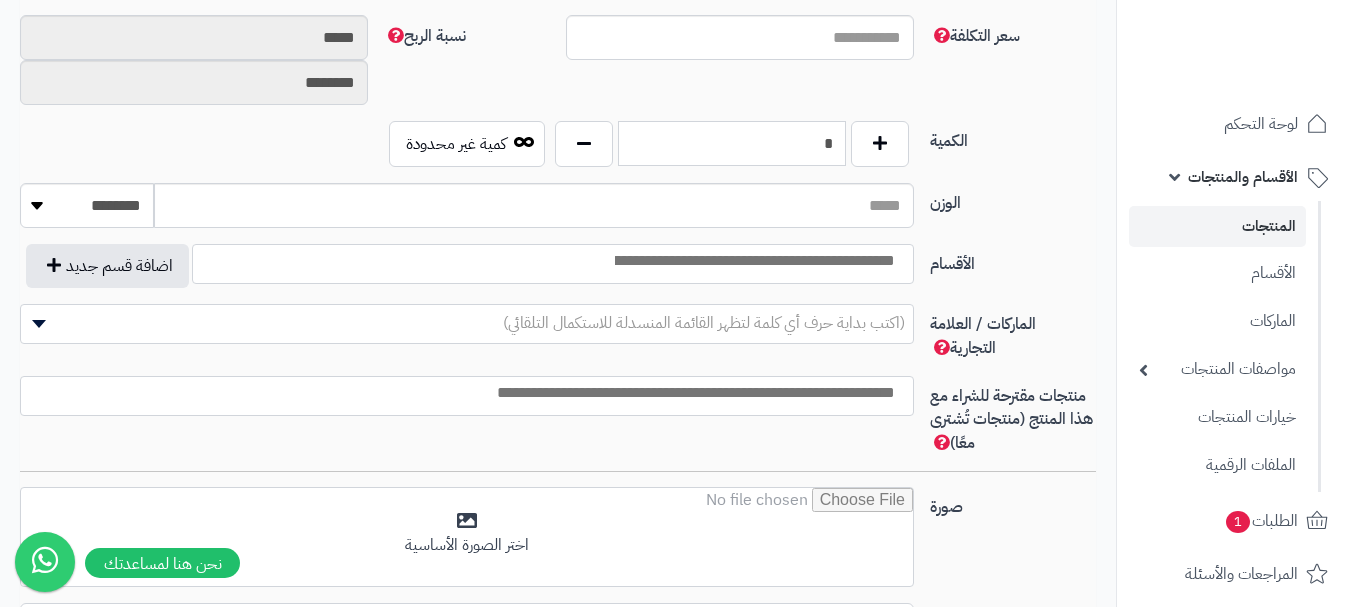 scroll, scrollTop: 1000, scrollLeft: 0, axis: vertical 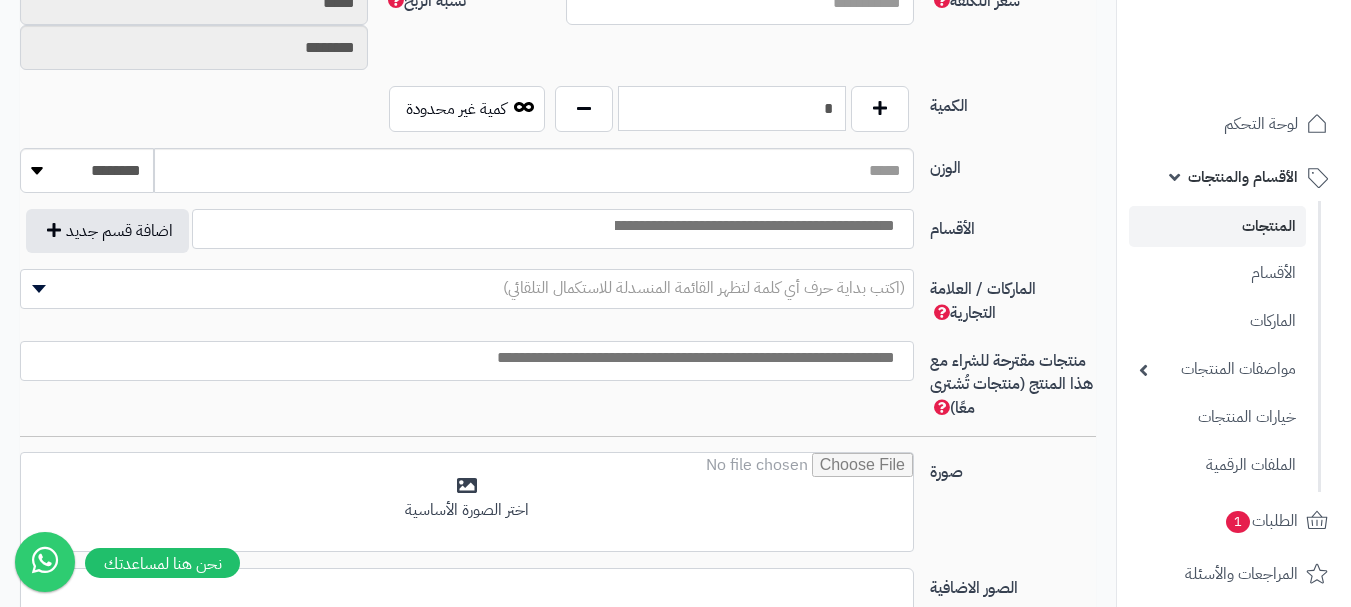 type on "*" 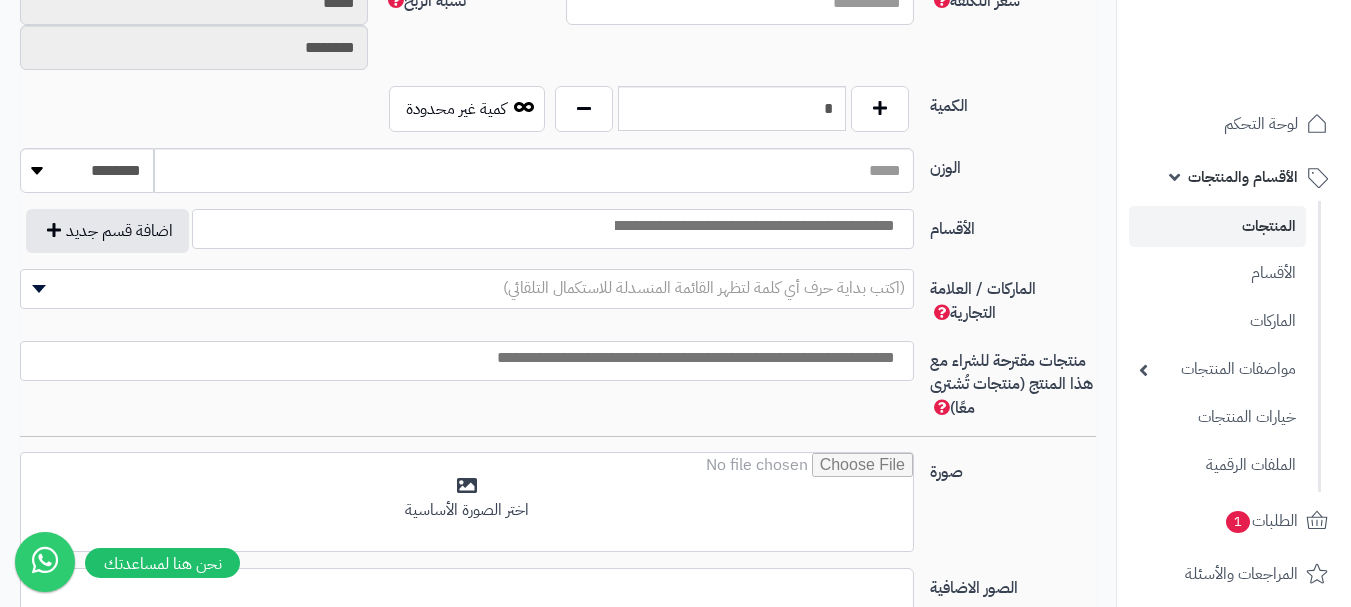 click at bounding box center (753, 226) 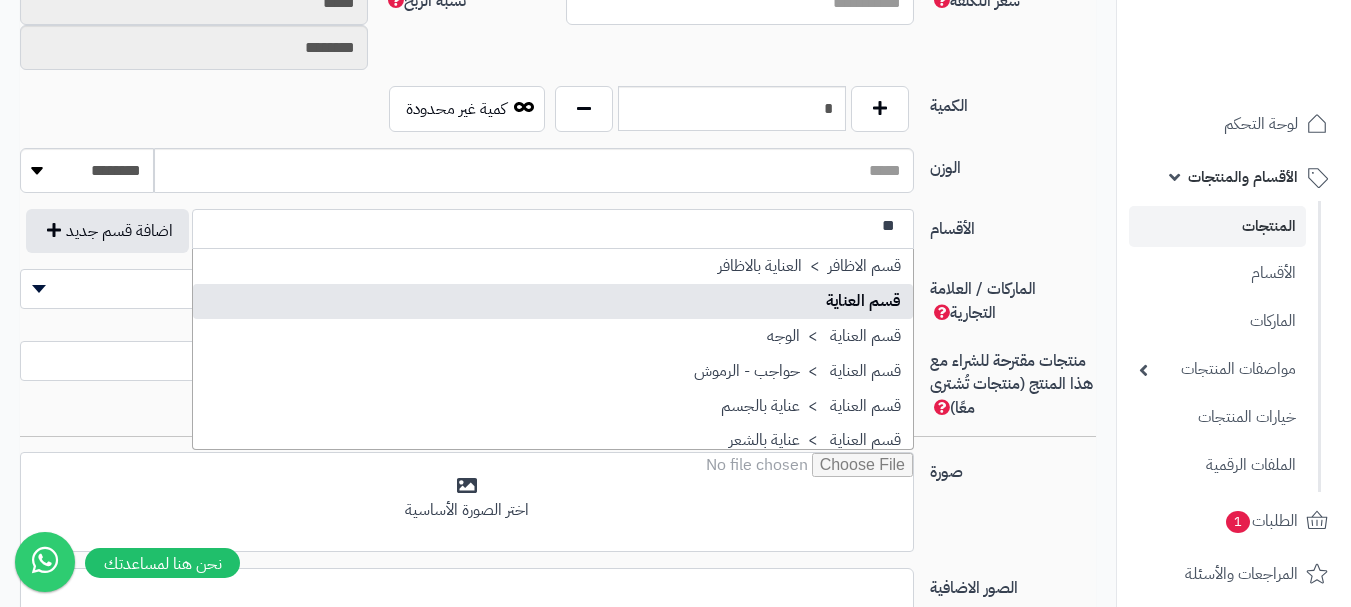 type on "**" 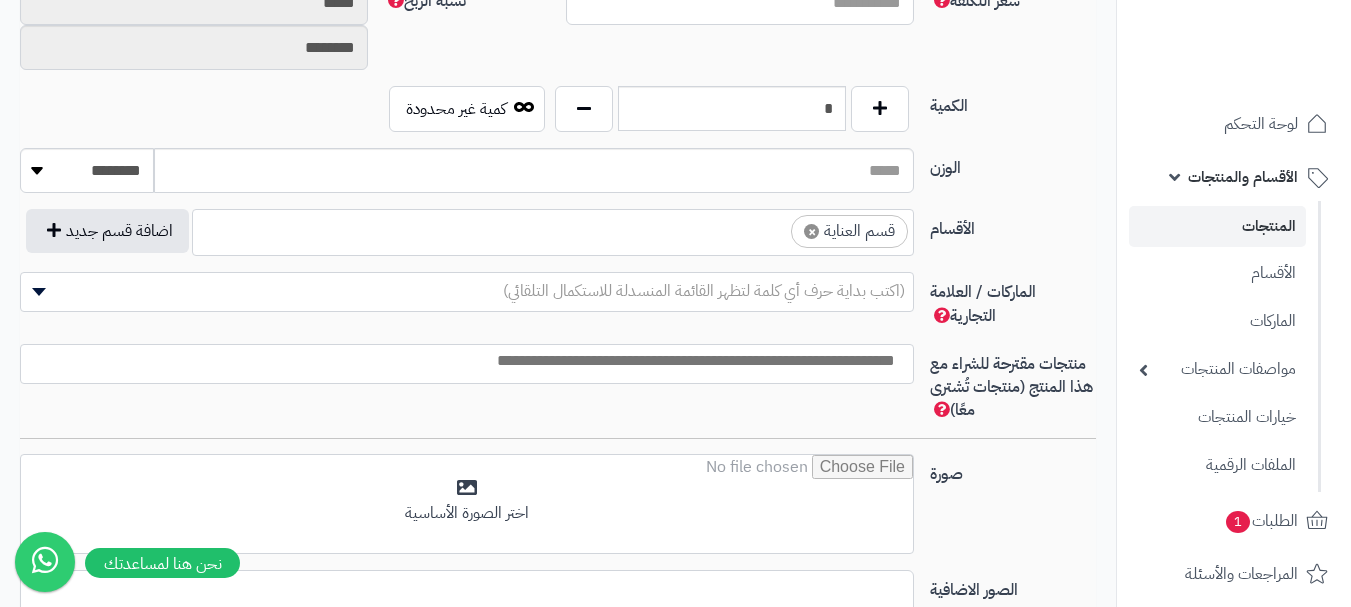 scroll, scrollTop: 1250, scrollLeft: 0, axis: vertical 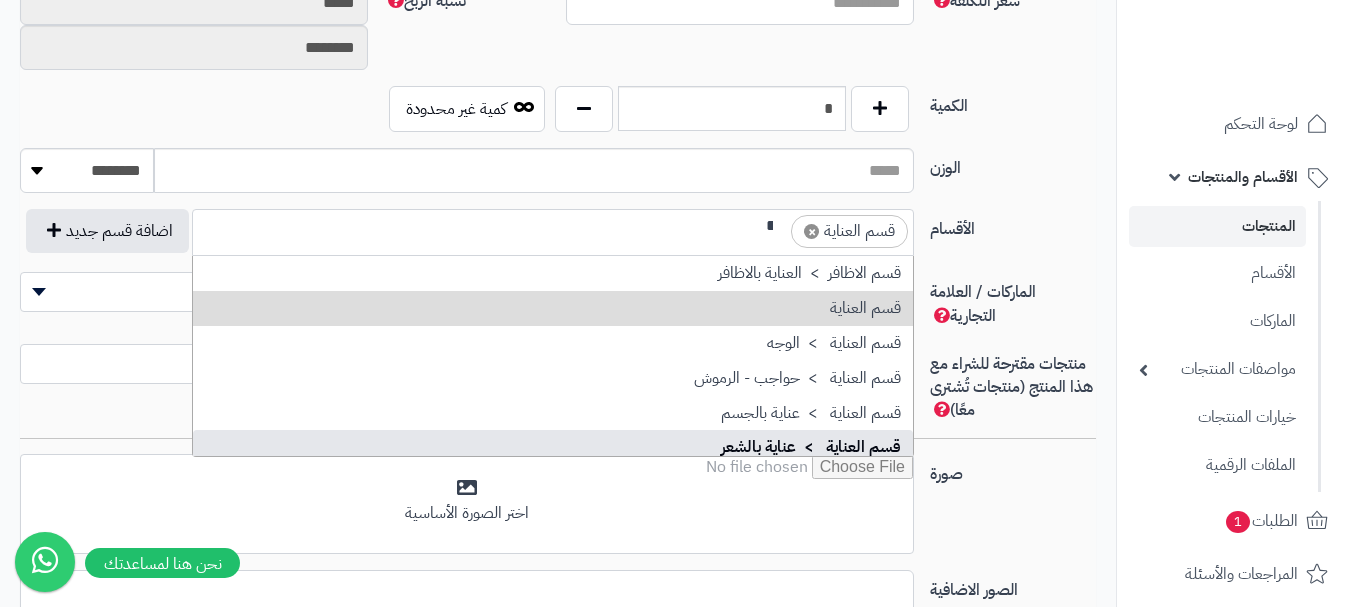 type on "**" 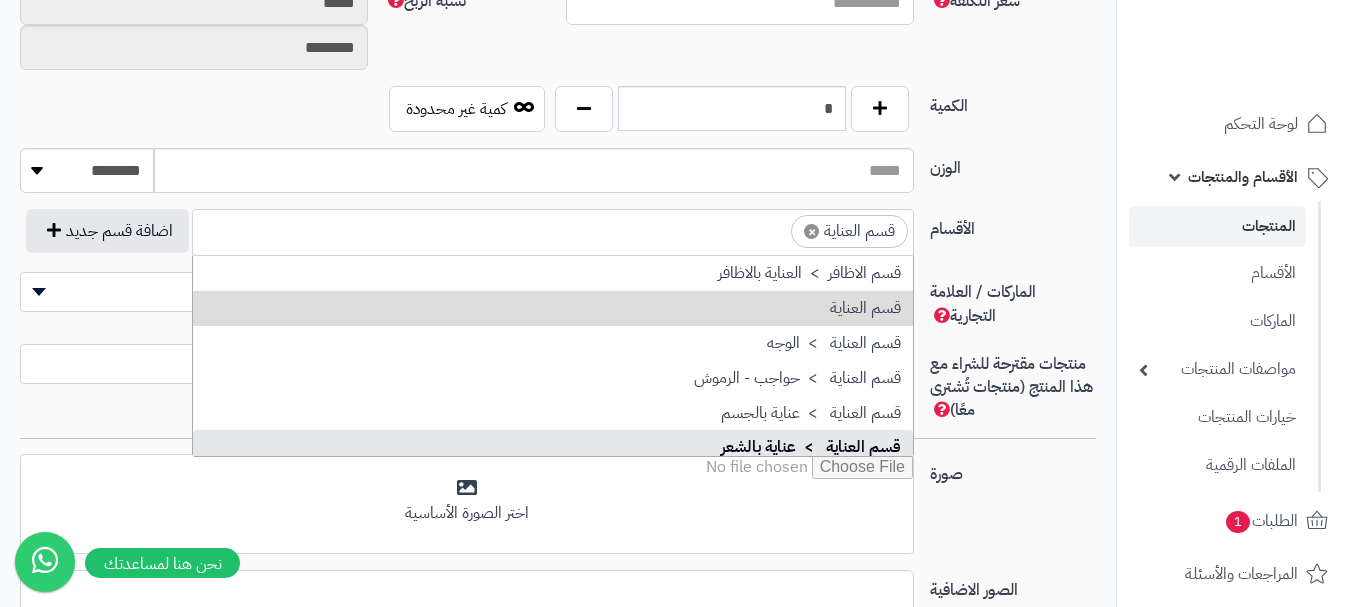 scroll, scrollTop: 0, scrollLeft: 0, axis: both 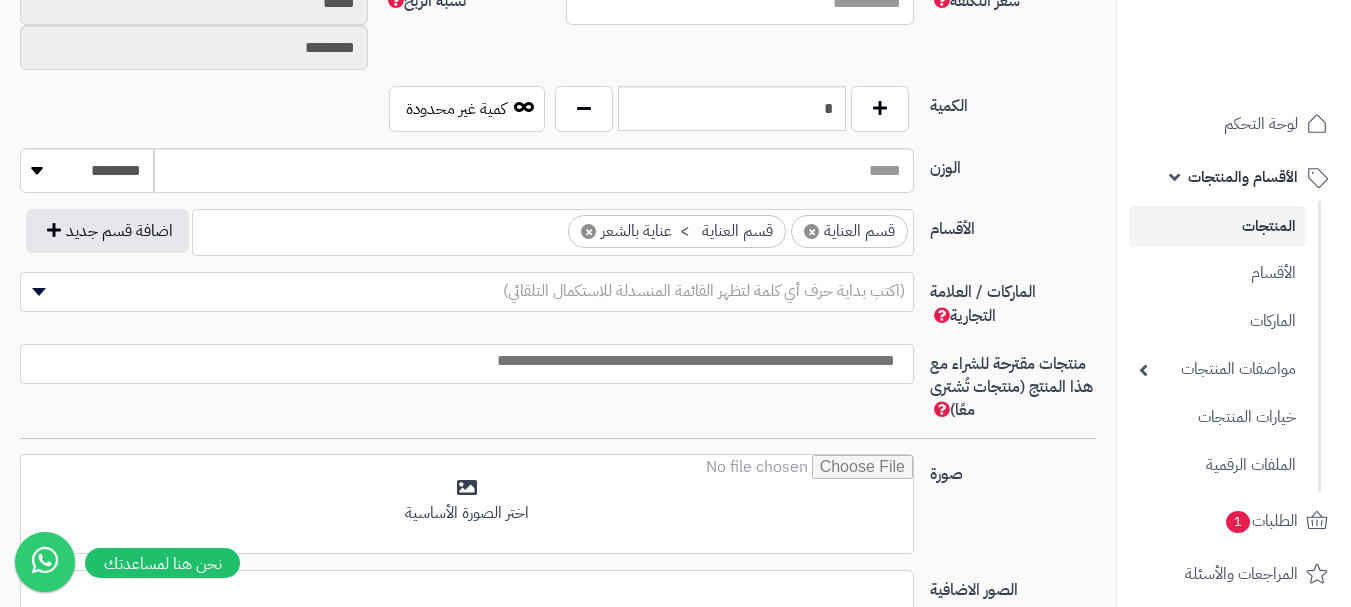 click at bounding box center [462, 361] 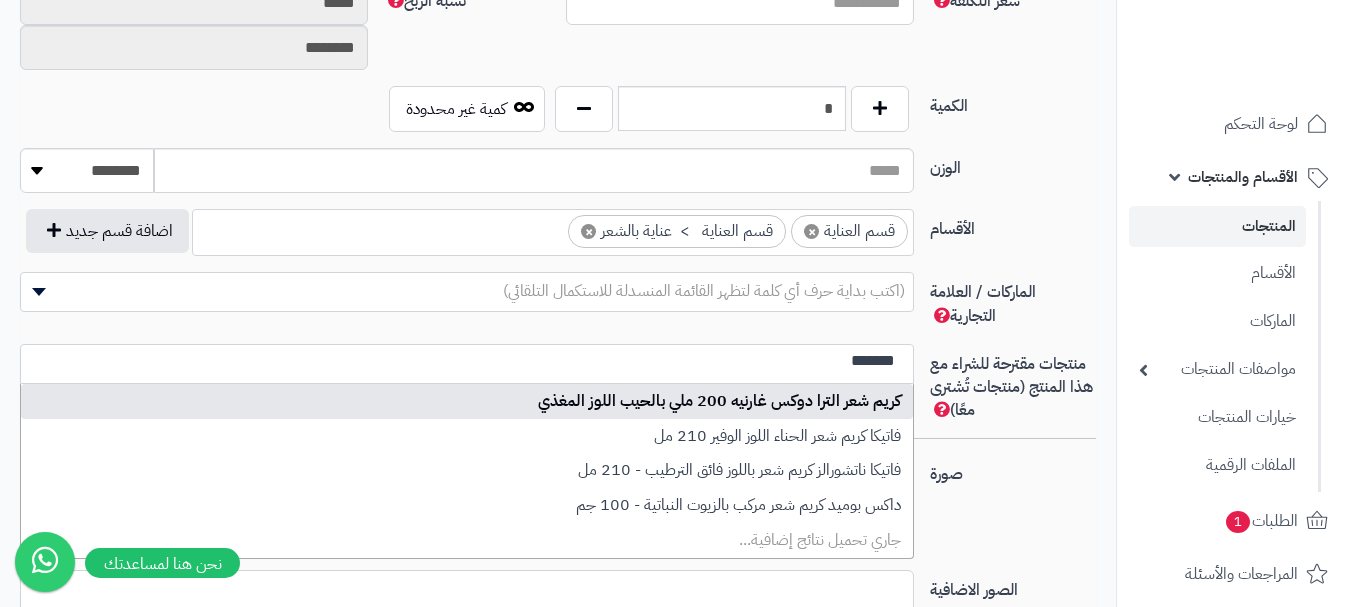 type on "*******" 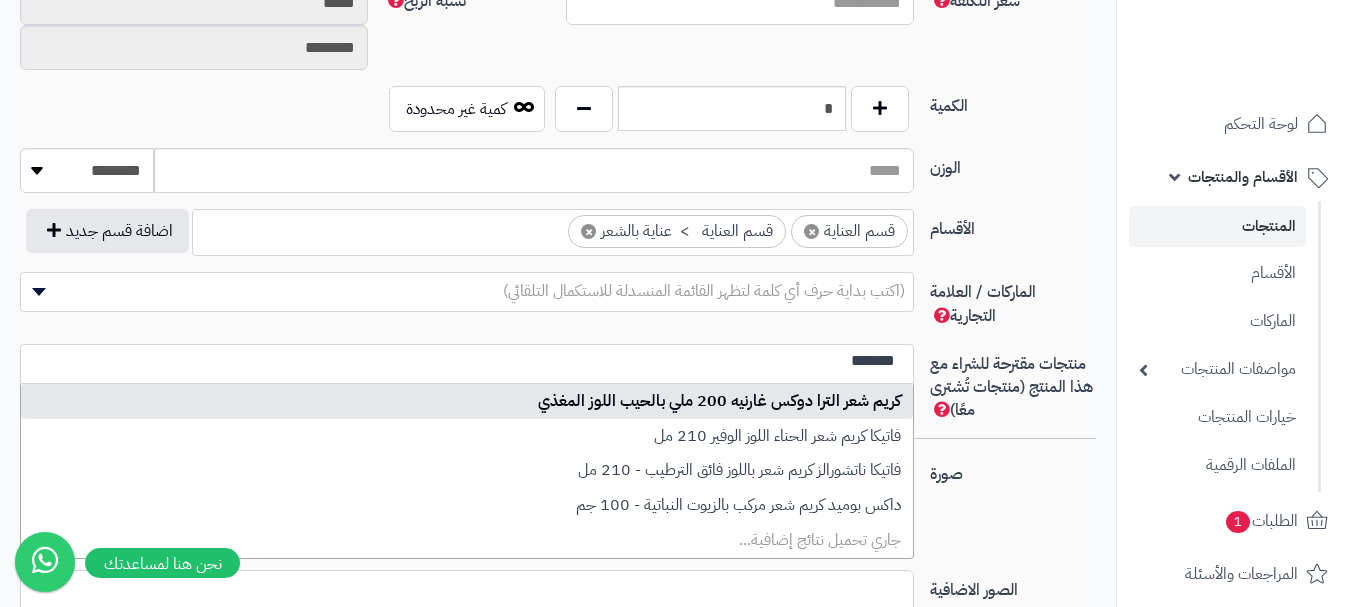 type 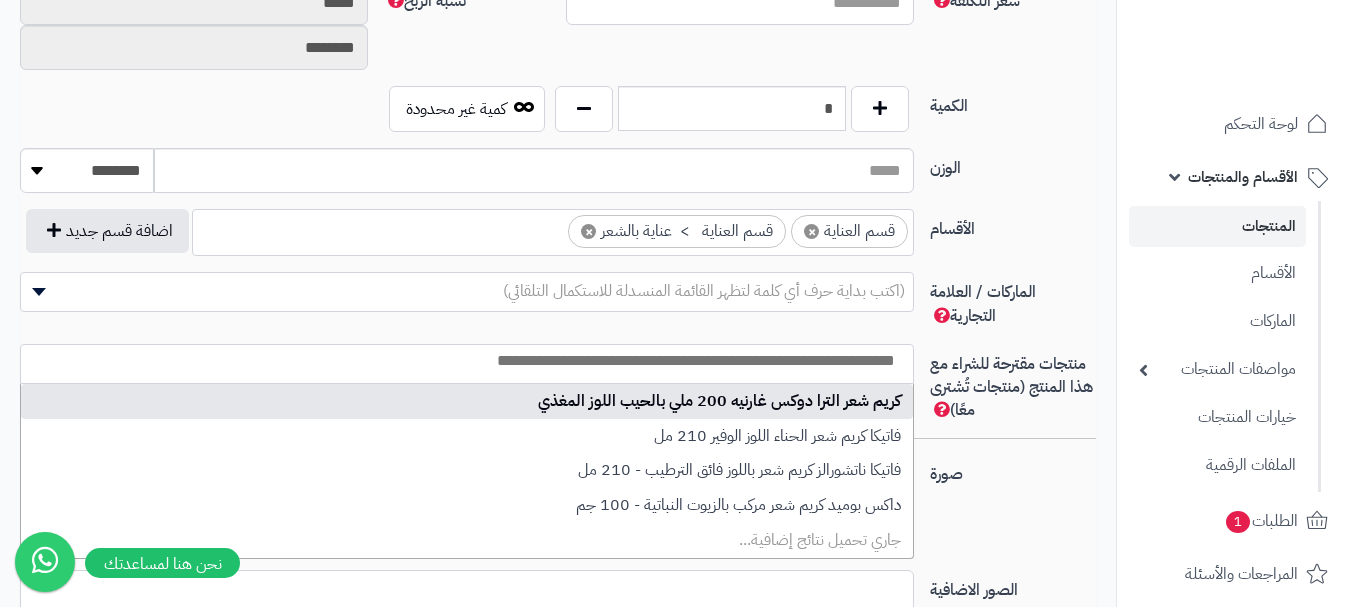 scroll, scrollTop: 0, scrollLeft: 0, axis: both 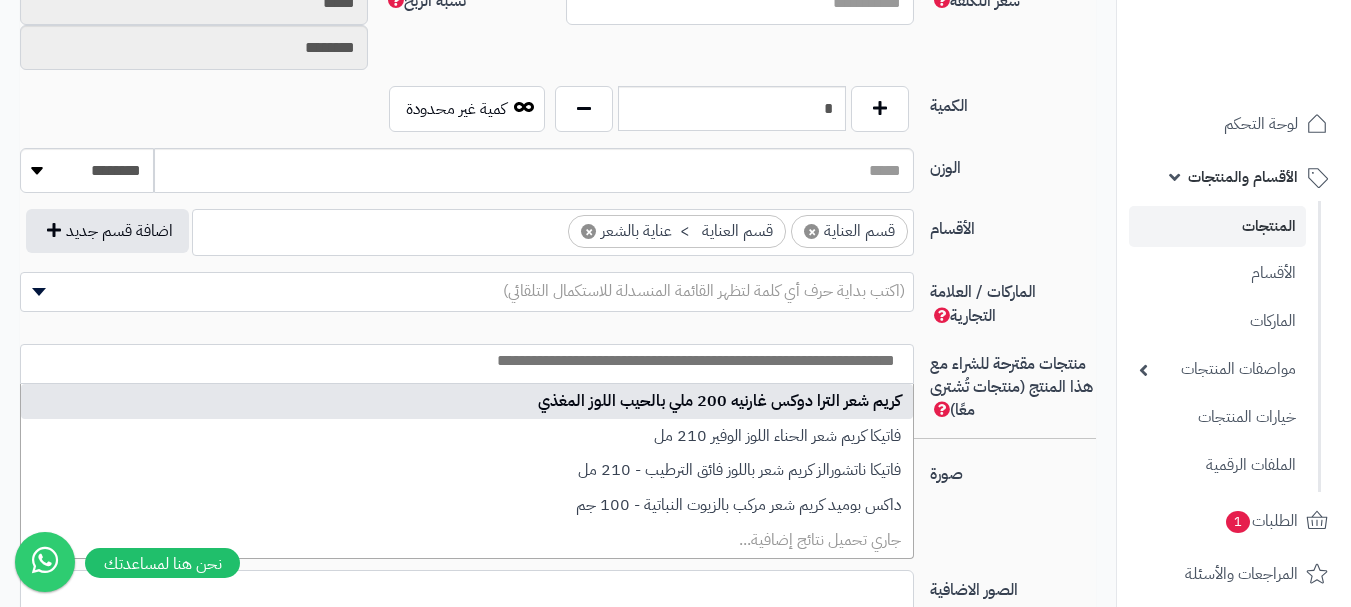 select on "***" 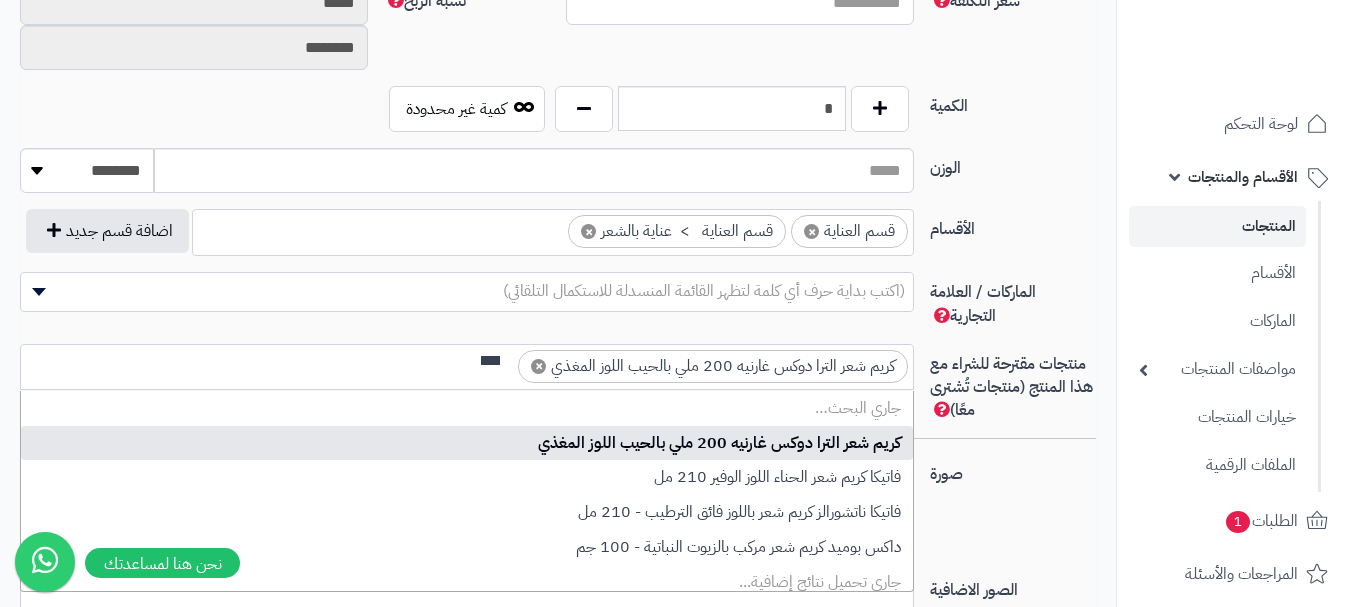 scroll, scrollTop: 0, scrollLeft: 0, axis: both 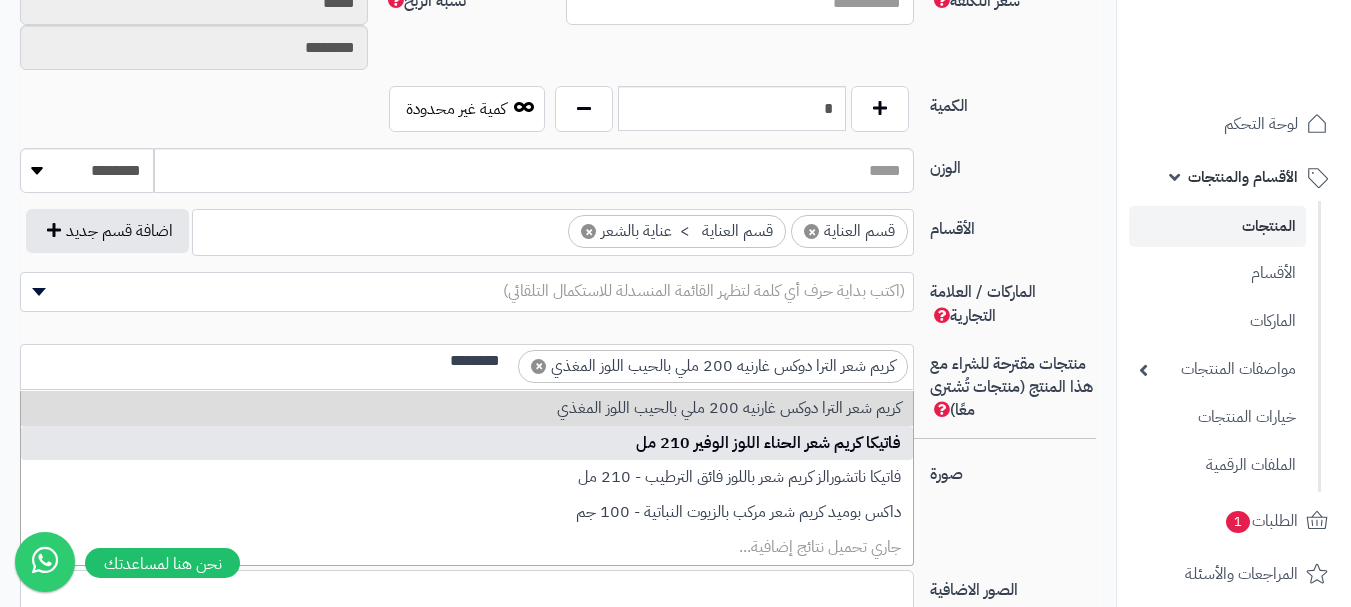 type on "********" 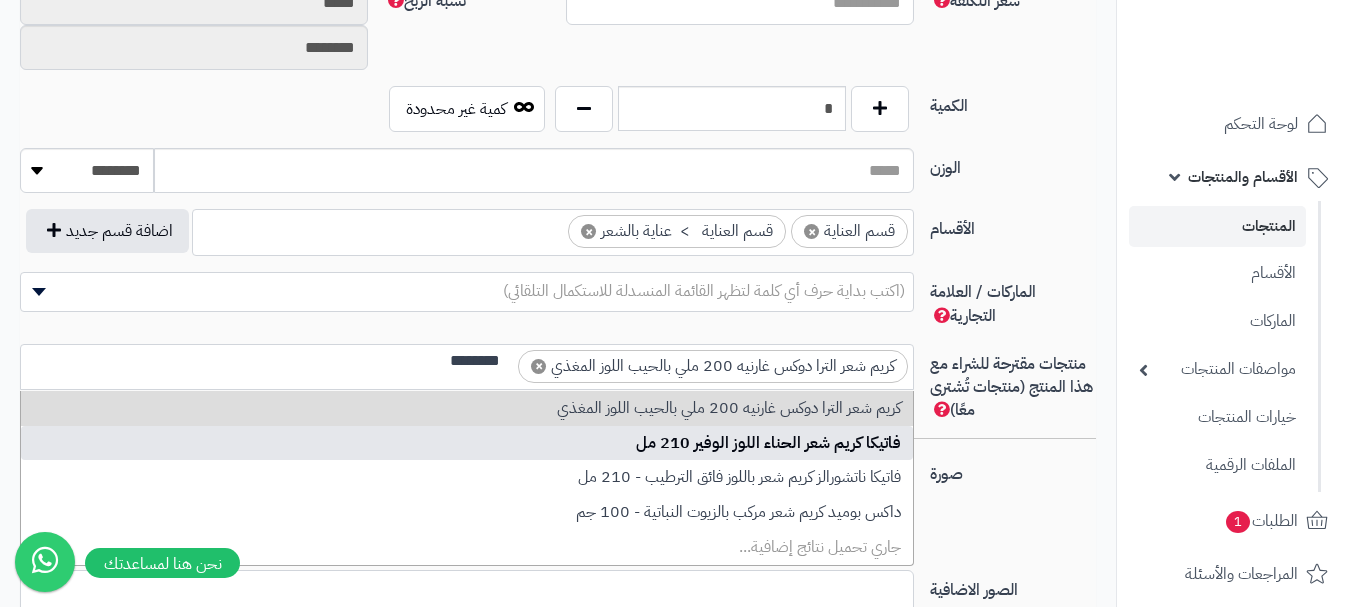 type 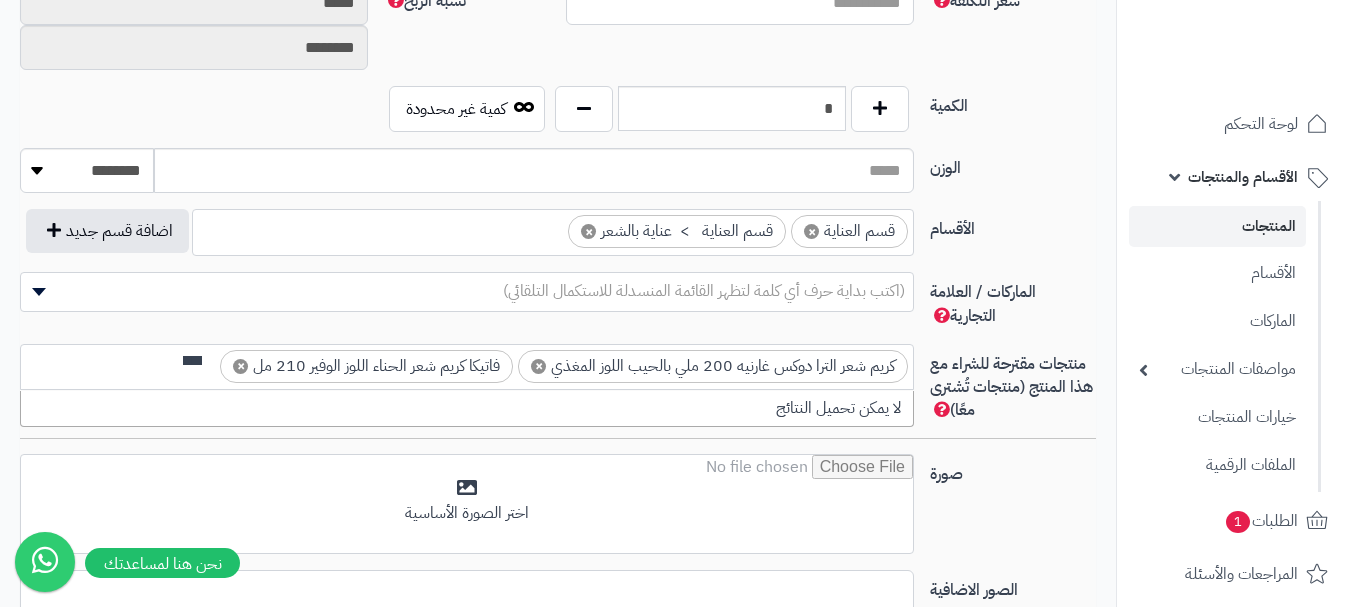 scroll, scrollTop: 0, scrollLeft: 0, axis: both 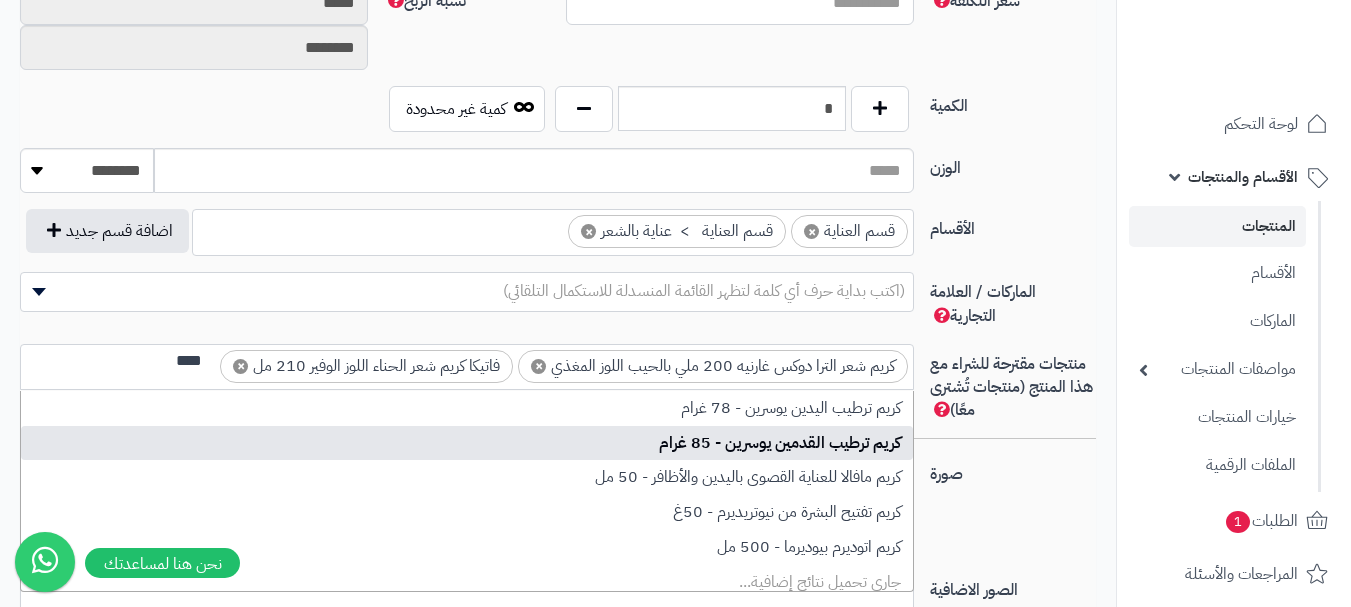 type on "****" 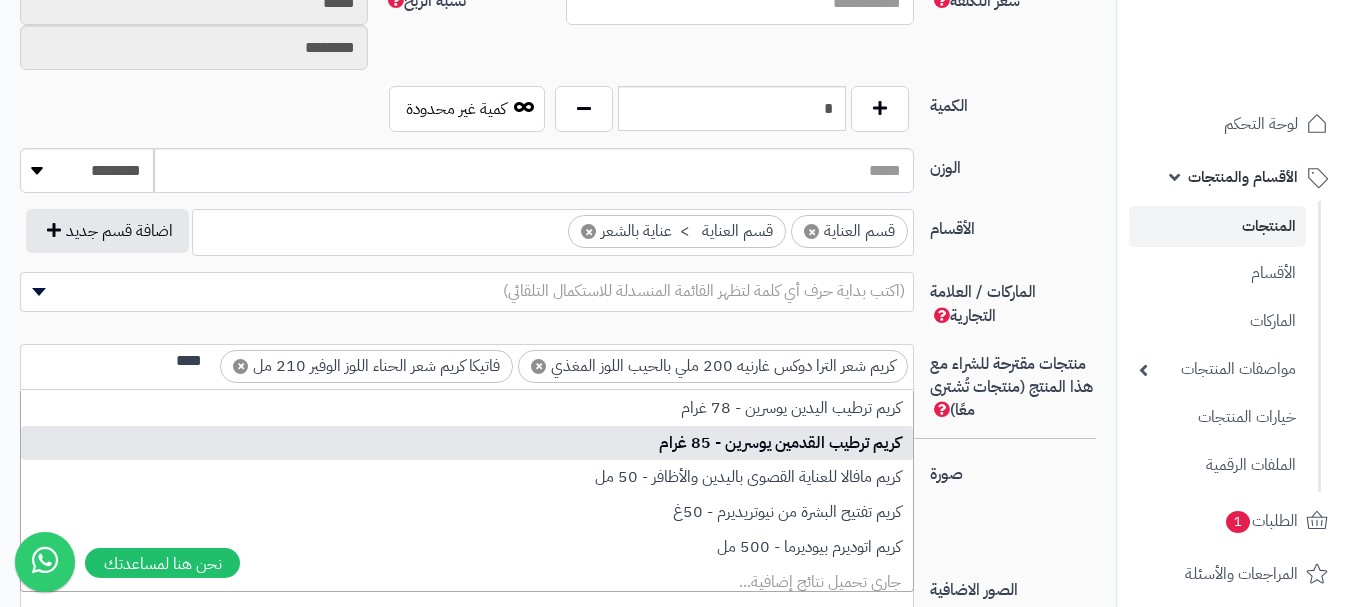 type 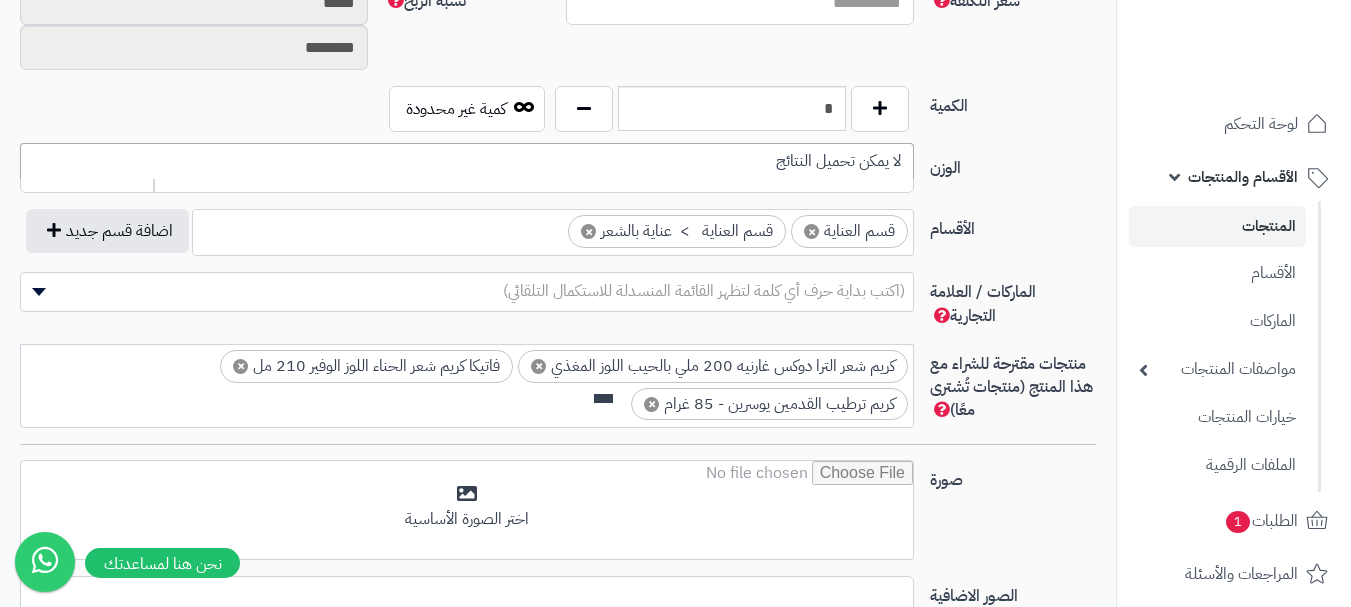 scroll, scrollTop: 0, scrollLeft: 0, axis: both 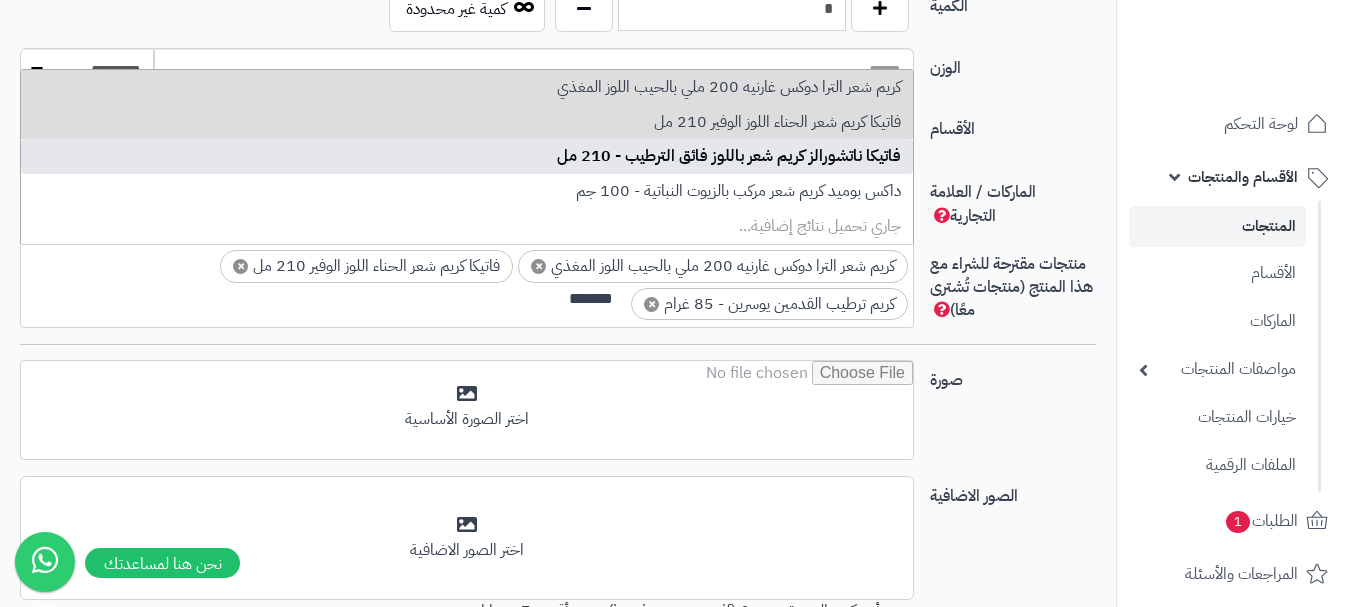 type on "*******" 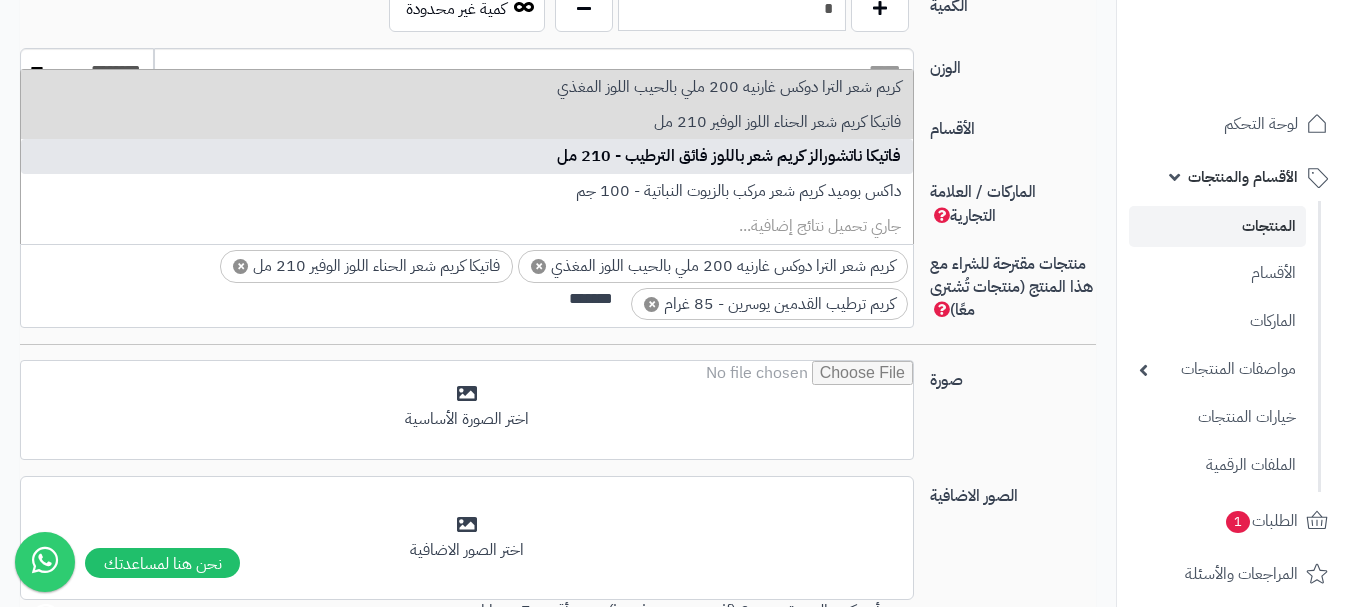 type 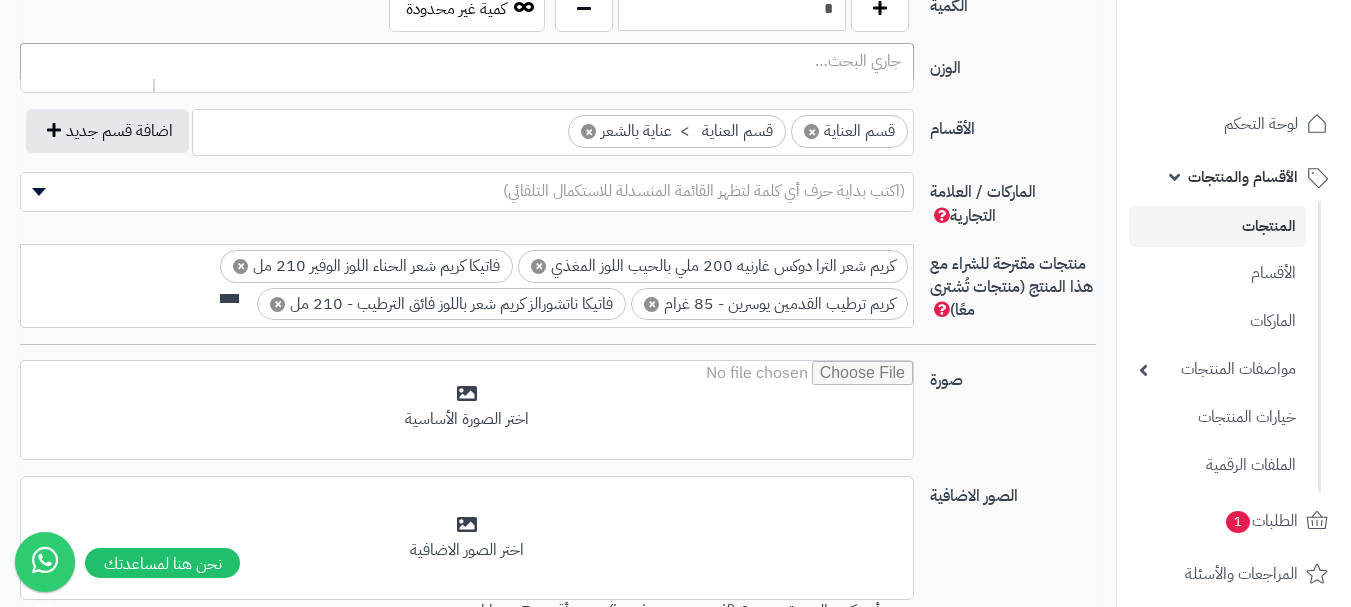 scroll, scrollTop: 0, scrollLeft: 0, axis: both 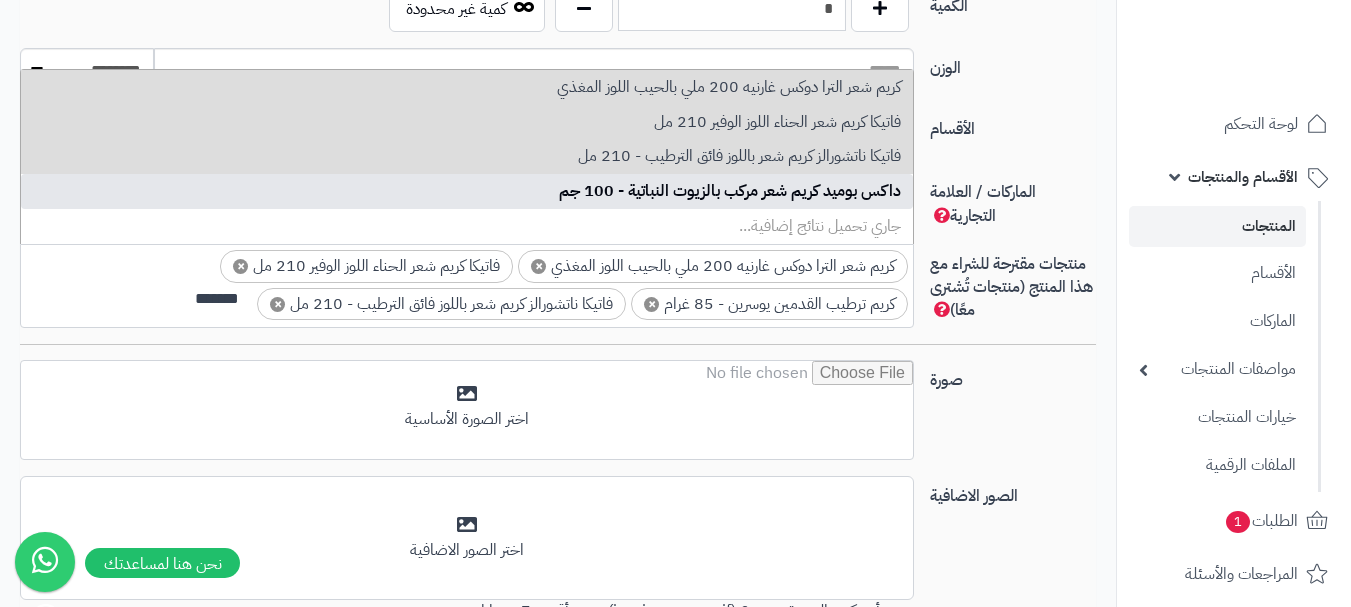 type on "*******" 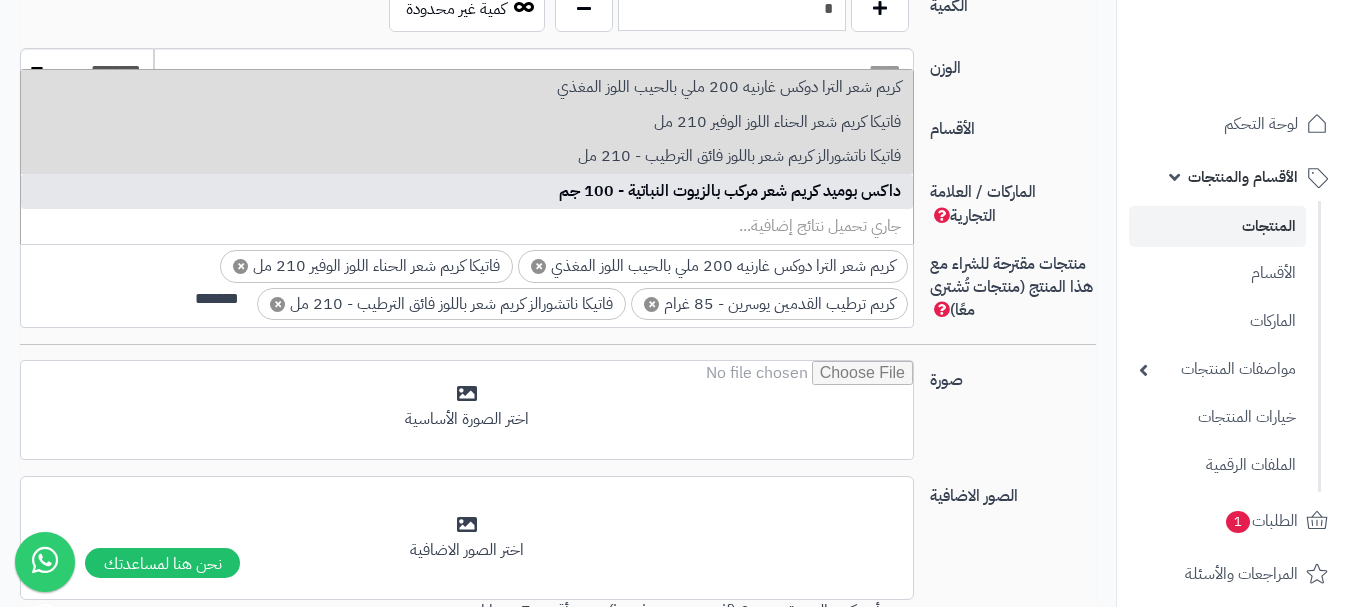type 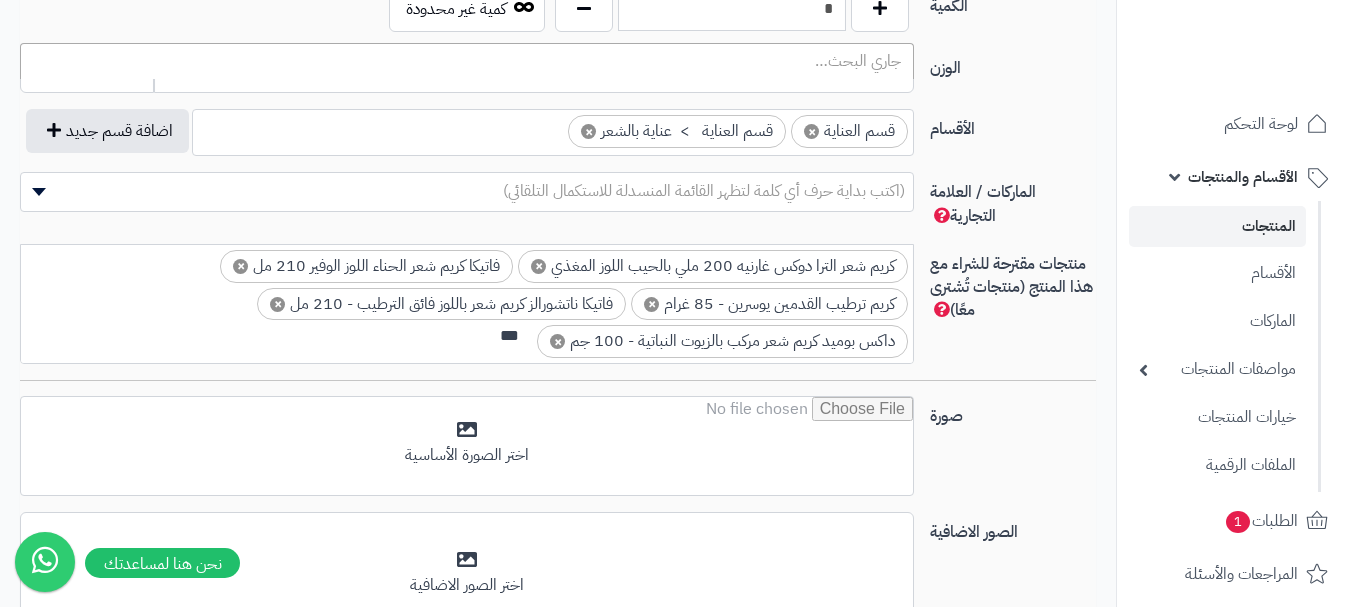 scroll, scrollTop: 0, scrollLeft: -6, axis: horizontal 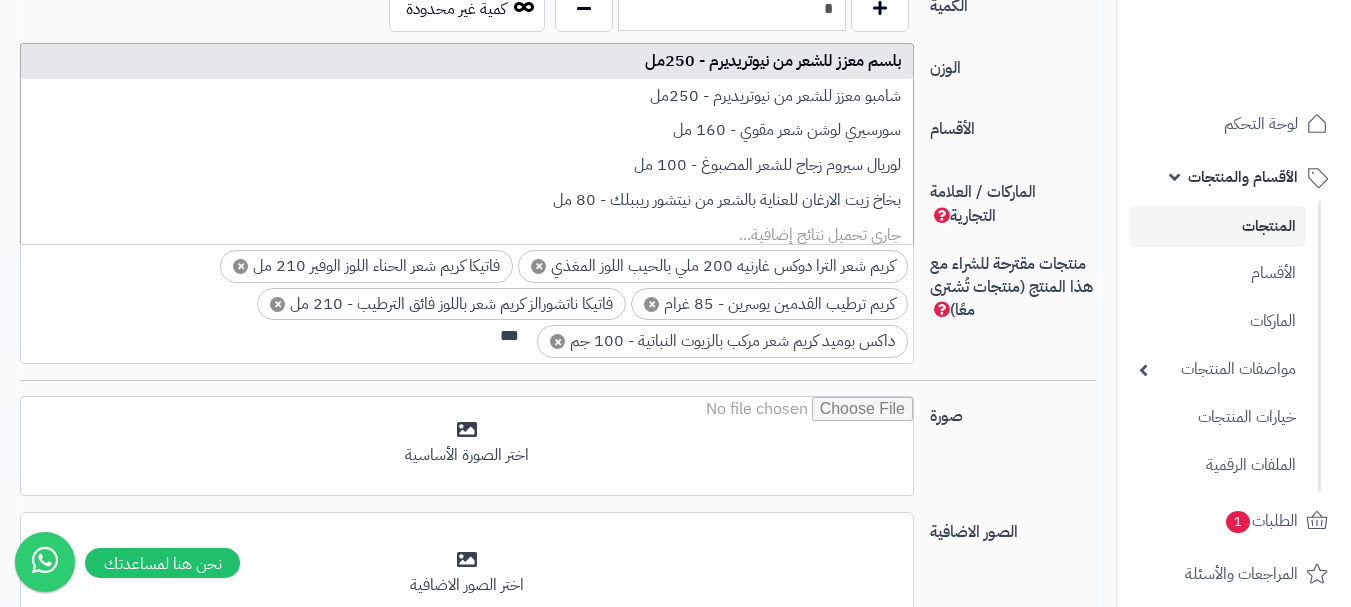 type on "***" 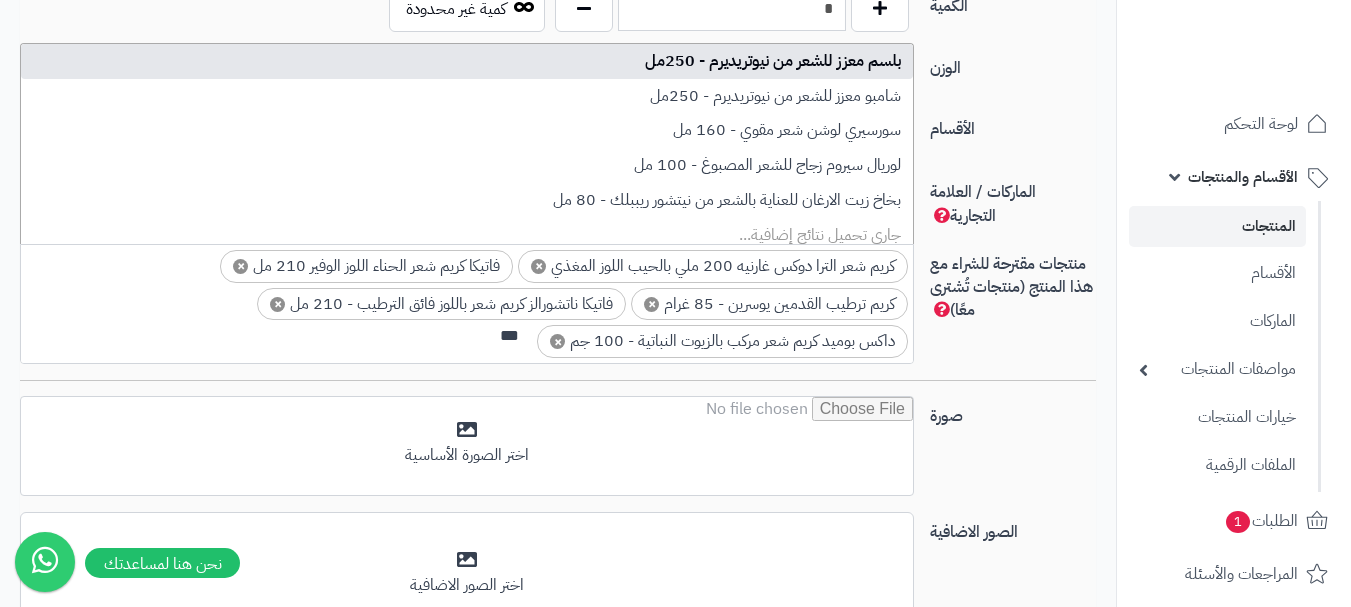 type 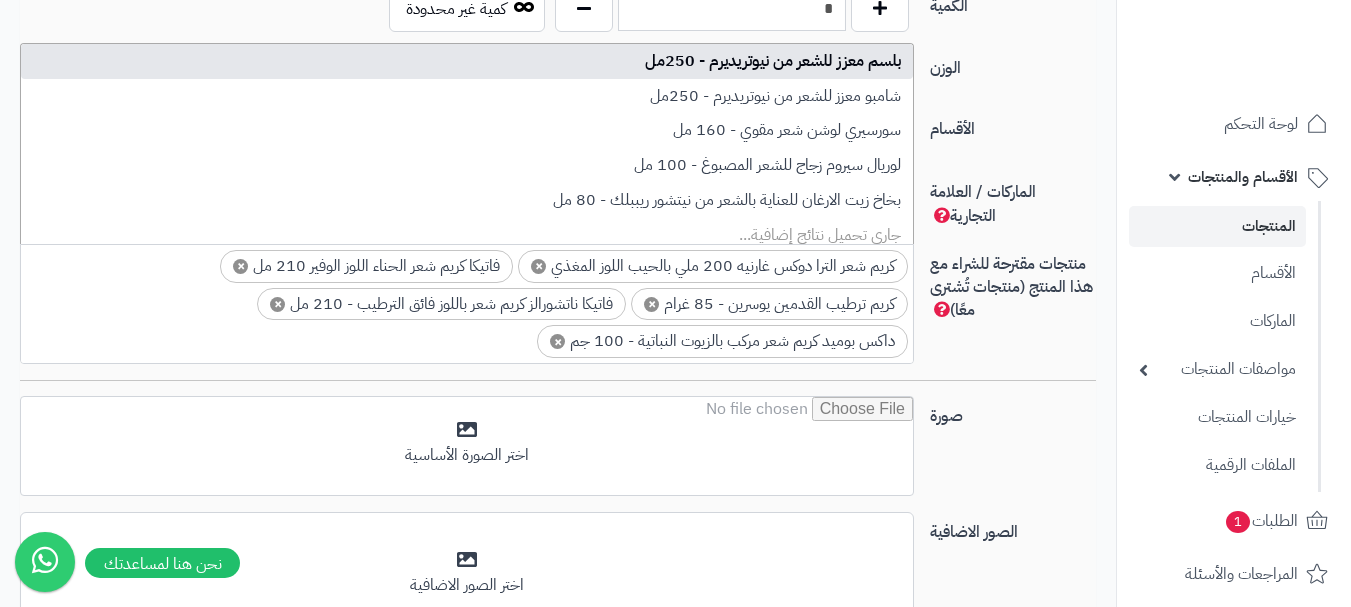 scroll, scrollTop: 0, scrollLeft: 0, axis: both 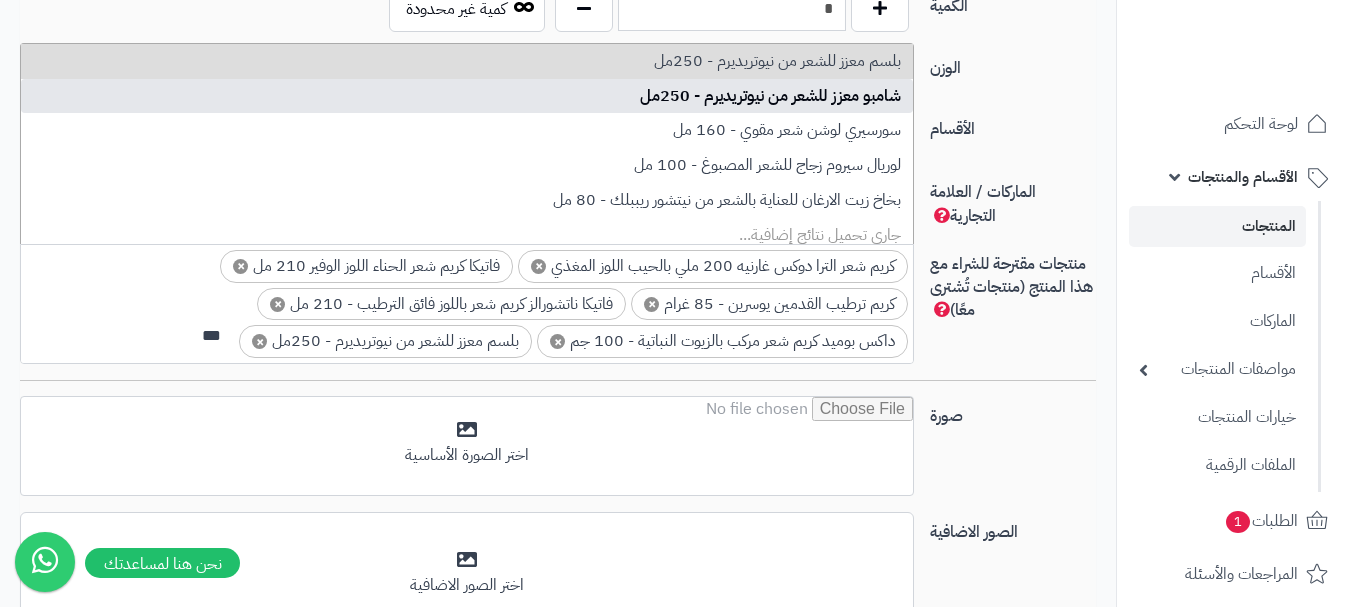type on "***" 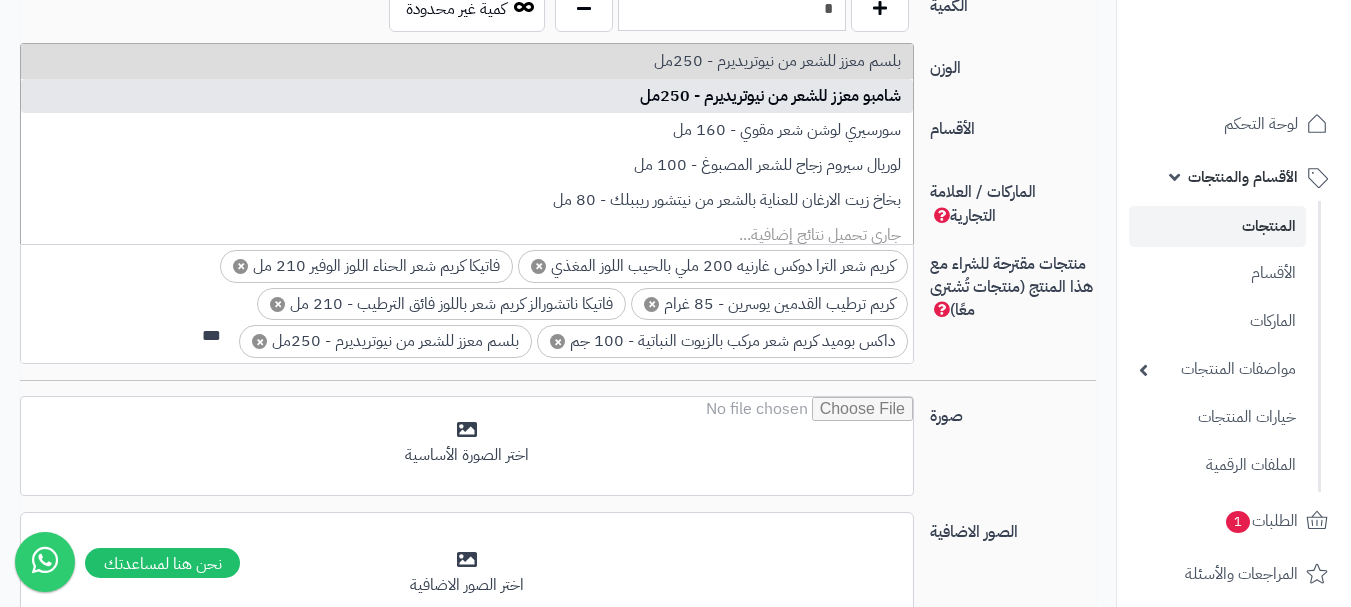 type 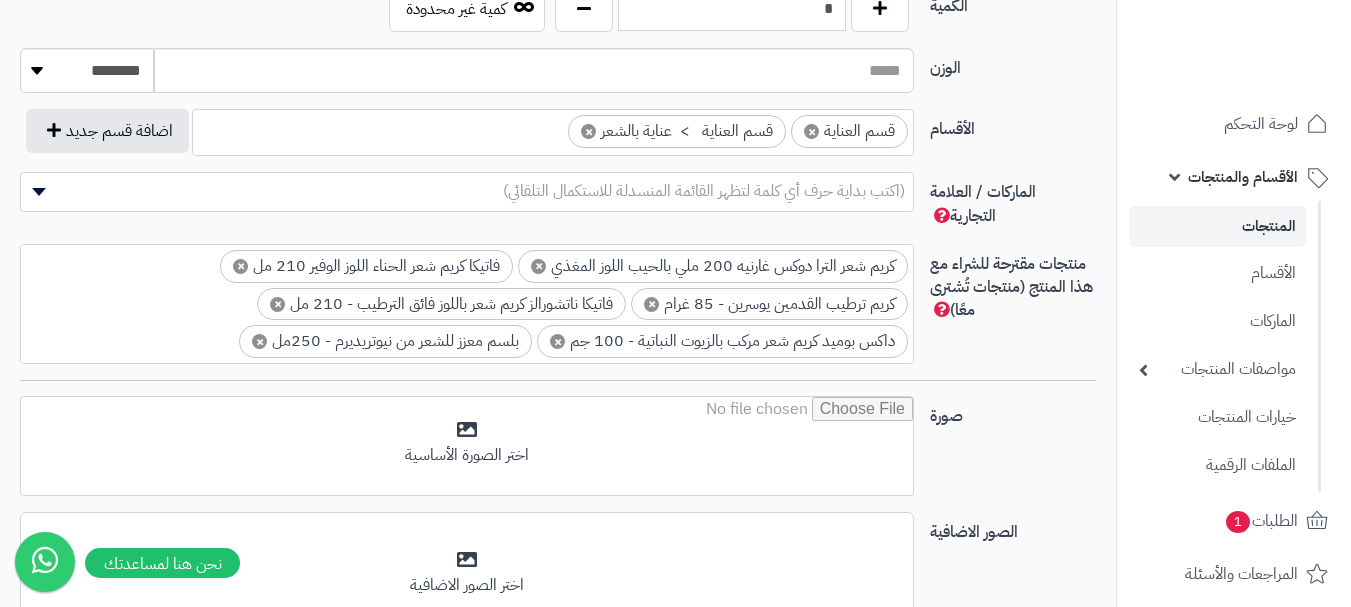 scroll, scrollTop: 40, scrollLeft: 0, axis: vertical 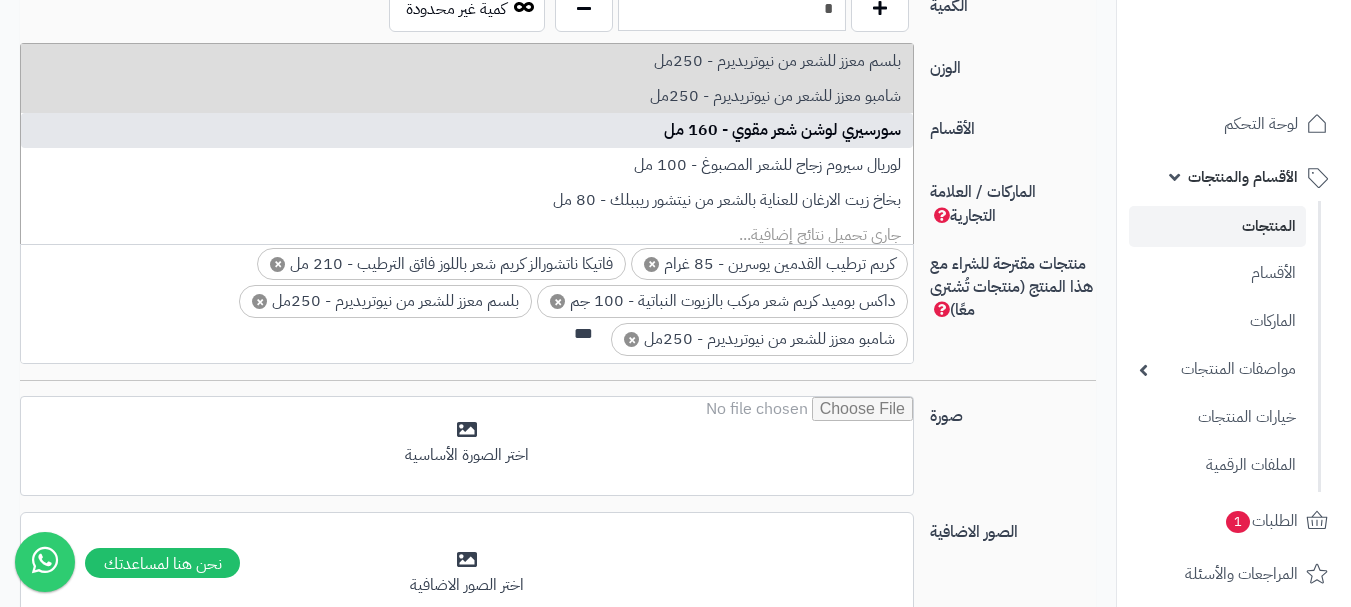 type on "***" 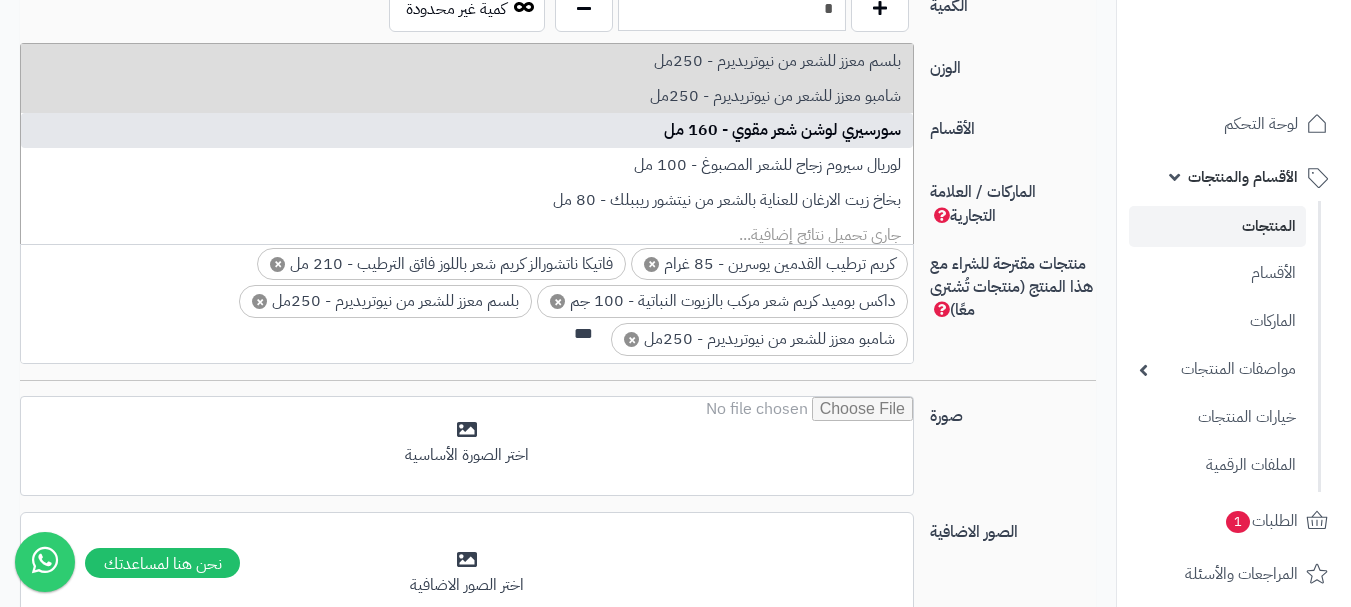 type 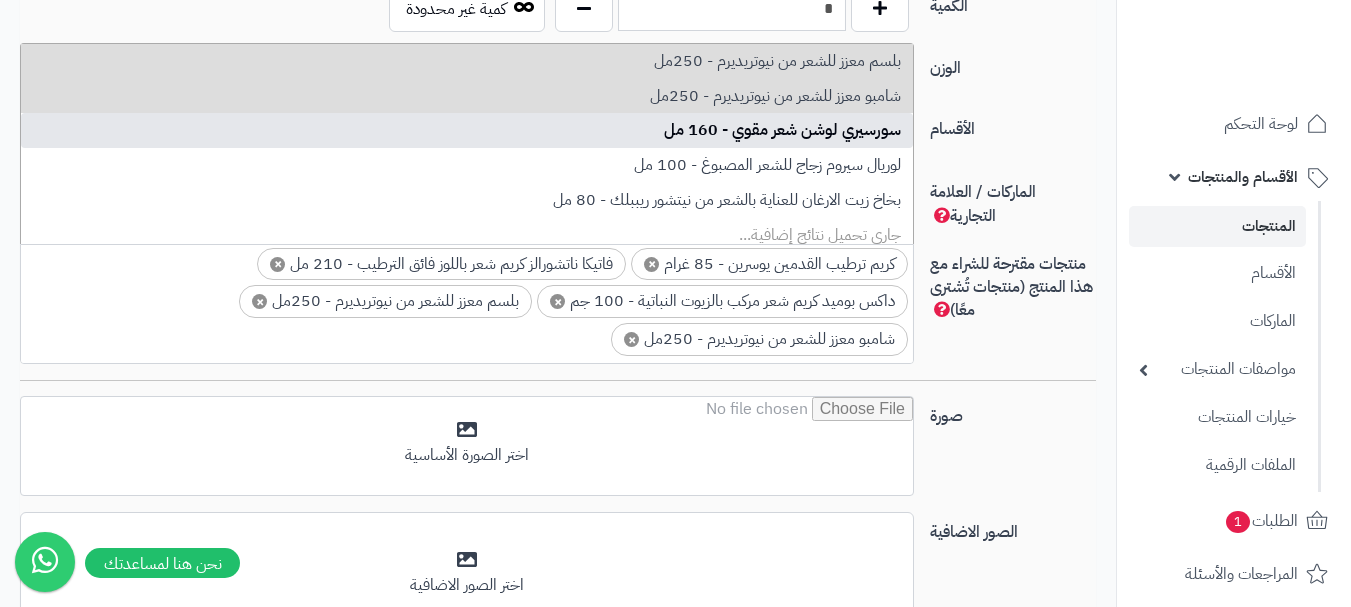 scroll, scrollTop: 0, scrollLeft: 0, axis: both 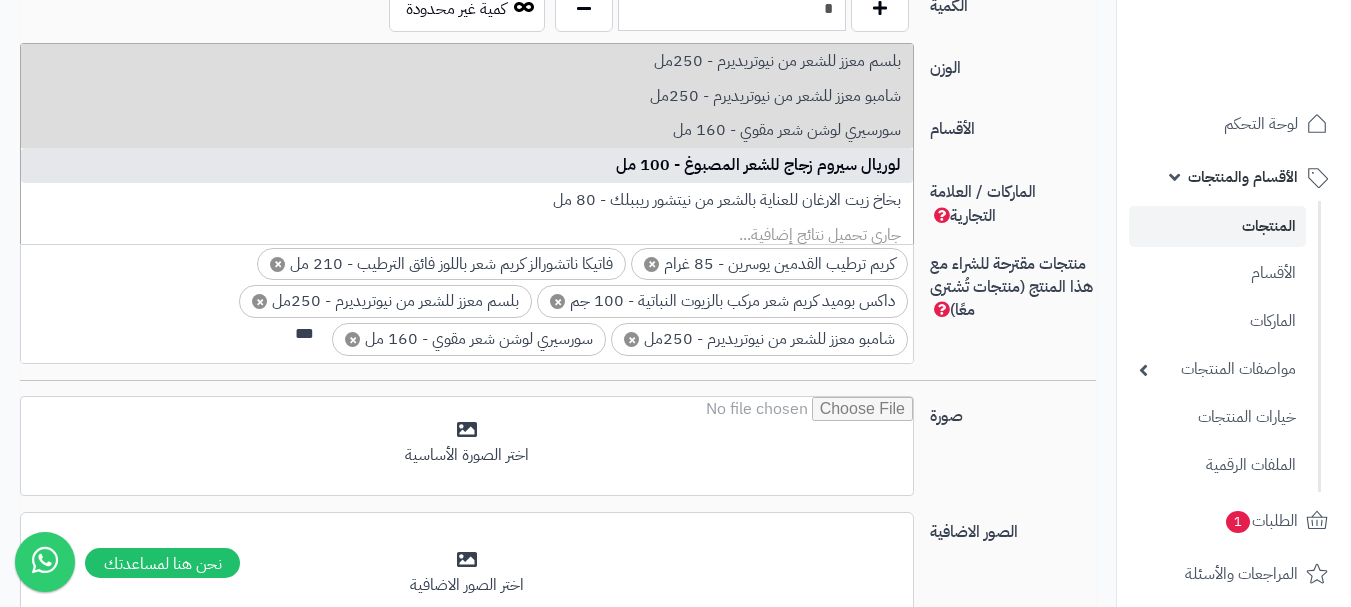 type on "***" 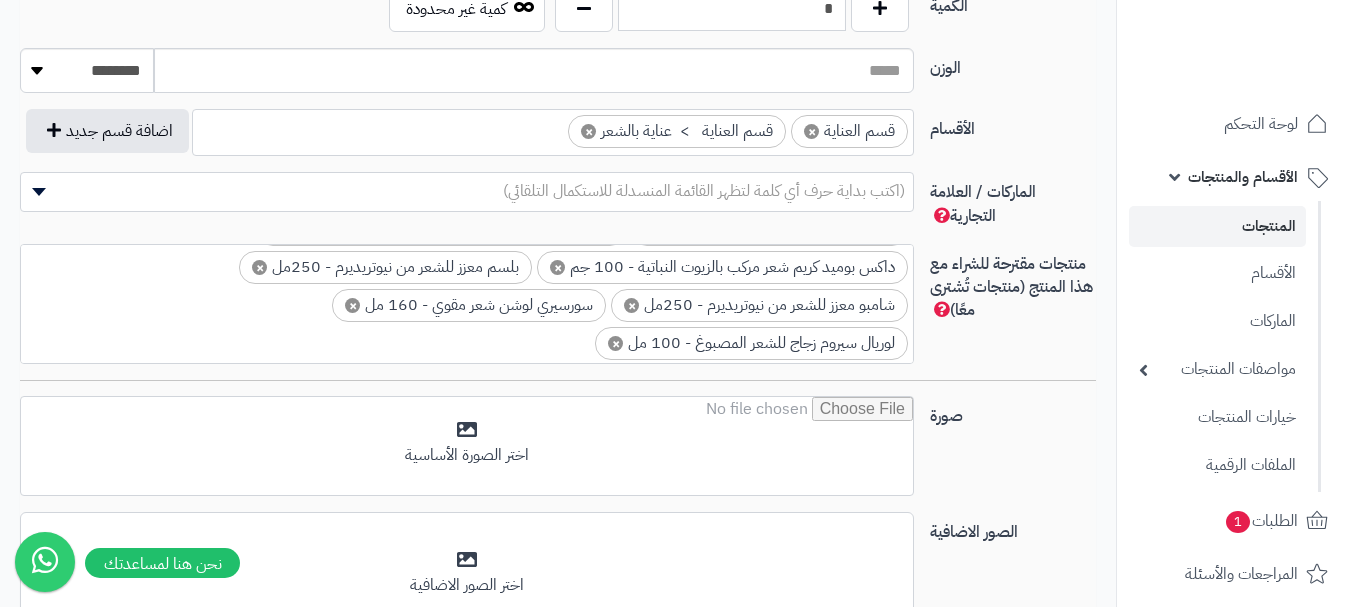 scroll, scrollTop: 78, scrollLeft: 0, axis: vertical 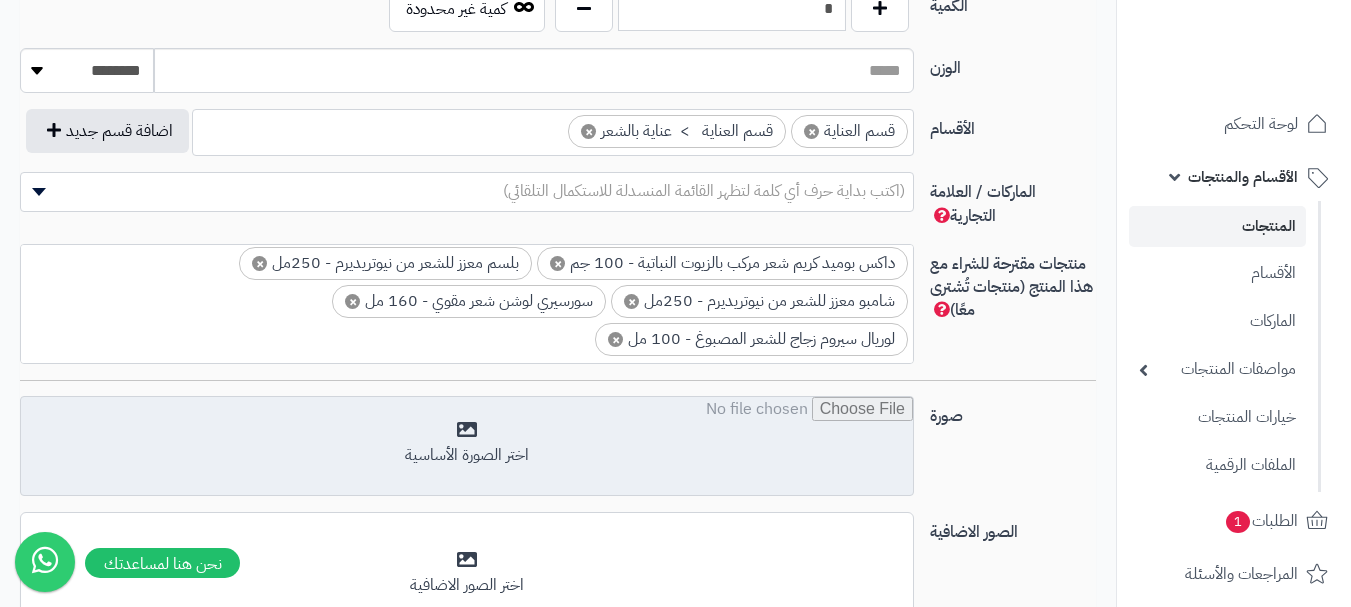click at bounding box center [467, 447] 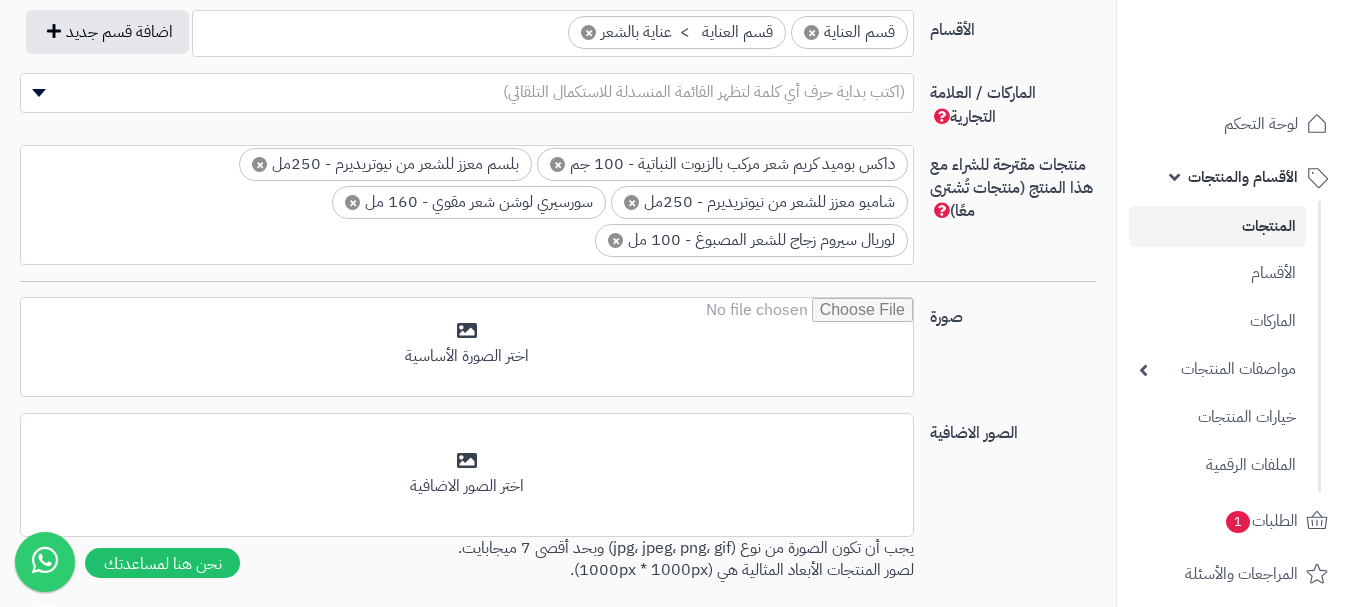 scroll, scrollTop: 1200, scrollLeft: 0, axis: vertical 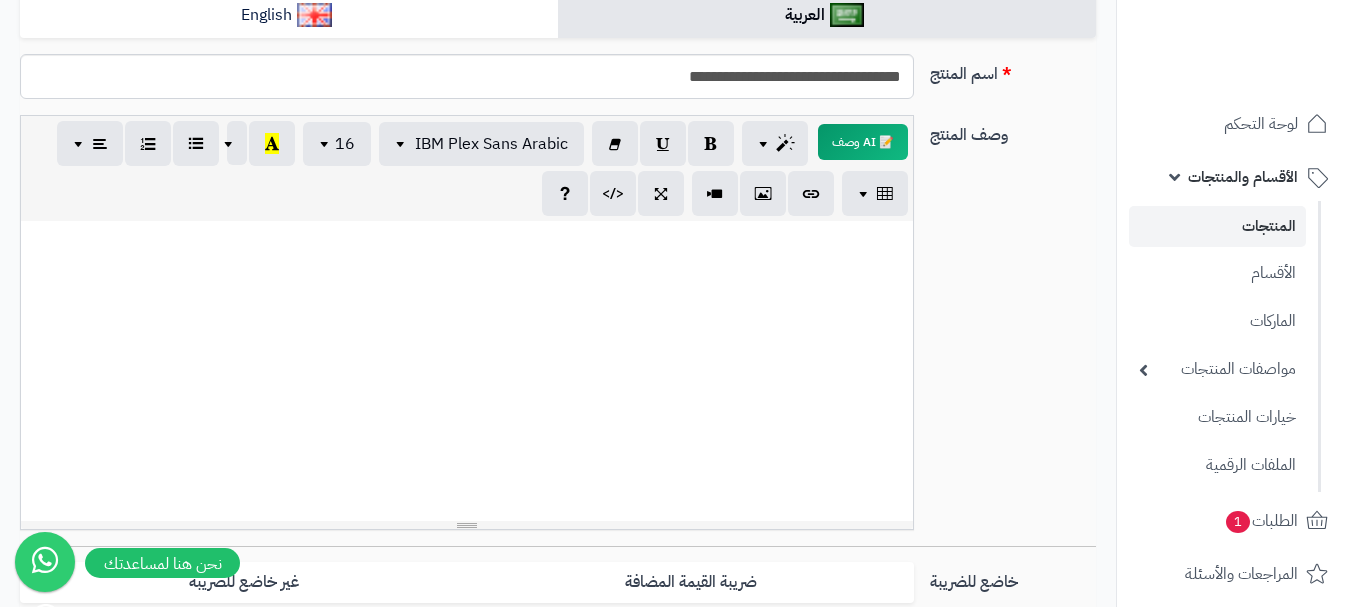paste 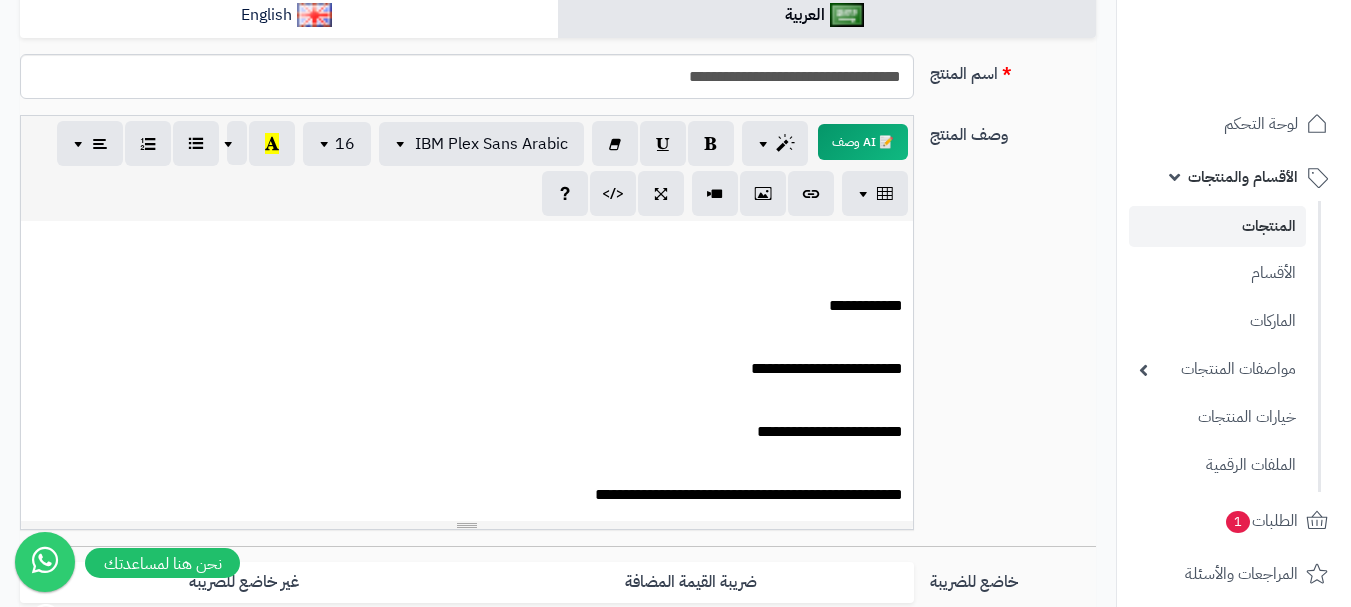scroll, scrollTop: 1529, scrollLeft: 0, axis: vertical 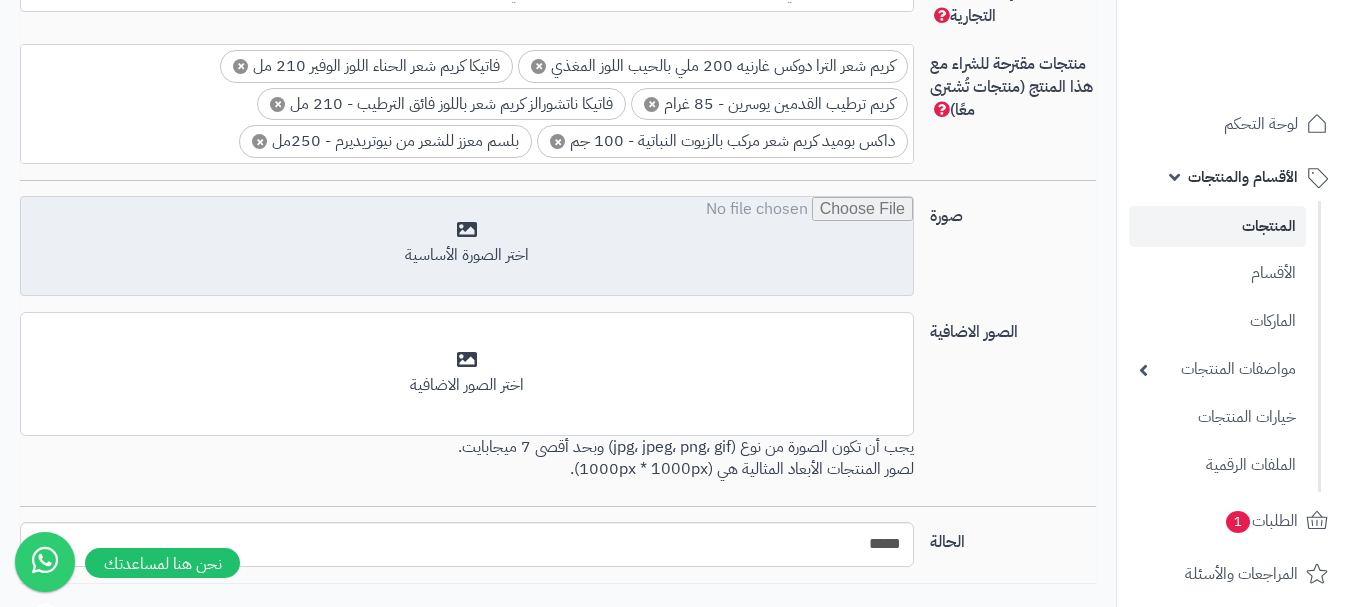 click at bounding box center [467, 247] 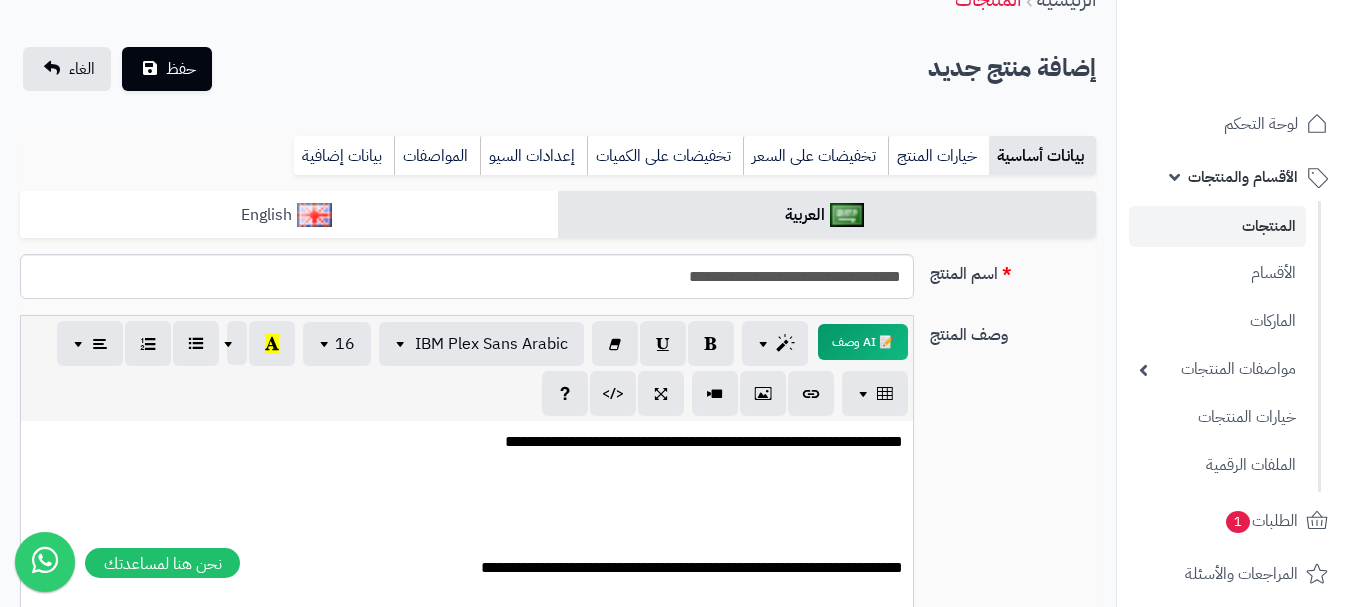 scroll, scrollTop: 0, scrollLeft: 0, axis: both 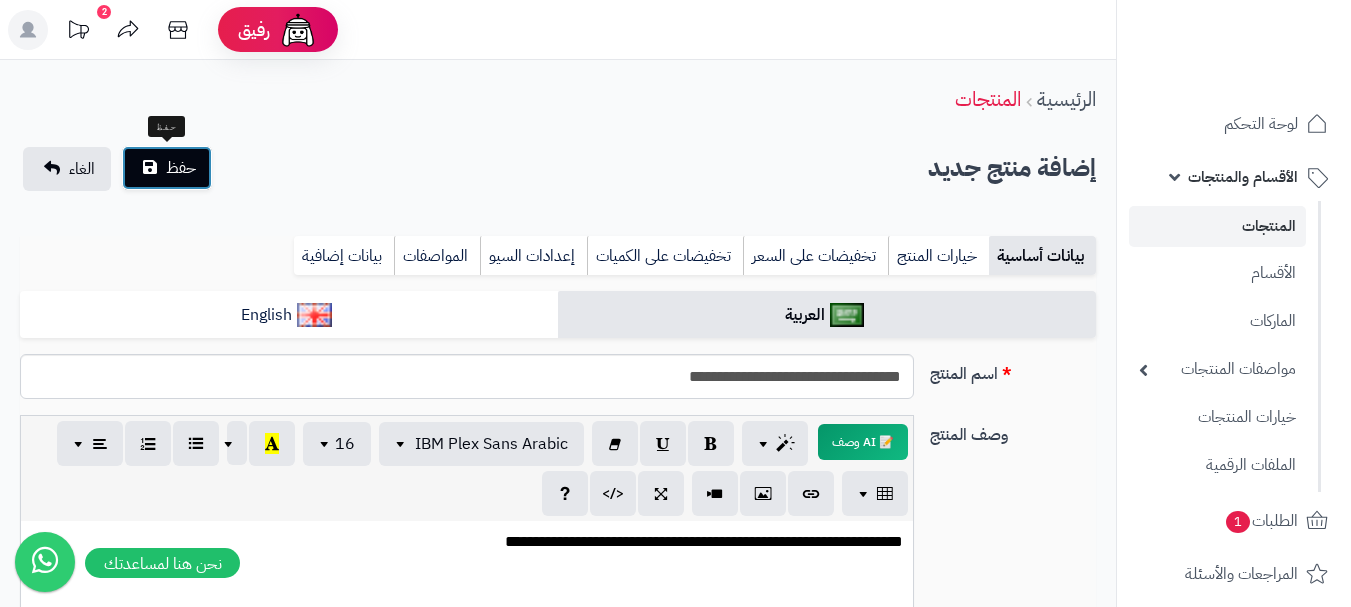 click on "حفظ" at bounding box center (167, 168) 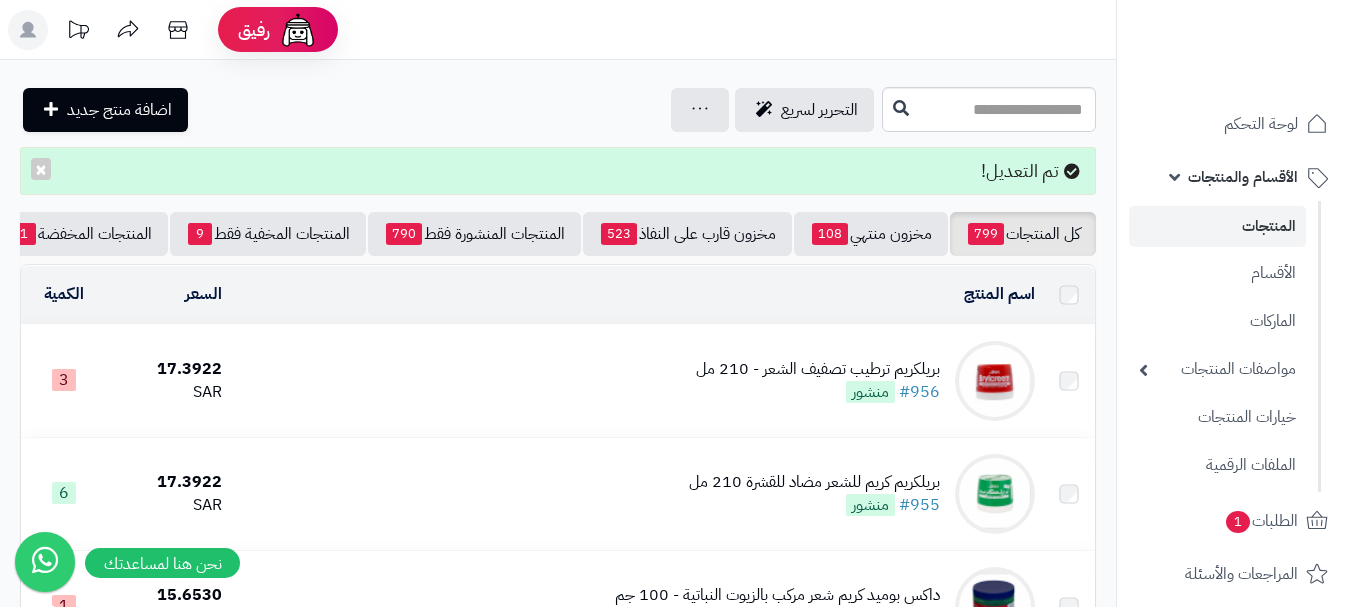 scroll, scrollTop: 0, scrollLeft: 0, axis: both 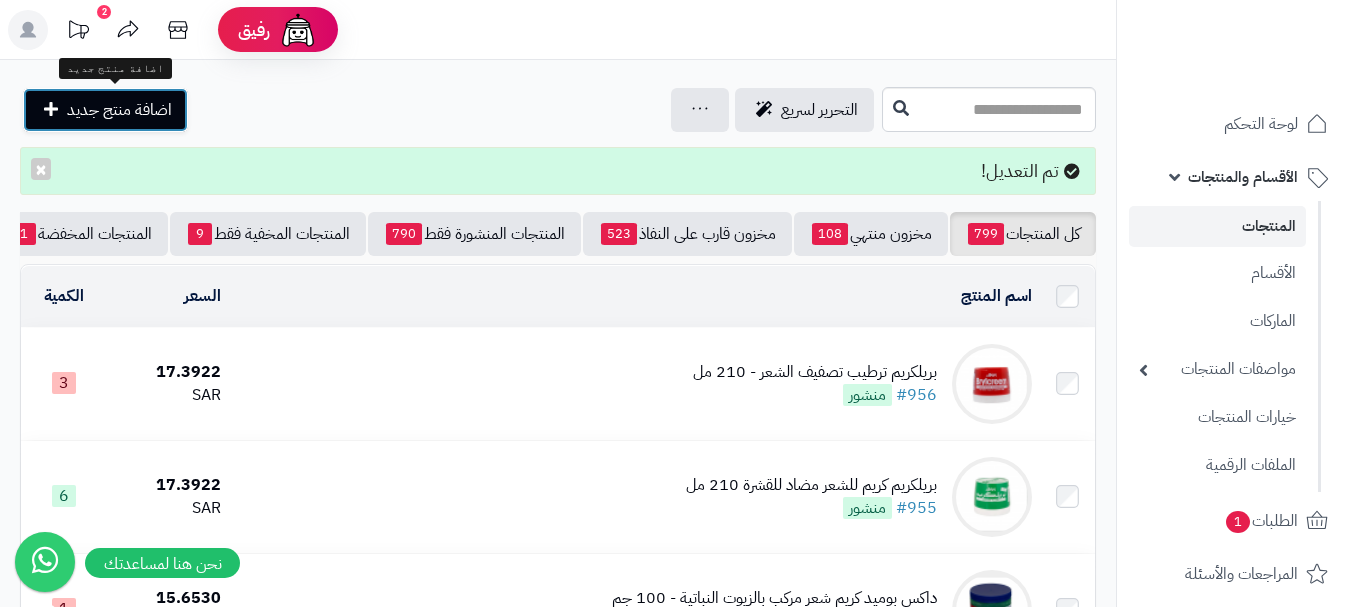click at bounding box center [51, 109] 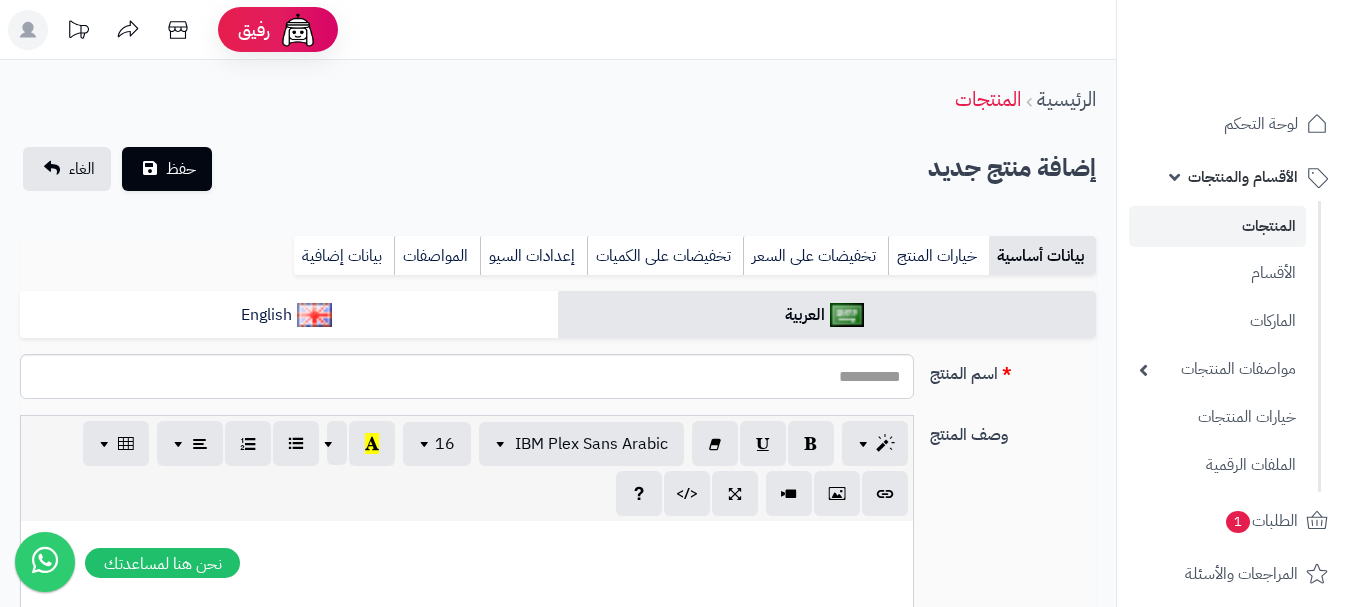 select 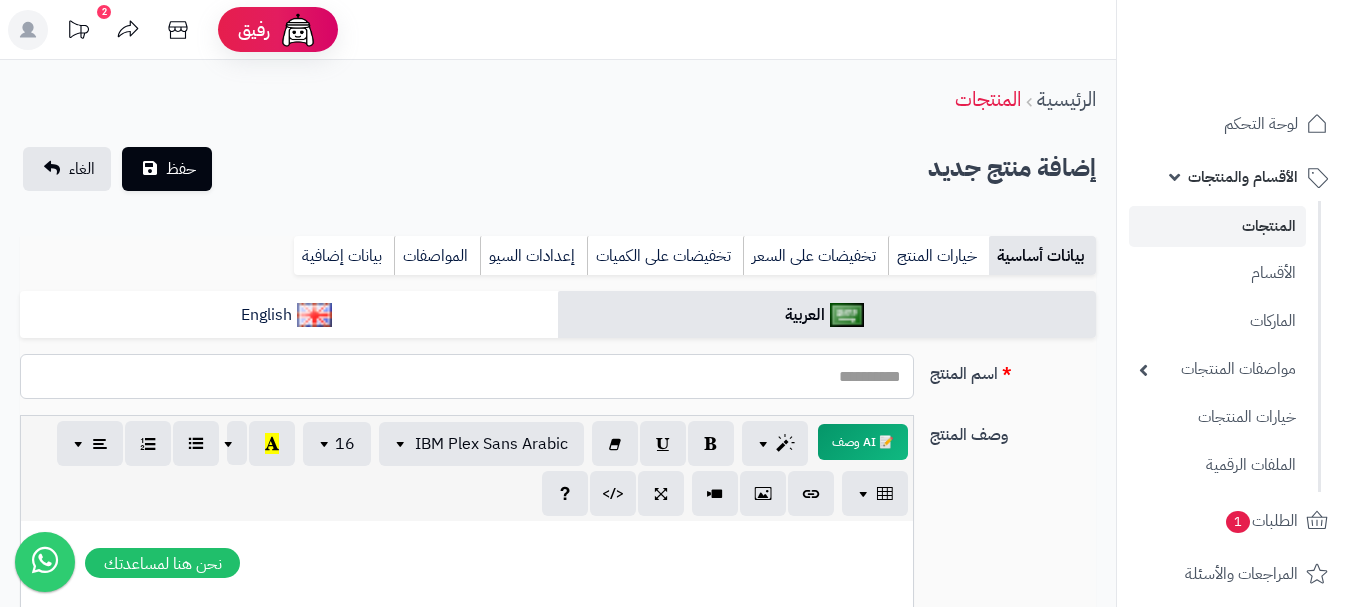 paste on "**********" 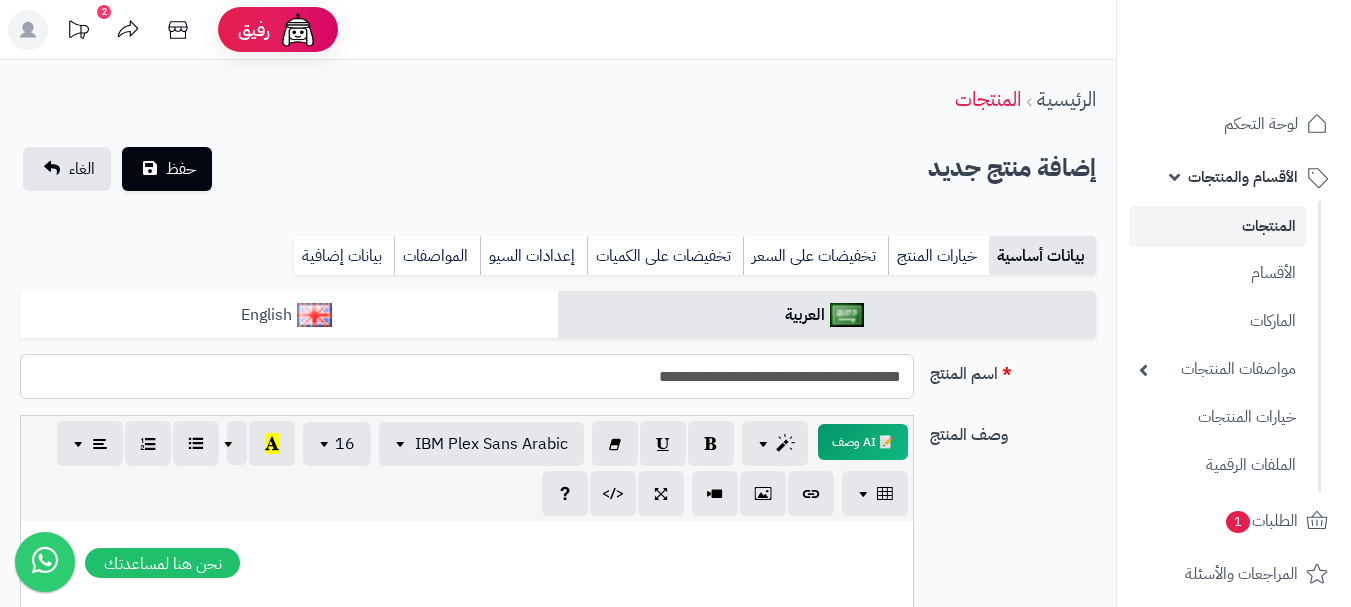 type on "**********" 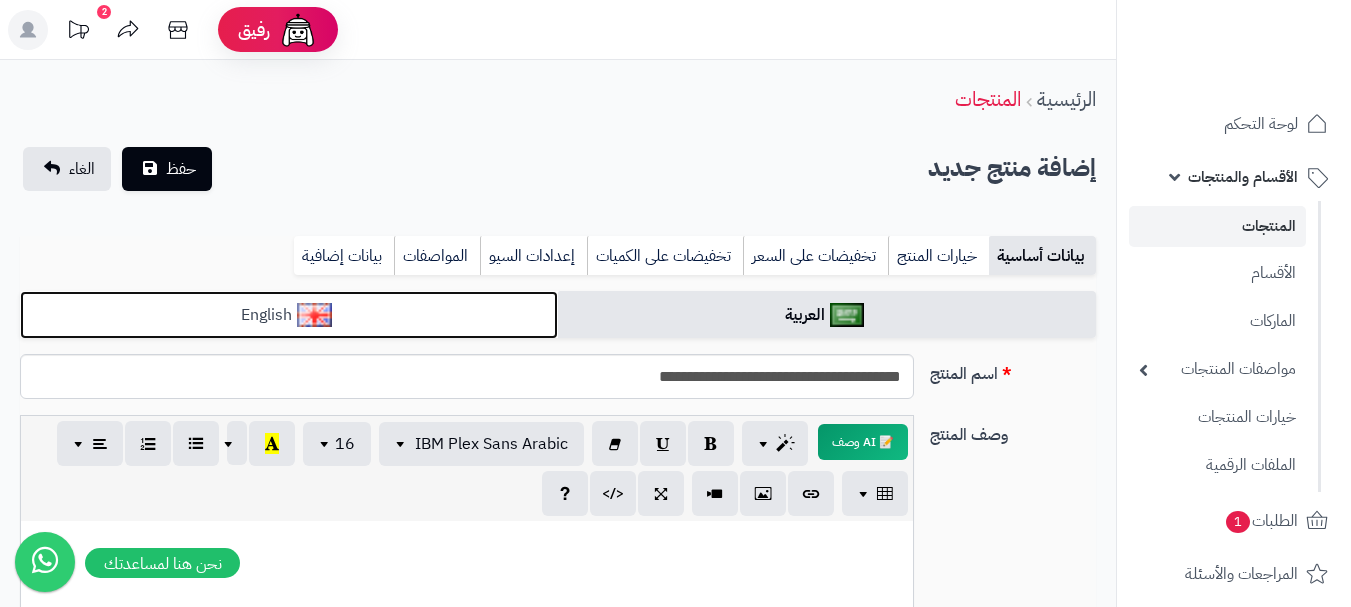 click on "English" at bounding box center (289, 315) 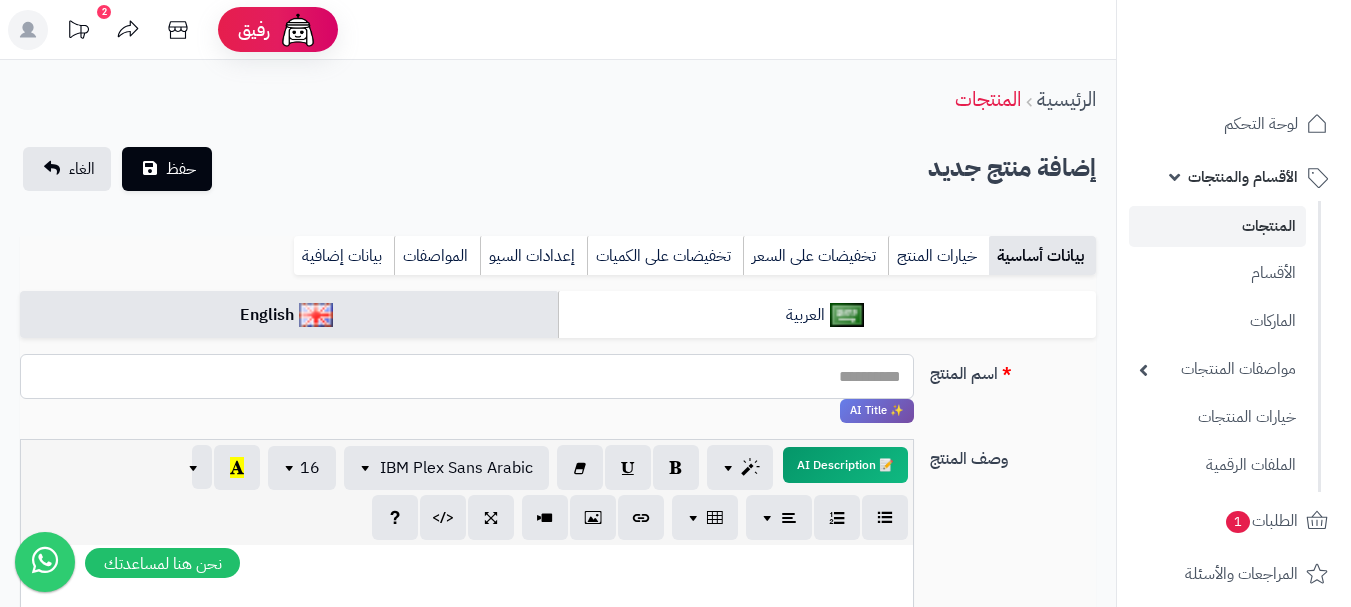 paste on "**********" 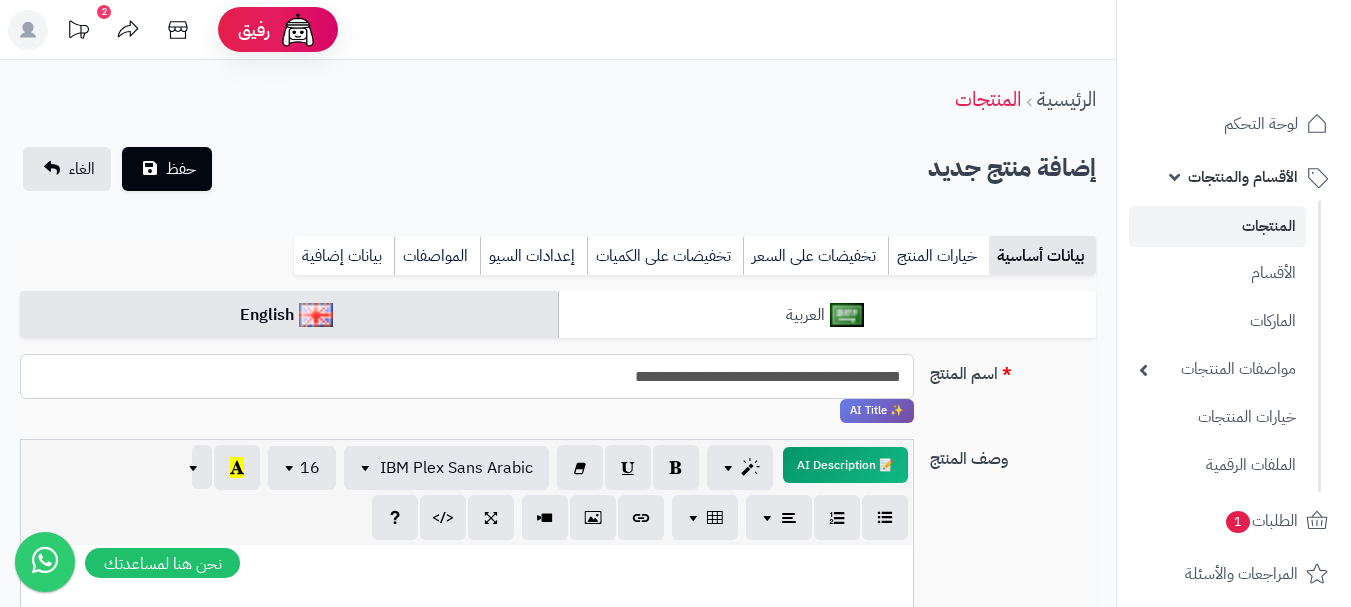 type on "**********" 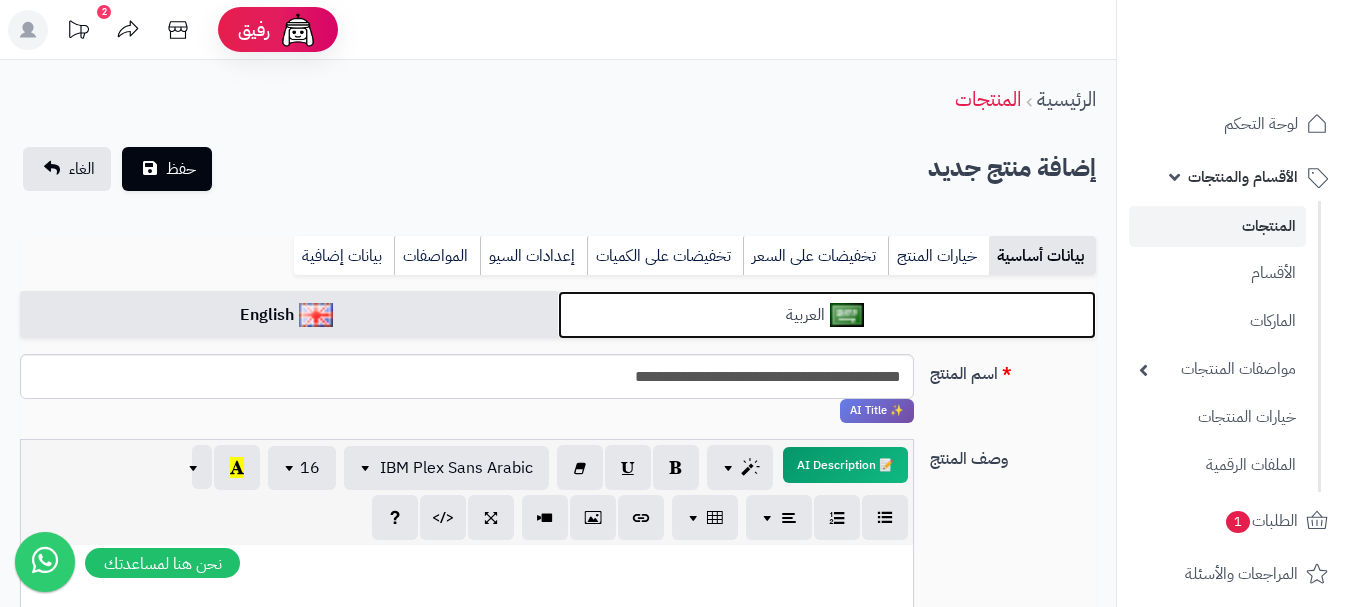 click on "العربية" at bounding box center [827, 315] 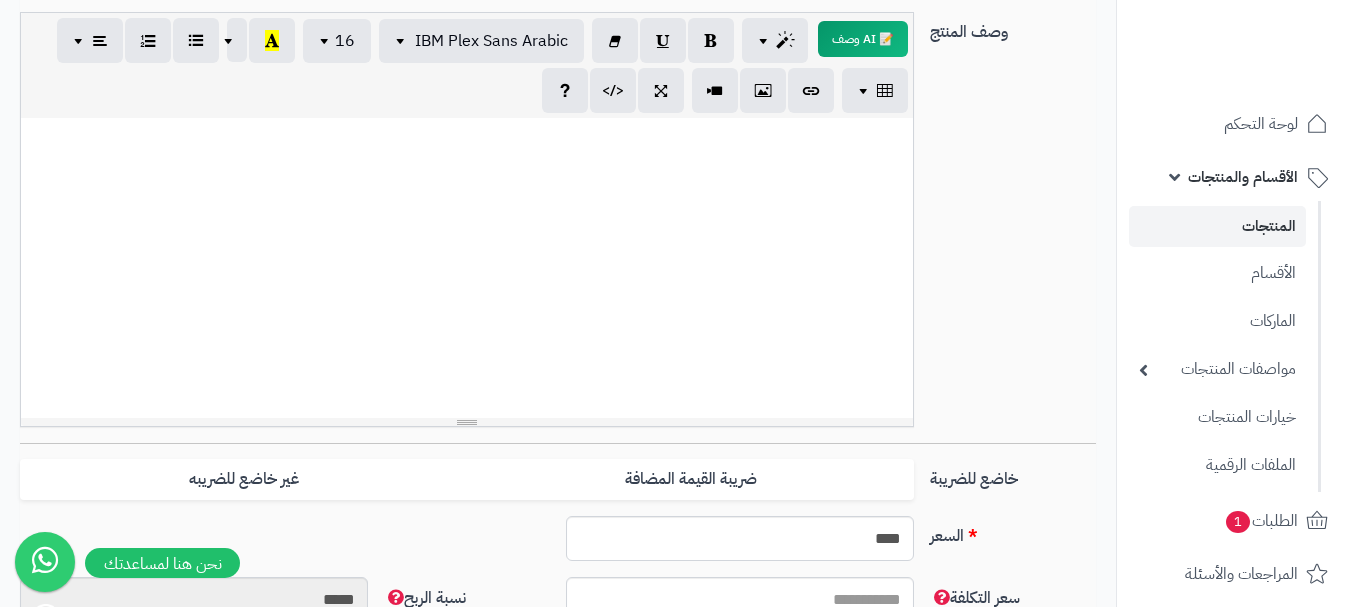 scroll, scrollTop: 500, scrollLeft: 0, axis: vertical 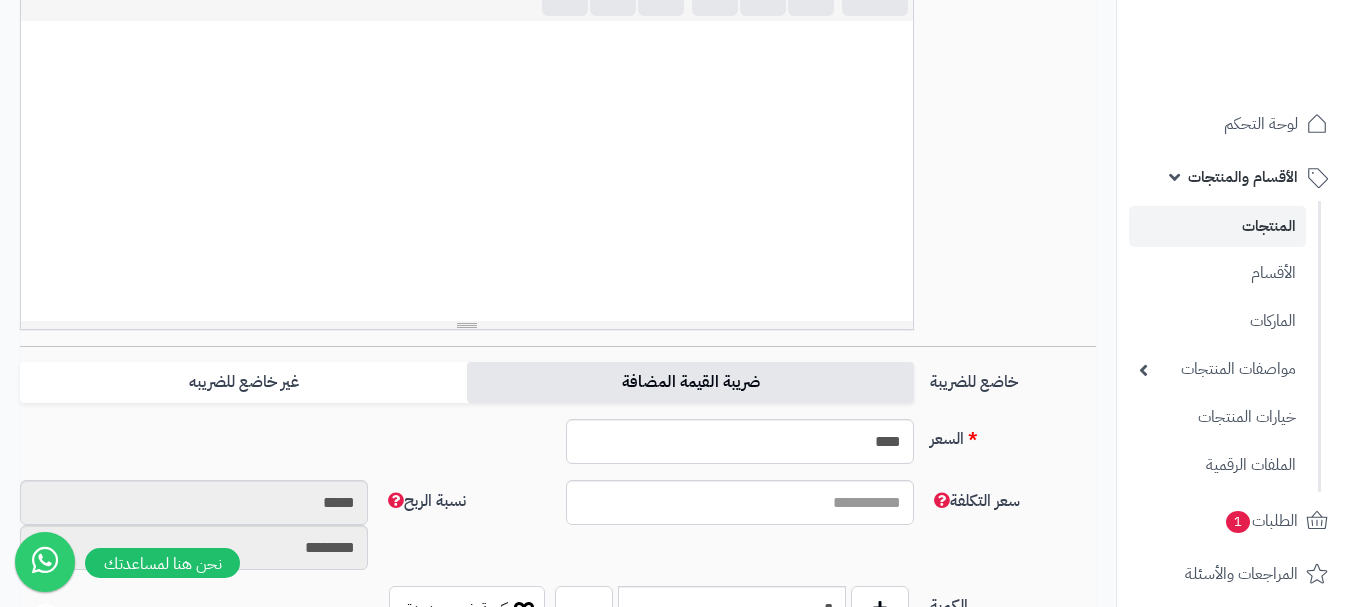click on "ضريبة القيمة المضافة" at bounding box center (690, 382) 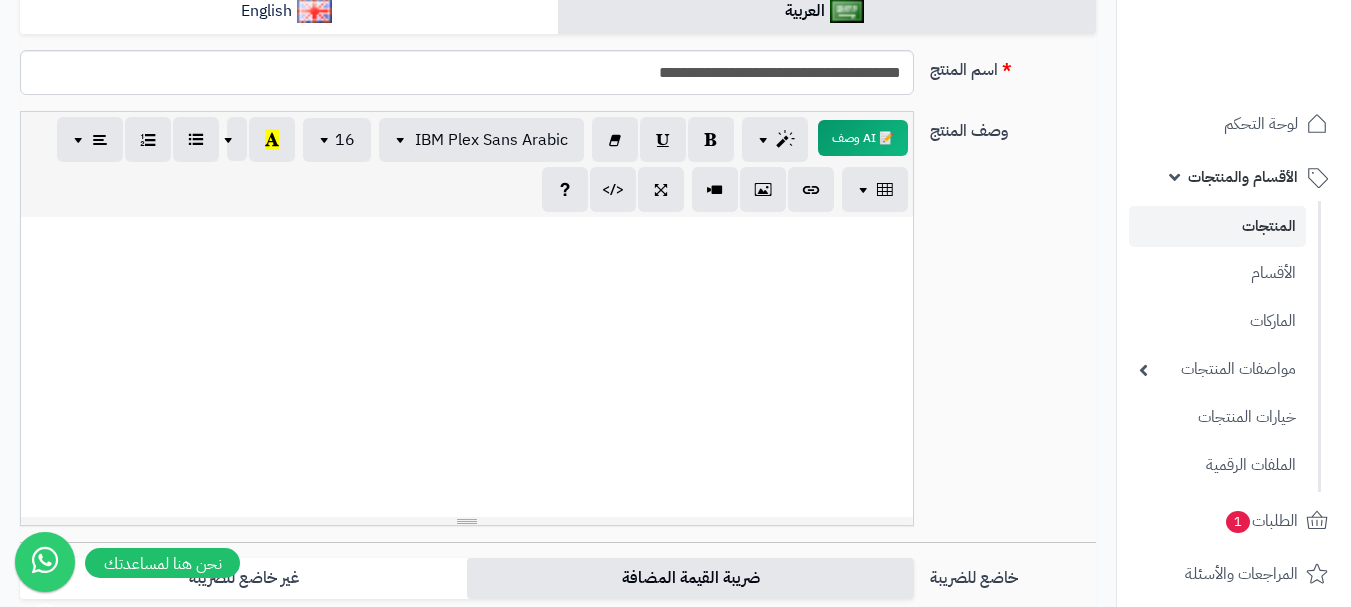 scroll, scrollTop: 300, scrollLeft: 0, axis: vertical 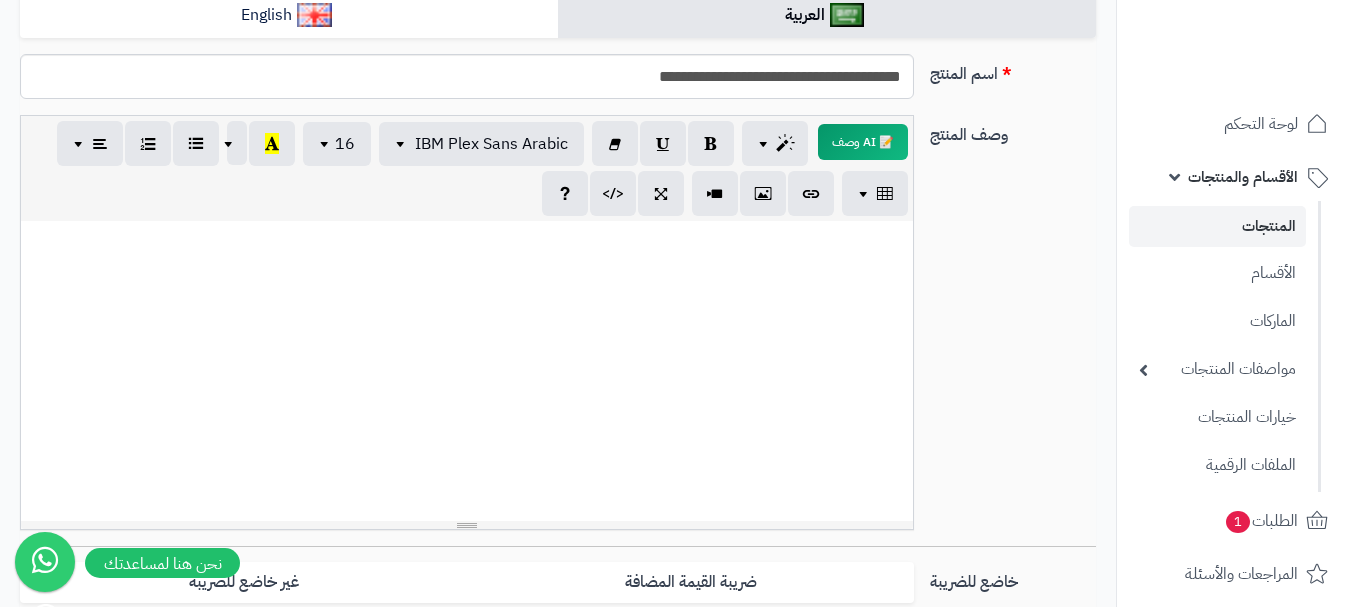 paste 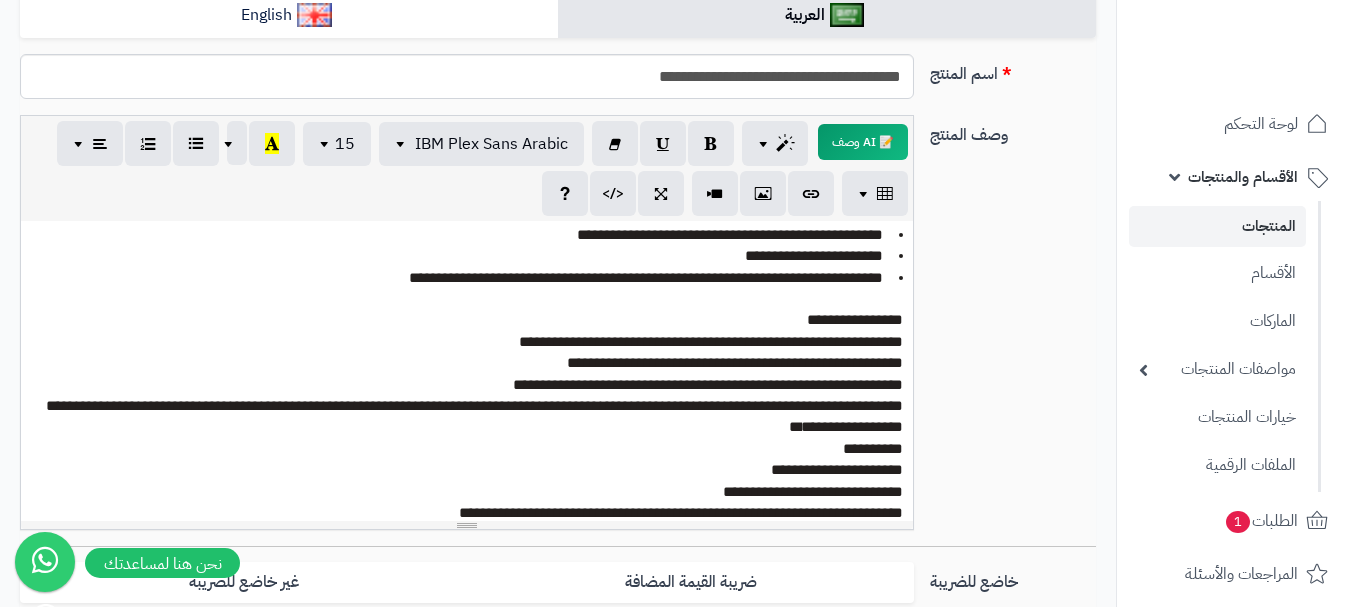 scroll, scrollTop: 234, scrollLeft: 0, axis: vertical 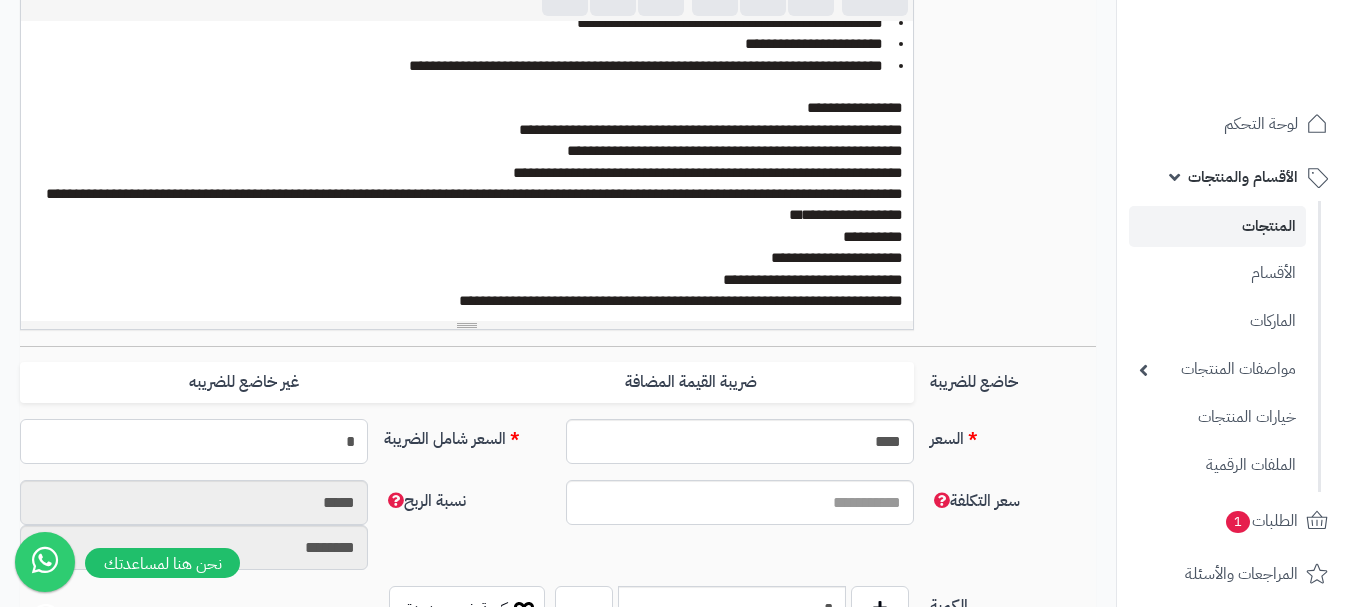 click on "*" at bounding box center [194, 441] 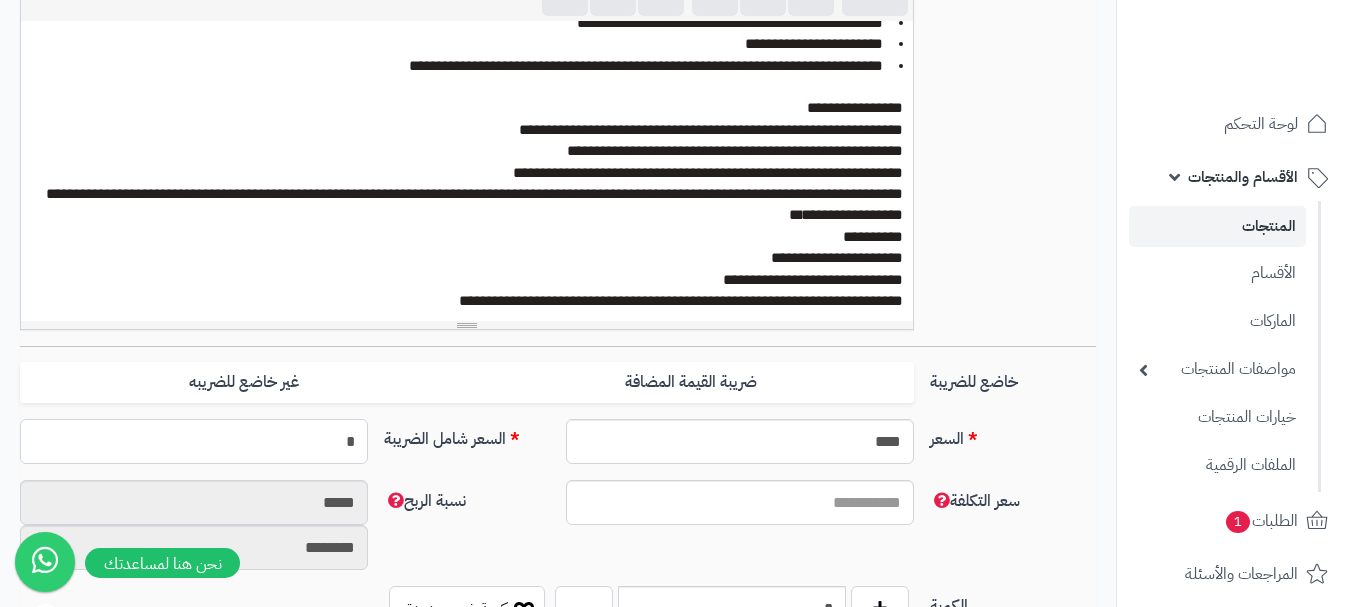 click on "*" at bounding box center (194, 441) 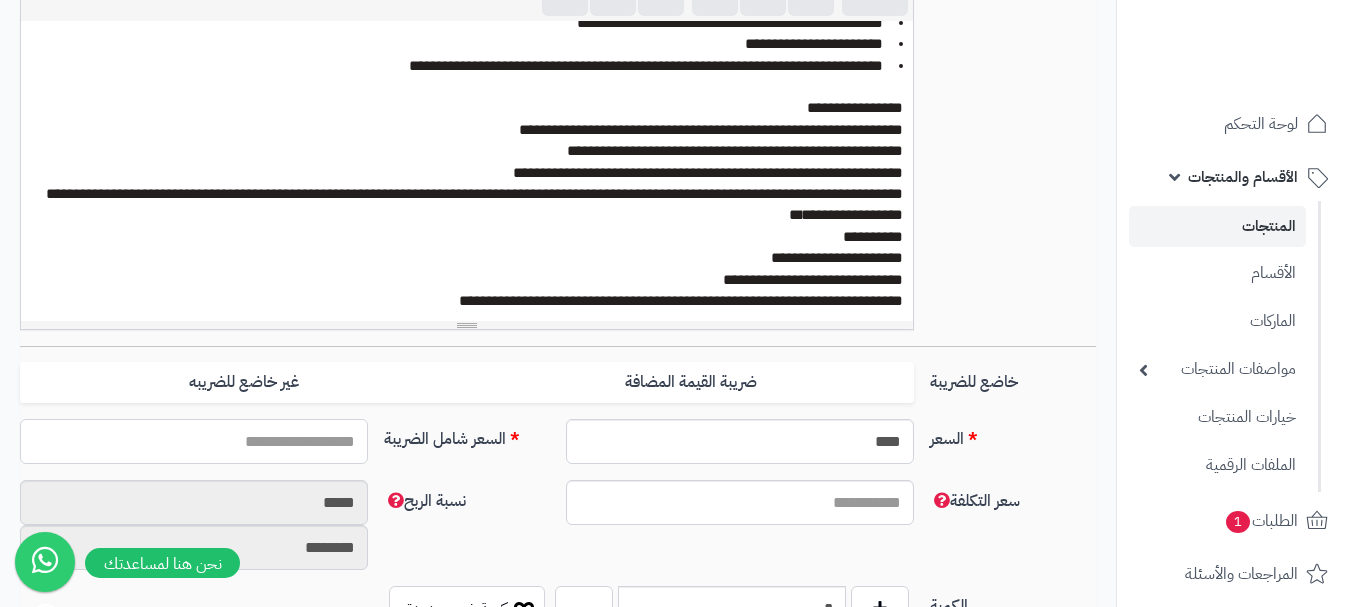 type on "*" 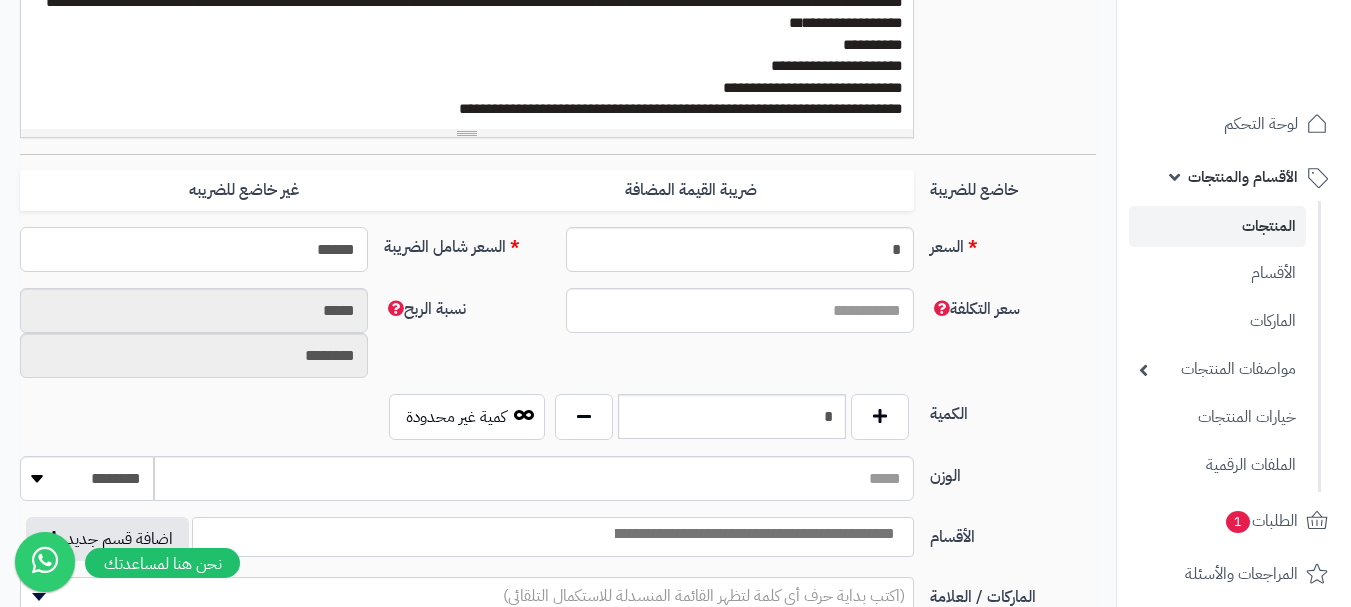 scroll, scrollTop: 700, scrollLeft: 0, axis: vertical 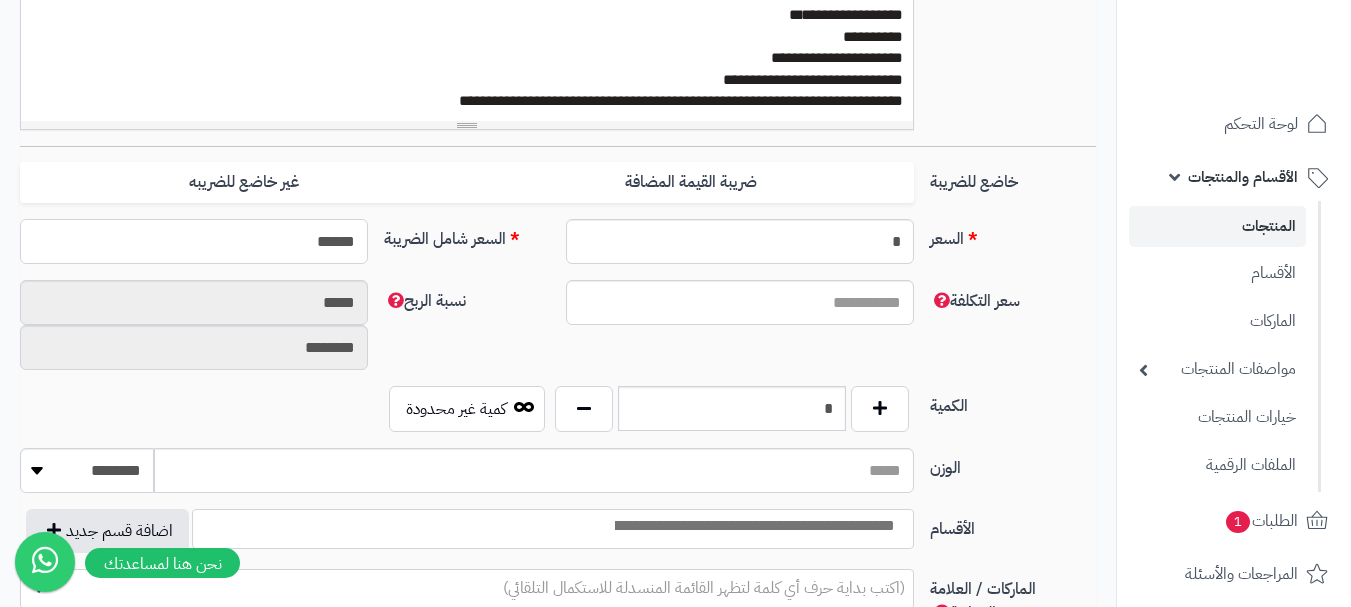 type on "******" 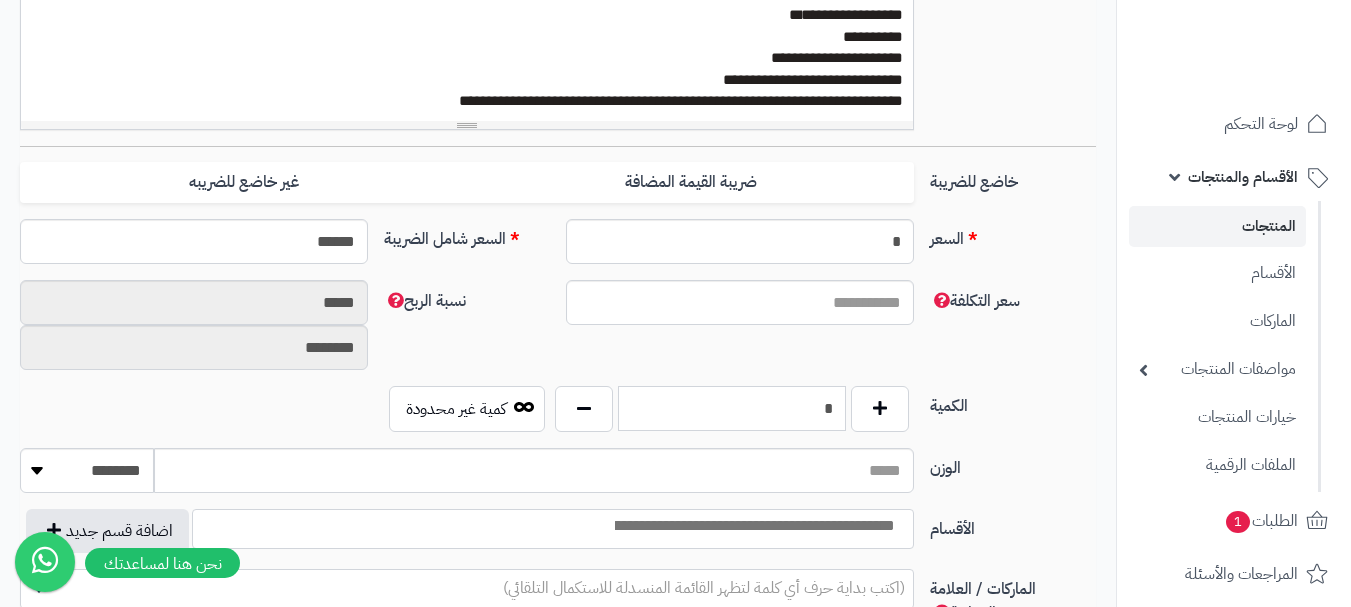 click on "*" at bounding box center (732, 408) 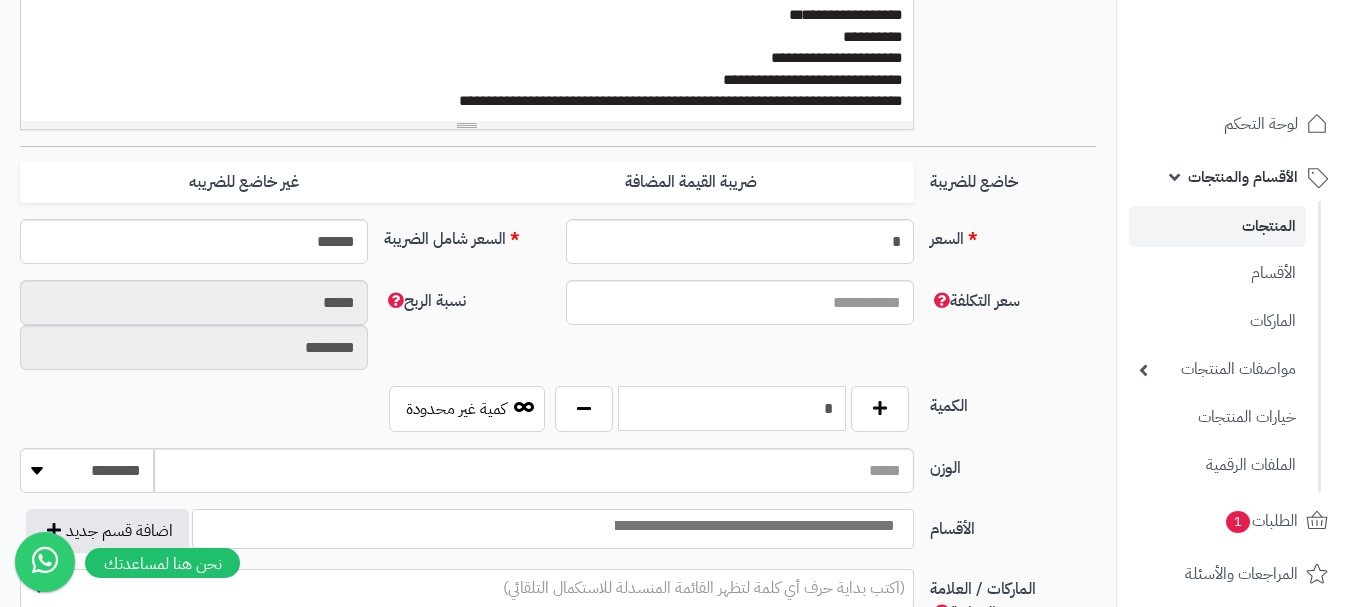 type on "**********" 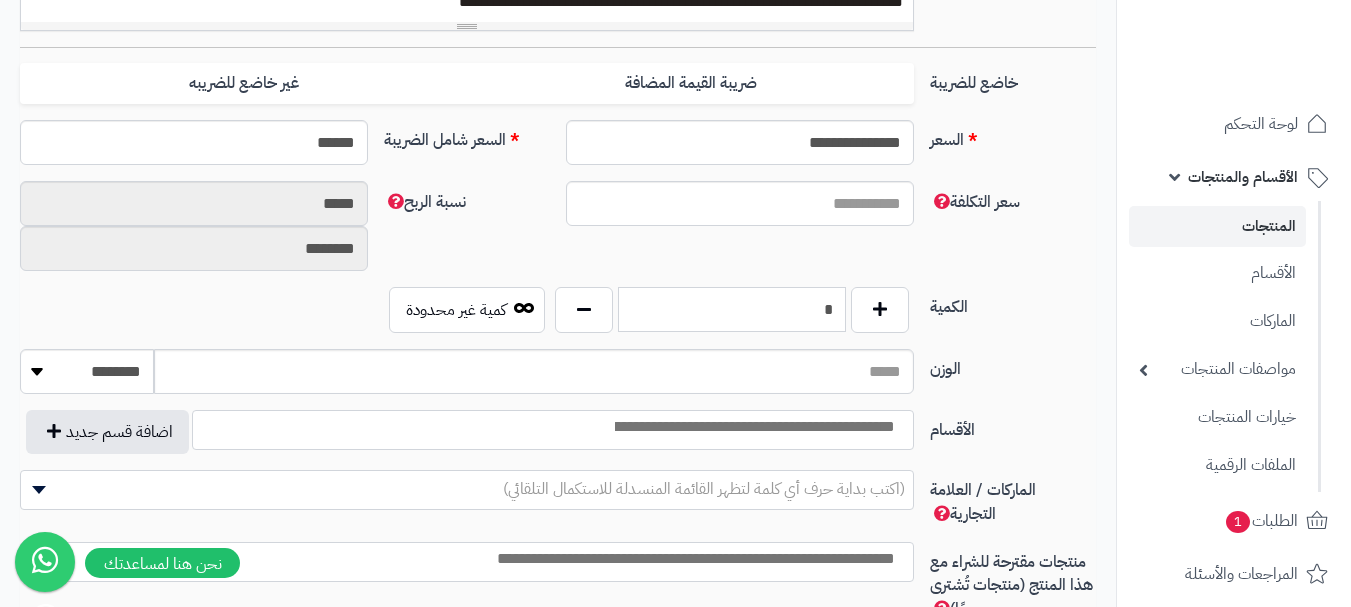scroll, scrollTop: 800, scrollLeft: 0, axis: vertical 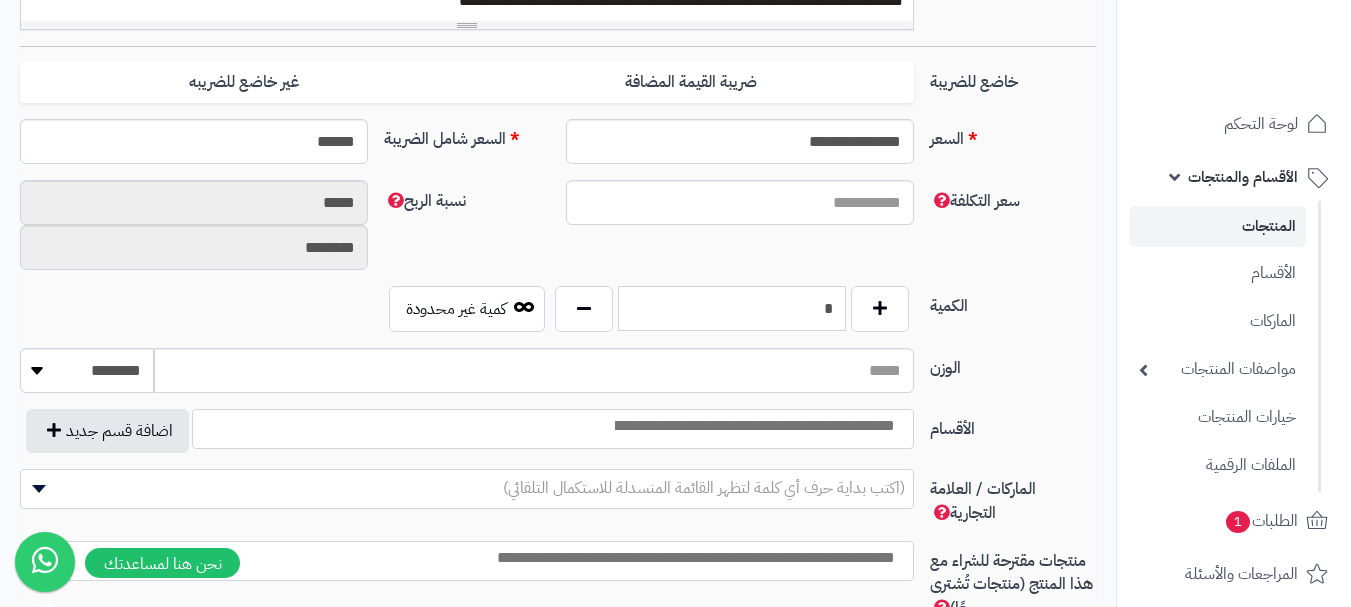 type on "*" 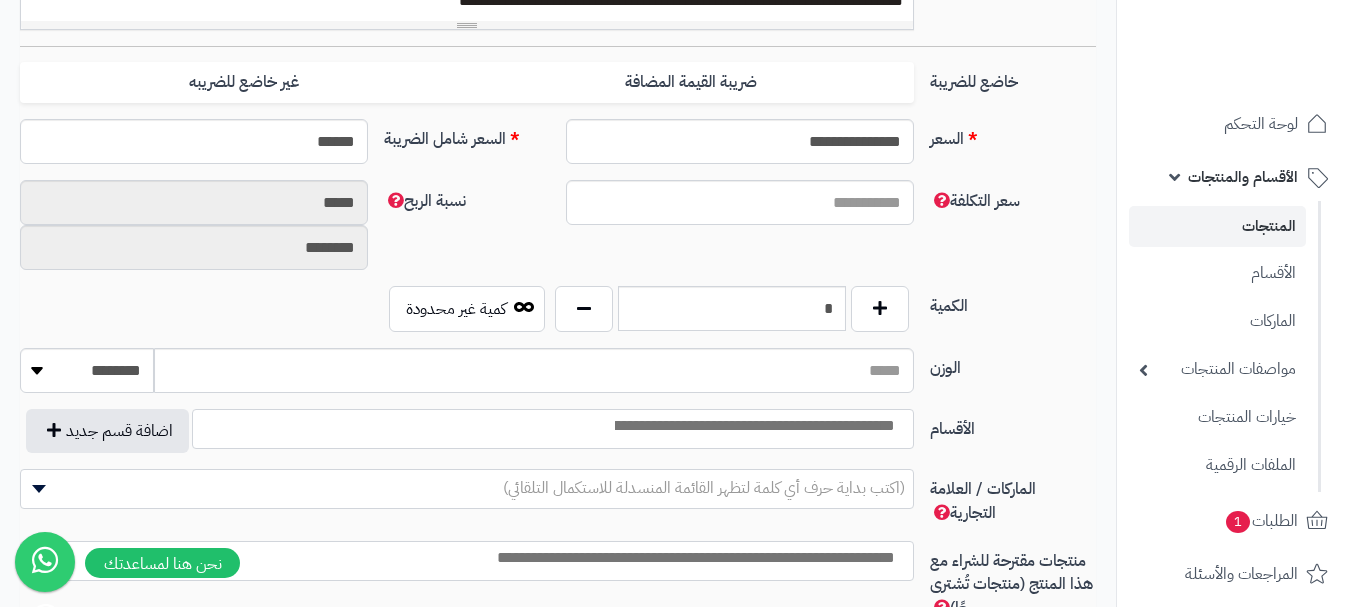 click at bounding box center (753, 426) 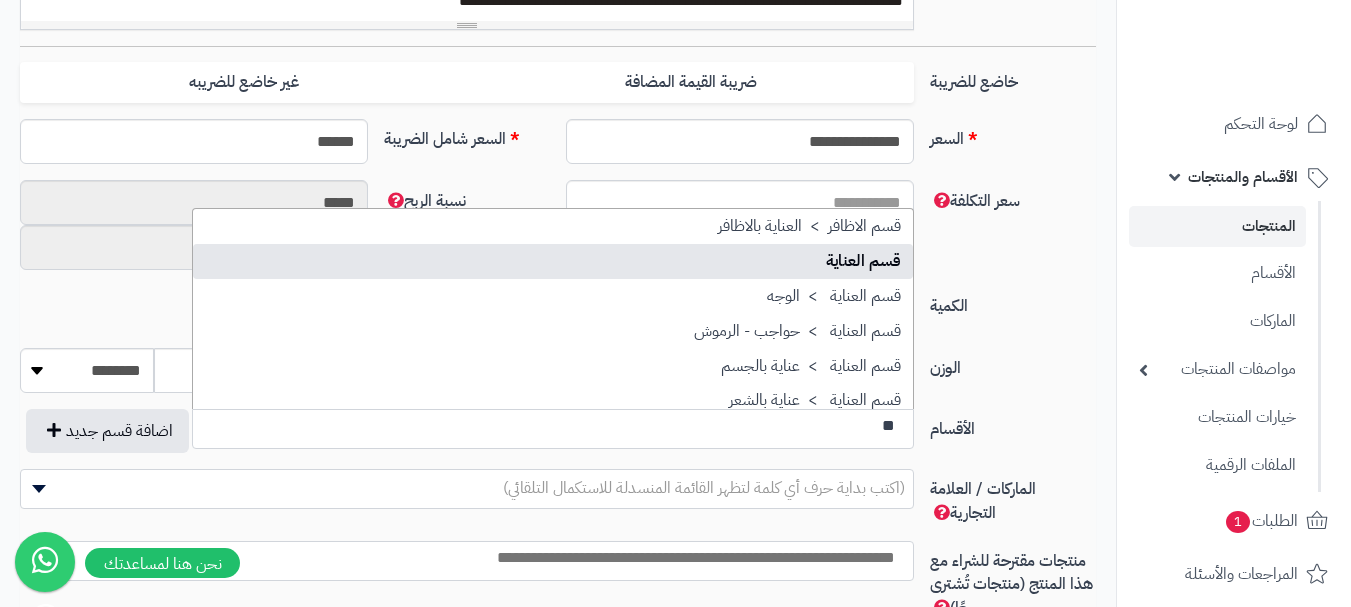 type on "**" 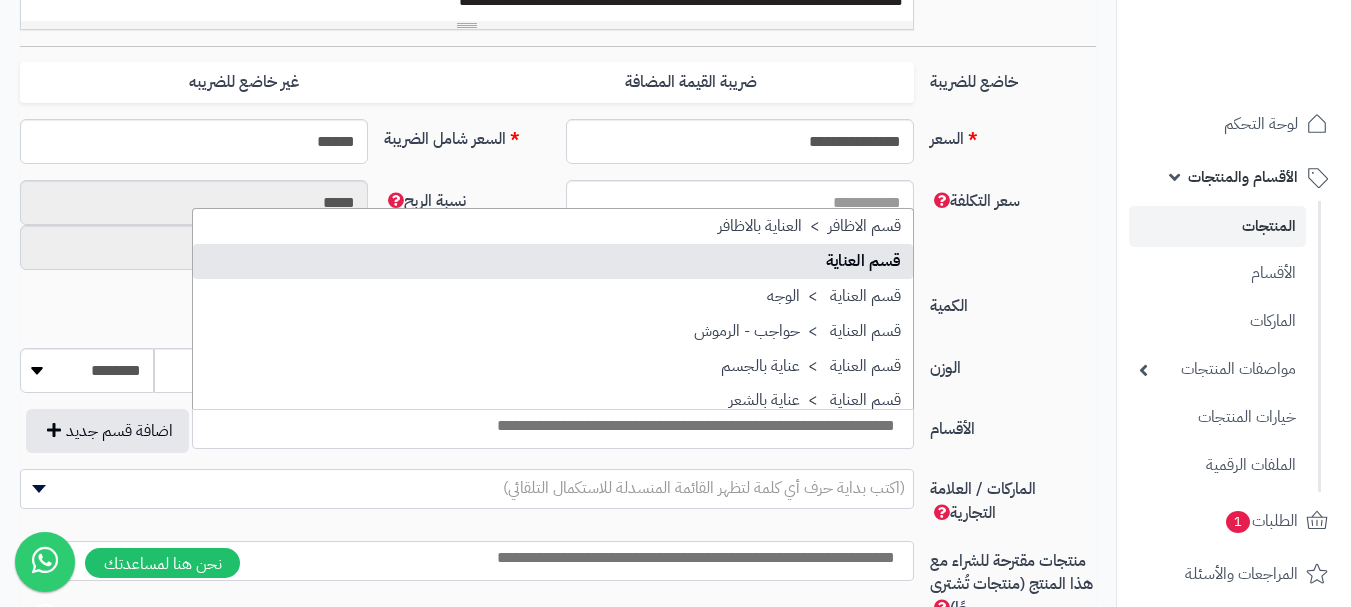 type on "*" 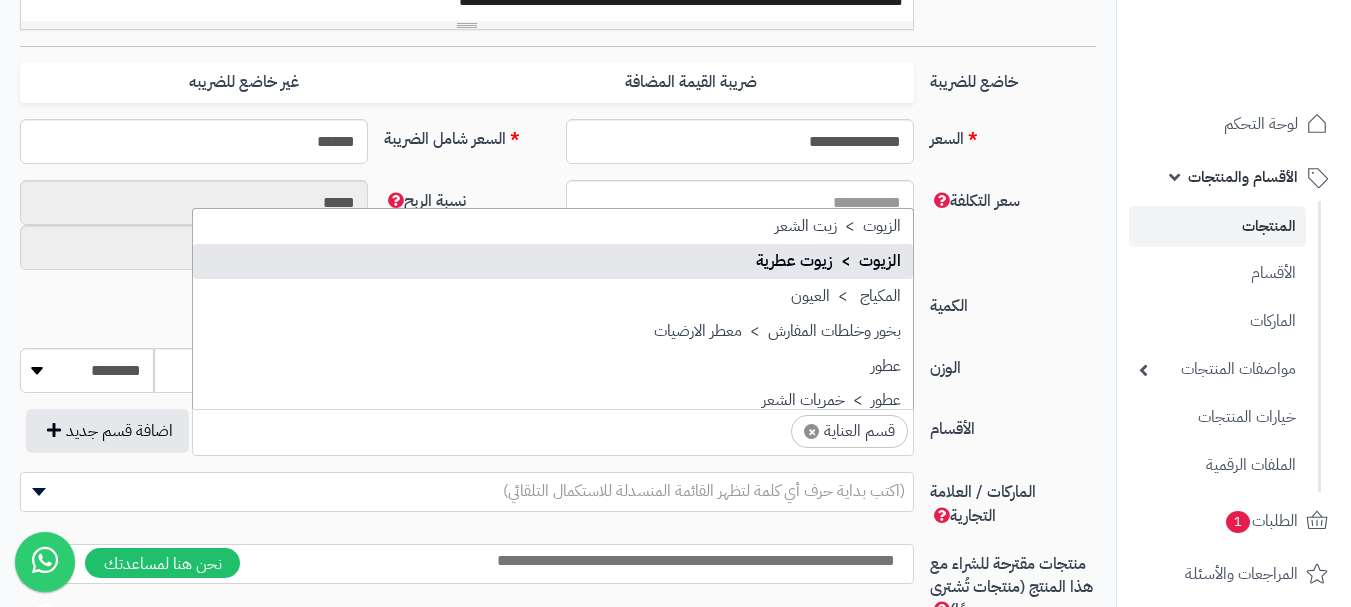 scroll, scrollTop: 0, scrollLeft: -13, axis: horizontal 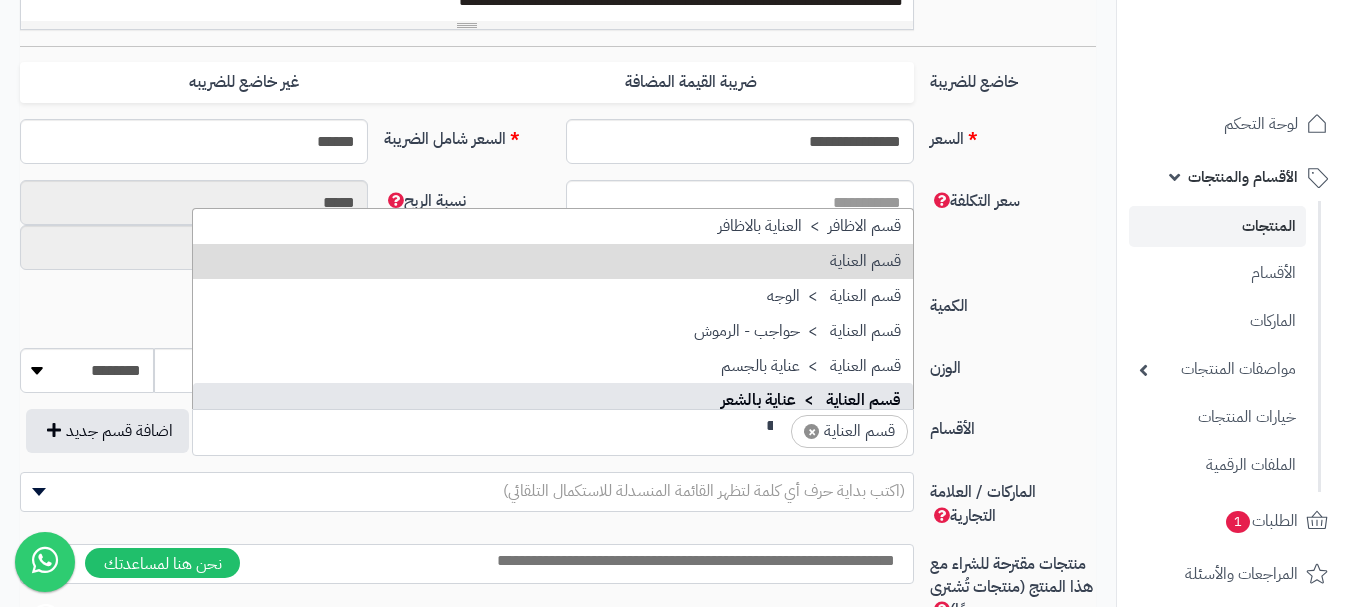 type on "**" 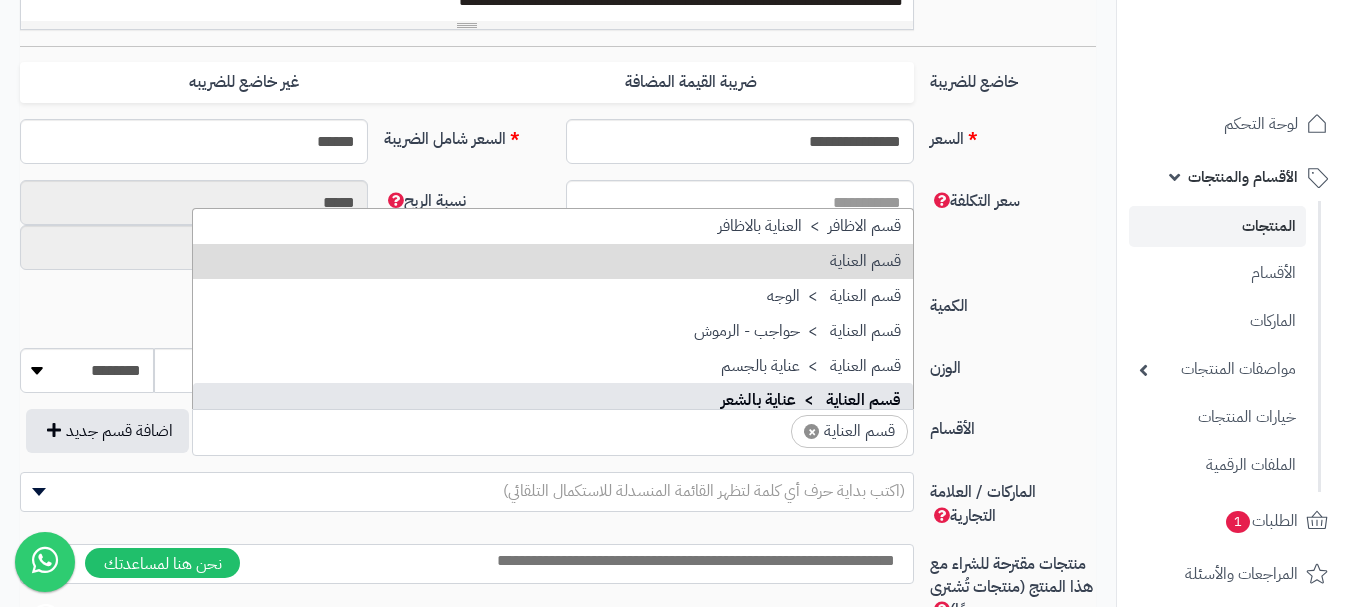 scroll, scrollTop: 0, scrollLeft: 0, axis: both 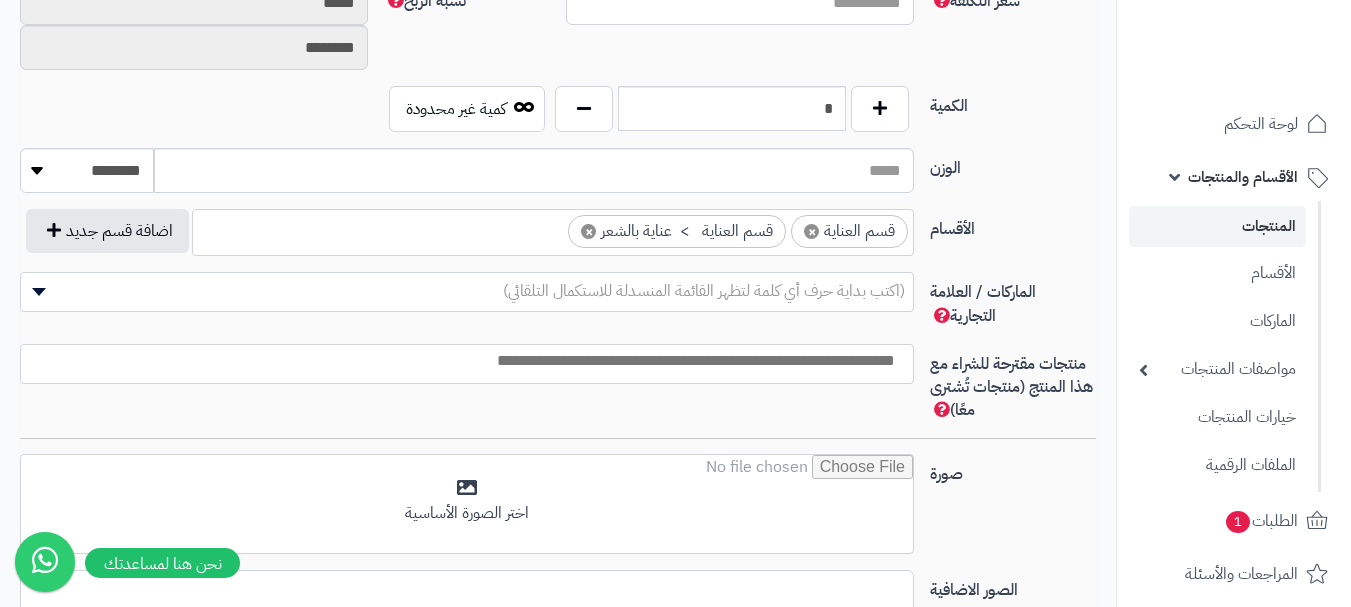 click at bounding box center [462, 361] 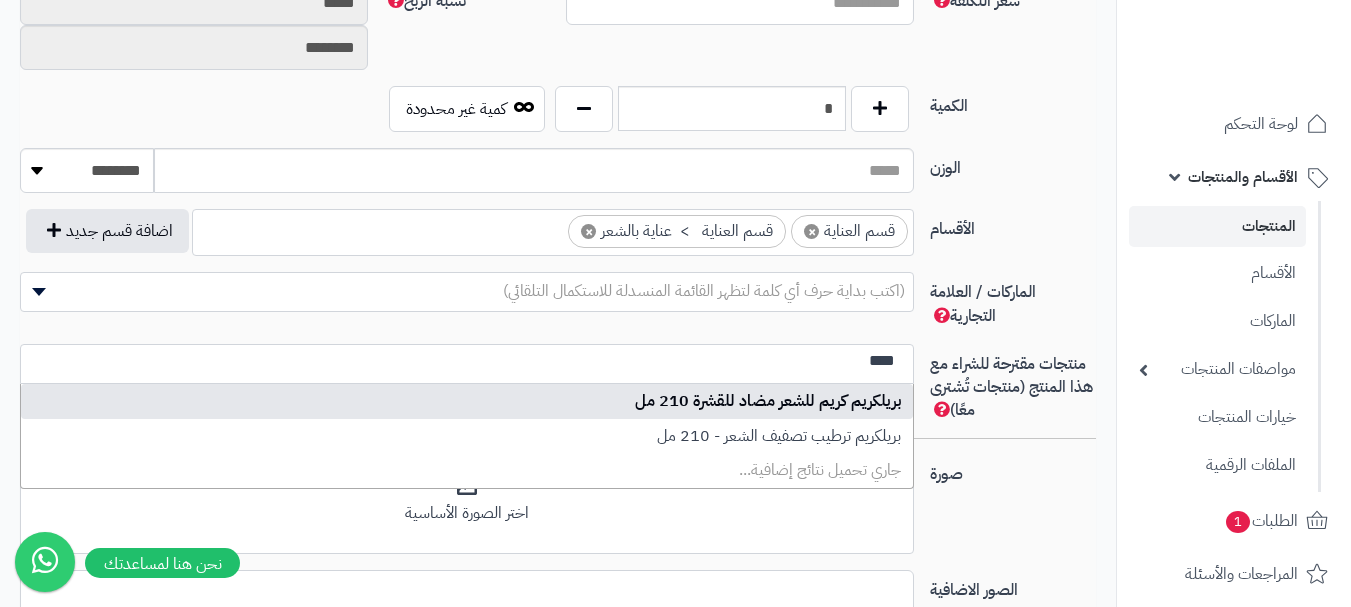 type on "****" 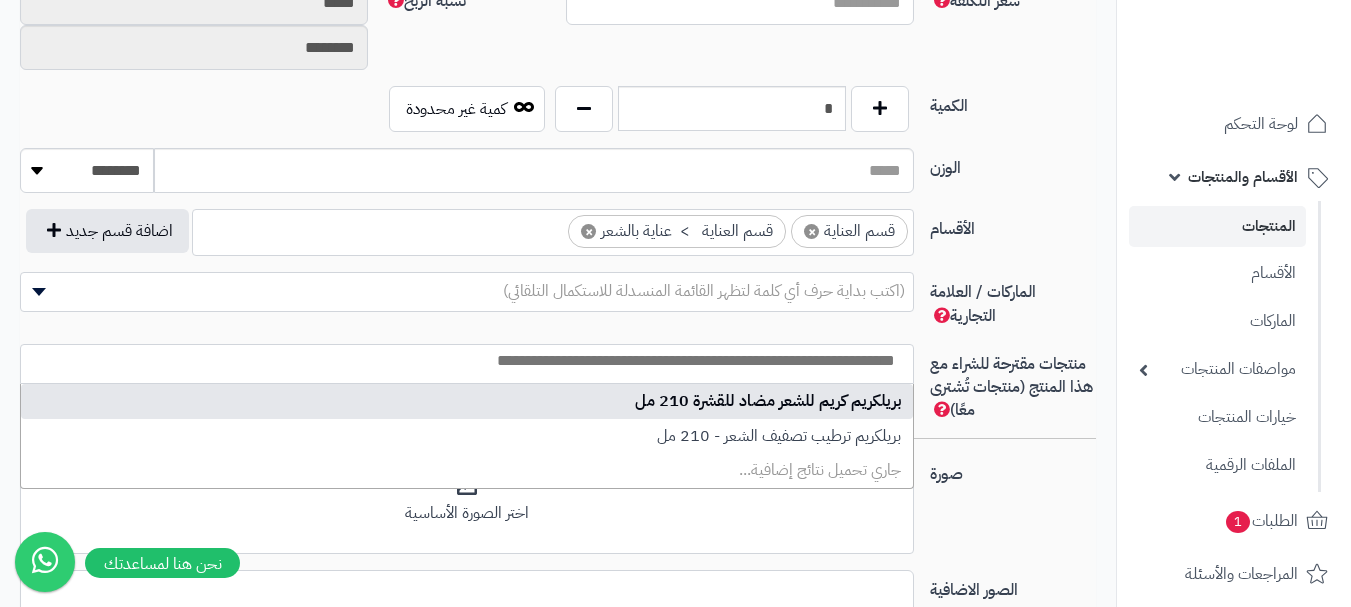 scroll, scrollTop: 0, scrollLeft: 0, axis: both 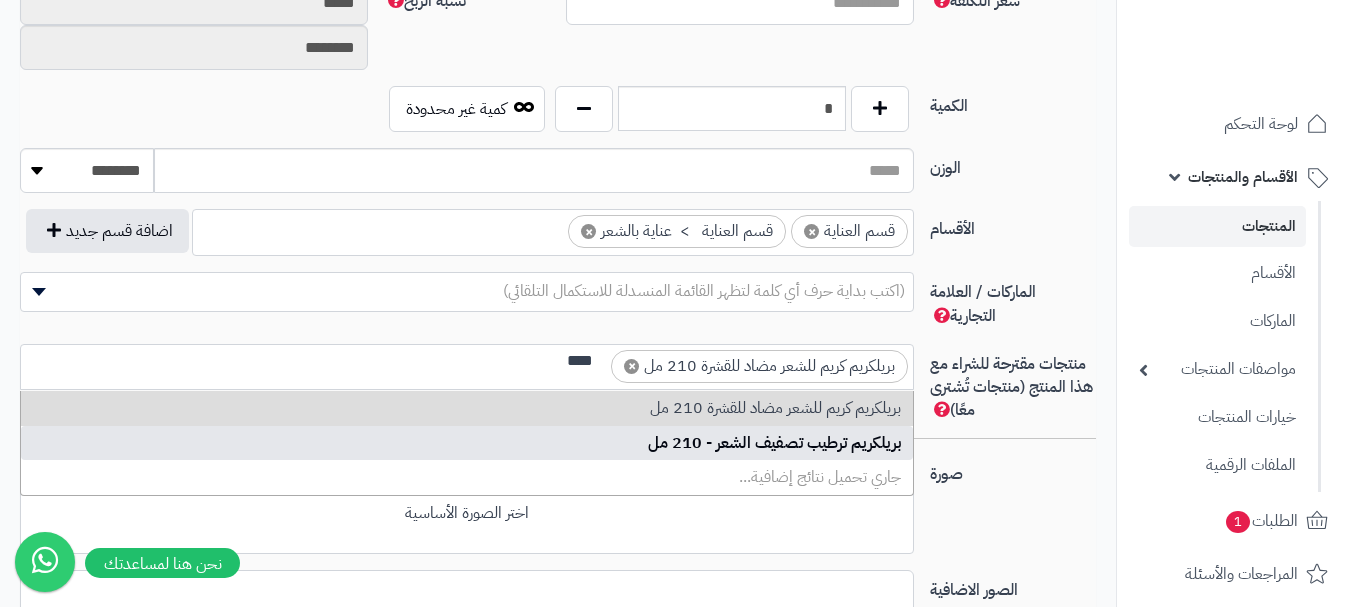 type on "****" 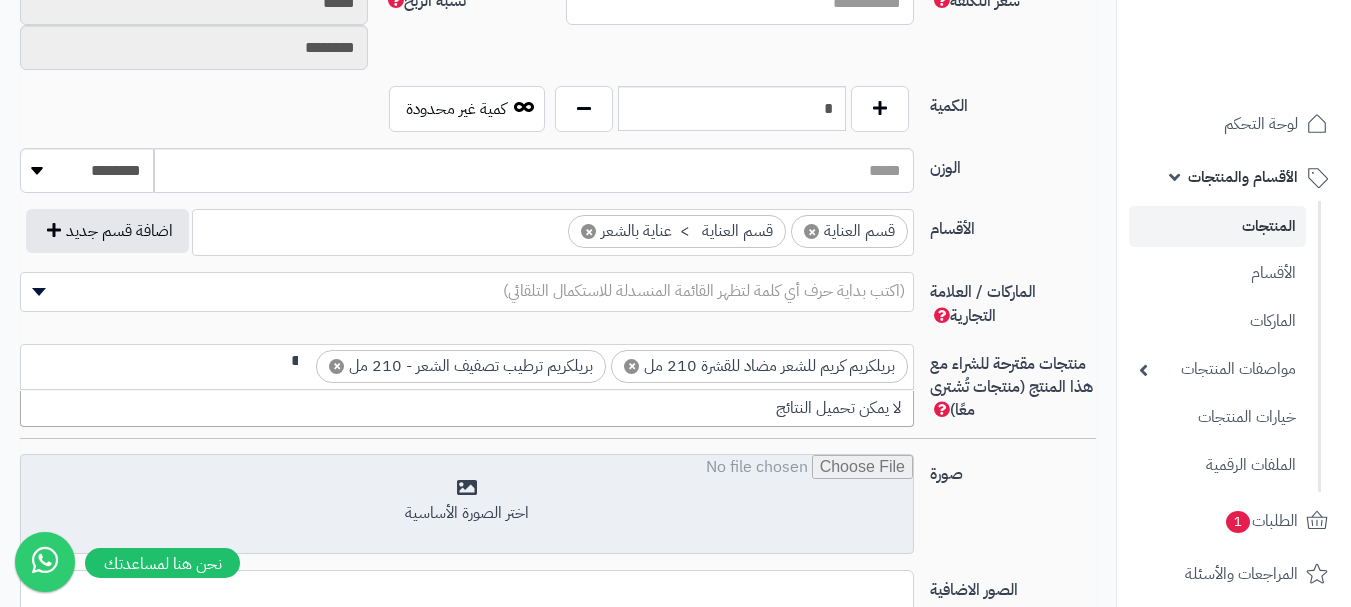 scroll, scrollTop: 0, scrollLeft: -6, axis: horizontal 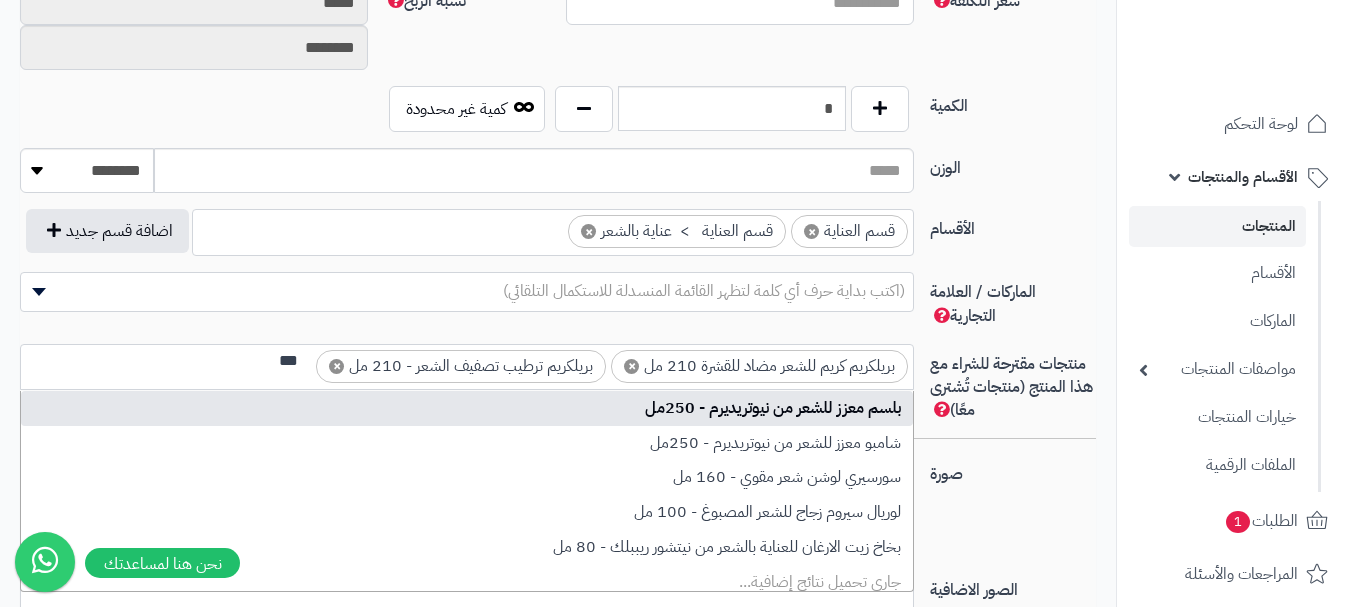 type on "***" 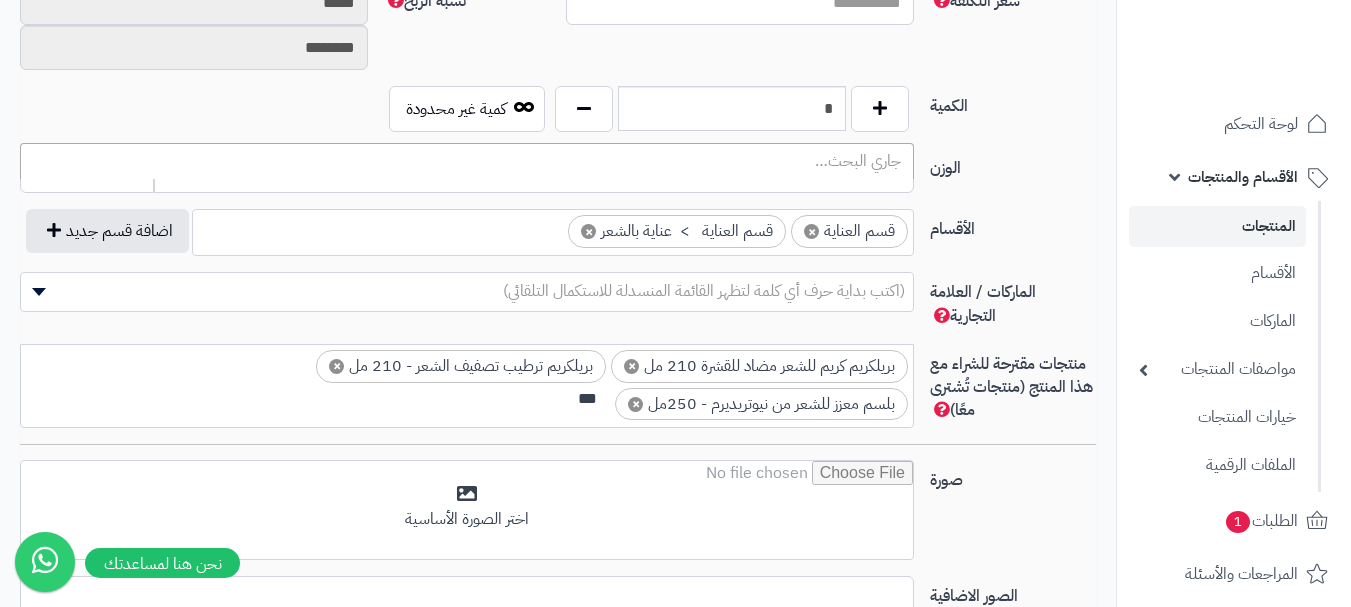scroll, scrollTop: 0, scrollLeft: -6, axis: horizontal 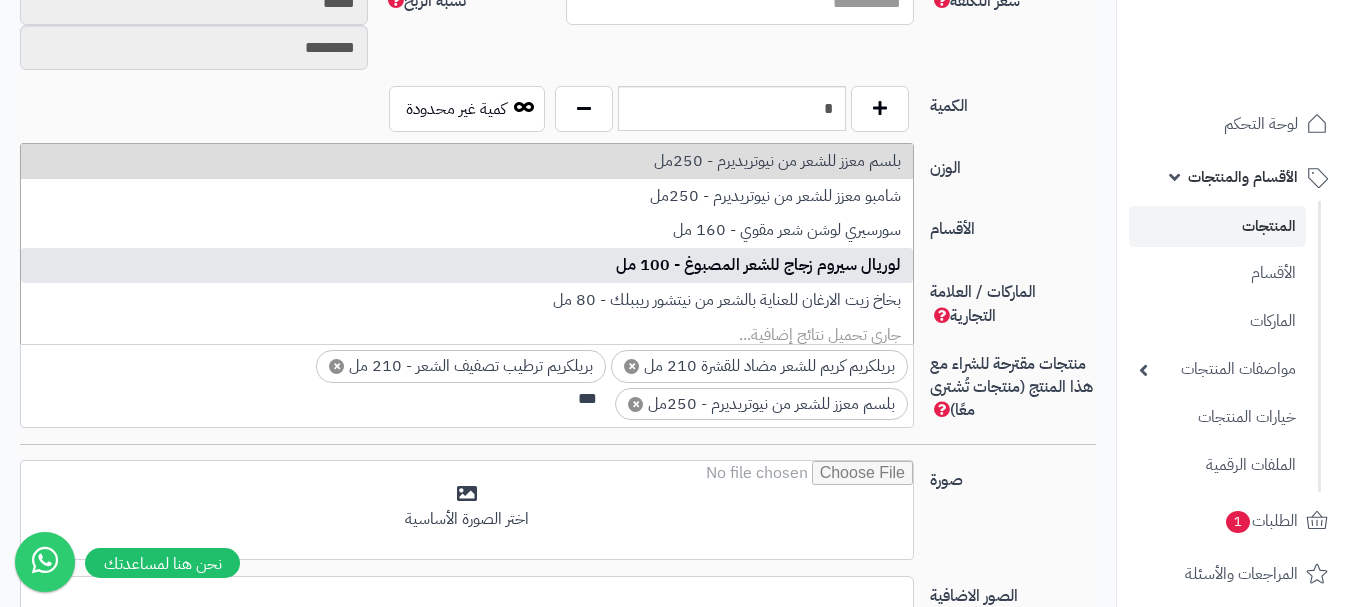 type on "***" 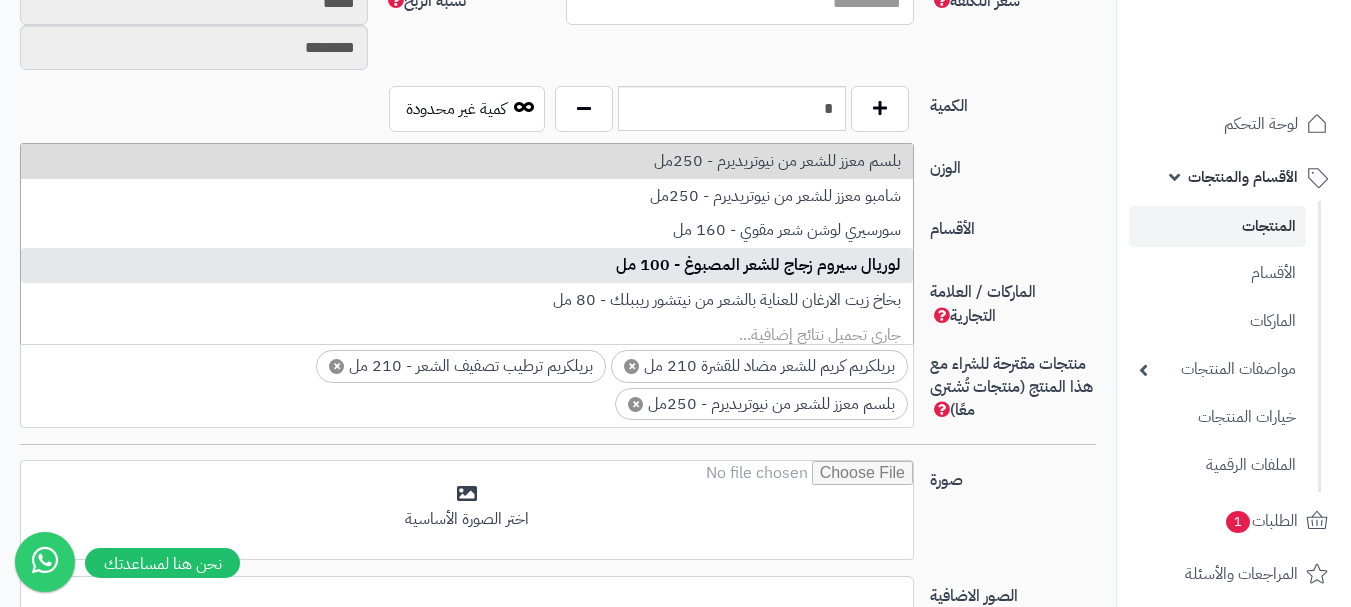 scroll, scrollTop: 0, scrollLeft: 0, axis: both 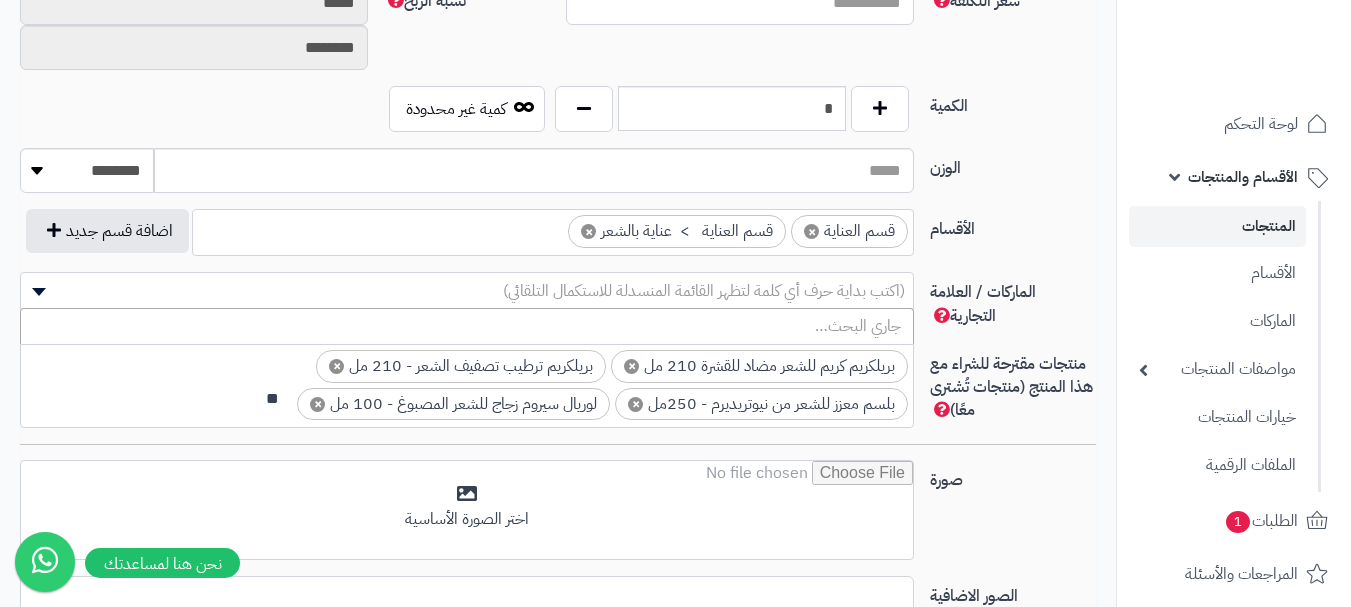 type on "*" 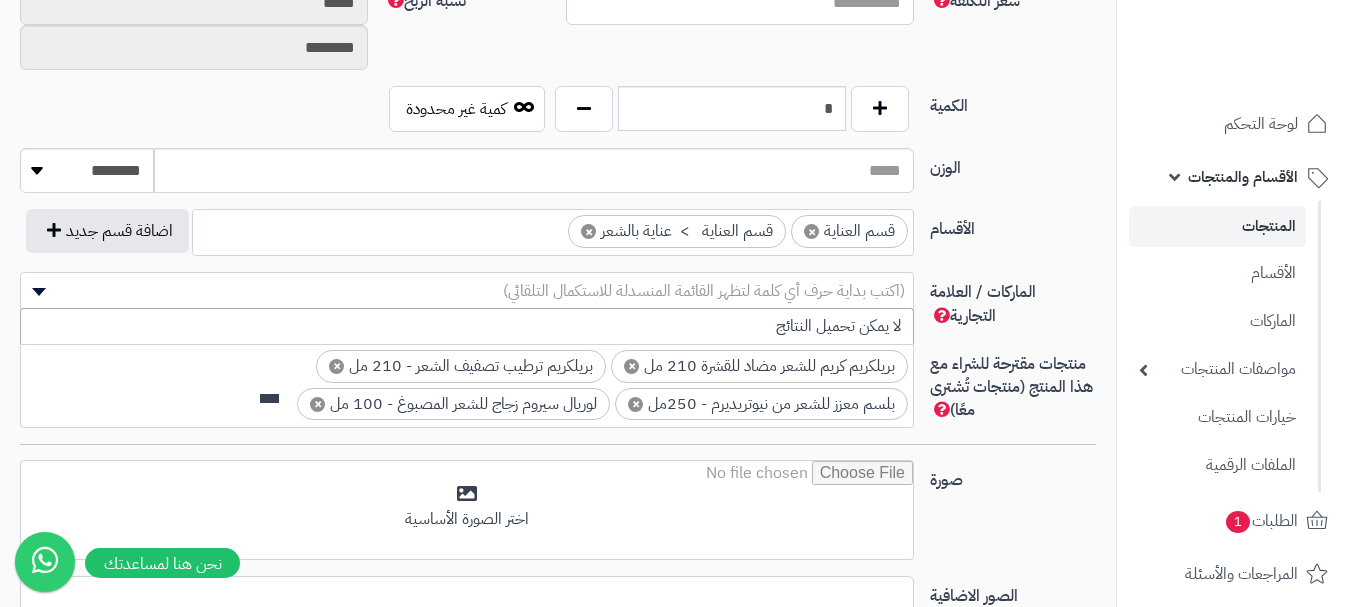 scroll, scrollTop: 0, scrollLeft: 0, axis: both 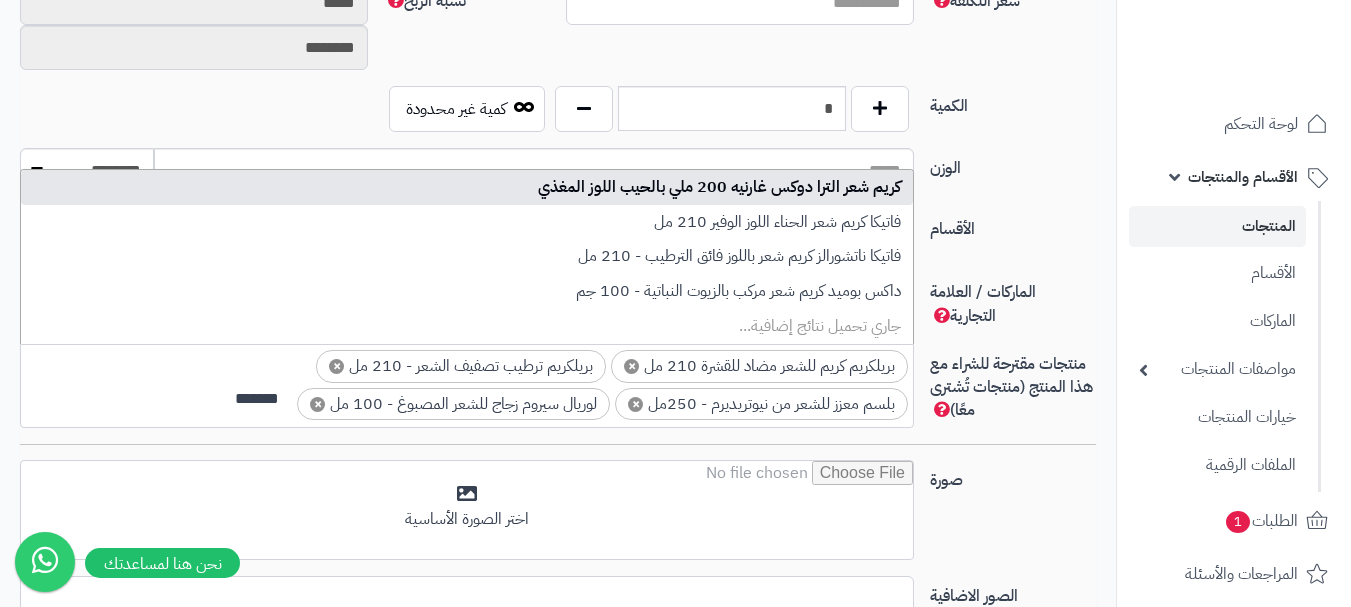 type on "*******" 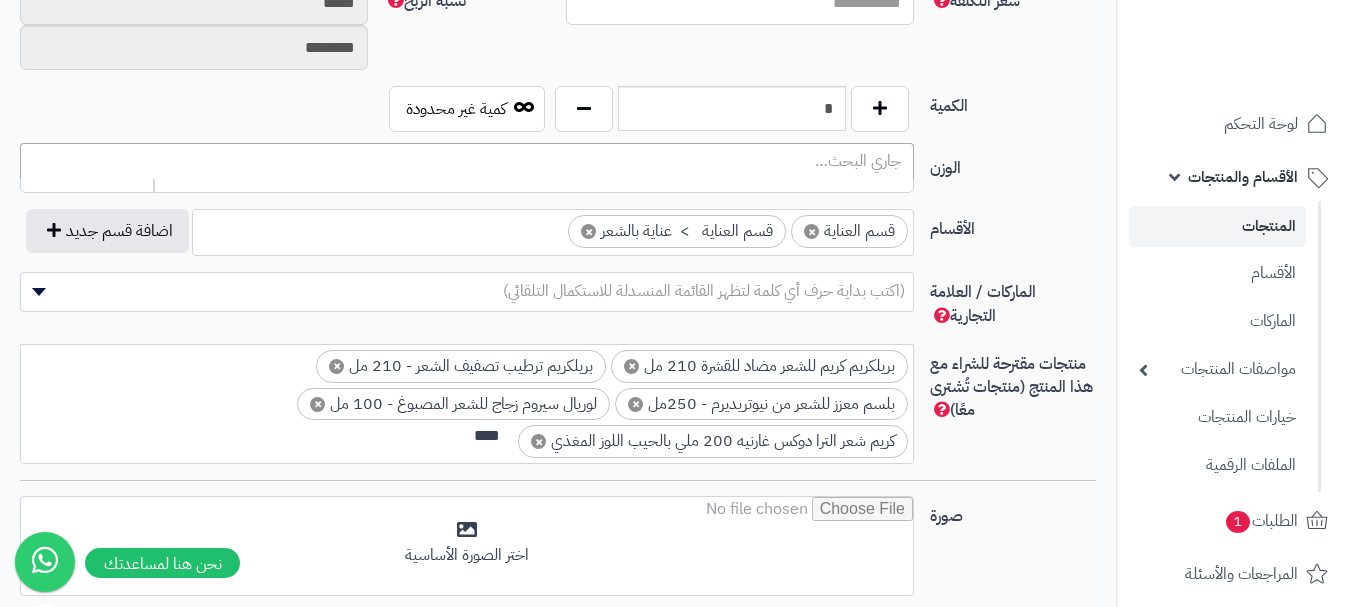 scroll, scrollTop: 0, scrollLeft: 0, axis: both 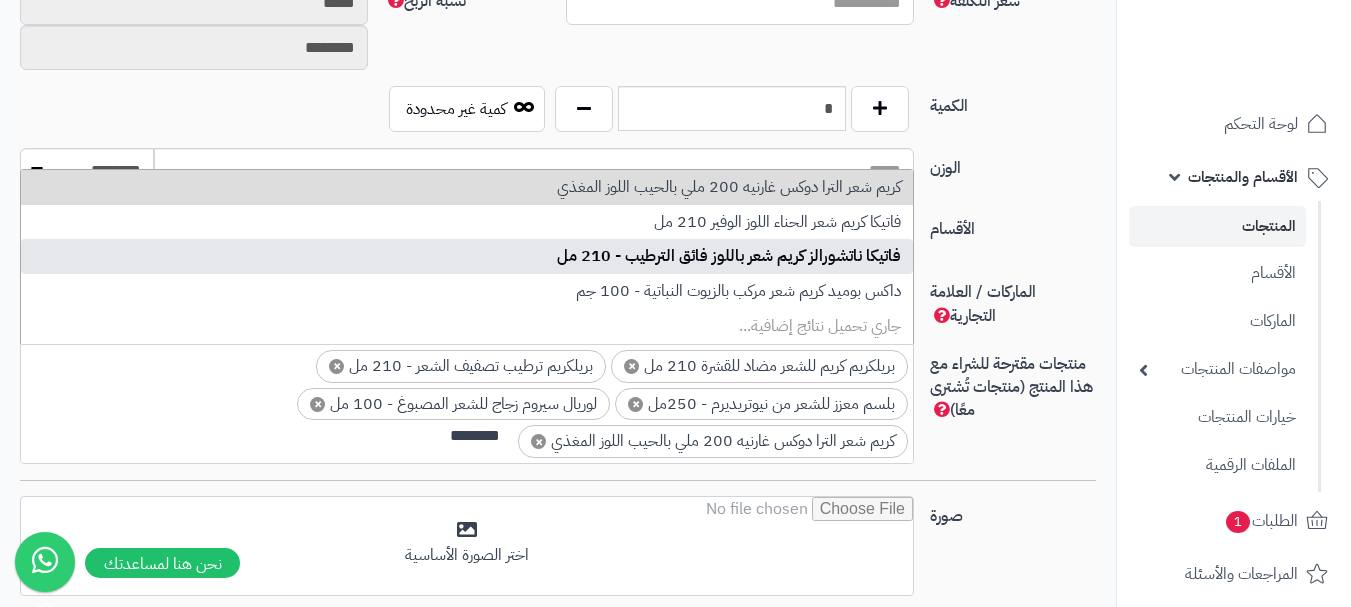 type on "********" 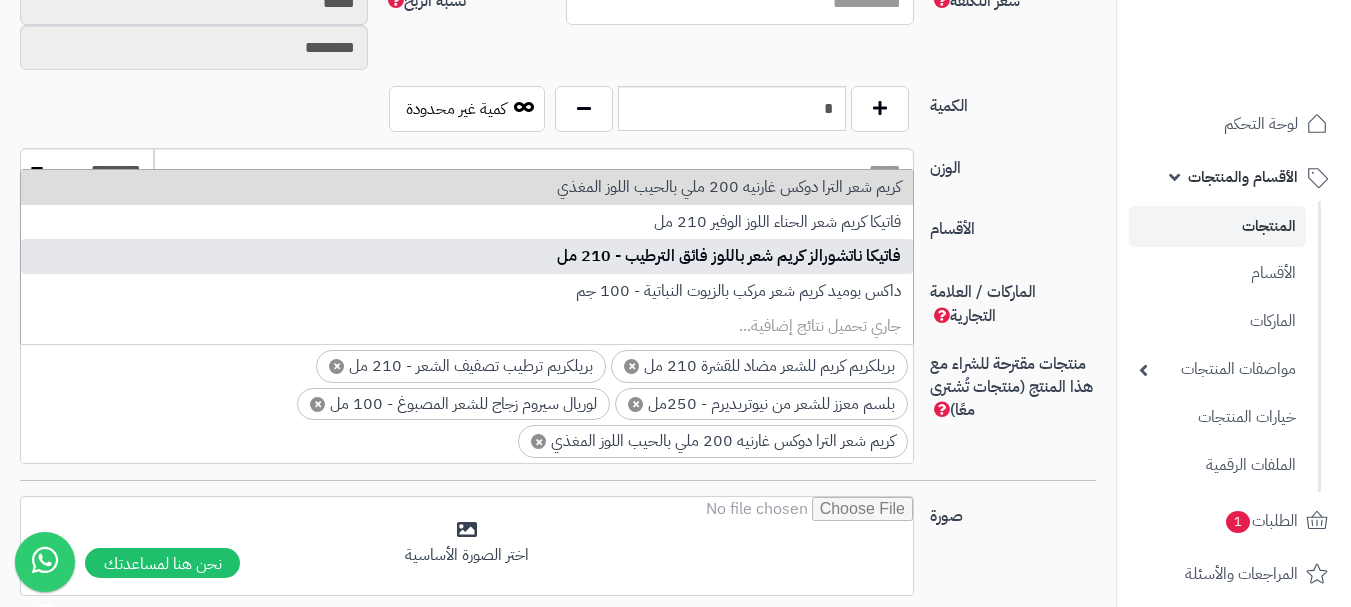 scroll, scrollTop: 30, scrollLeft: 0, axis: vertical 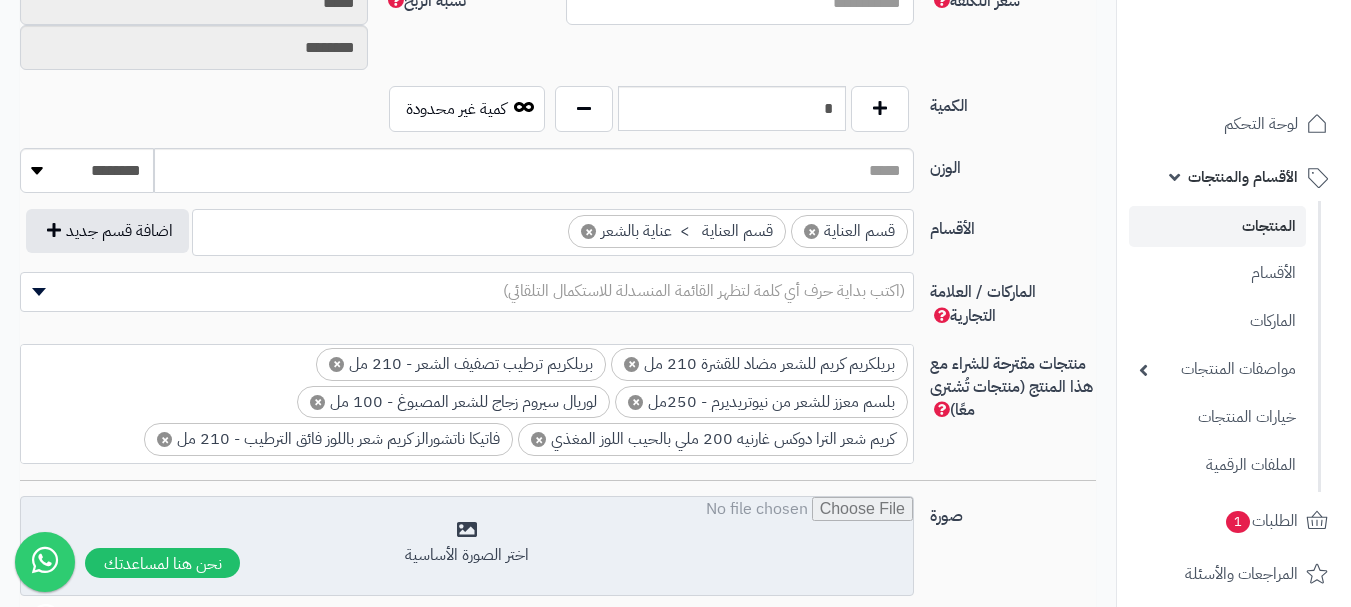 click at bounding box center [467, 547] 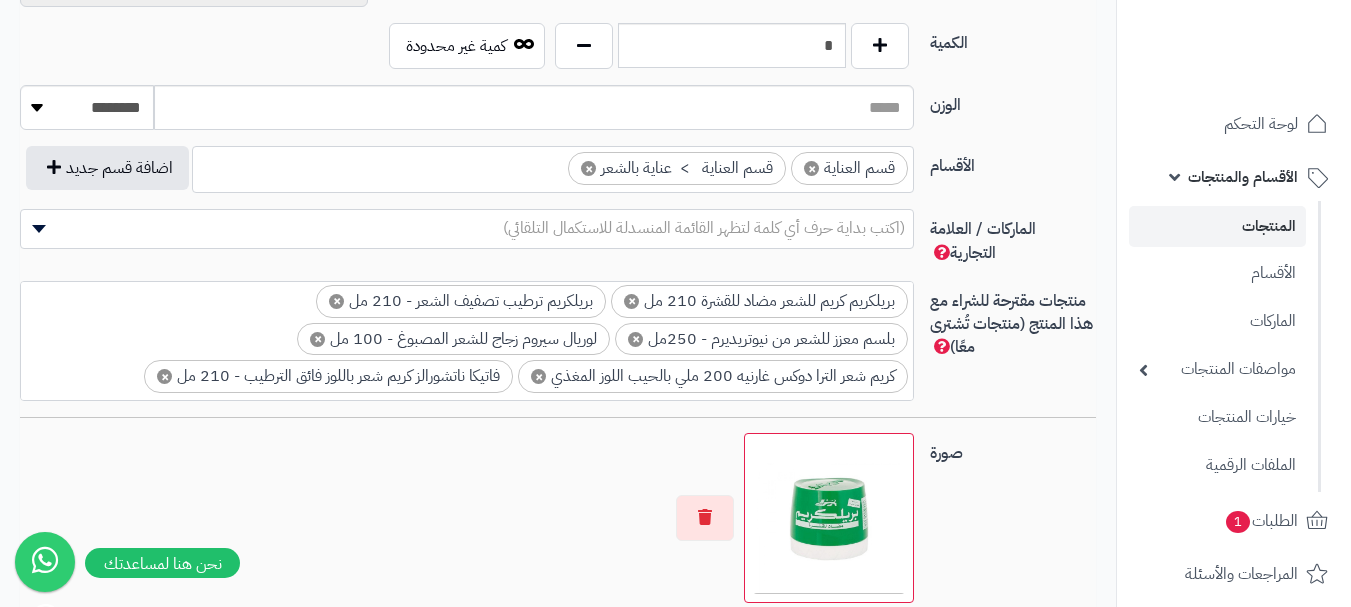 scroll, scrollTop: 1400, scrollLeft: 0, axis: vertical 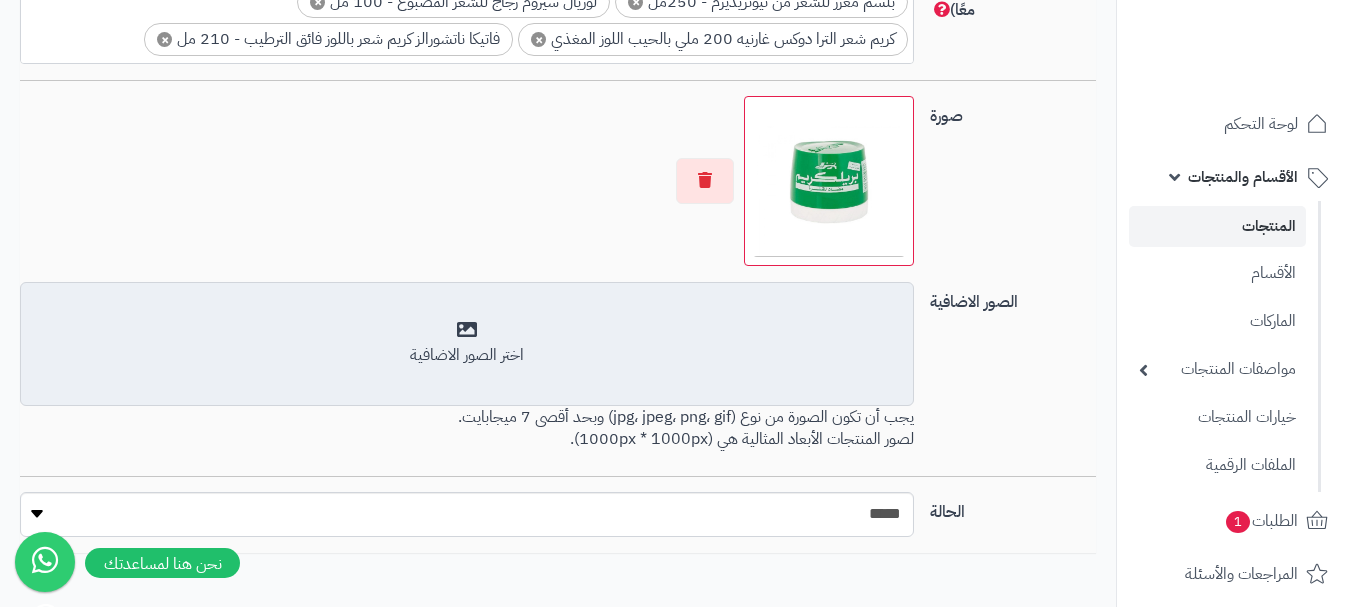 click on "اختر الصور الاضافية" at bounding box center [467, 355] 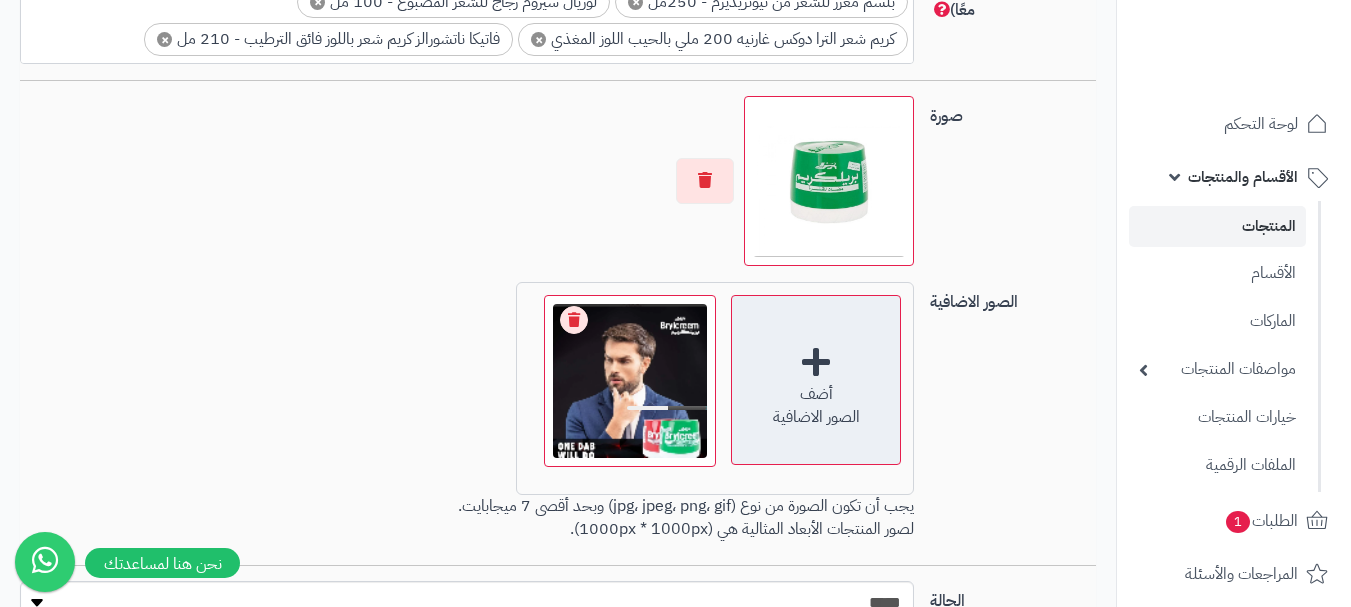 click on "أضف" at bounding box center (816, 394) 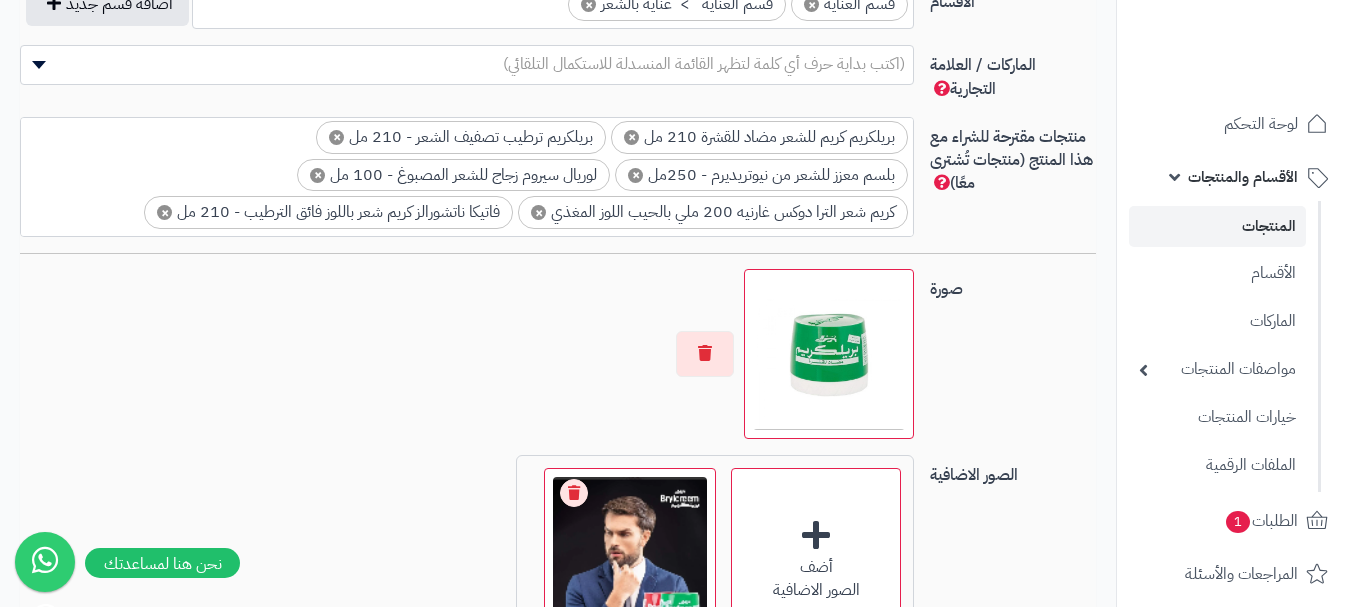 scroll, scrollTop: 1200, scrollLeft: 0, axis: vertical 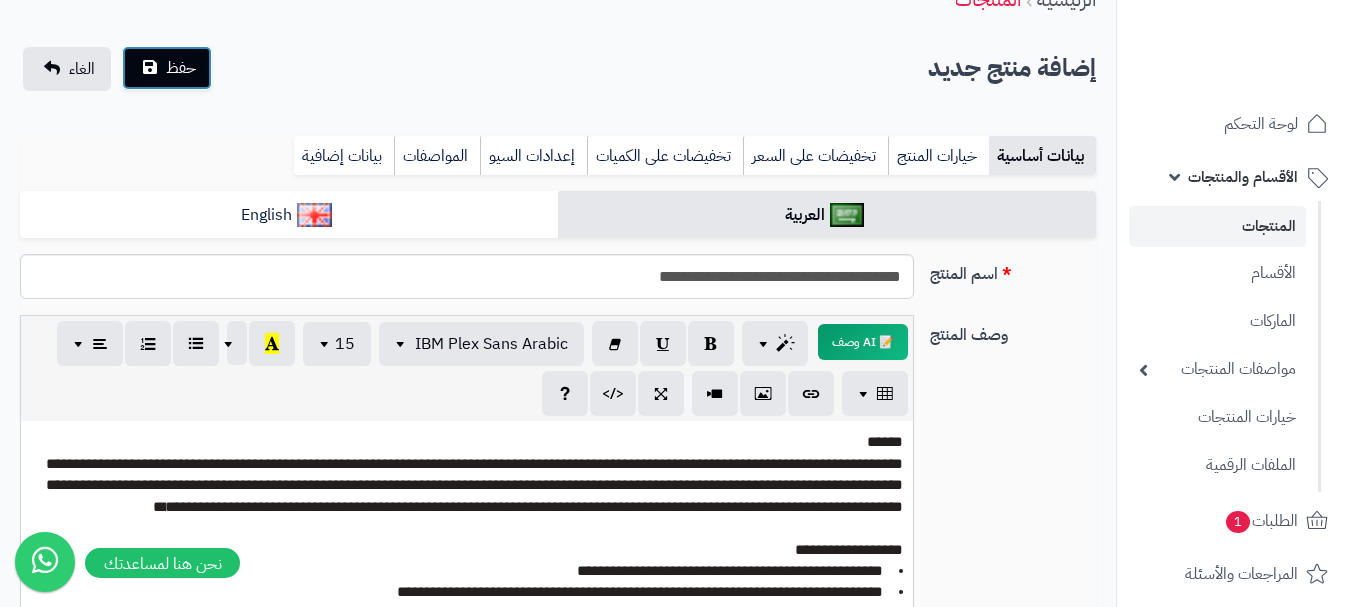 click on "حفظ" at bounding box center [181, 68] 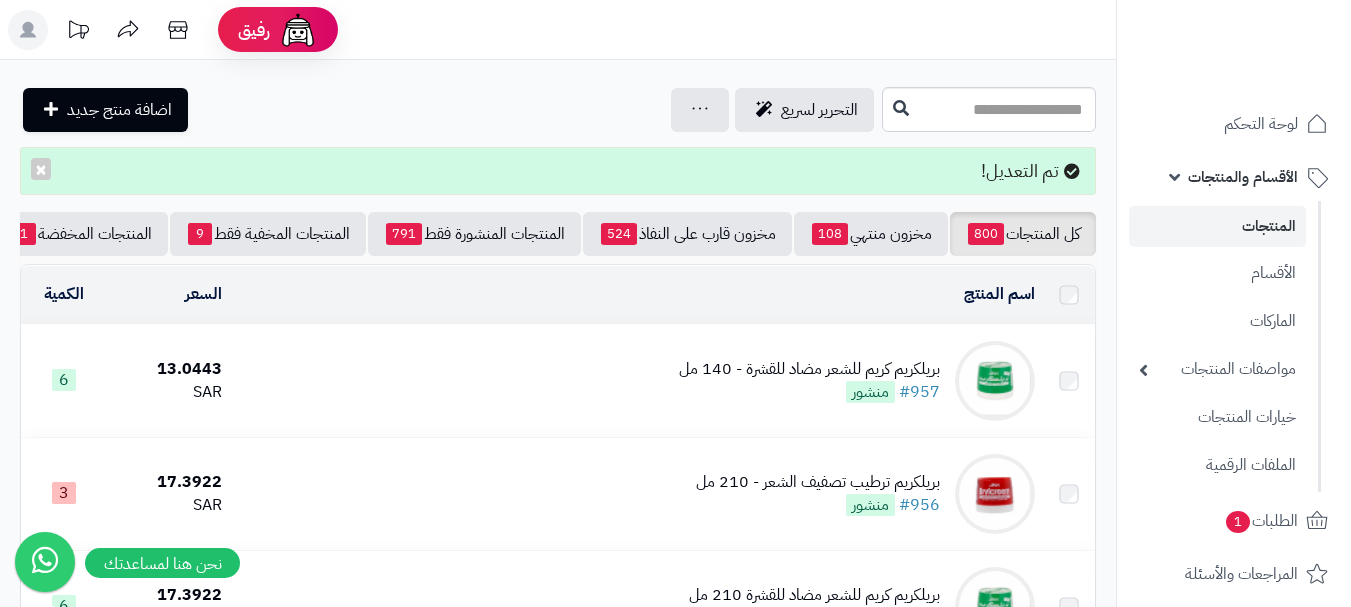 scroll, scrollTop: 0, scrollLeft: 0, axis: both 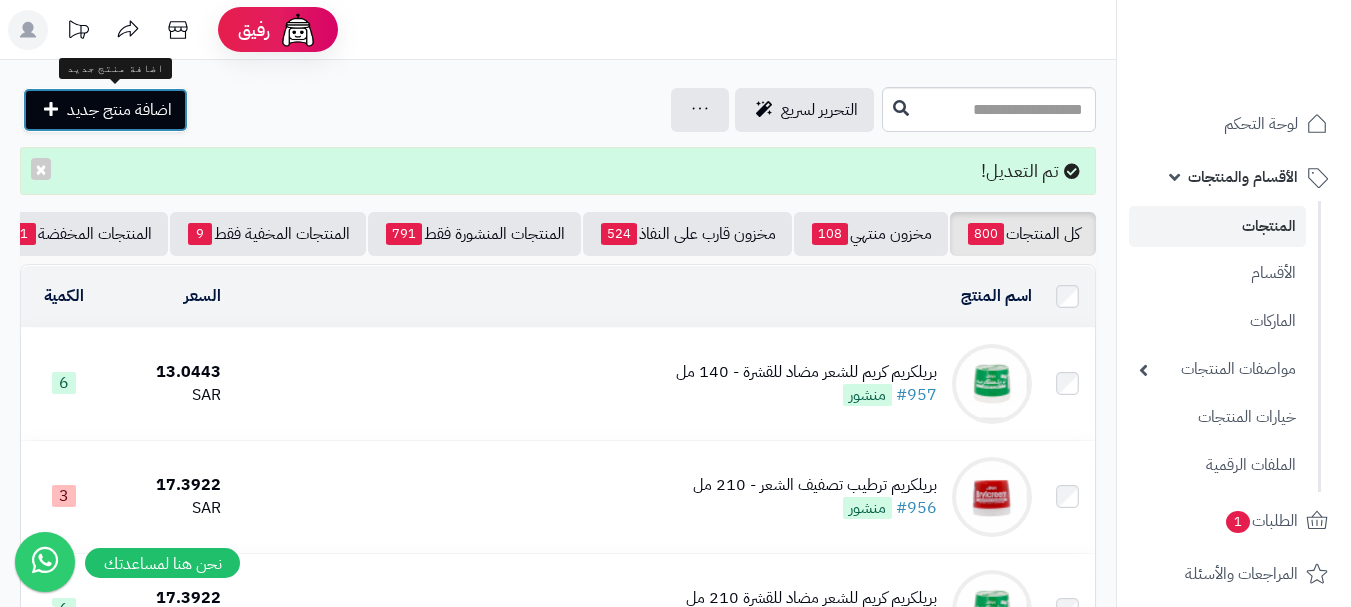 click on "اضافة منتج جديد" at bounding box center [105, 110] 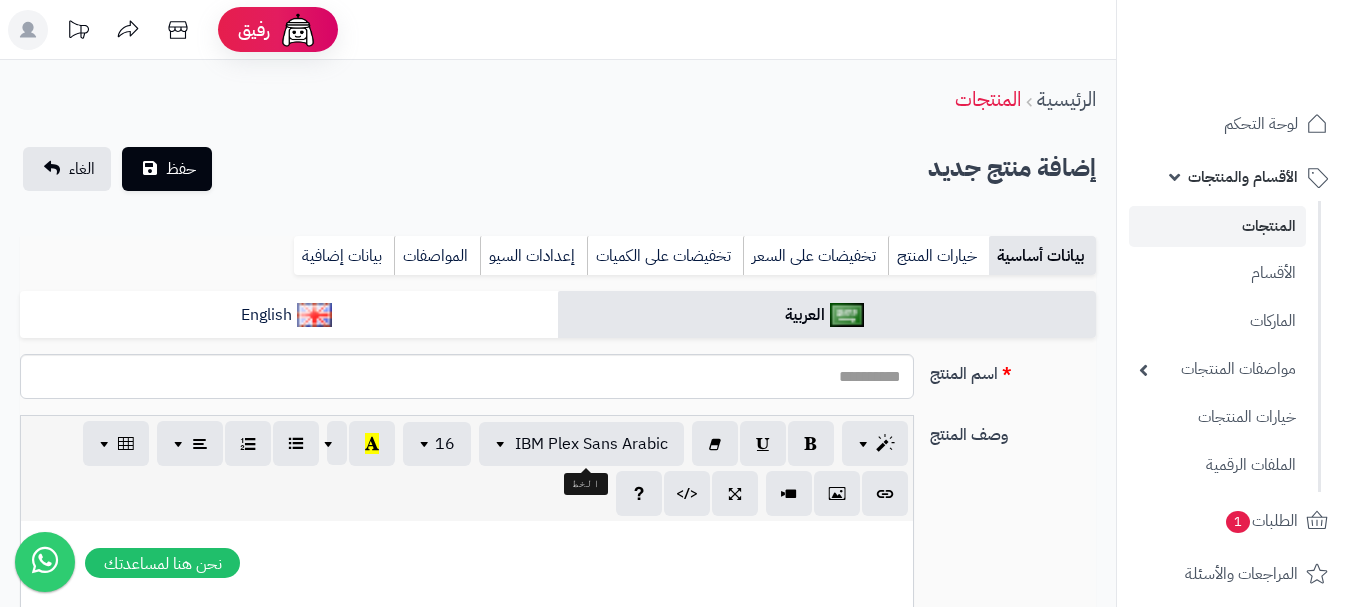 select 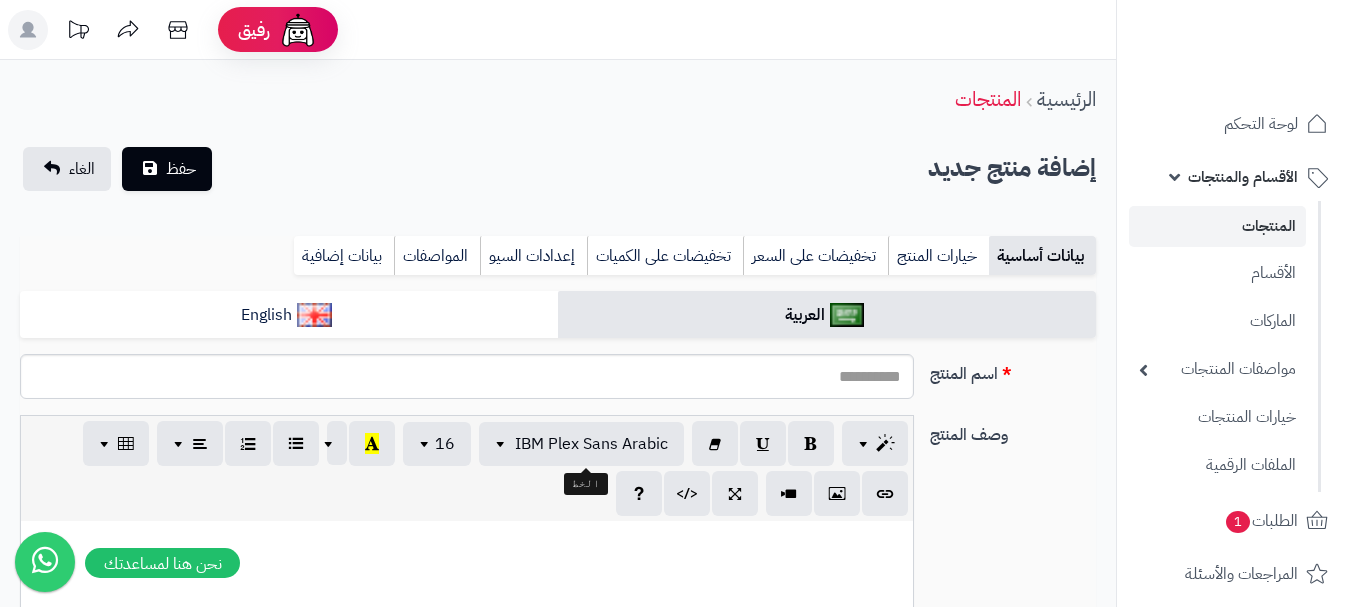 scroll, scrollTop: 87, scrollLeft: 0, axis: vertical 